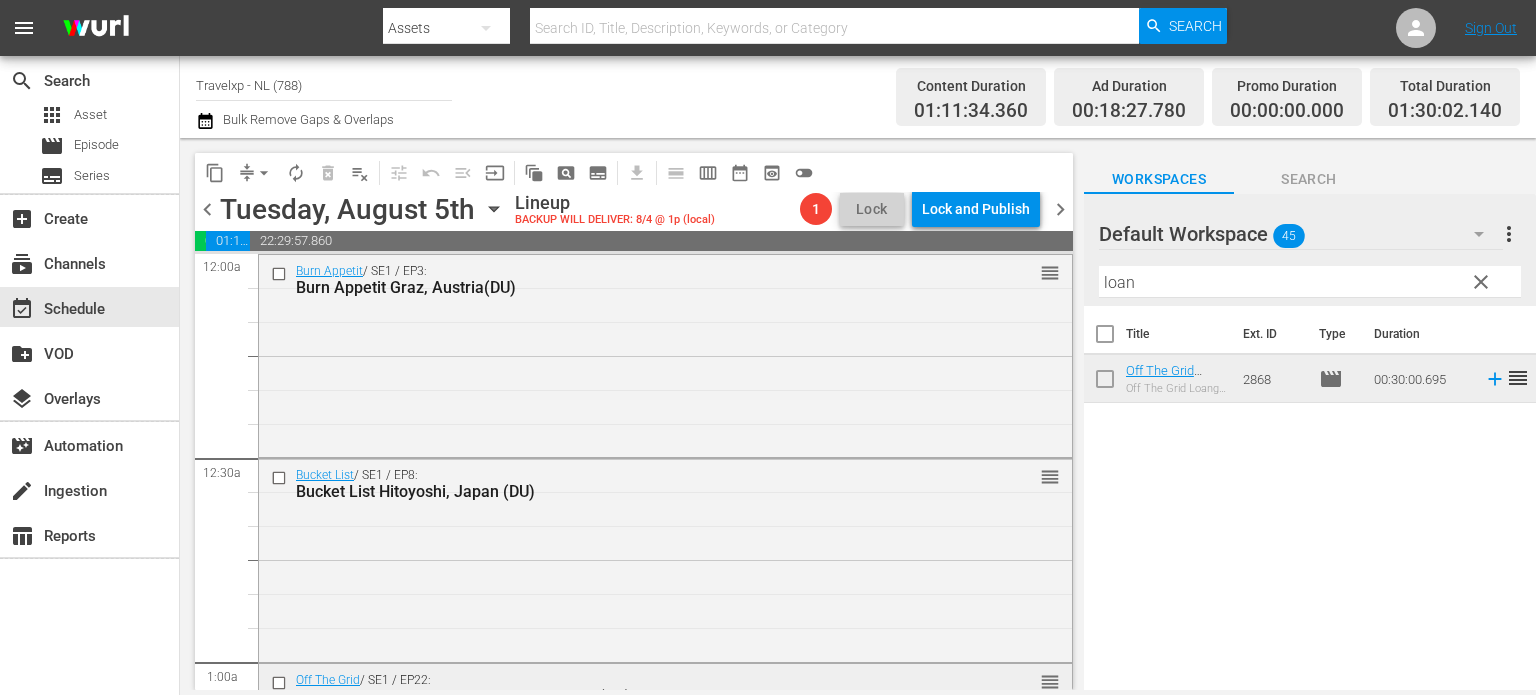 scroll, scrollTop: 0, scrollLeft: 0, axis: both 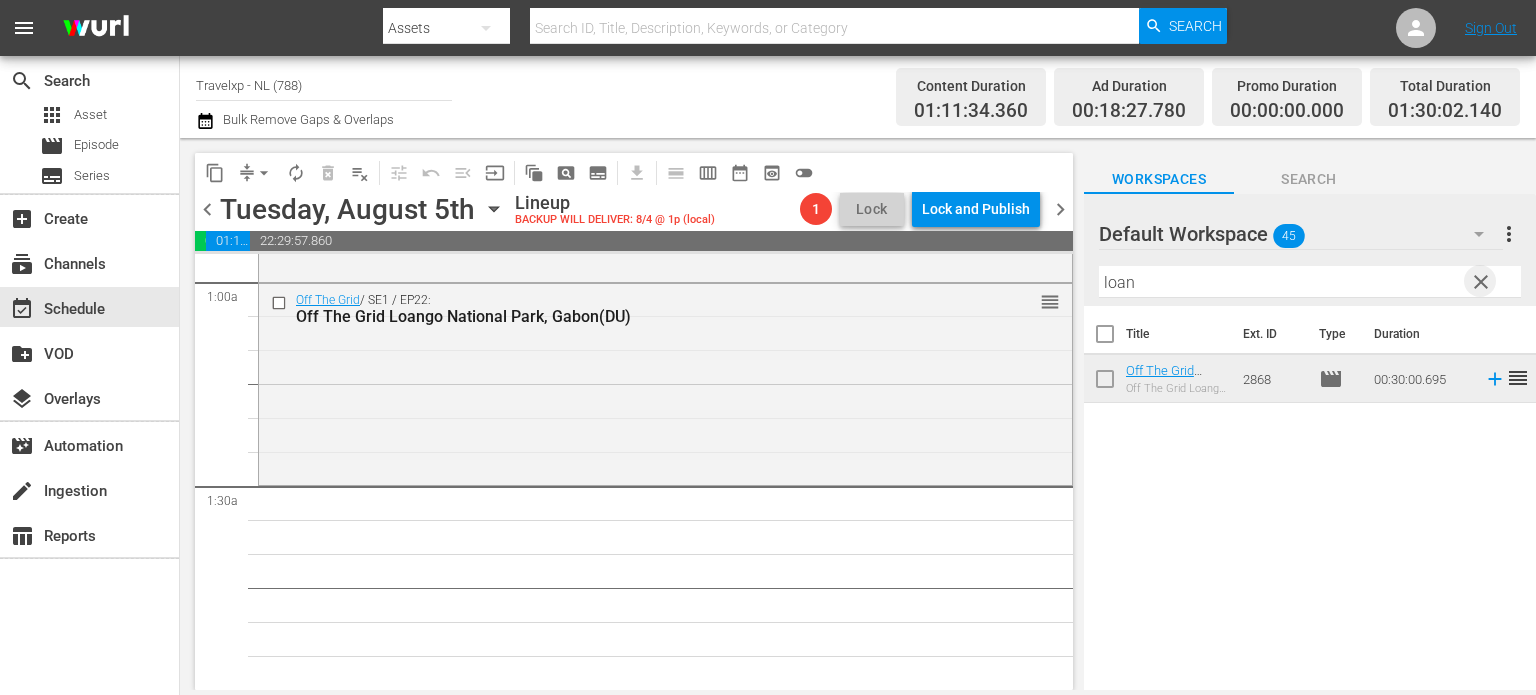 click on "clear" at bounding box center (1481, 282) 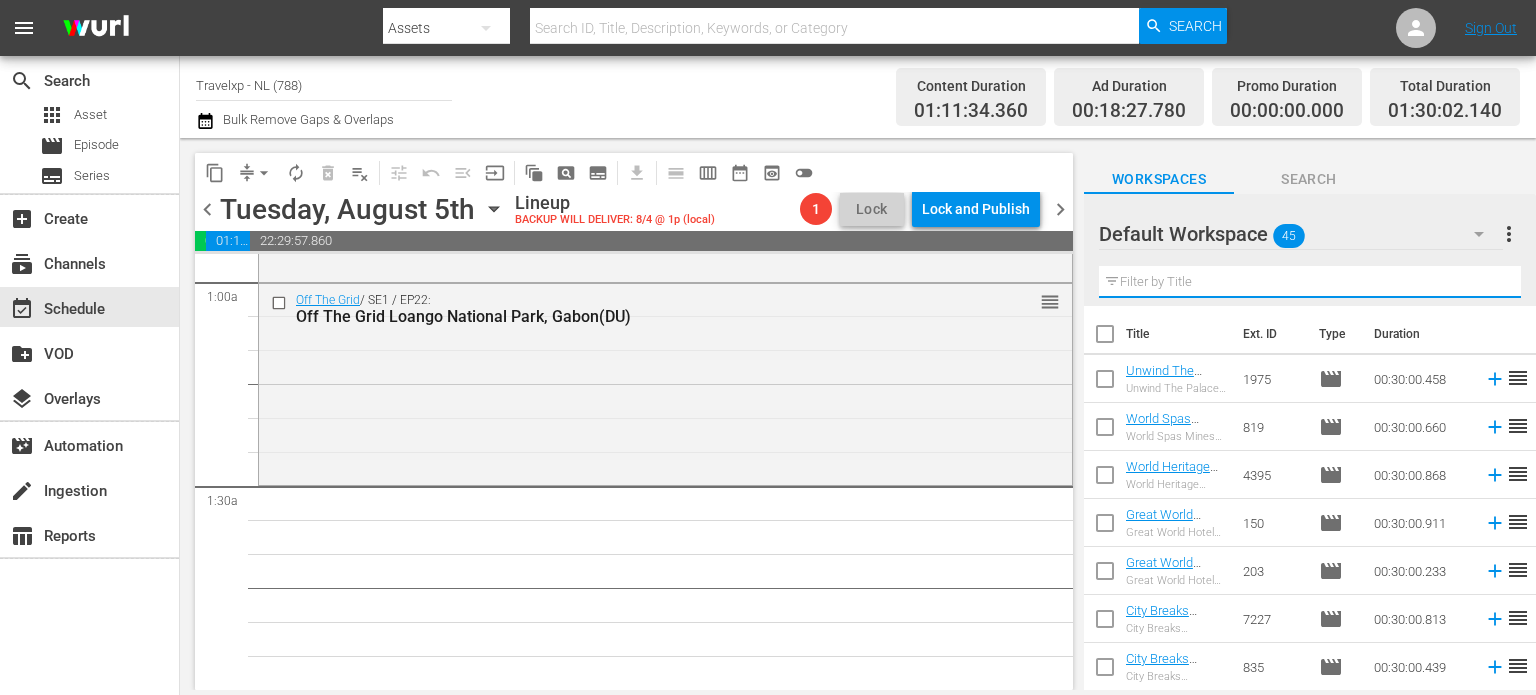 click at bounding box center [1310, 282] 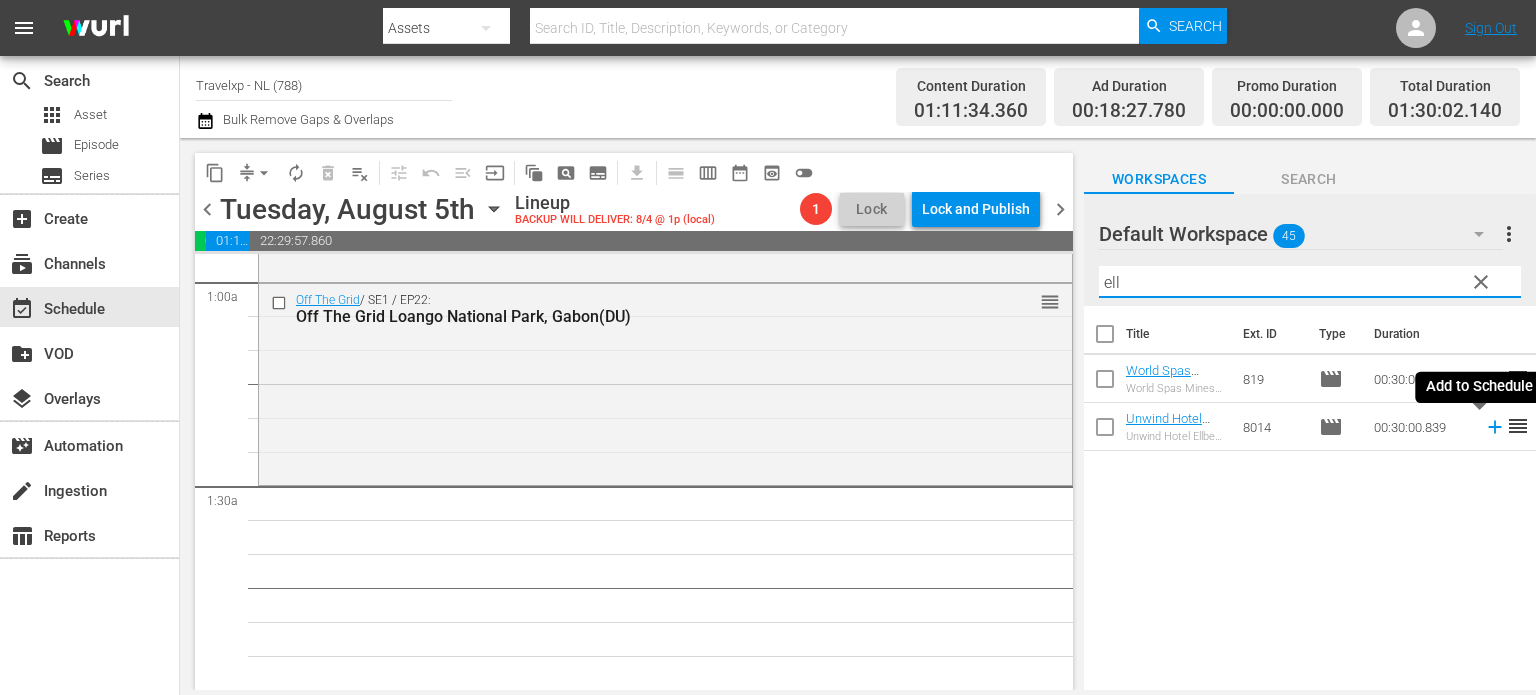 type on "ell" 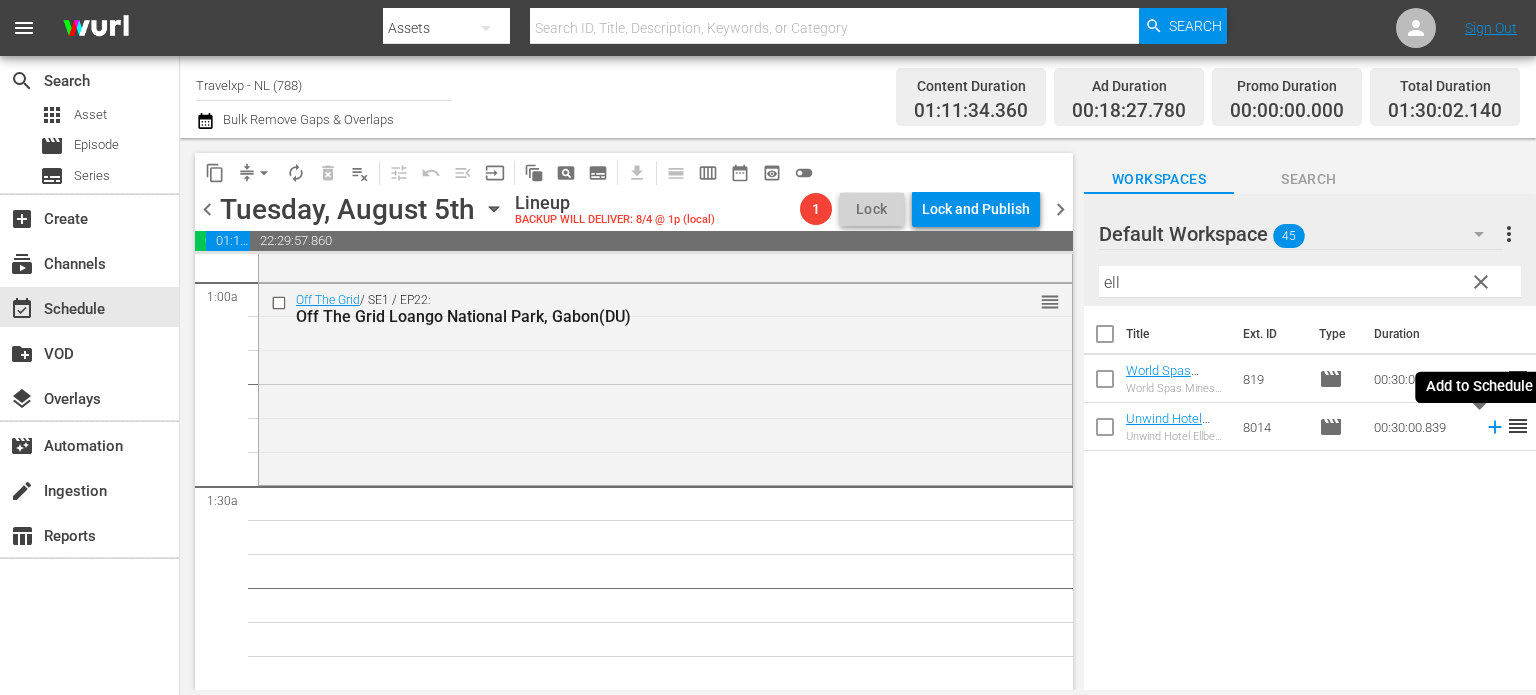 click 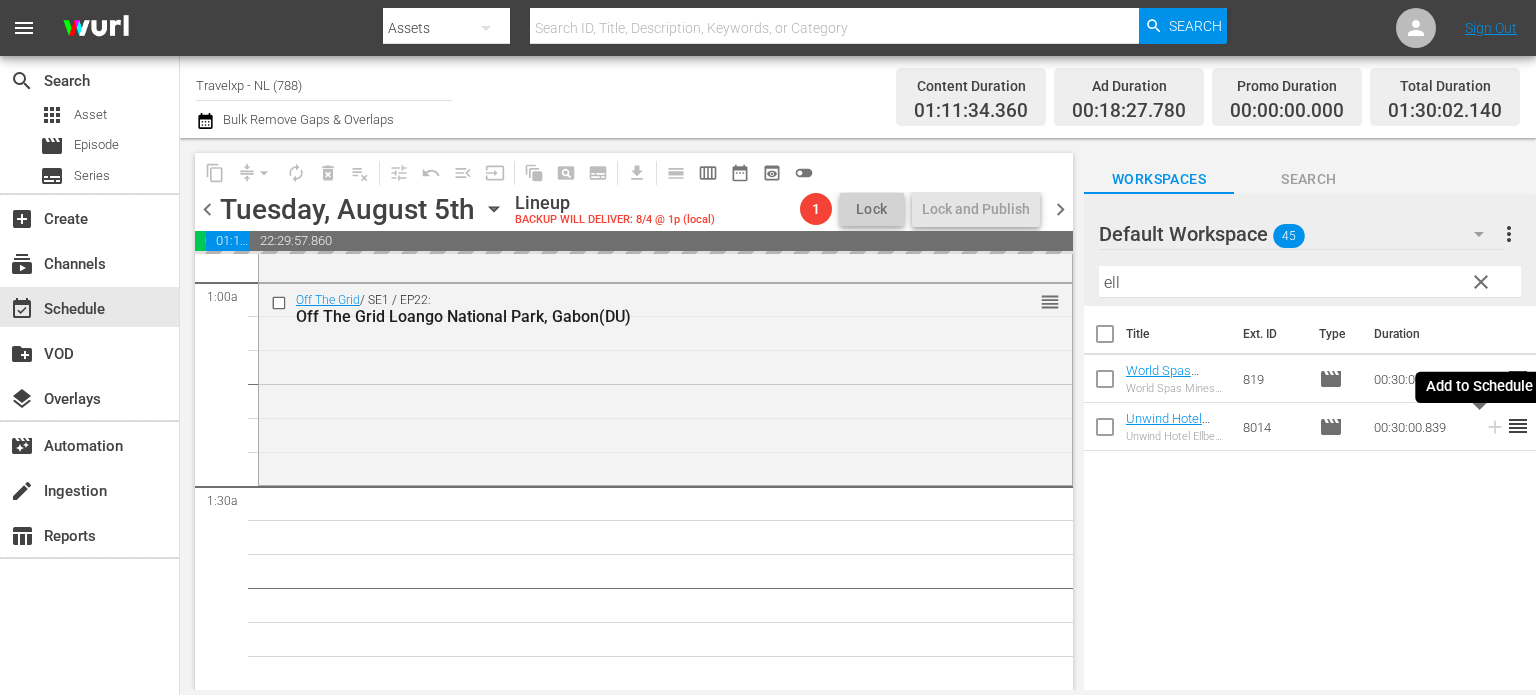 click 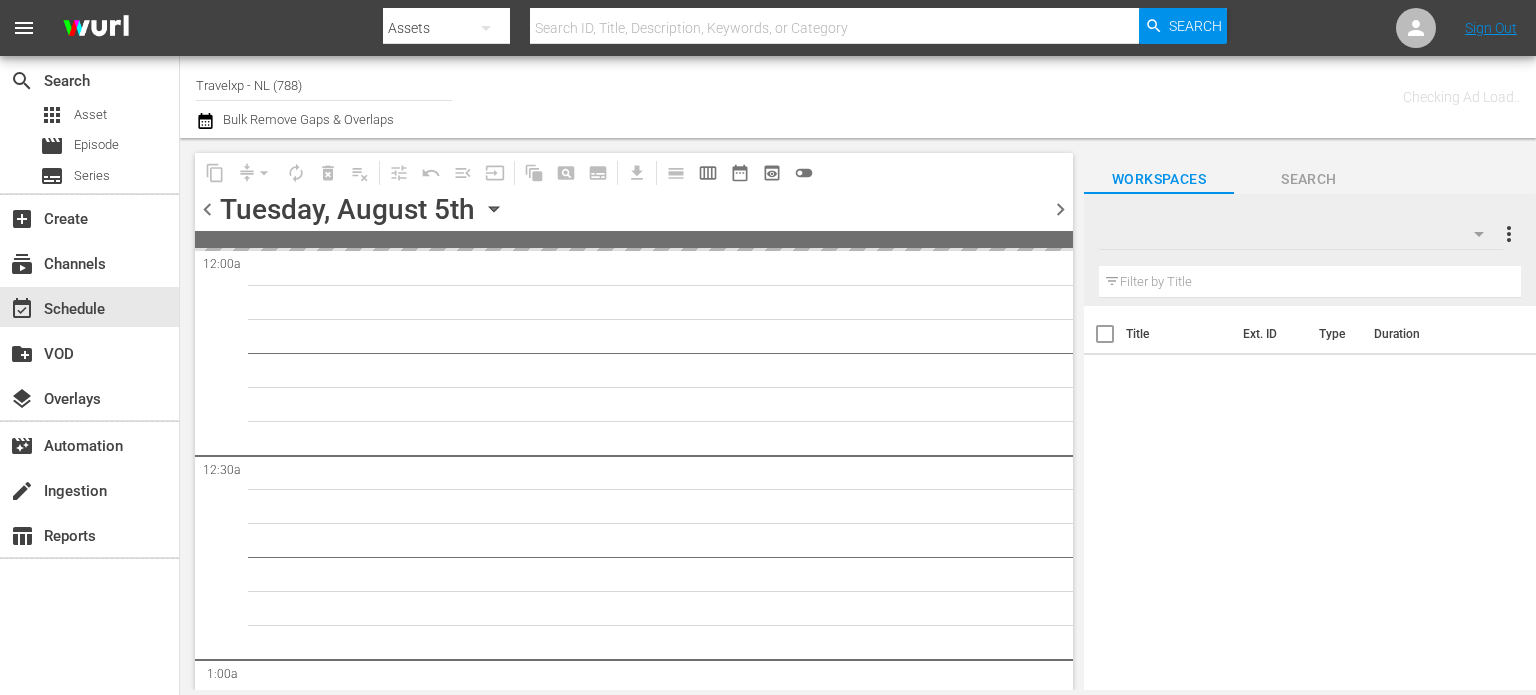scroll, scrollTop: 0, scrollLeft: 0, axis: both 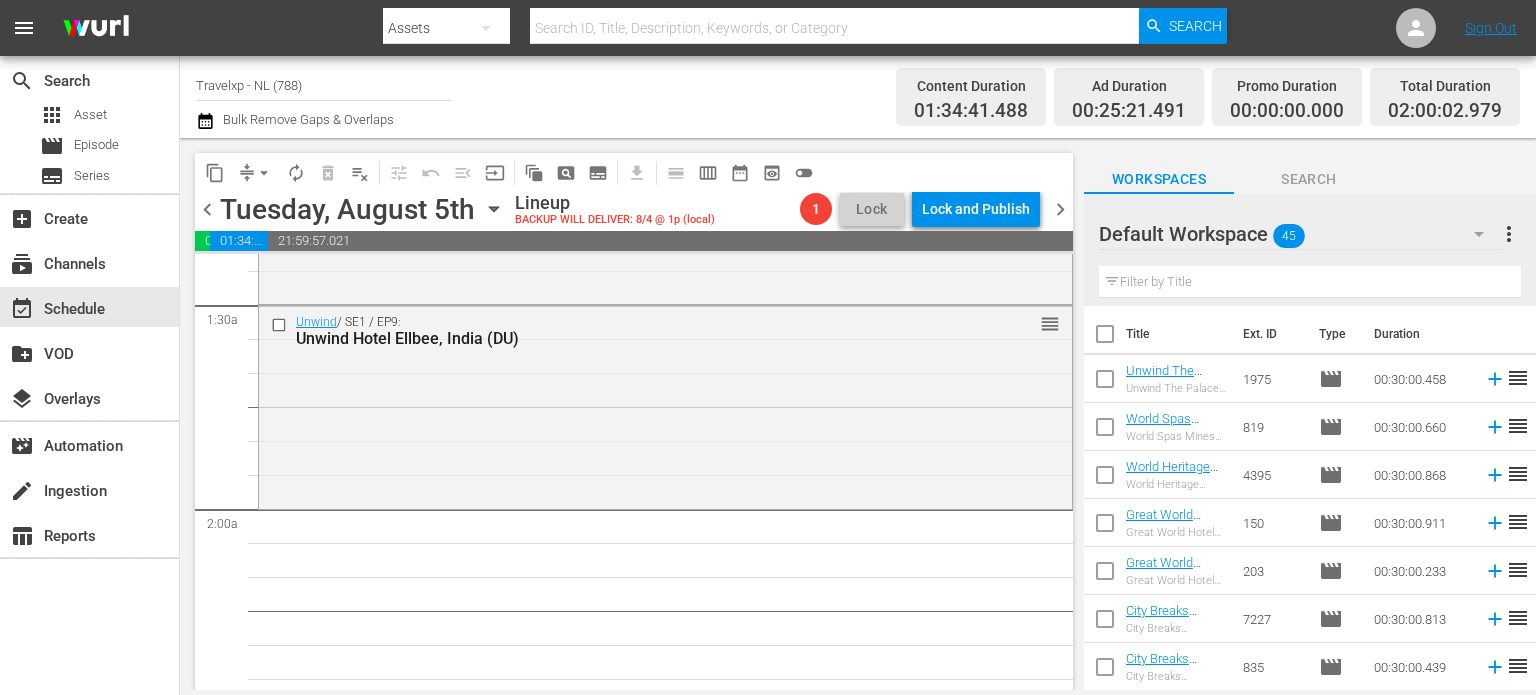 click at bounding box center (1310, 282) 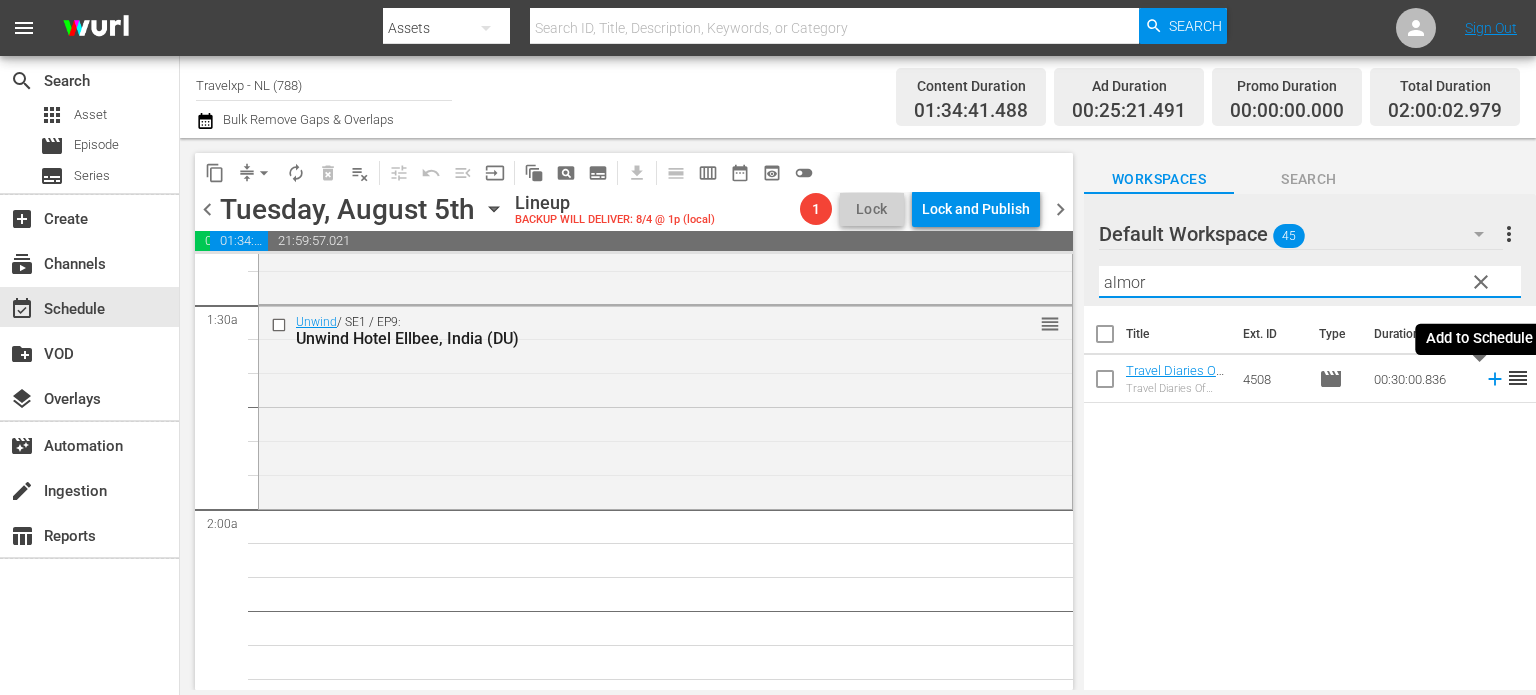 type on "almor" 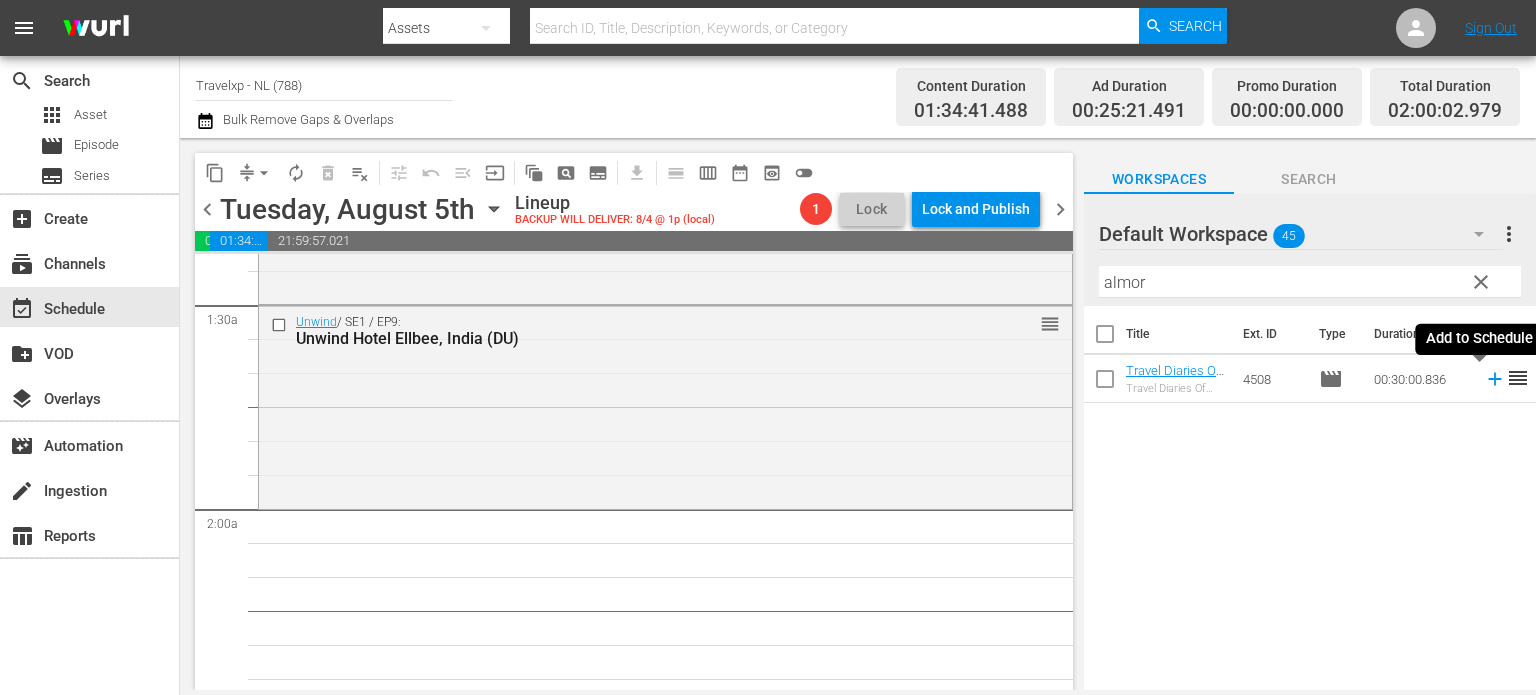 click 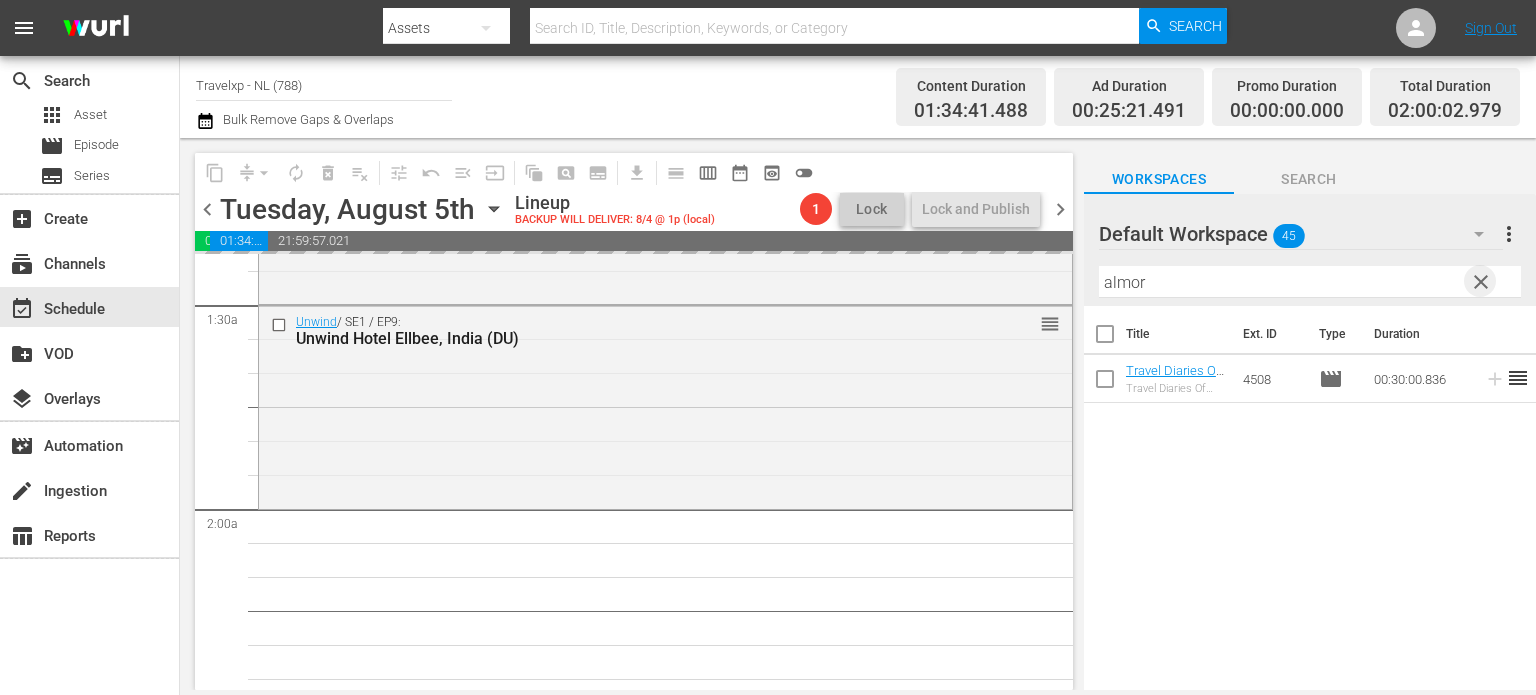 click on "clear" at bounding box center (1481, 282) 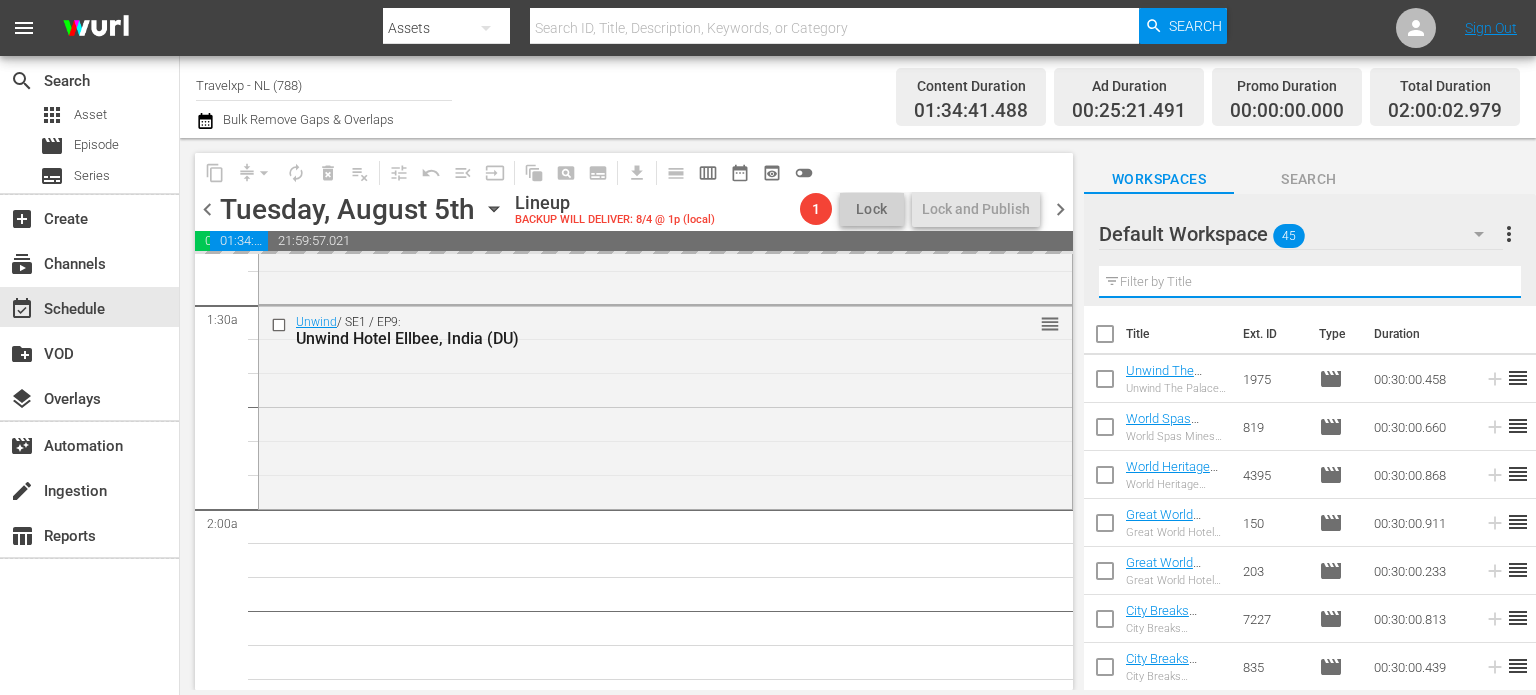 click at bounding box center [1310, 282] 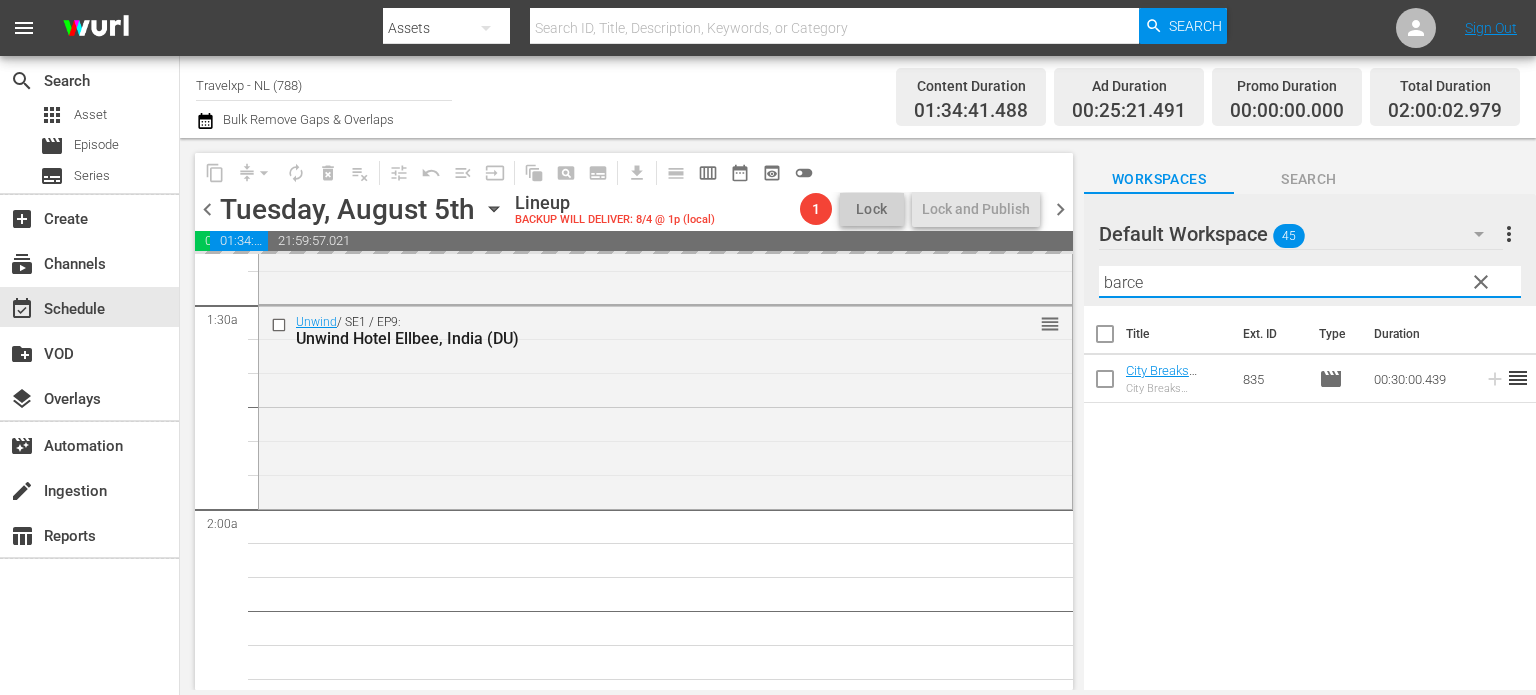 type on "barce" 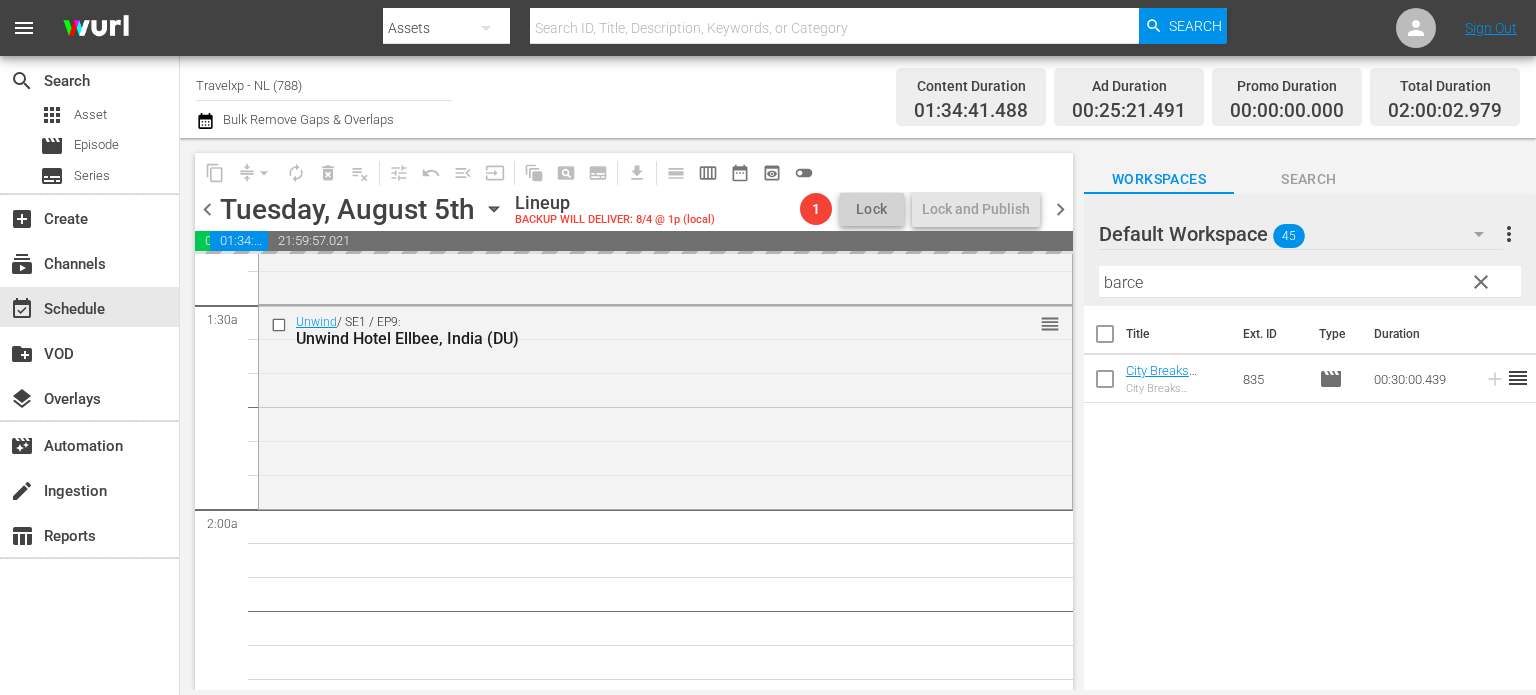 click on "Unwind  / SE1 / EP9:
Unwind Hotel Ellbee, India (DU) reorder Burn Appetit  / SE1 / EP3:
Burn Appetit Graz, Austria(DU) reorder Bucket List  / SE1 / EP8:
Bucket List Hitoyoshi, Japan (DU) reorder Off The Grid  / SE1 / EP22:
Off The Grid Loango National Park, Gabon(DU) reorder" at bounding box center [665, 4589] 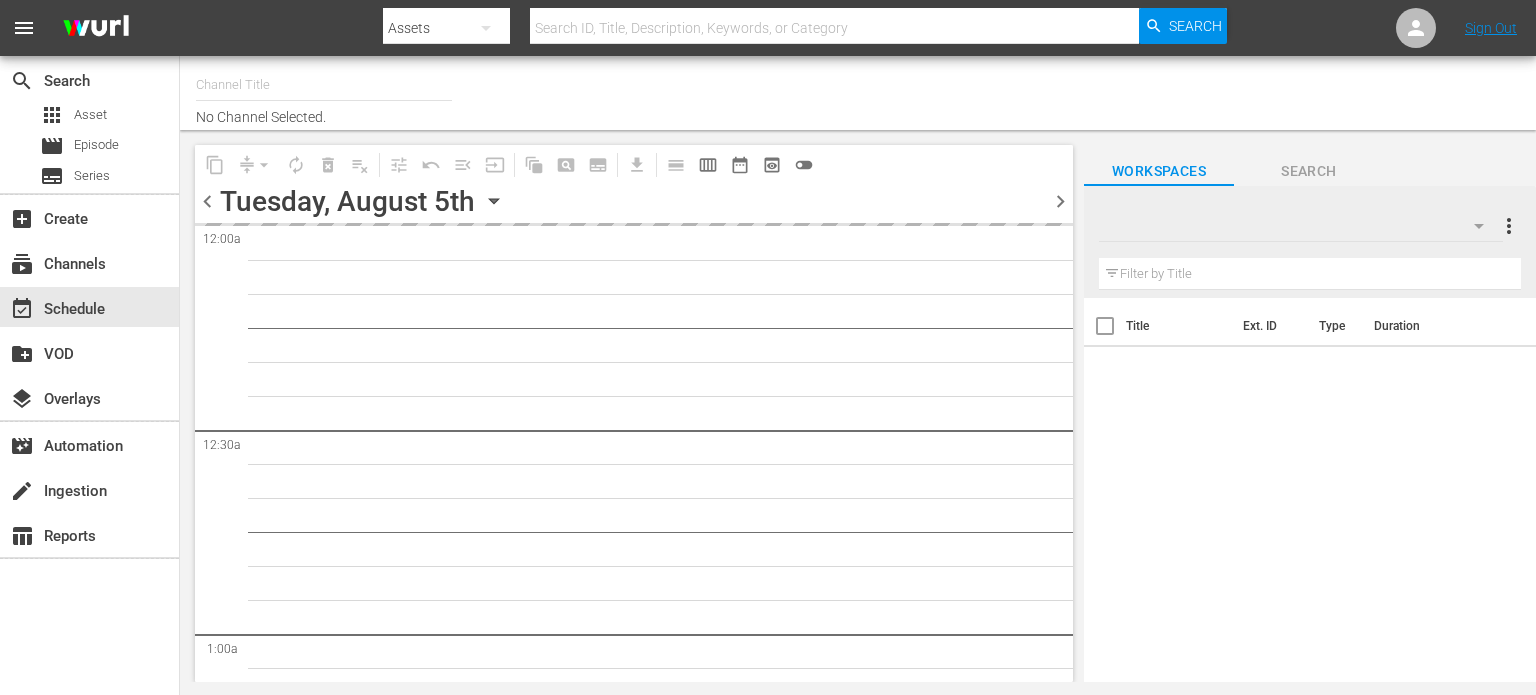 scroll, scrollTop: 0, scrollLeft: 0, axis: both 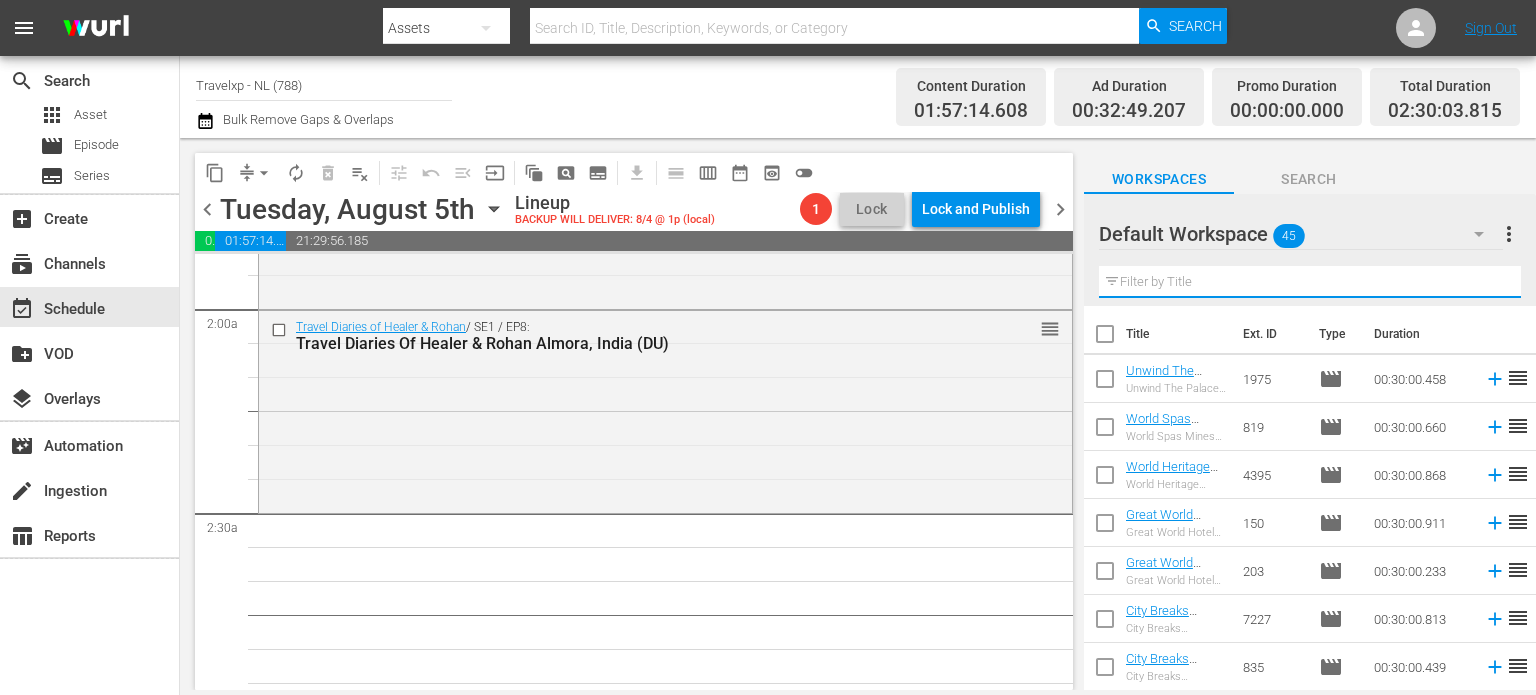 click at bounding box center (1310, 282) 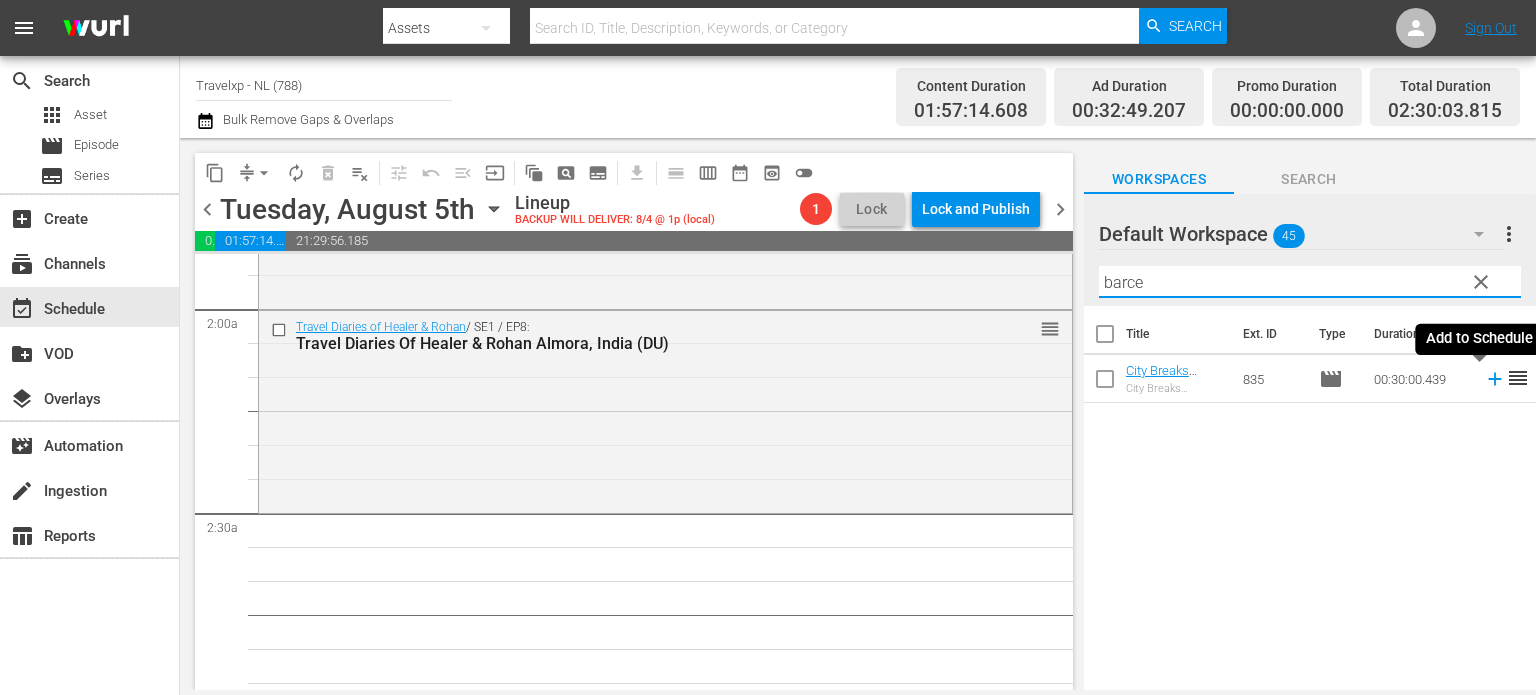 type on "barce" 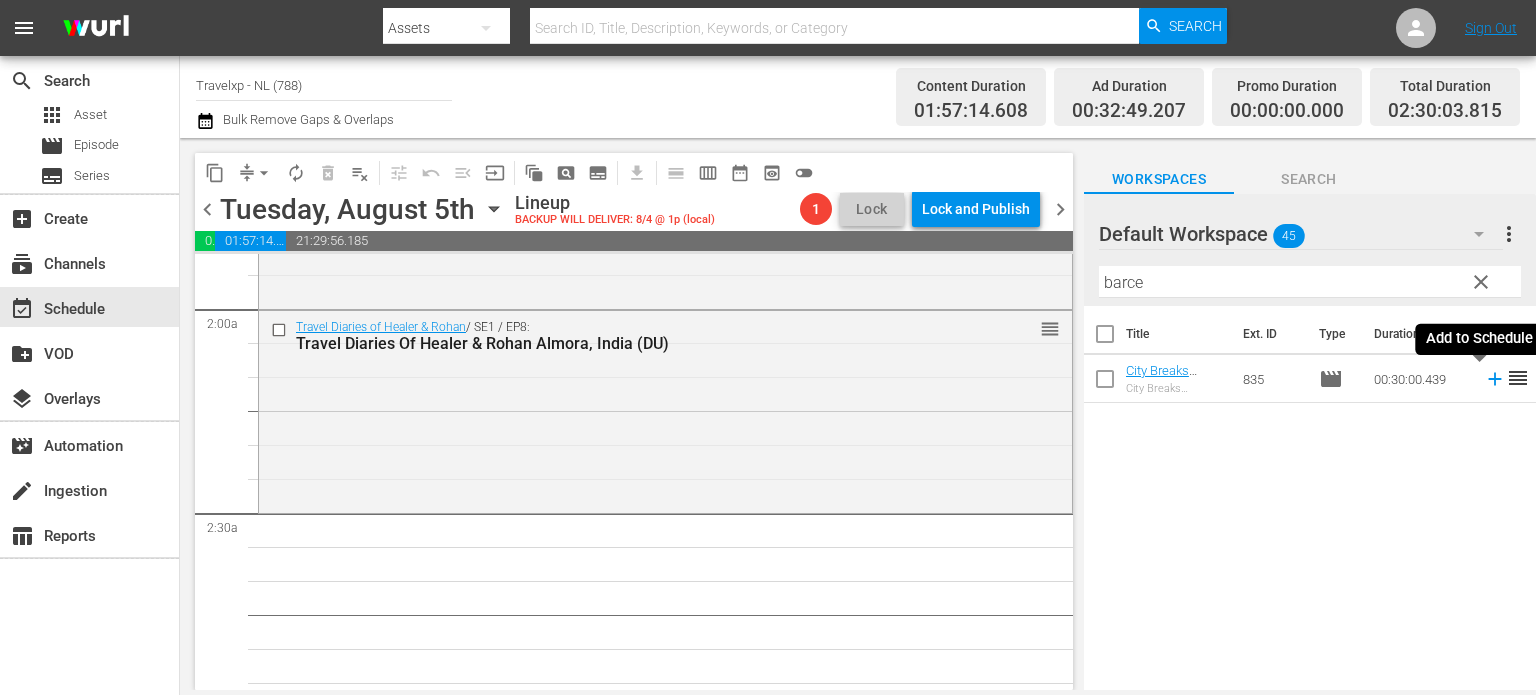 click 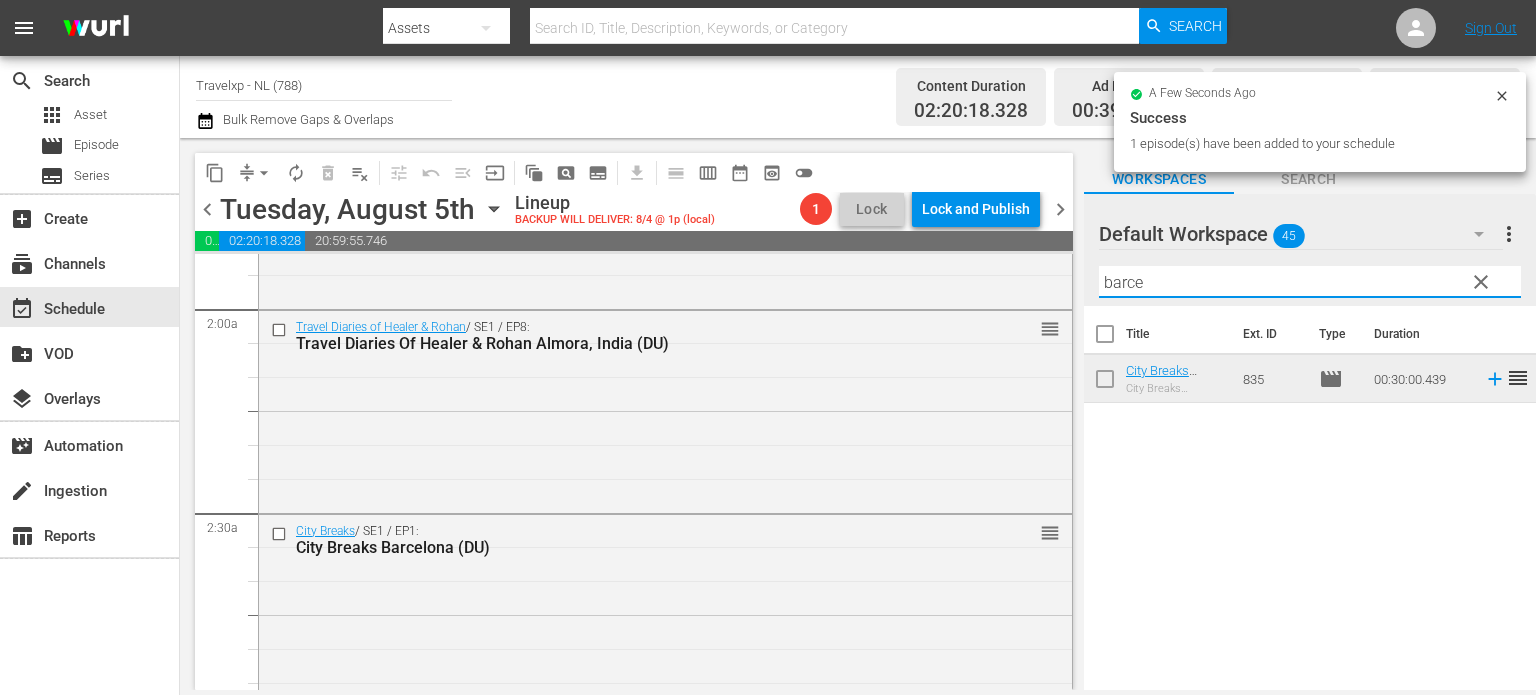 click on "barce" at bounding box center [1310, 282] 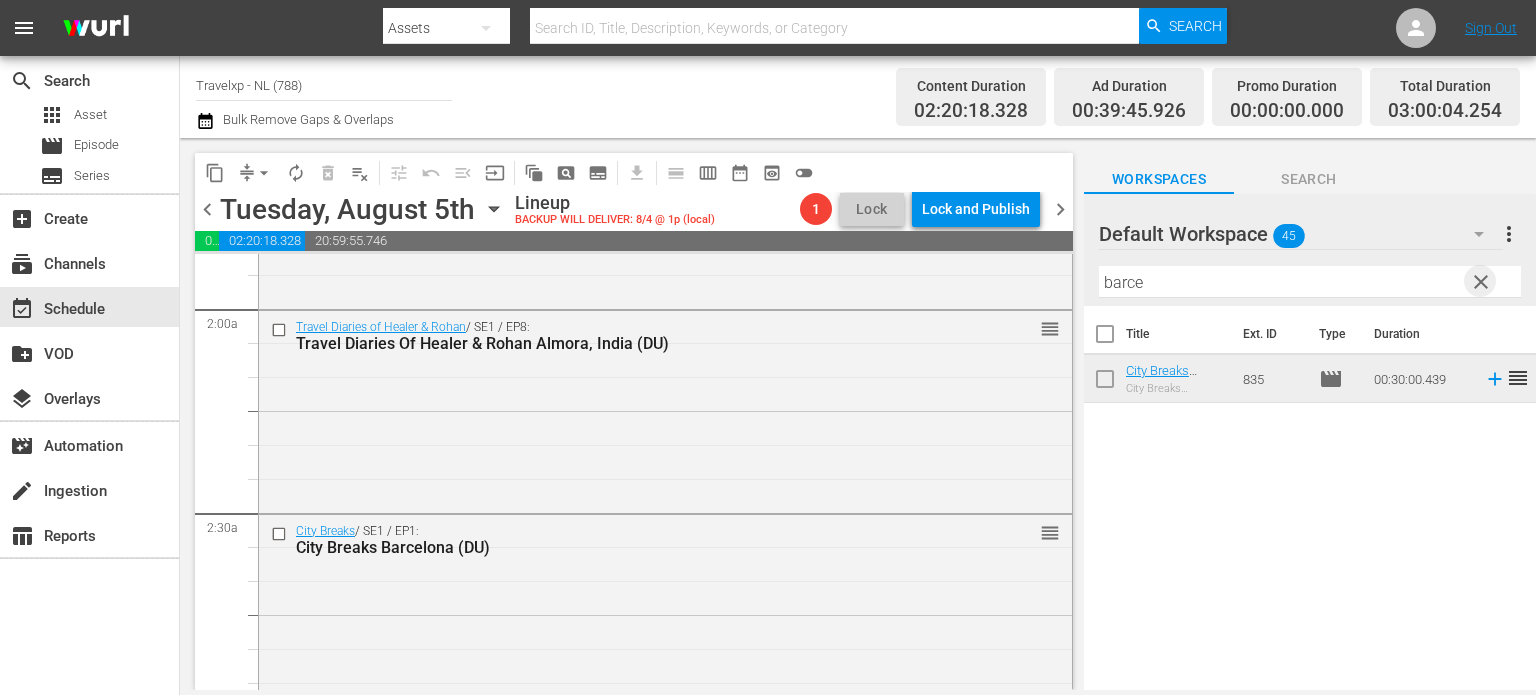 click on "clear" at bounding box center [1481, 282] 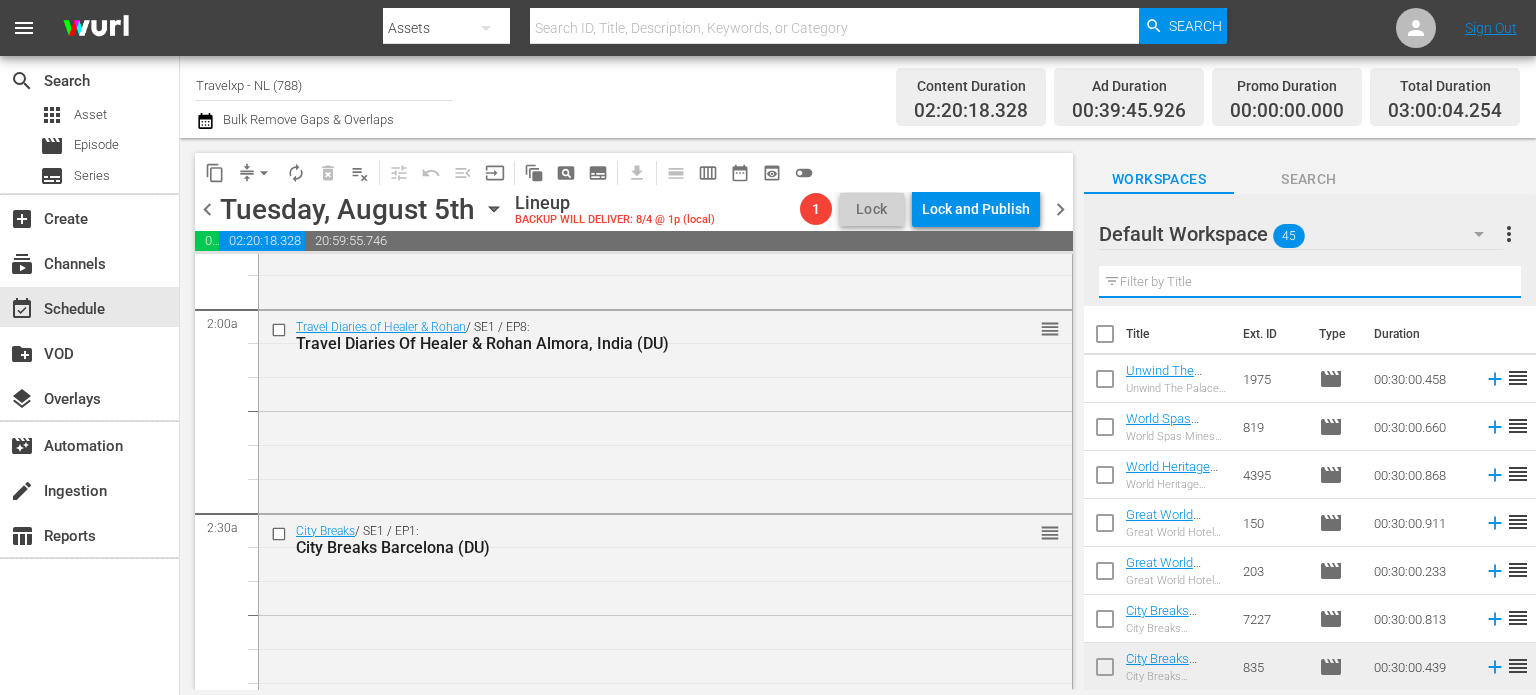 click at bounding box center [1310, 282] 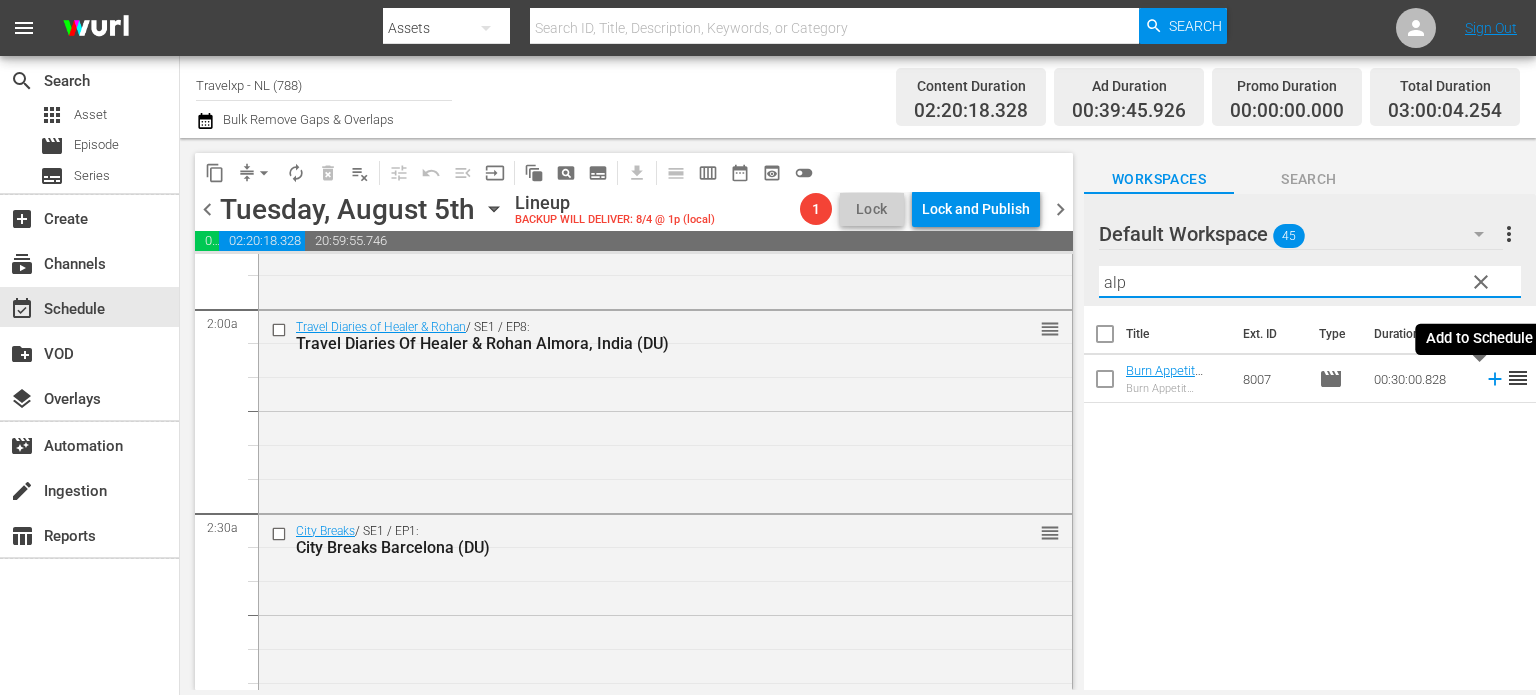type on "alp" 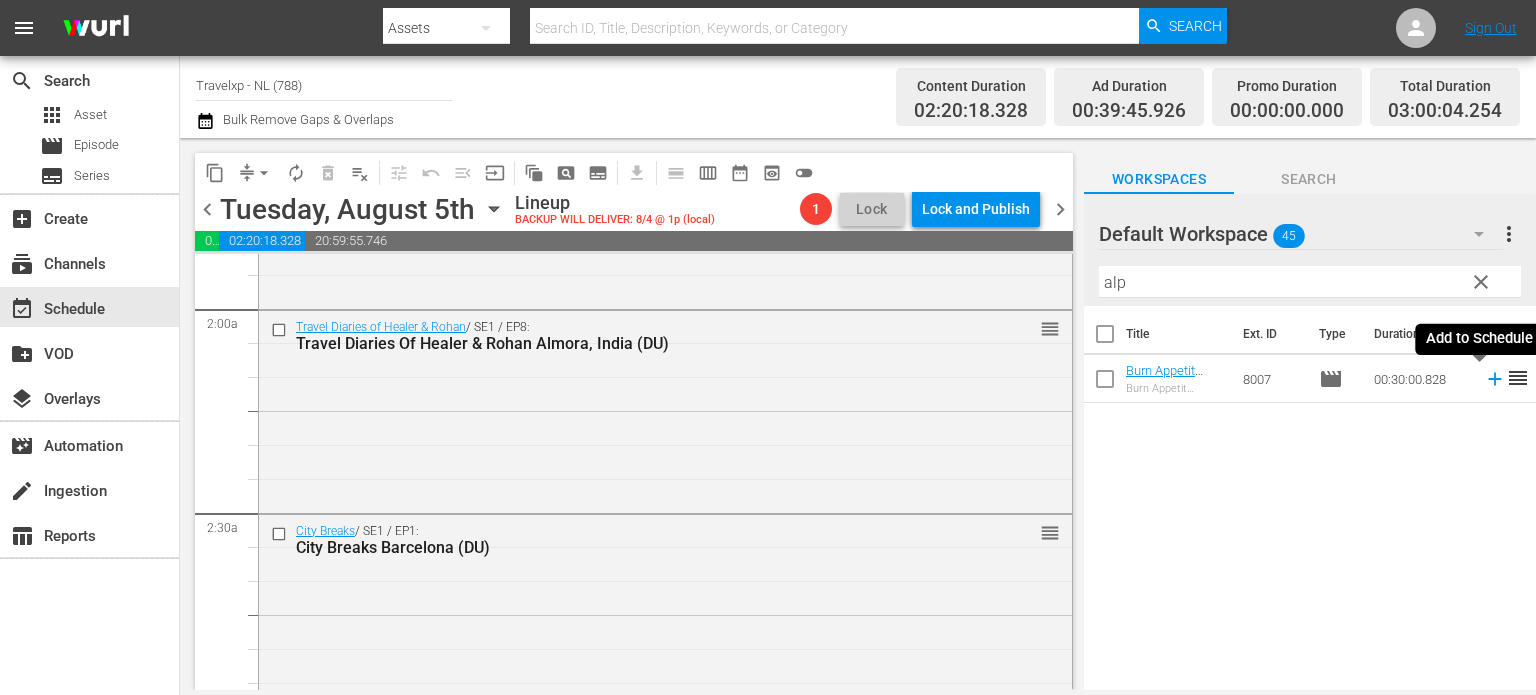 click 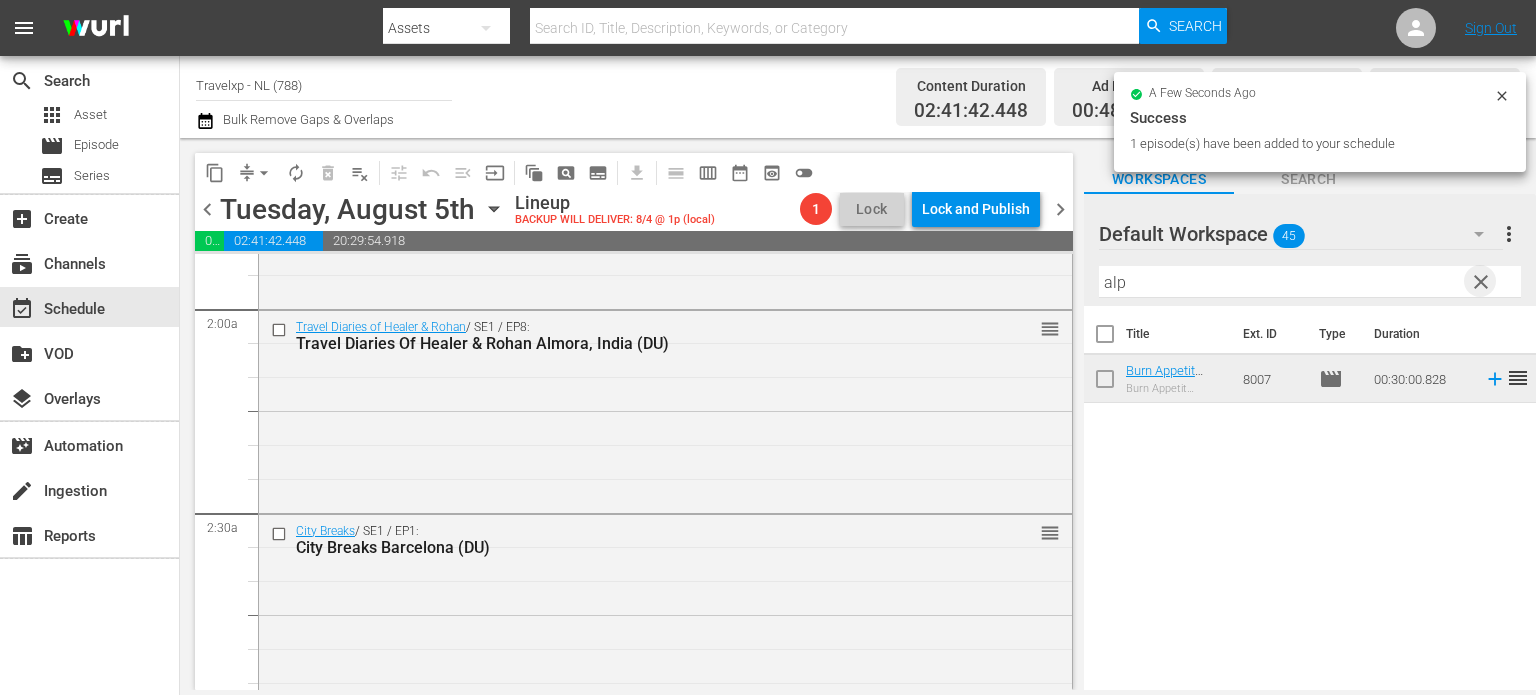 click on "clear" at bounding box center (1481, 282) 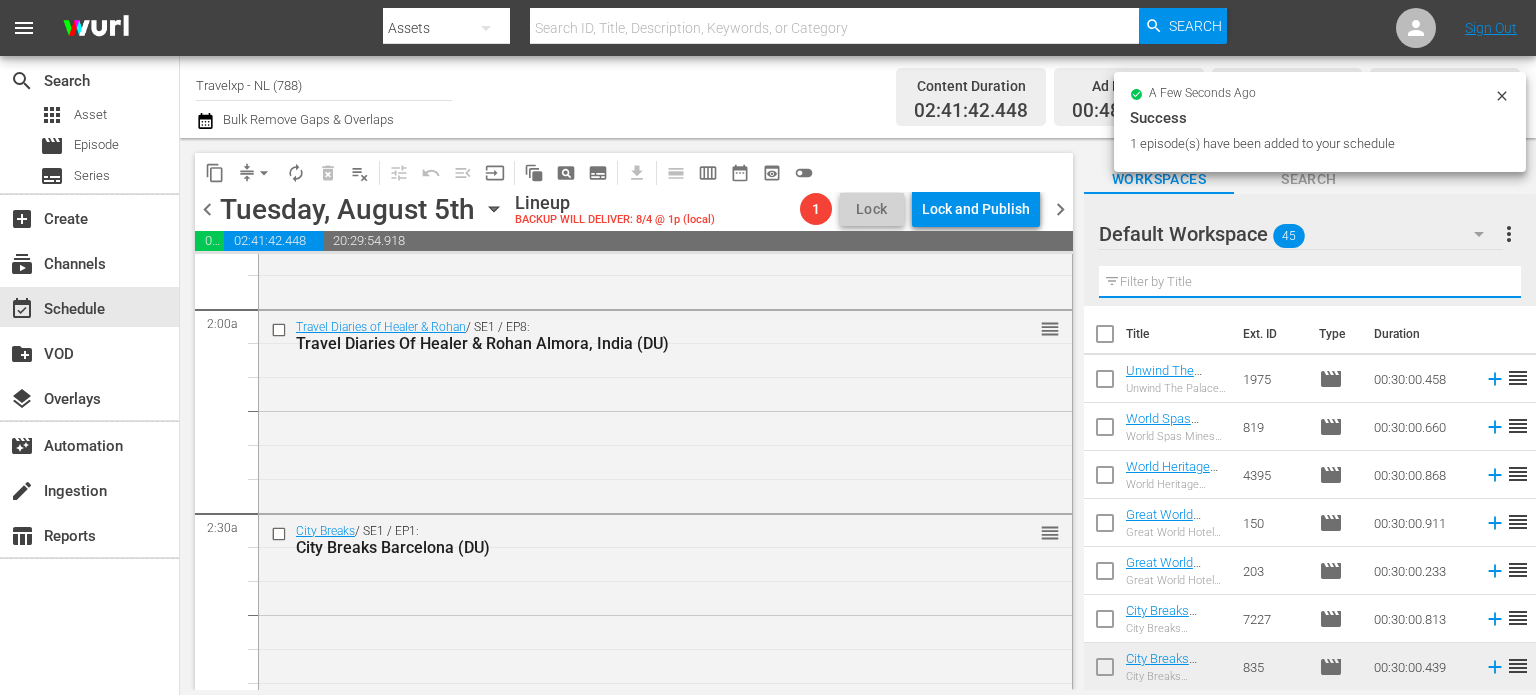 click at bounding box center (1310, 282) 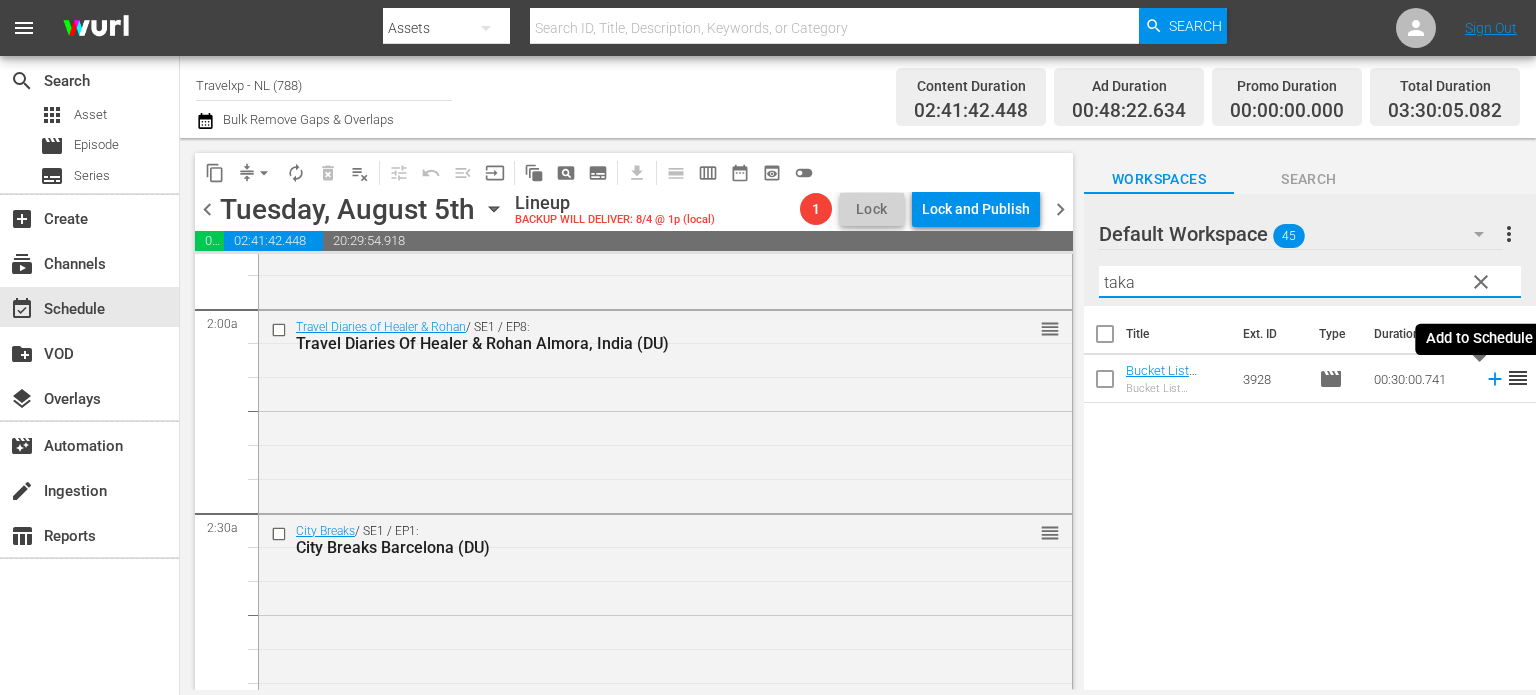 type on "taka" 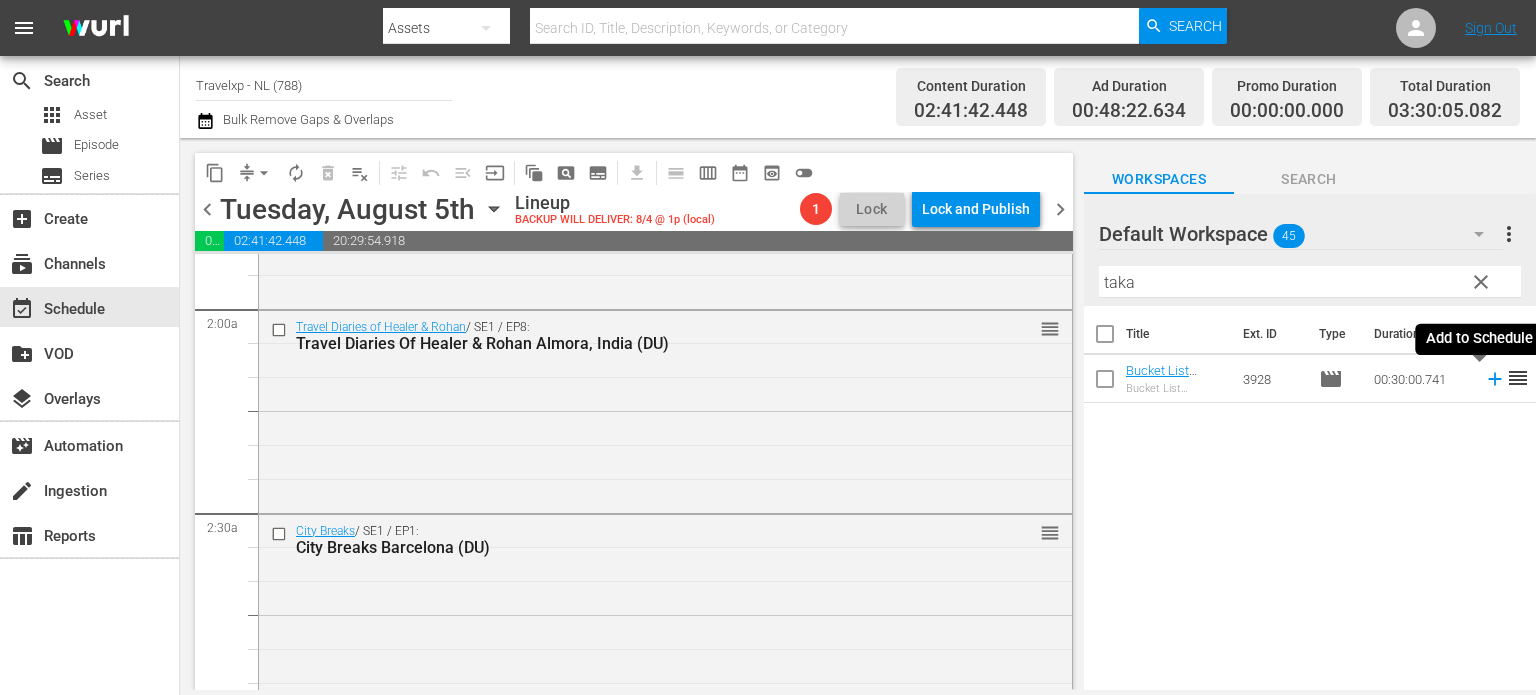 click 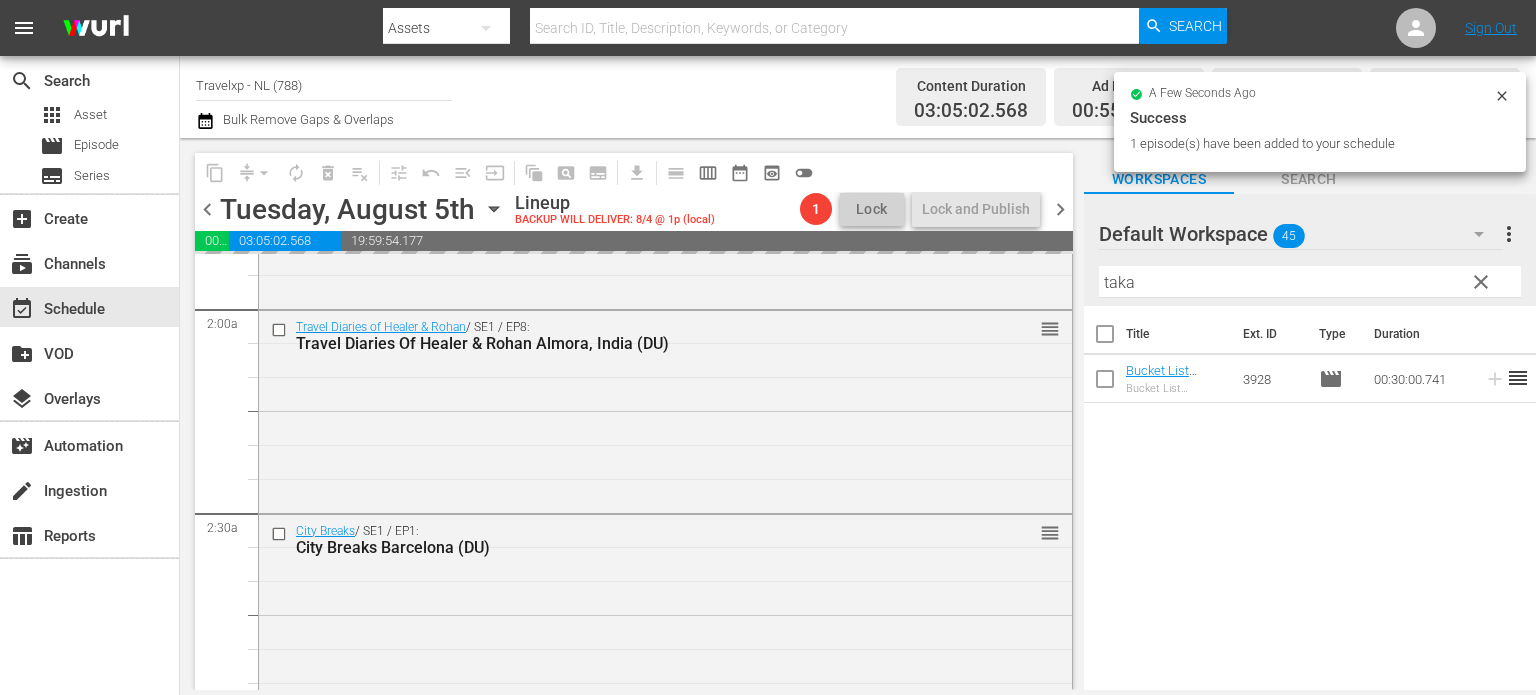 click on "clear" at bounding box center (1481, 282) 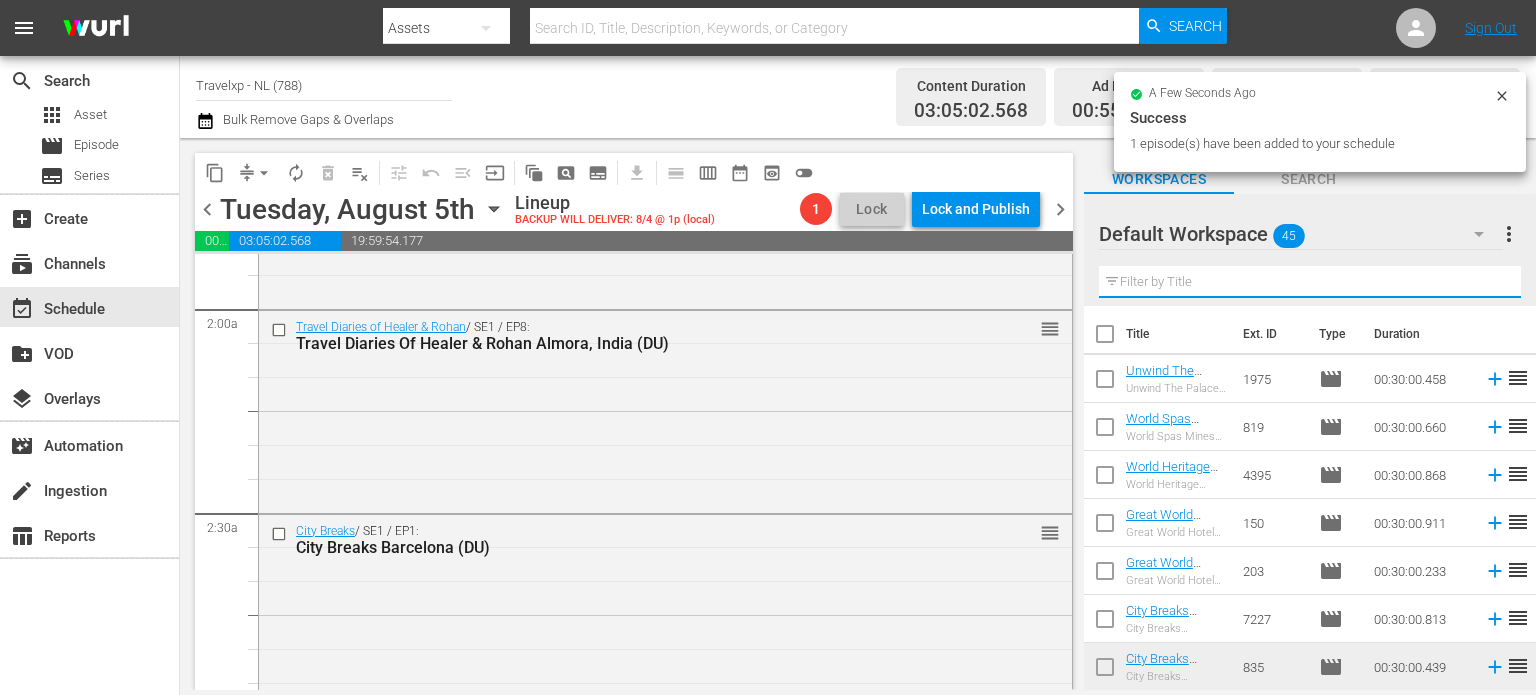 click at bounding box center [1310, 282] 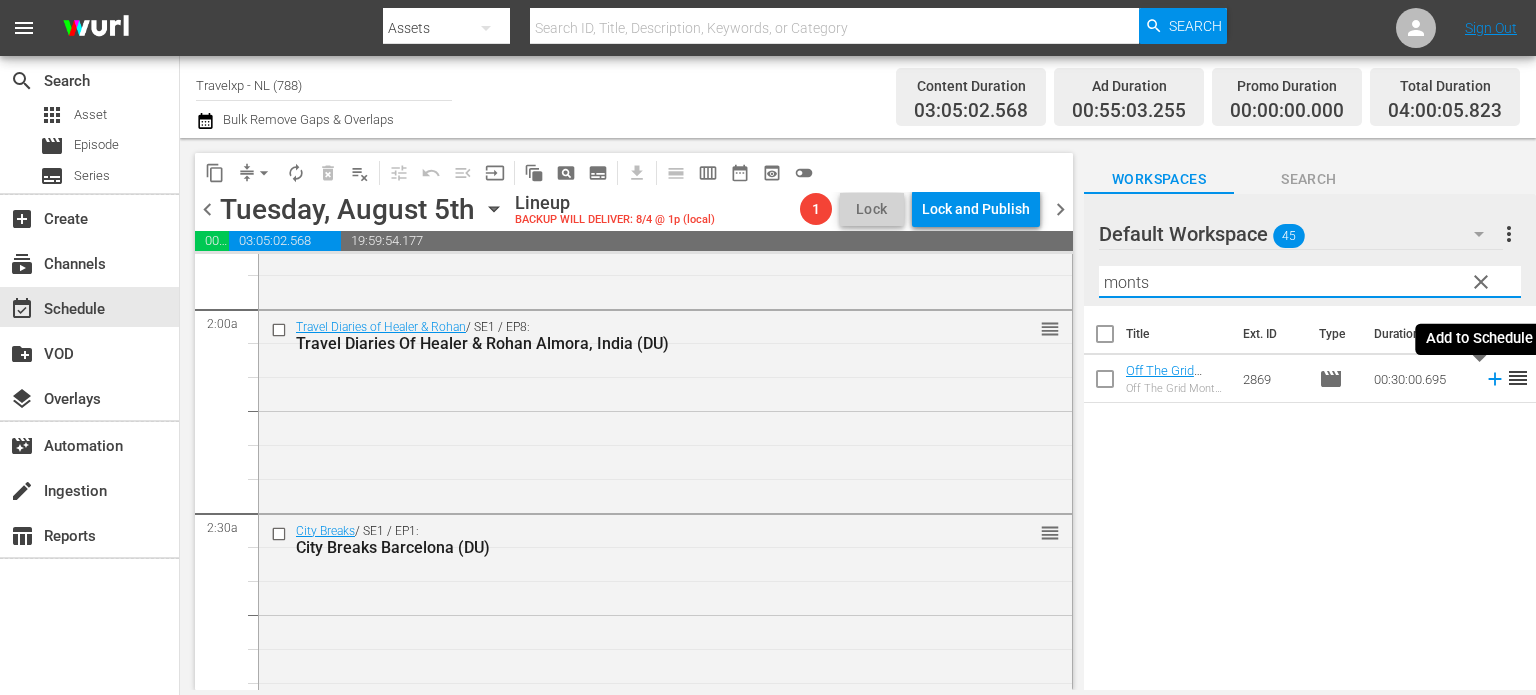 type on "monts" 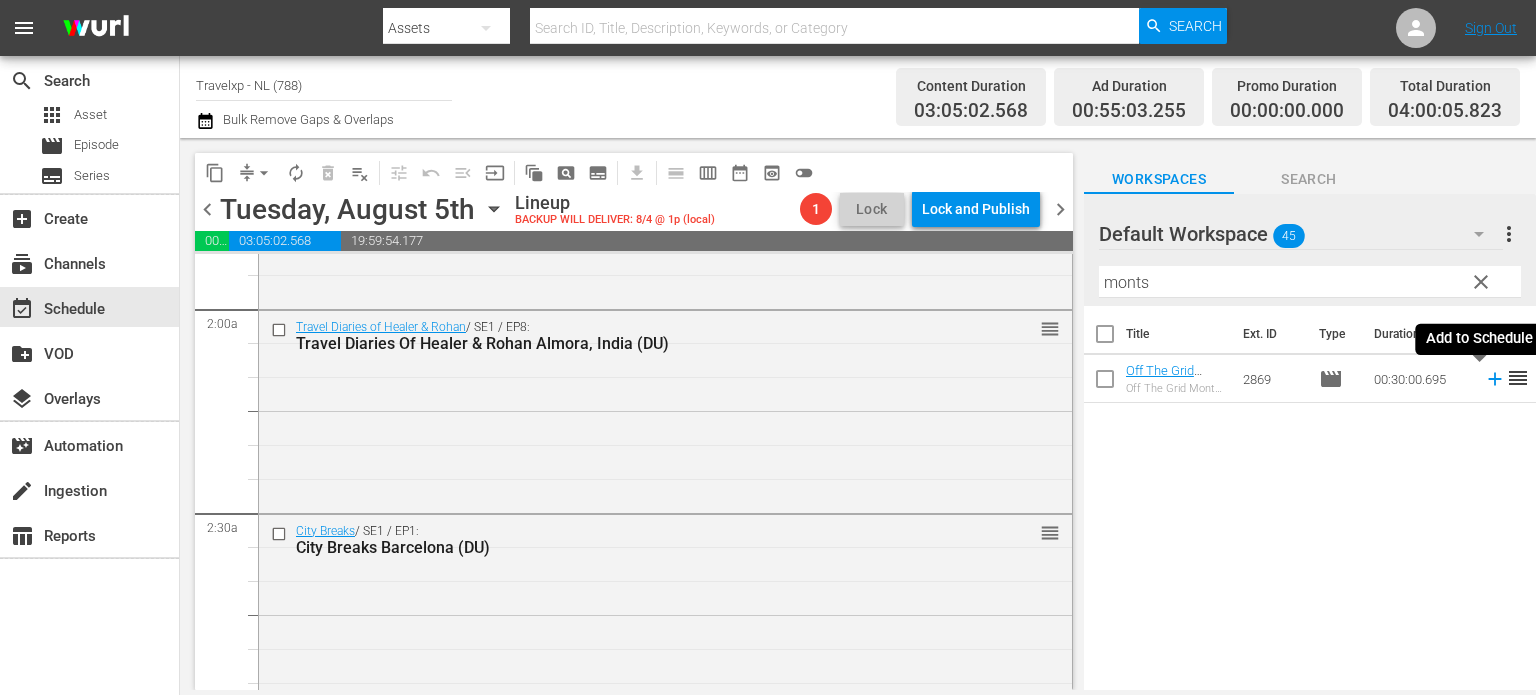 click 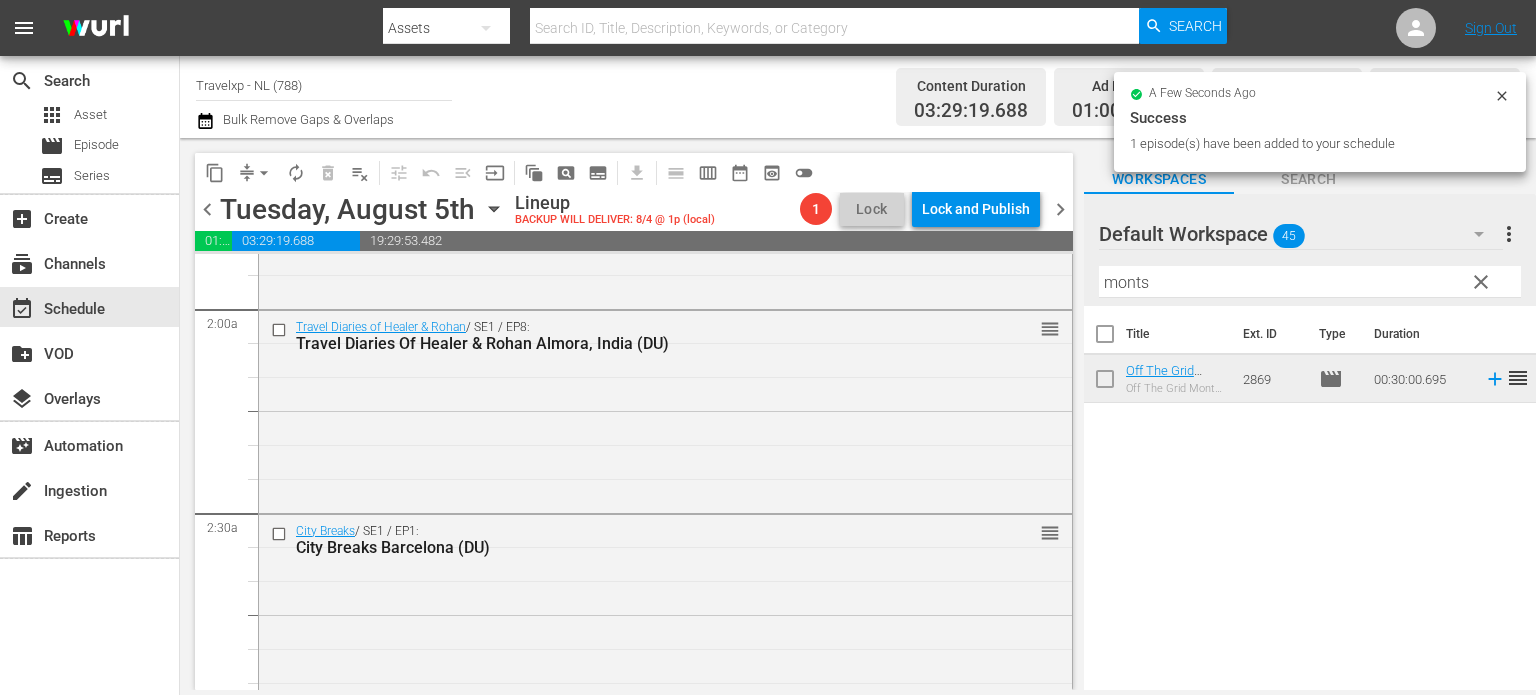 click on "clear" at bounding box center (1480, 281) 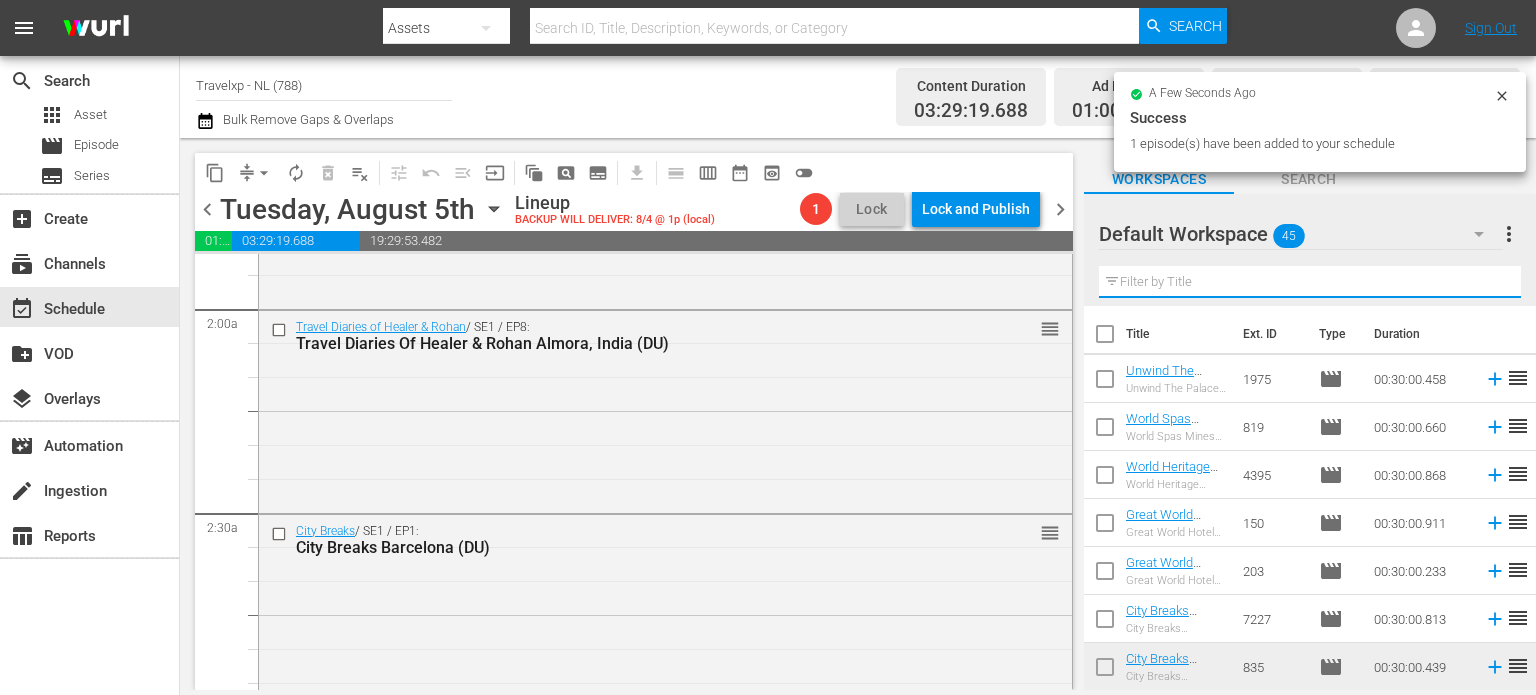 click at bounding box center (1310, 282) 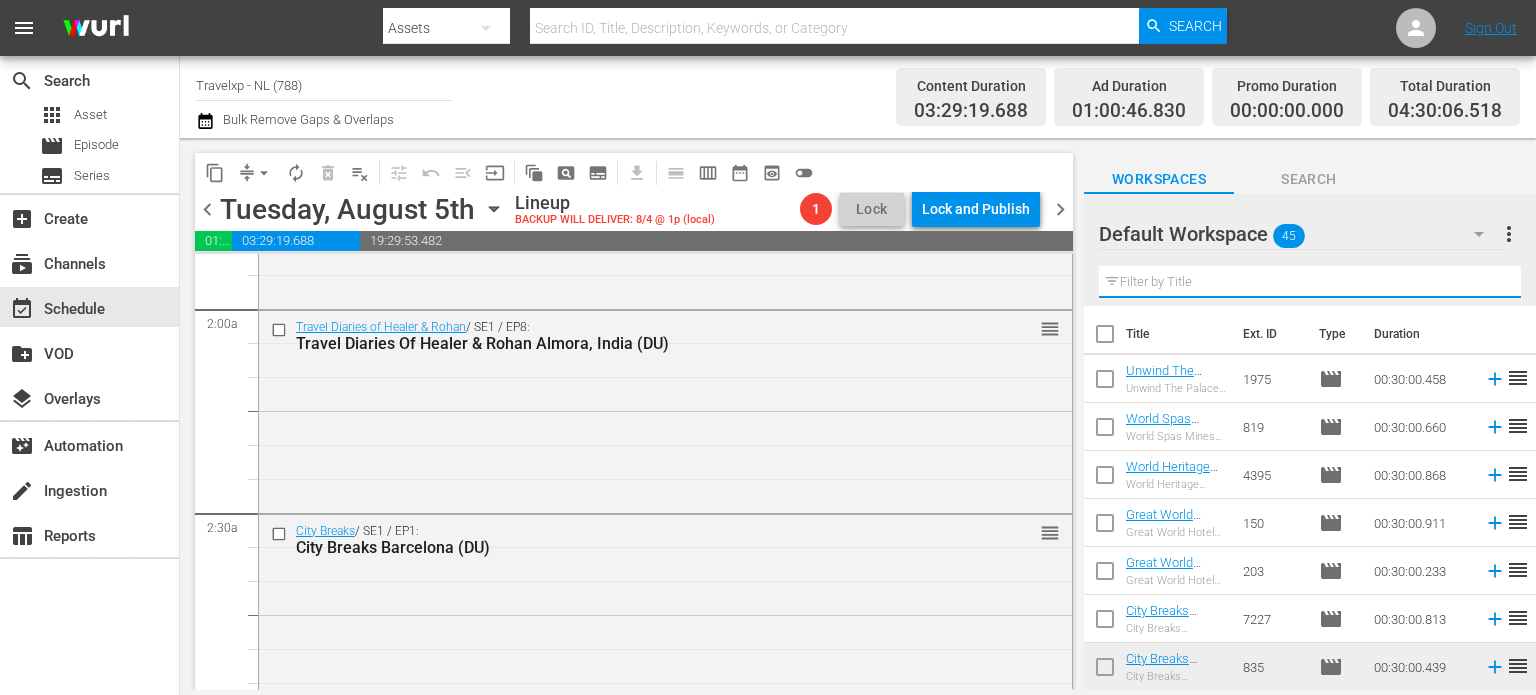 click at bounding box center (1310, 282) 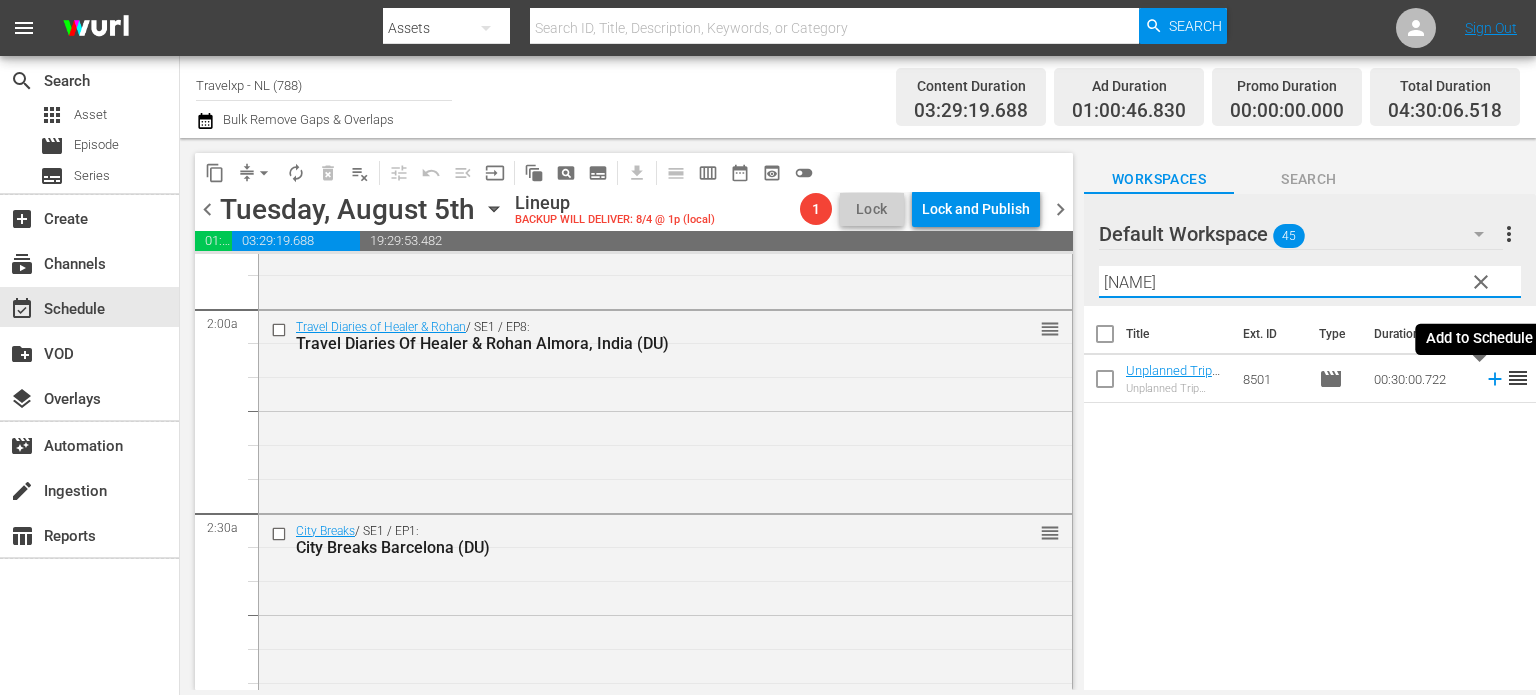 type on "jairam" 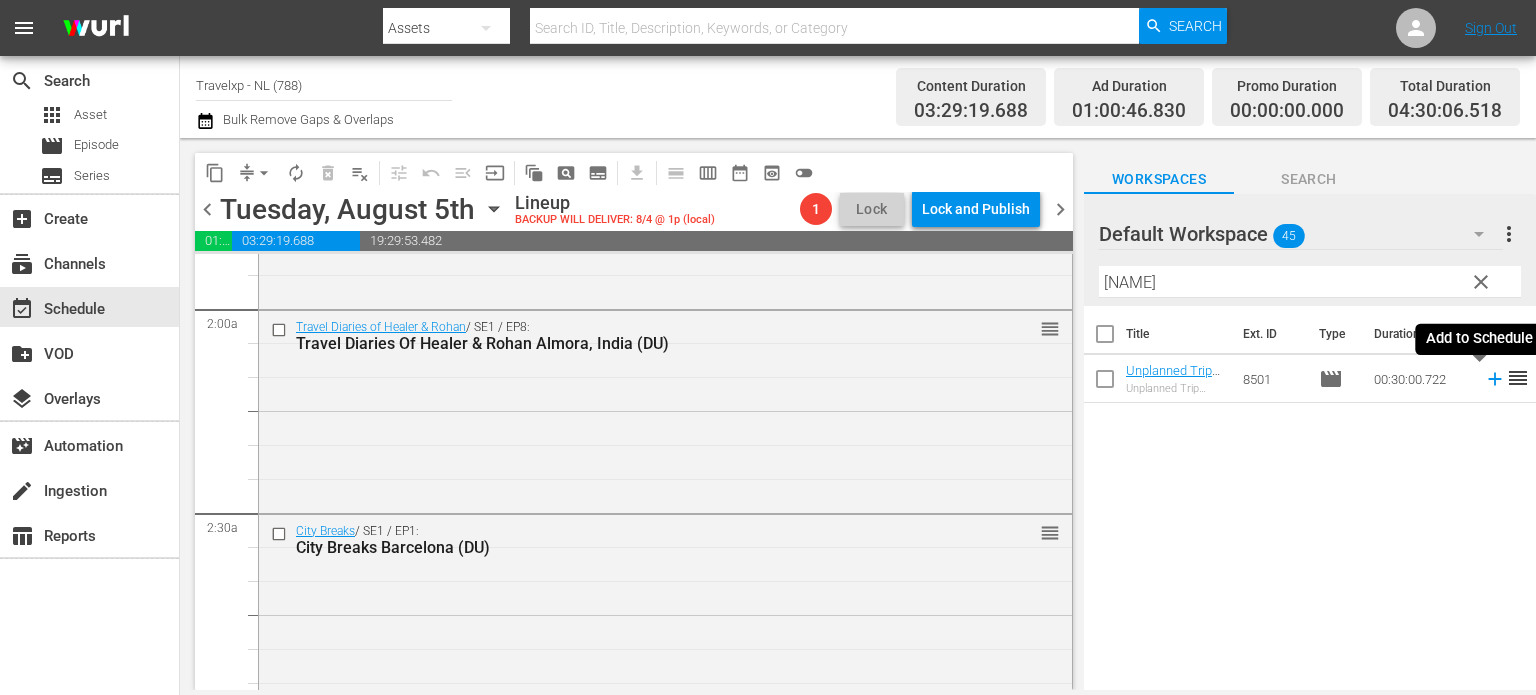 click 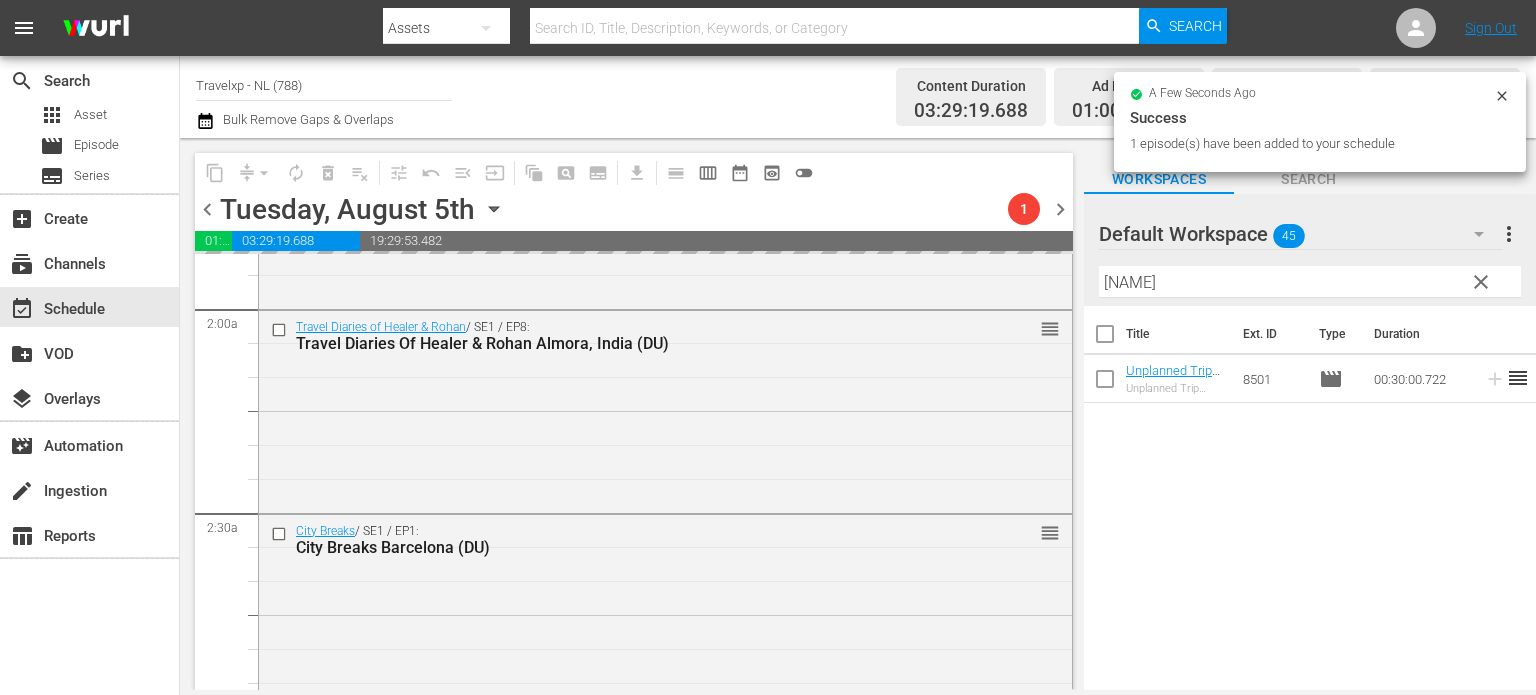 click on "clear" at bounding box center (1481, 282) 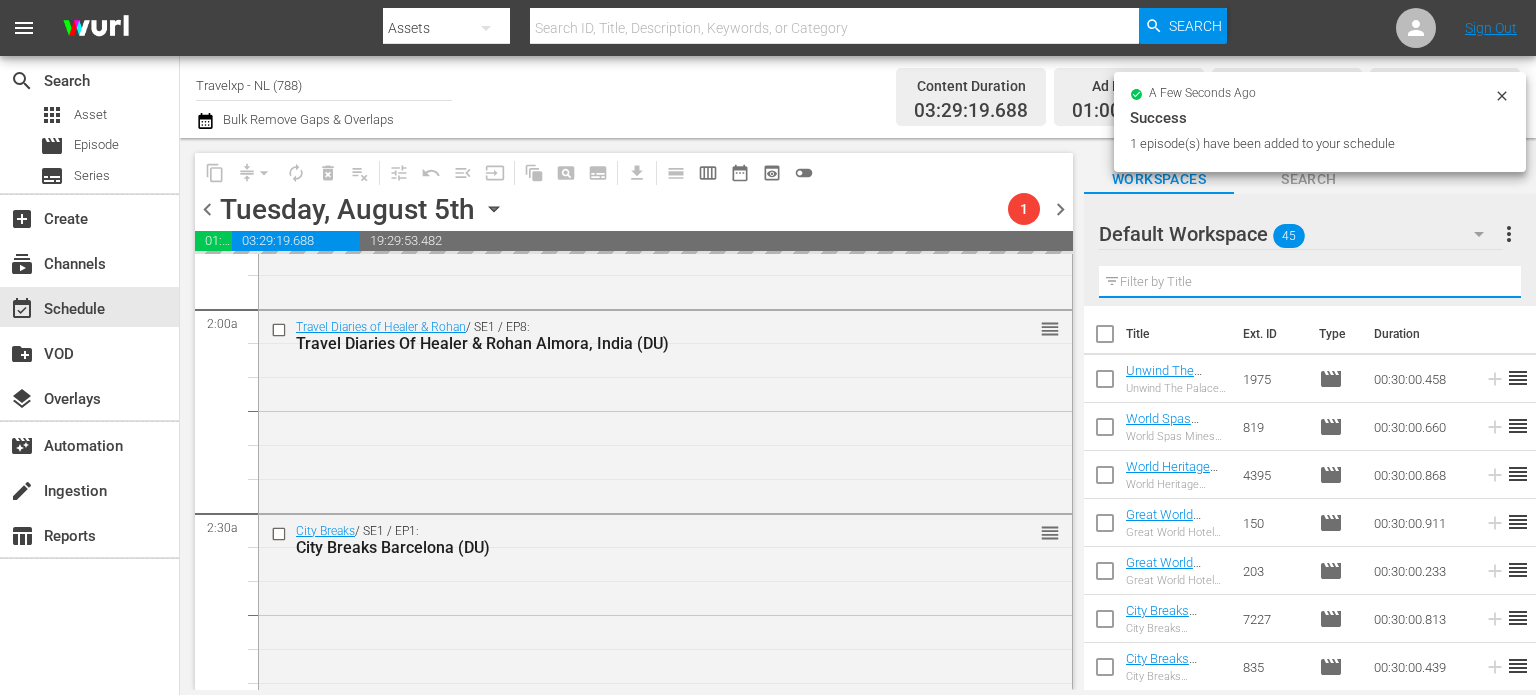 click at bounding box center (1310, 282) 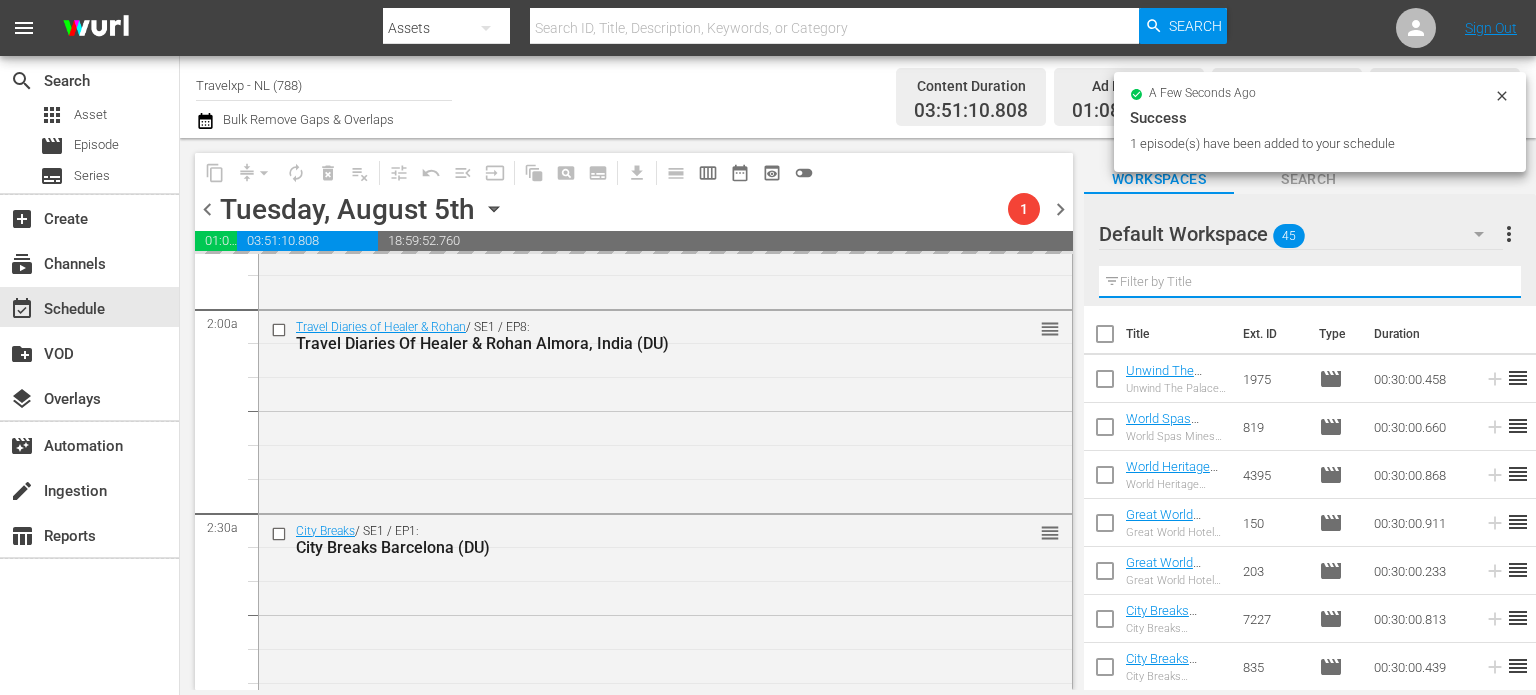 click at bounding box center (1310, 282) 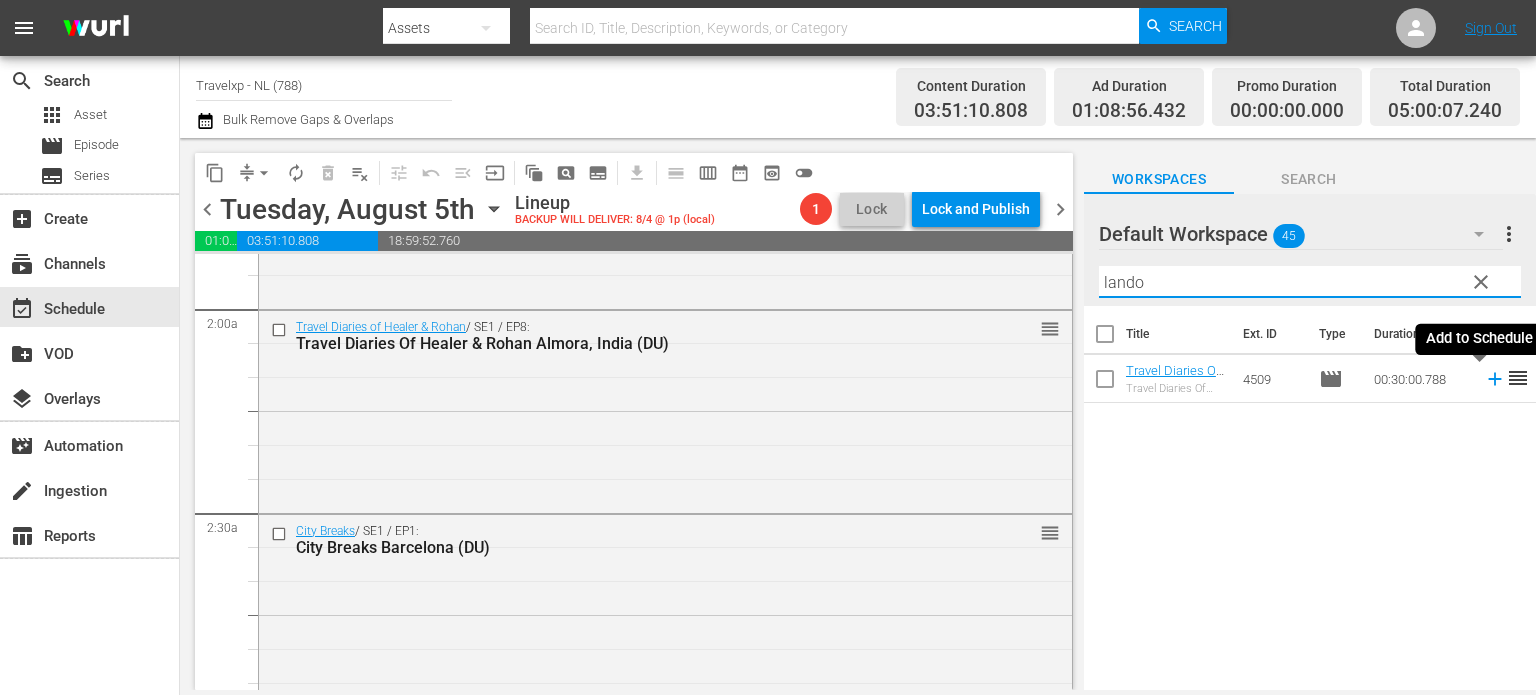 type on "lando" 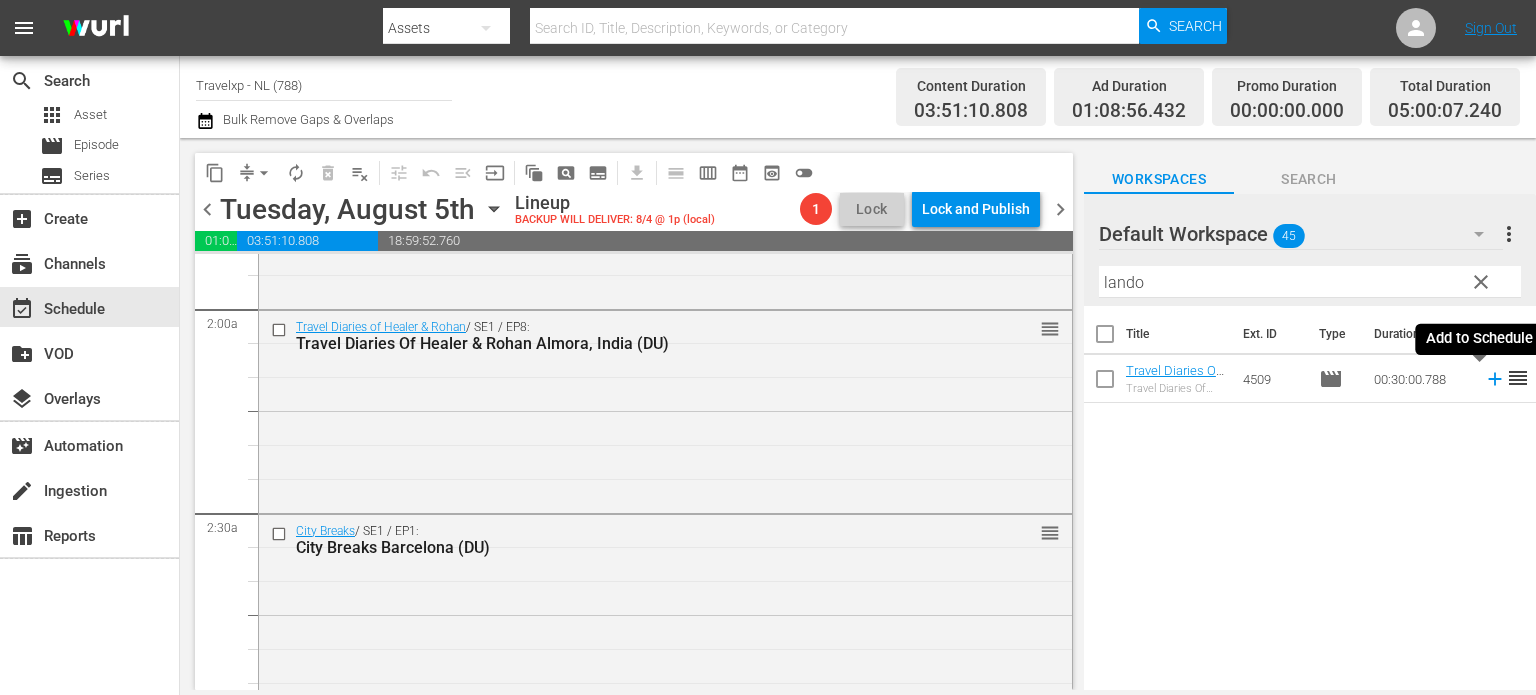 click 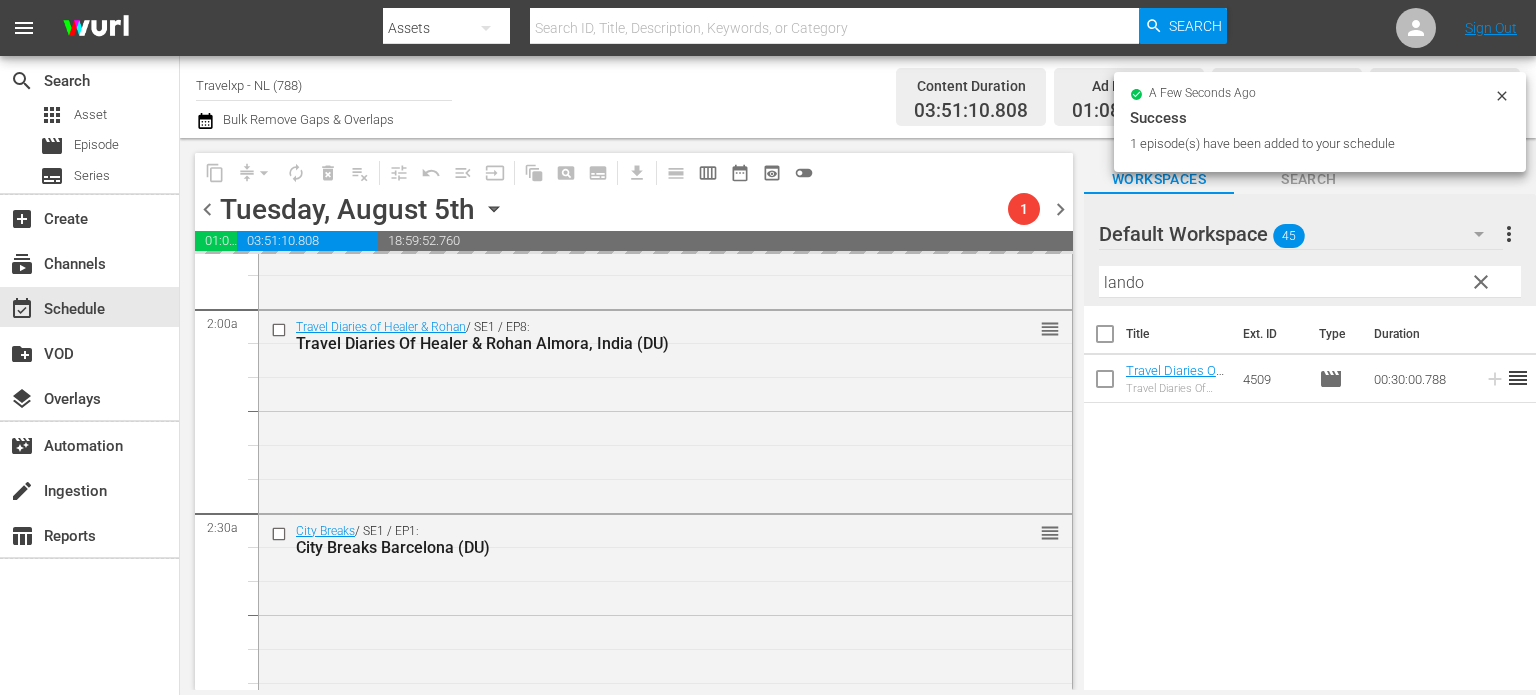 click on "clear" at bounding box center [1481, 282] 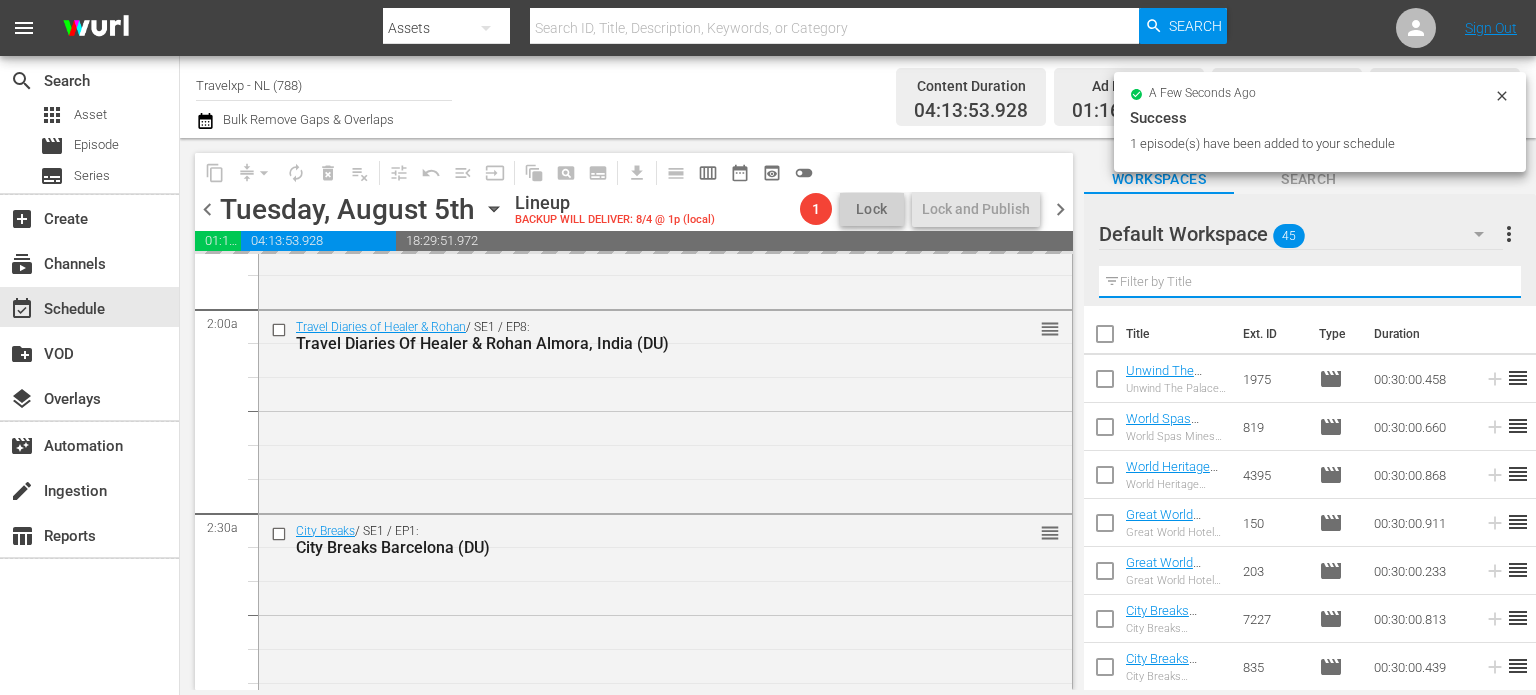 click at bounding box center (1310, 282) 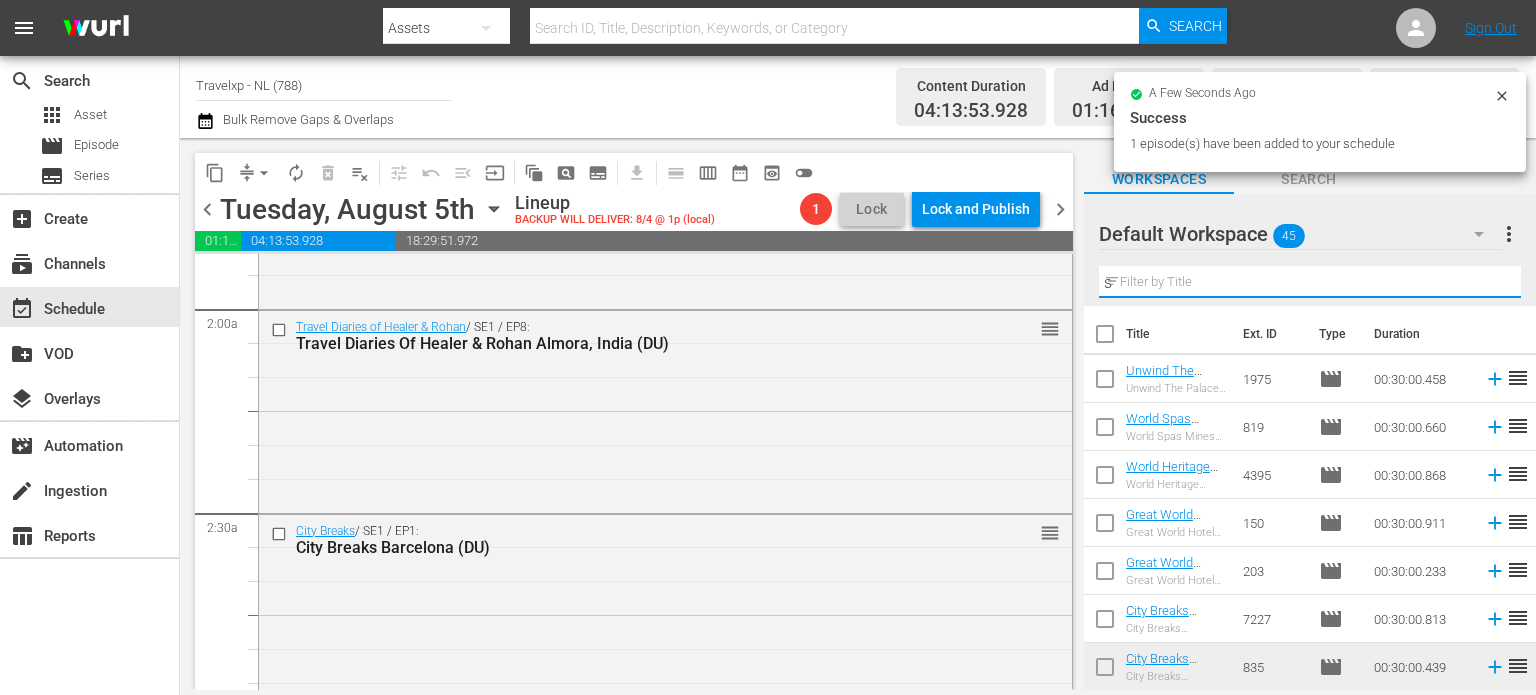click on "Default Workspace 45 Default more_vert  Filter by Title s" at bounding box center [1310, 250] 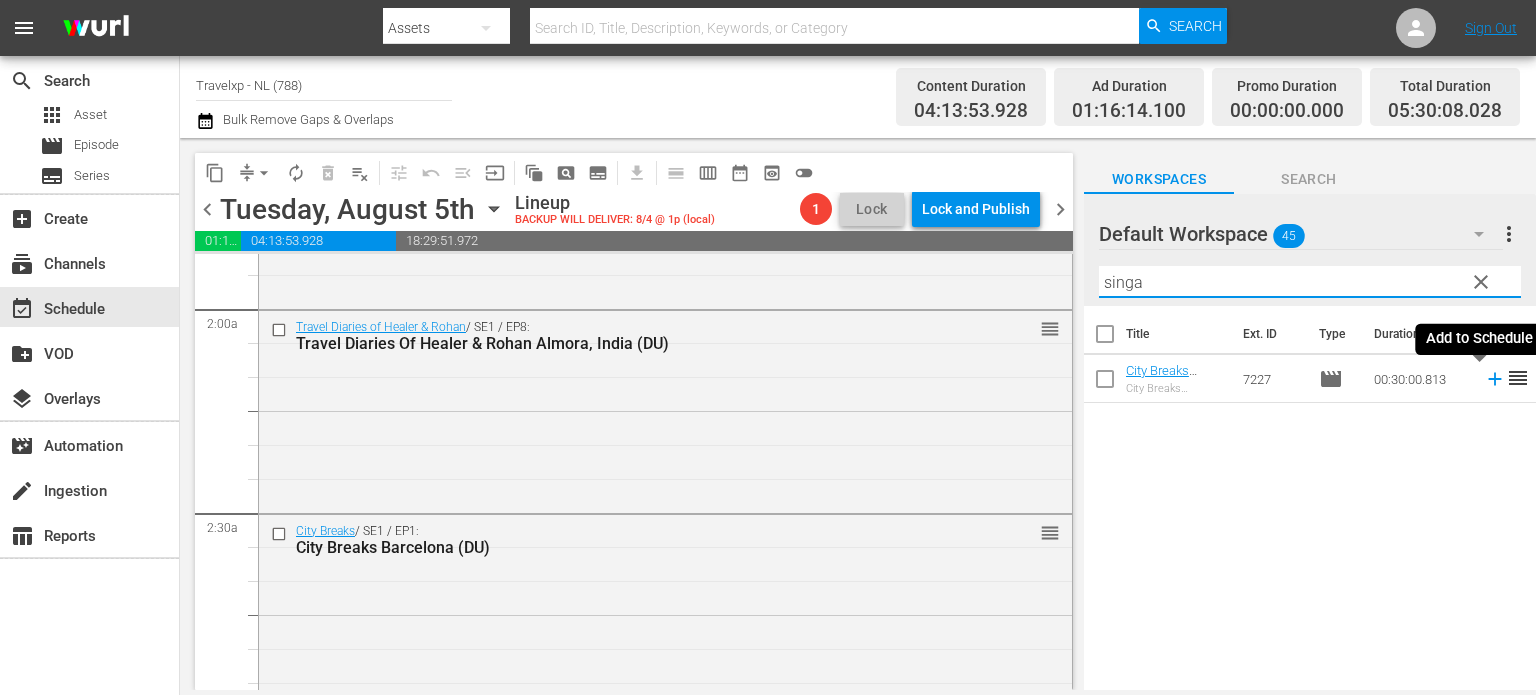 type on "singa" 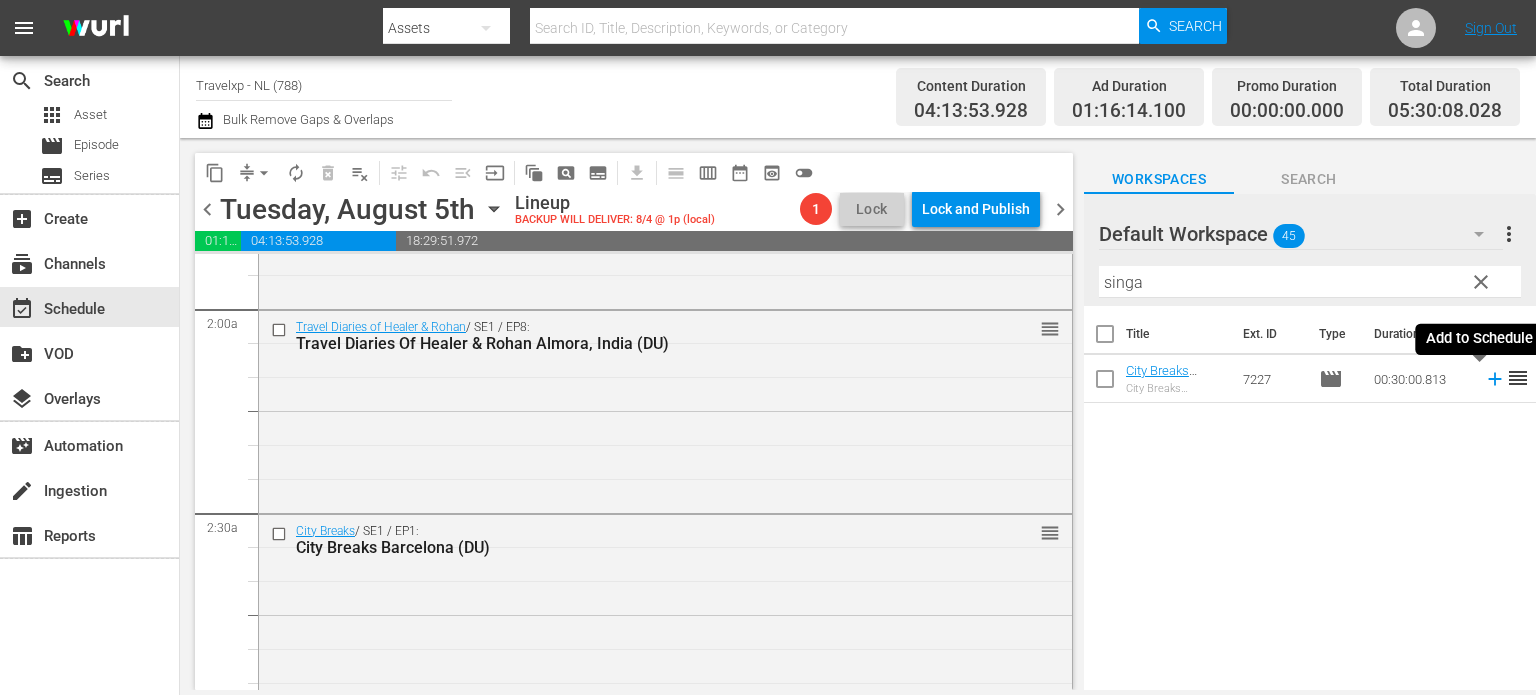 click 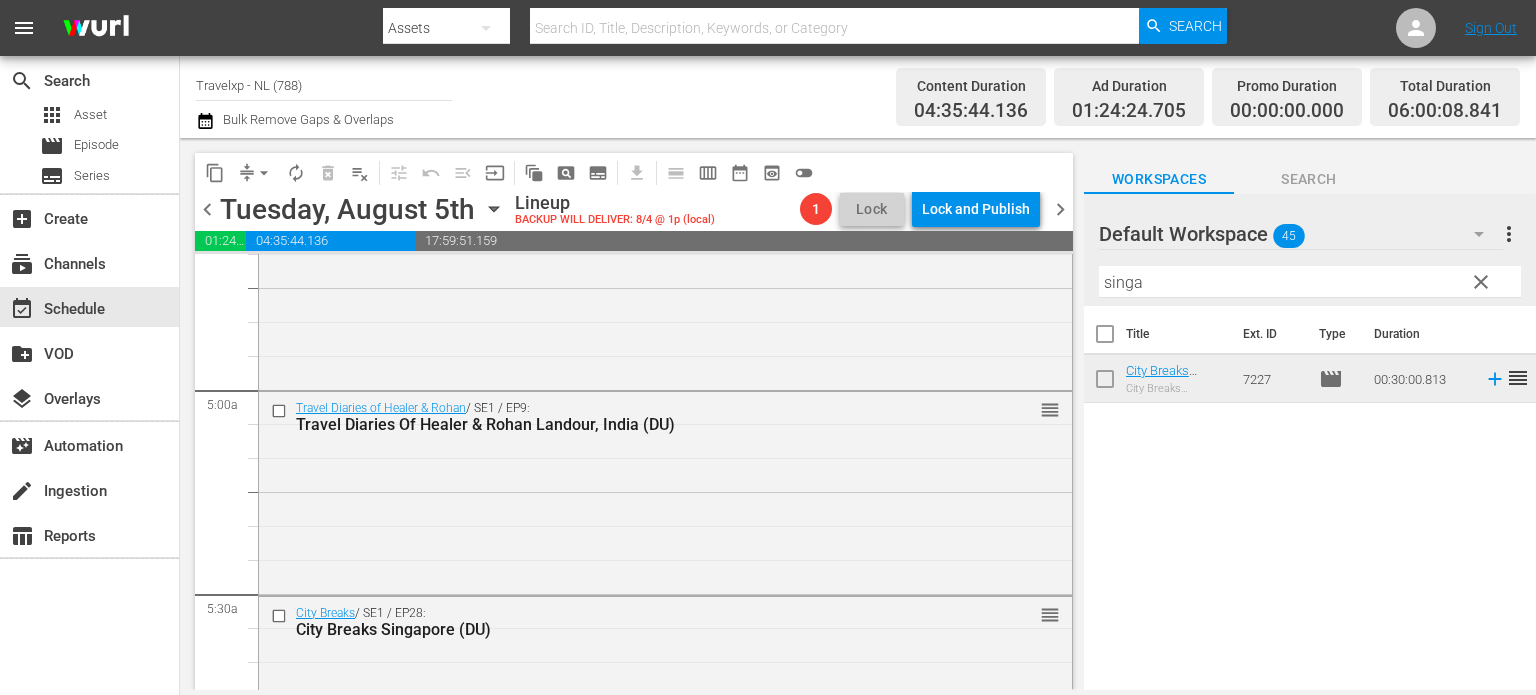 scroll, scrollTop: 2284, scrollLeft: 0, axis: vertical 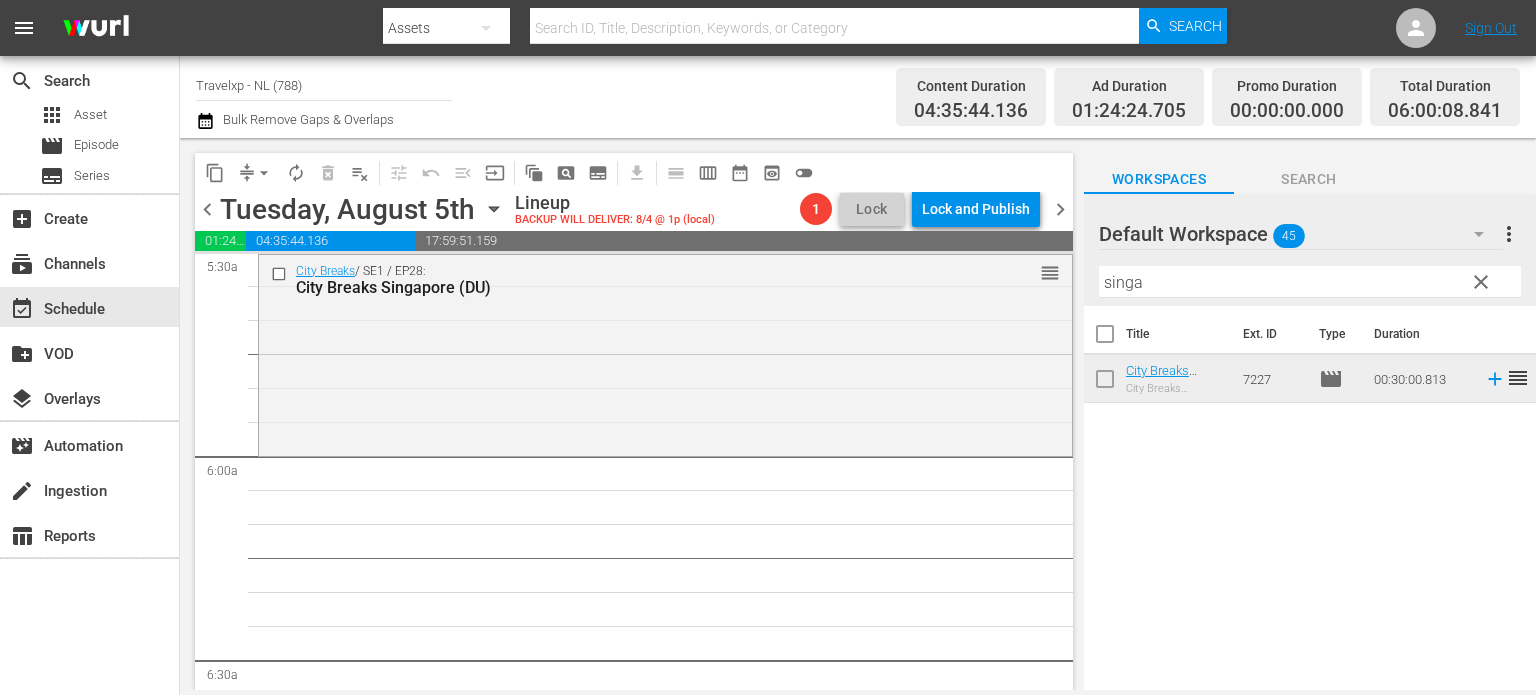 click on "clear" at bounding box center (1481, 282) 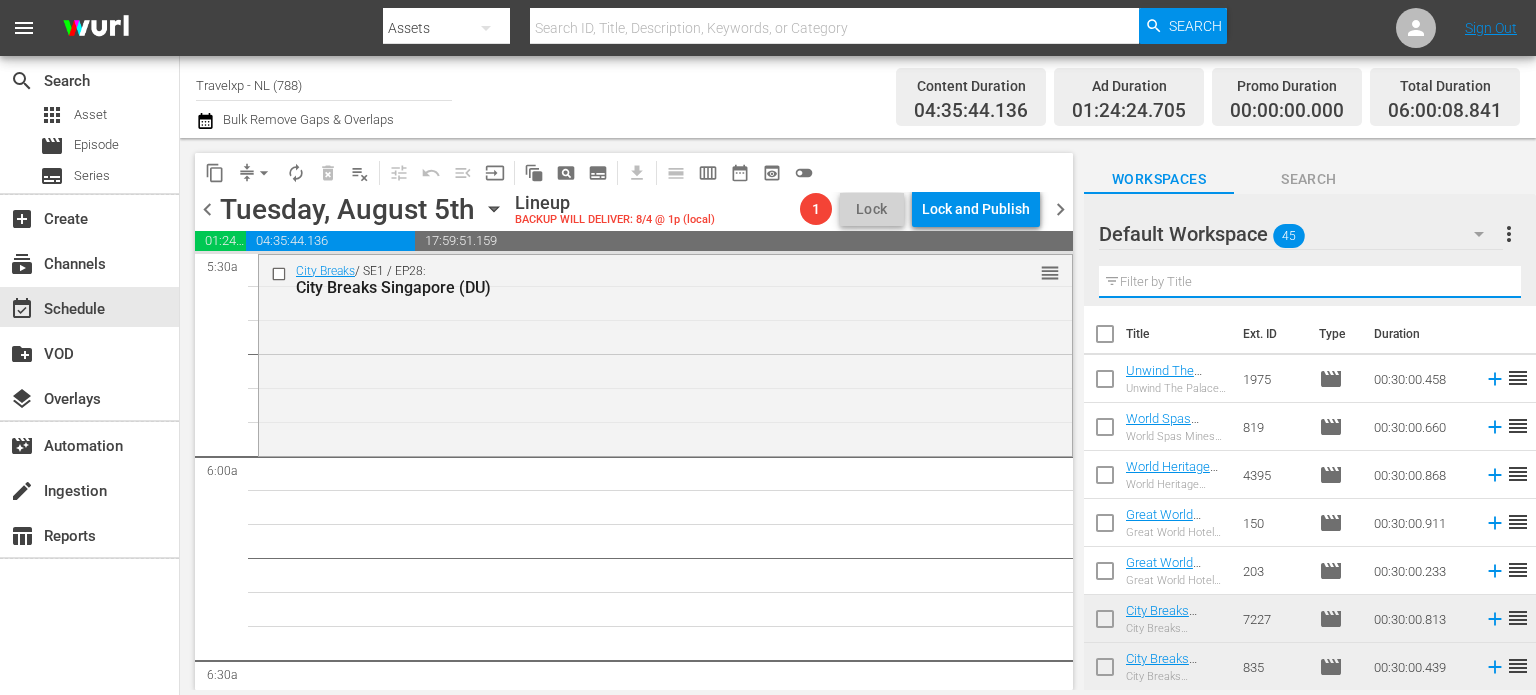 click at bounding box center (1310, 282) 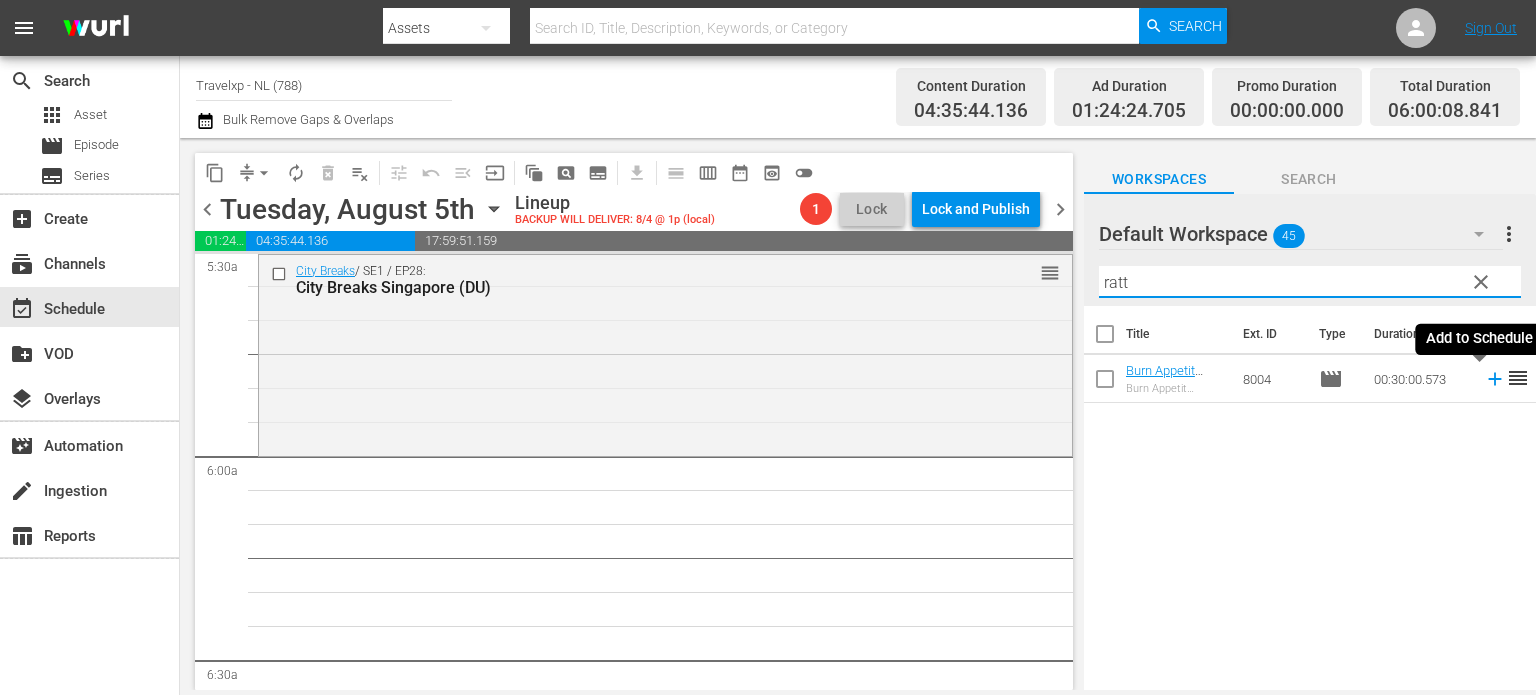 type on "ratt" 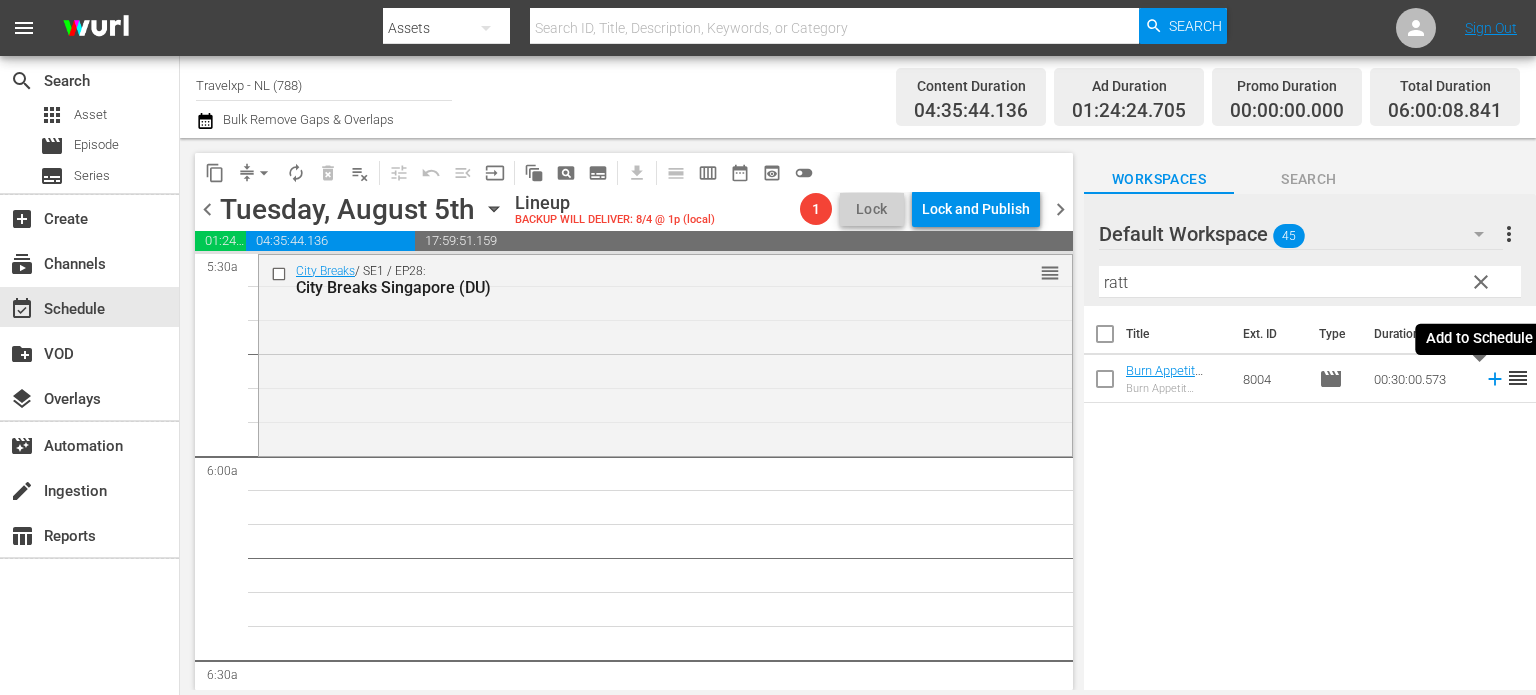 click 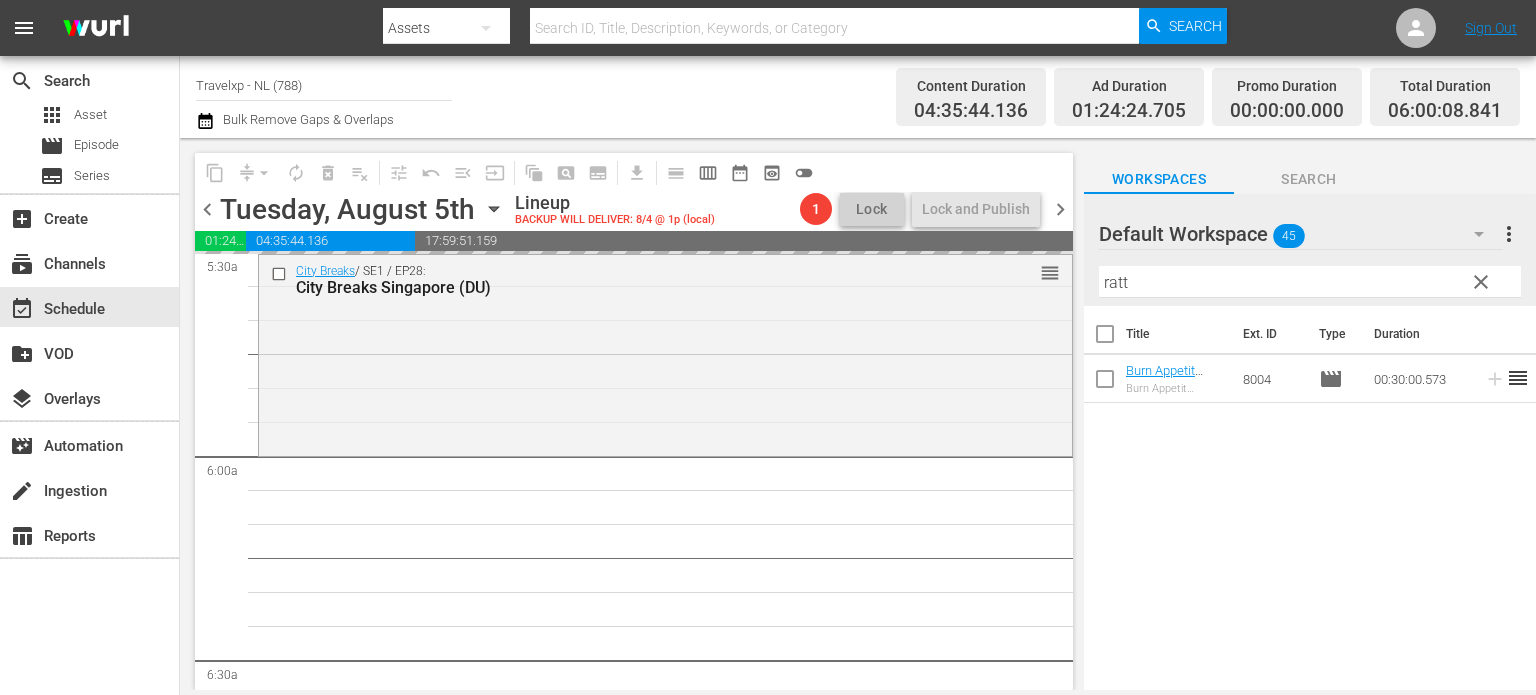 click on "clear" at bounding box center [1481, 282] 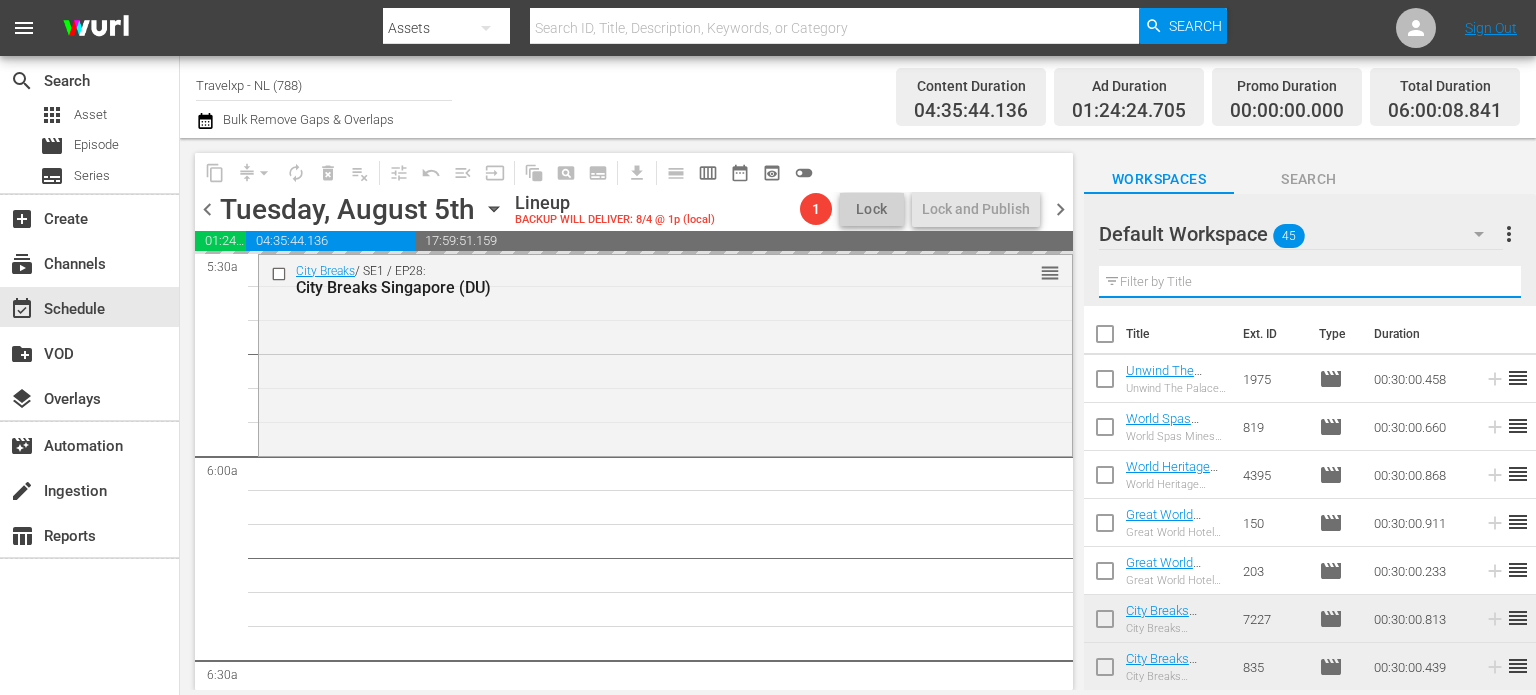 click at bounding box center [1310, 282] 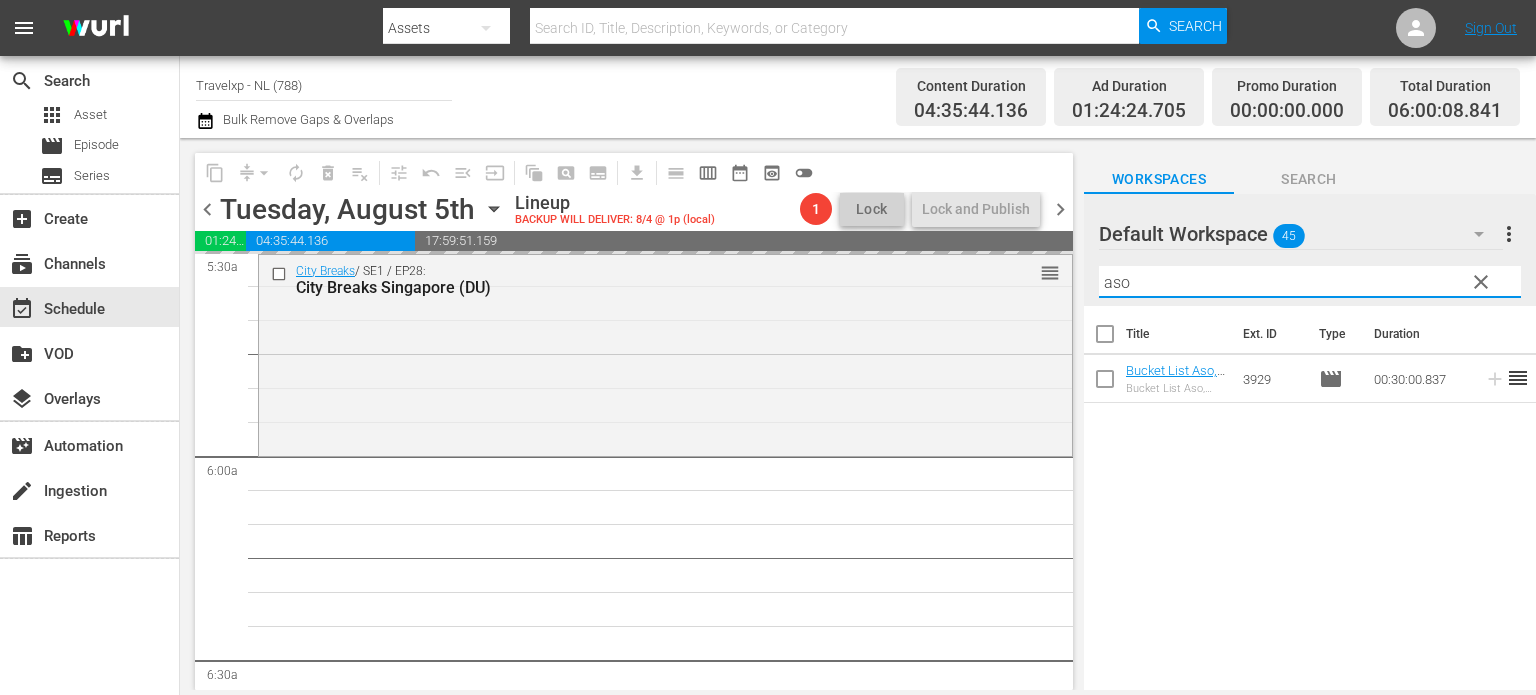 type on "aso" 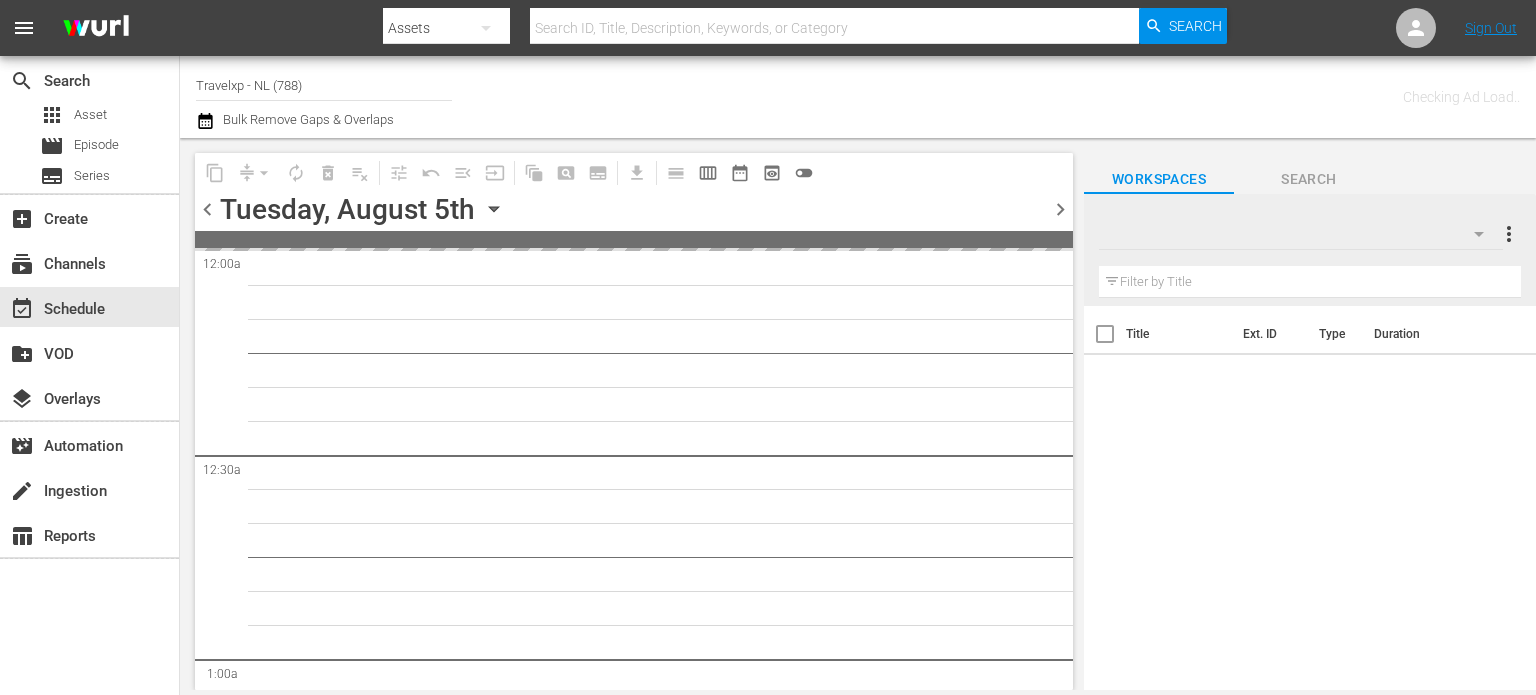 scroll, scrollTop: 0, scrollLeft: 0, axis: both 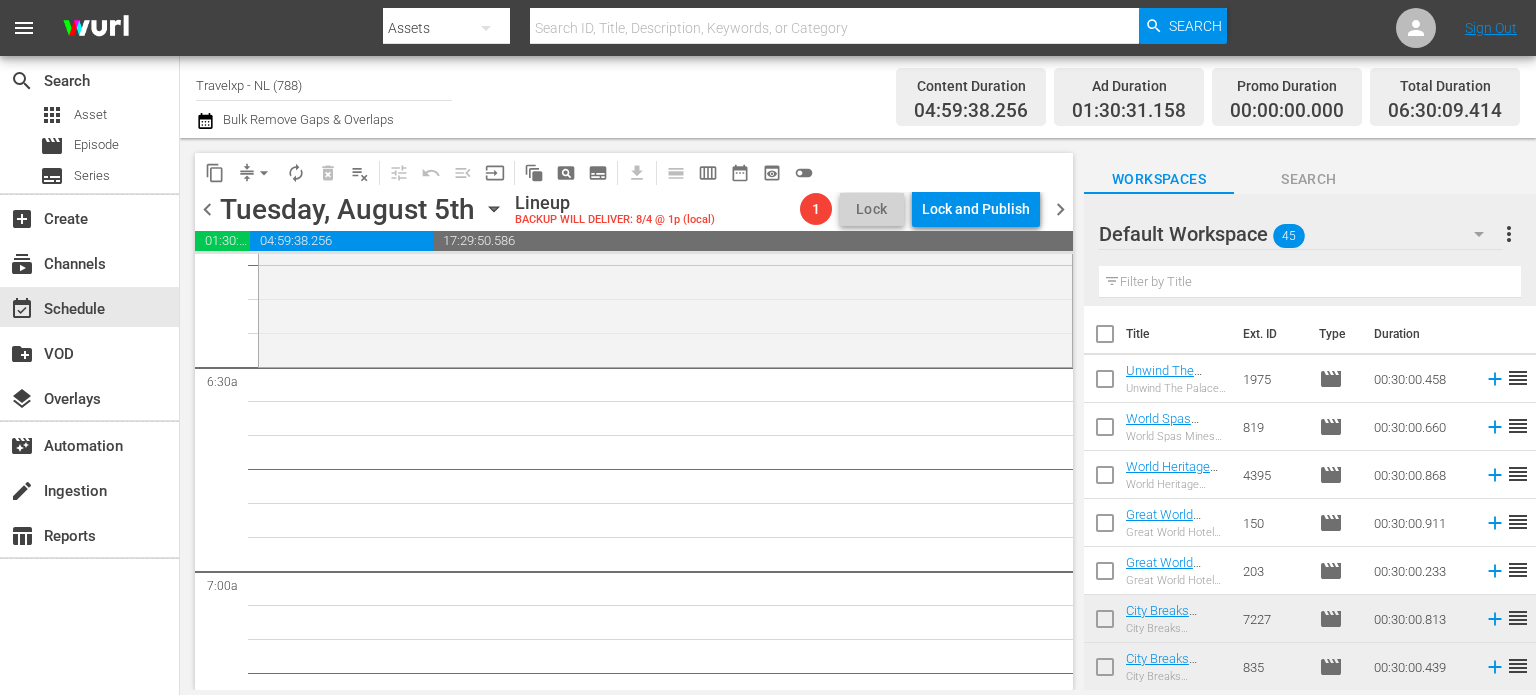 click at bounding box center (1310, 282) 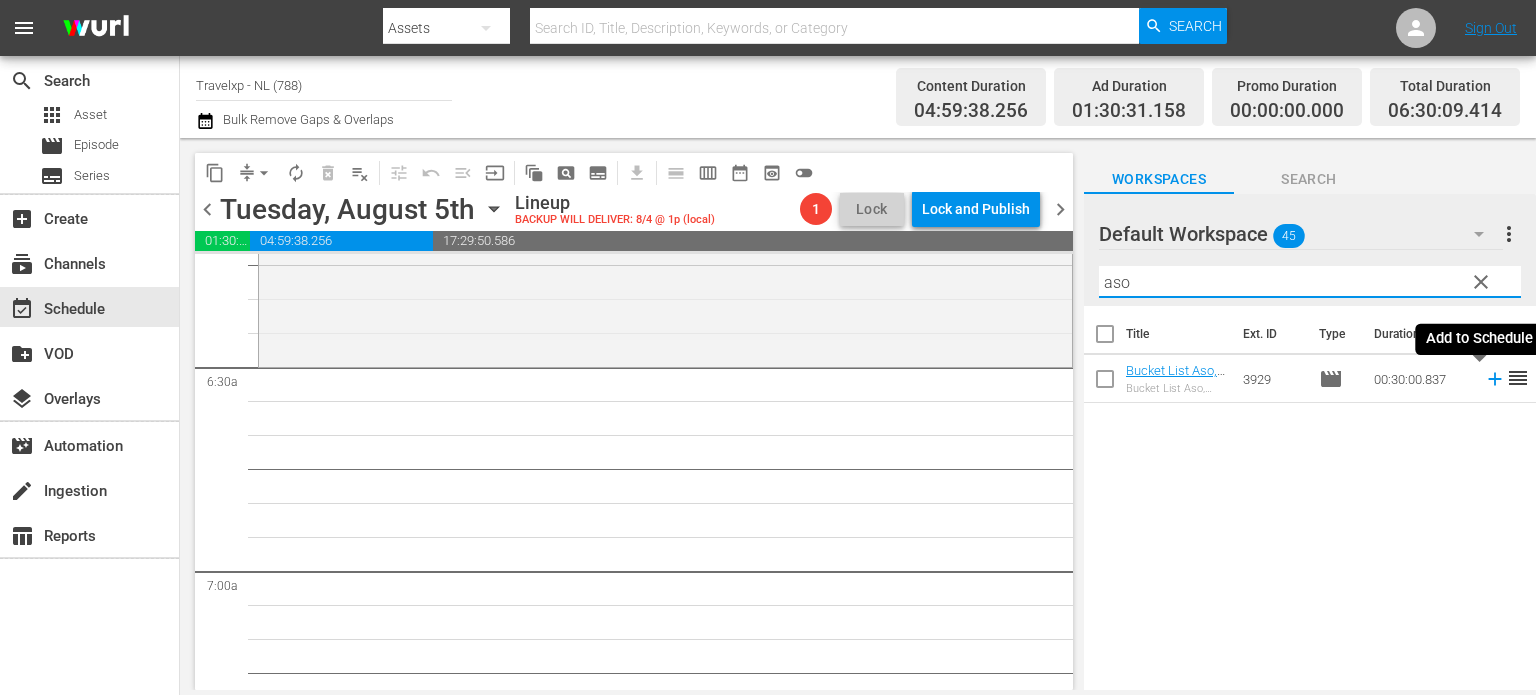 type on "aso" 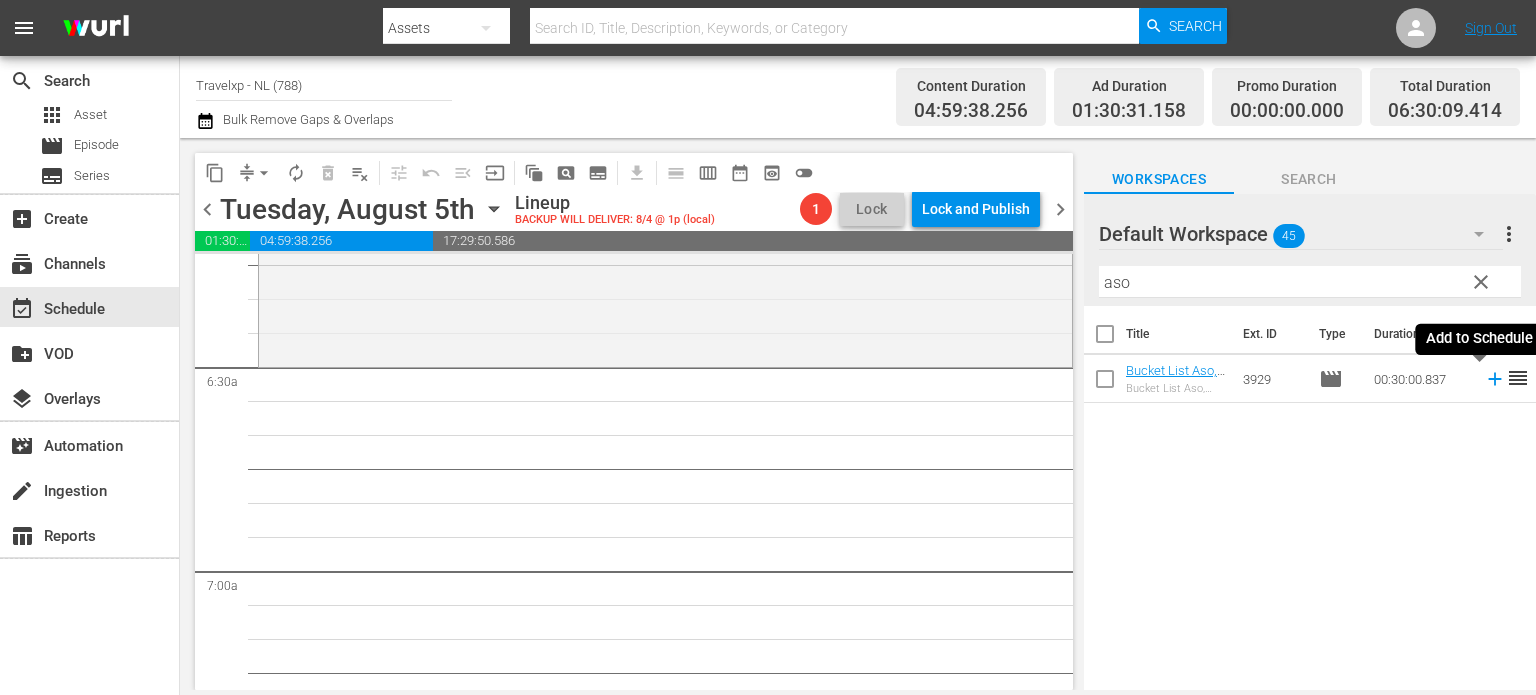 click 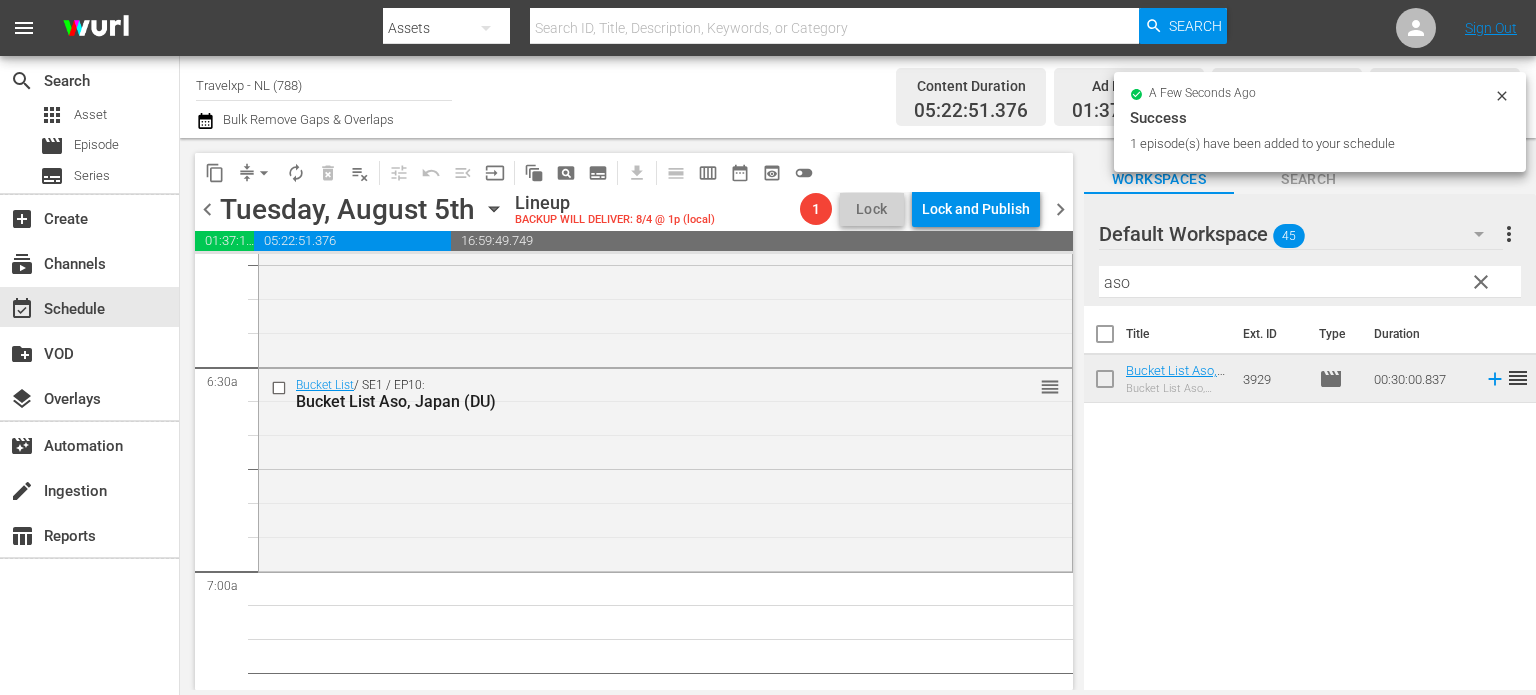 click on "clear" at bounding box center [1481, 282] 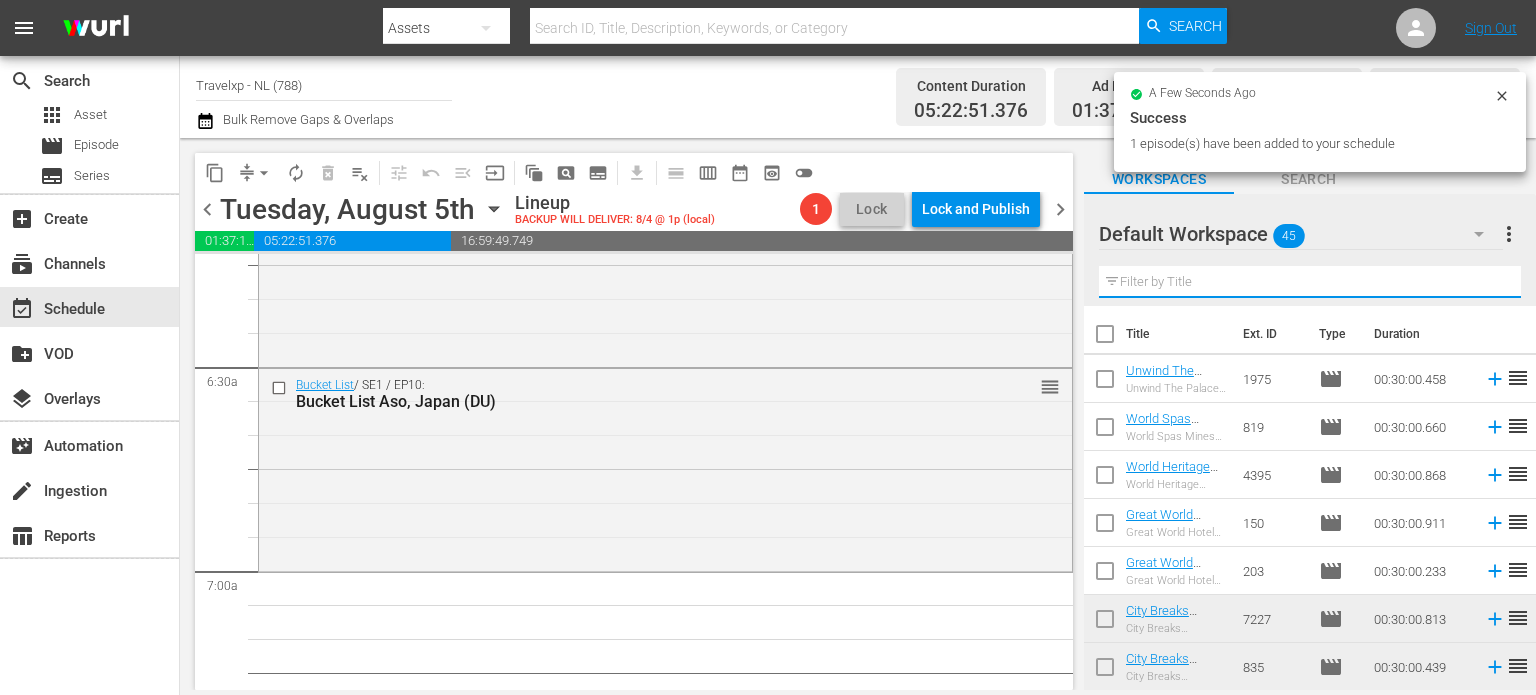 click at bounding box center (1310, 282) 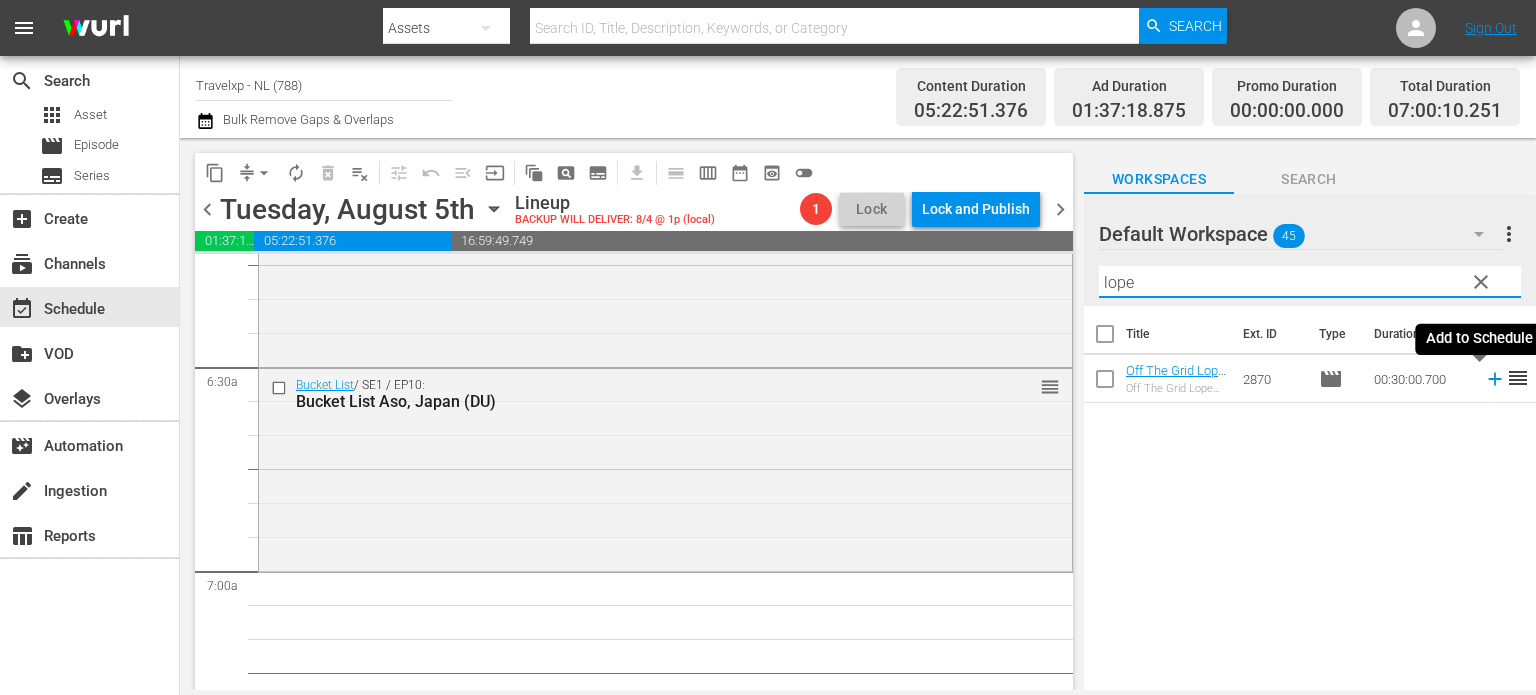 type on "lope" 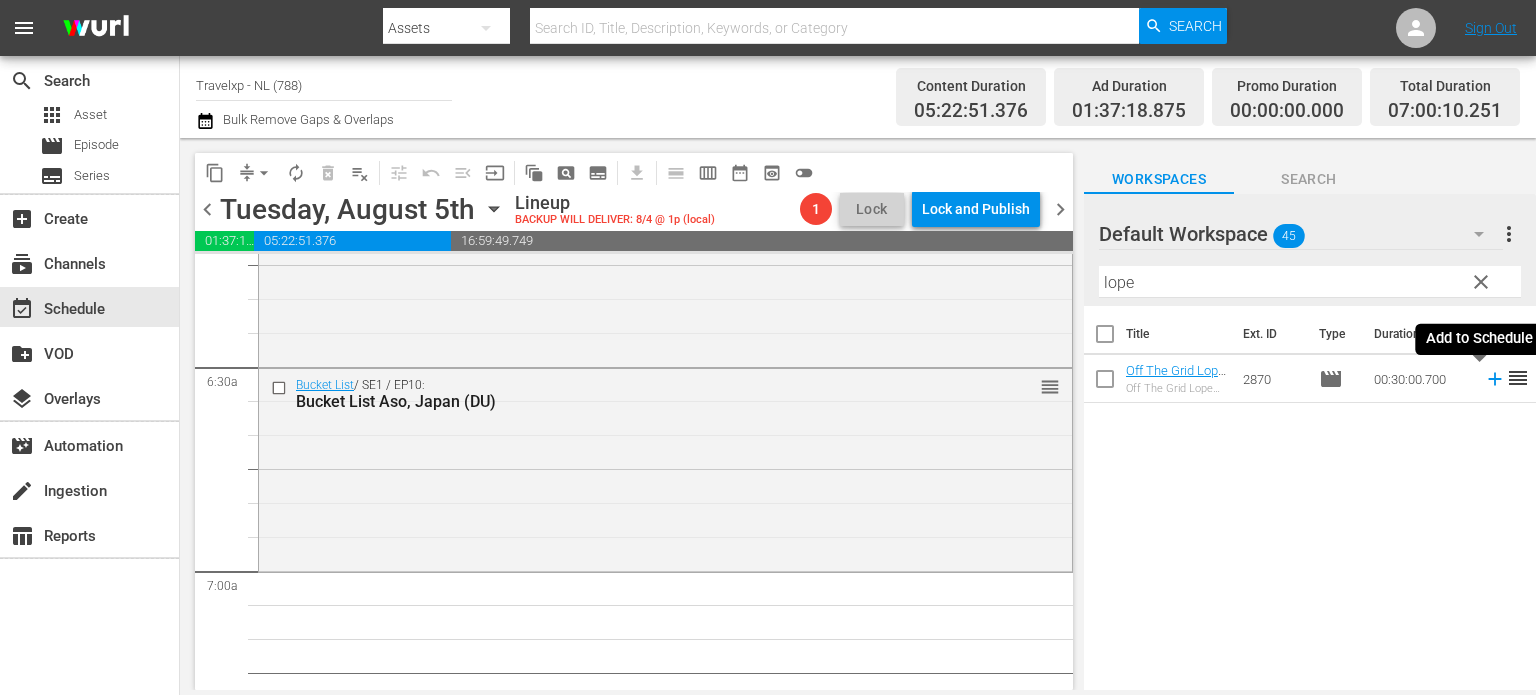 click 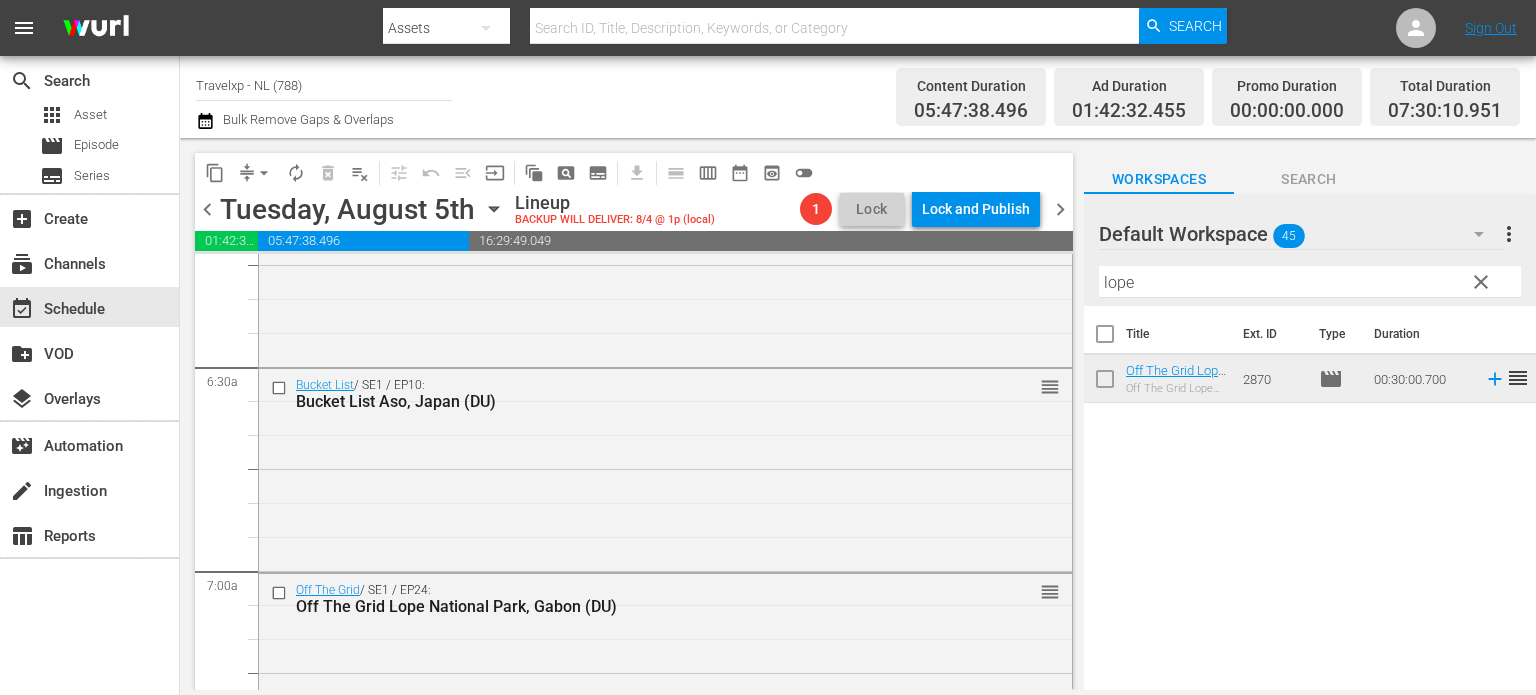scroll, scrollTop: 2920, scrollLeft: 0, axis: vertical 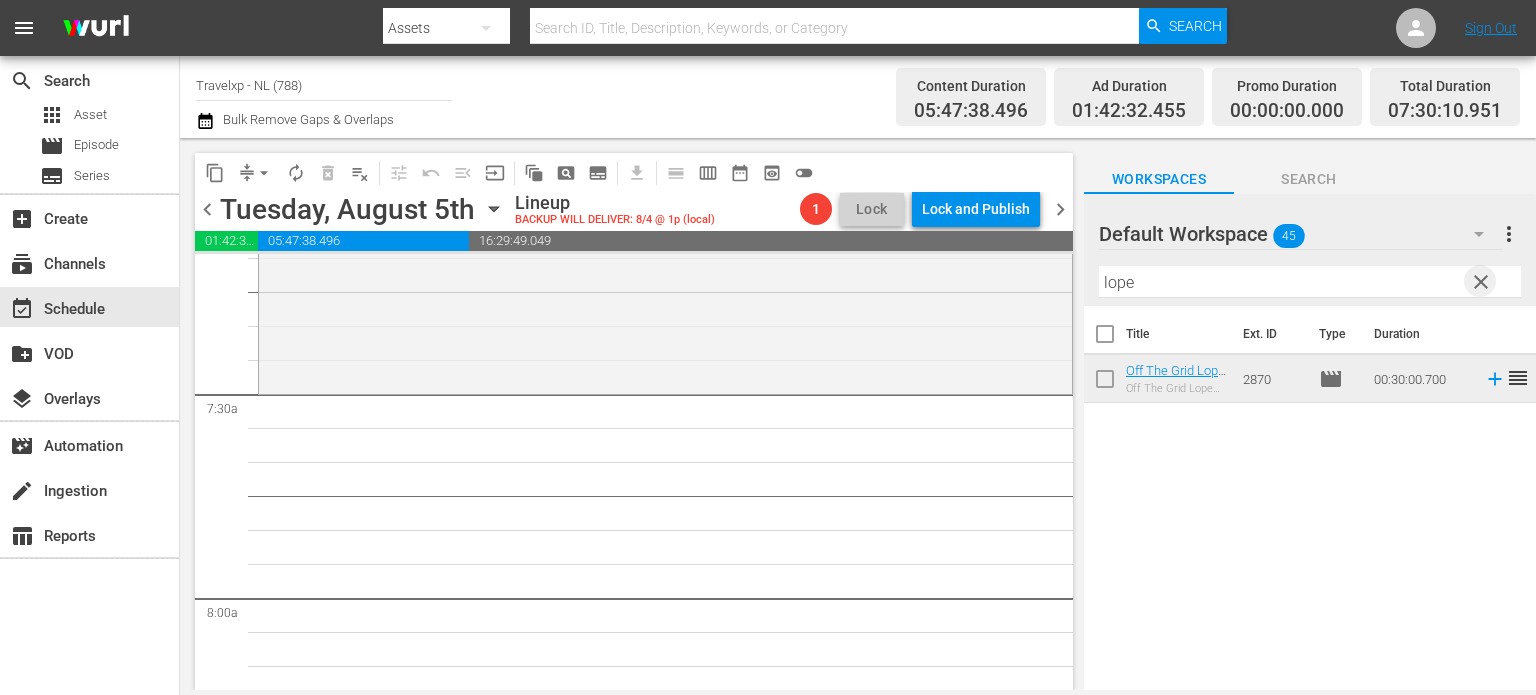 click on "clear" at bounding box center (1481, 282) 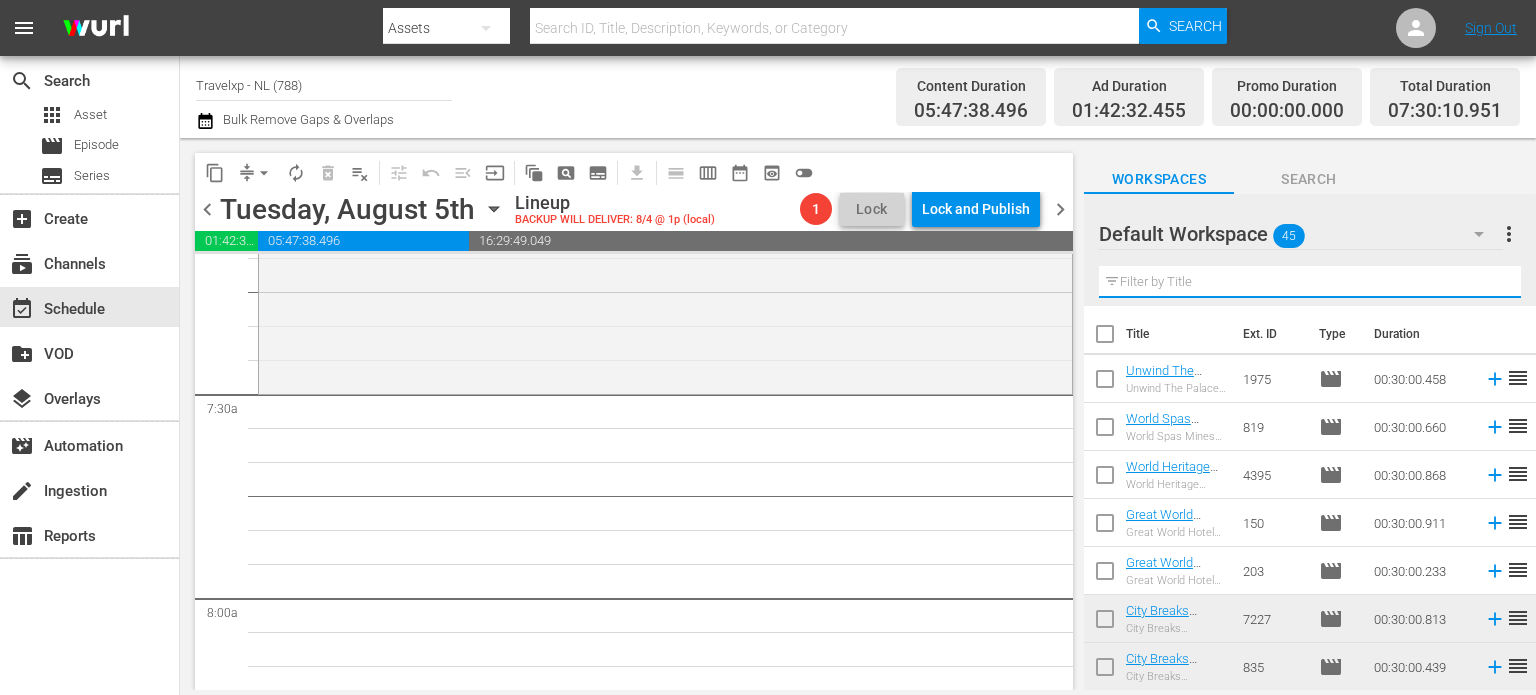 click at bounding box center (1310, 282) 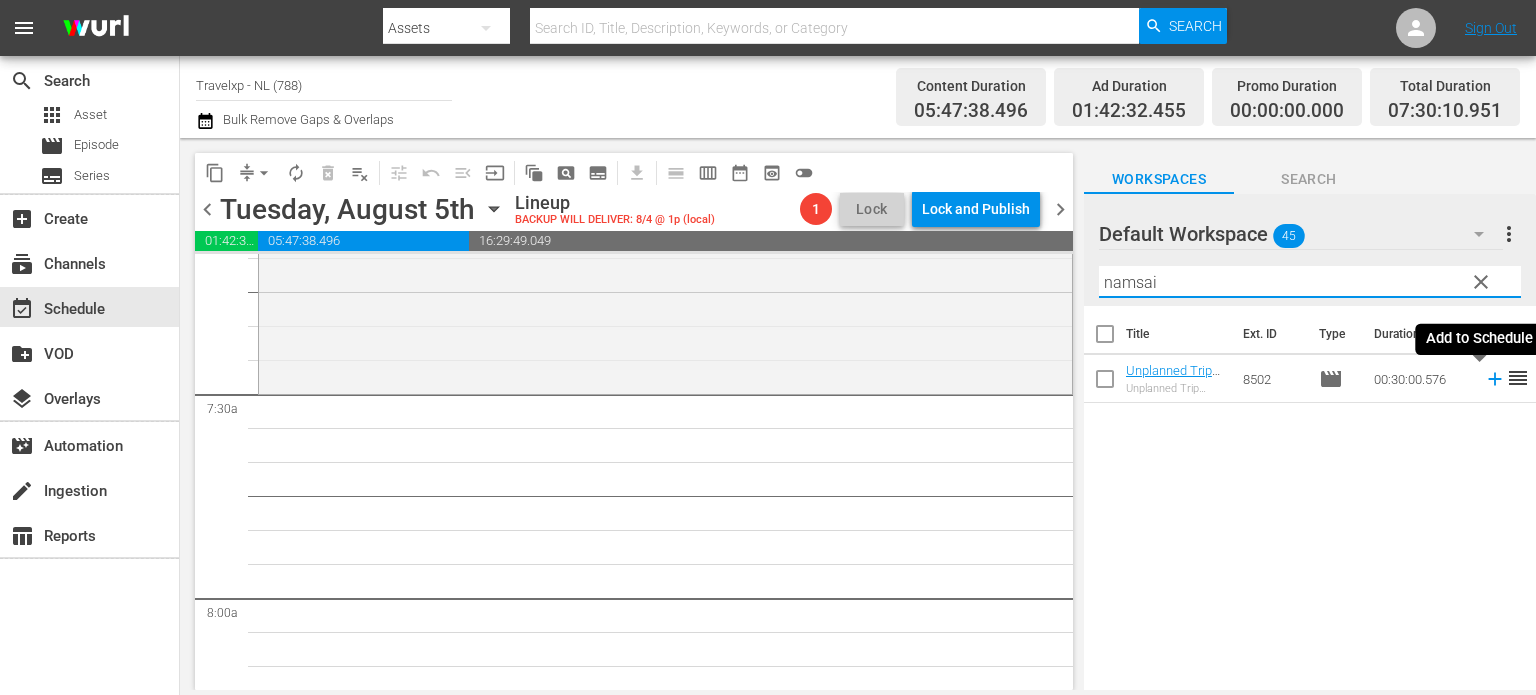 type on "namsai" 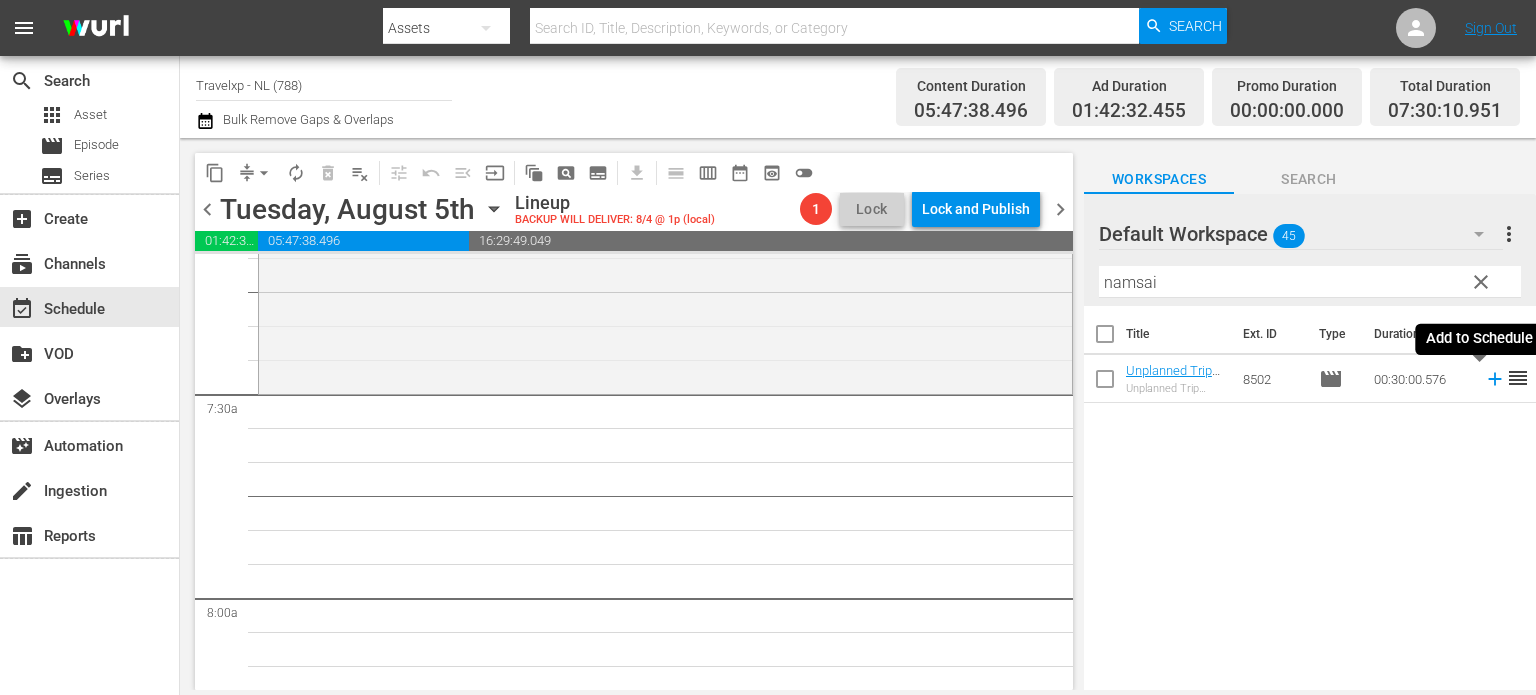 click 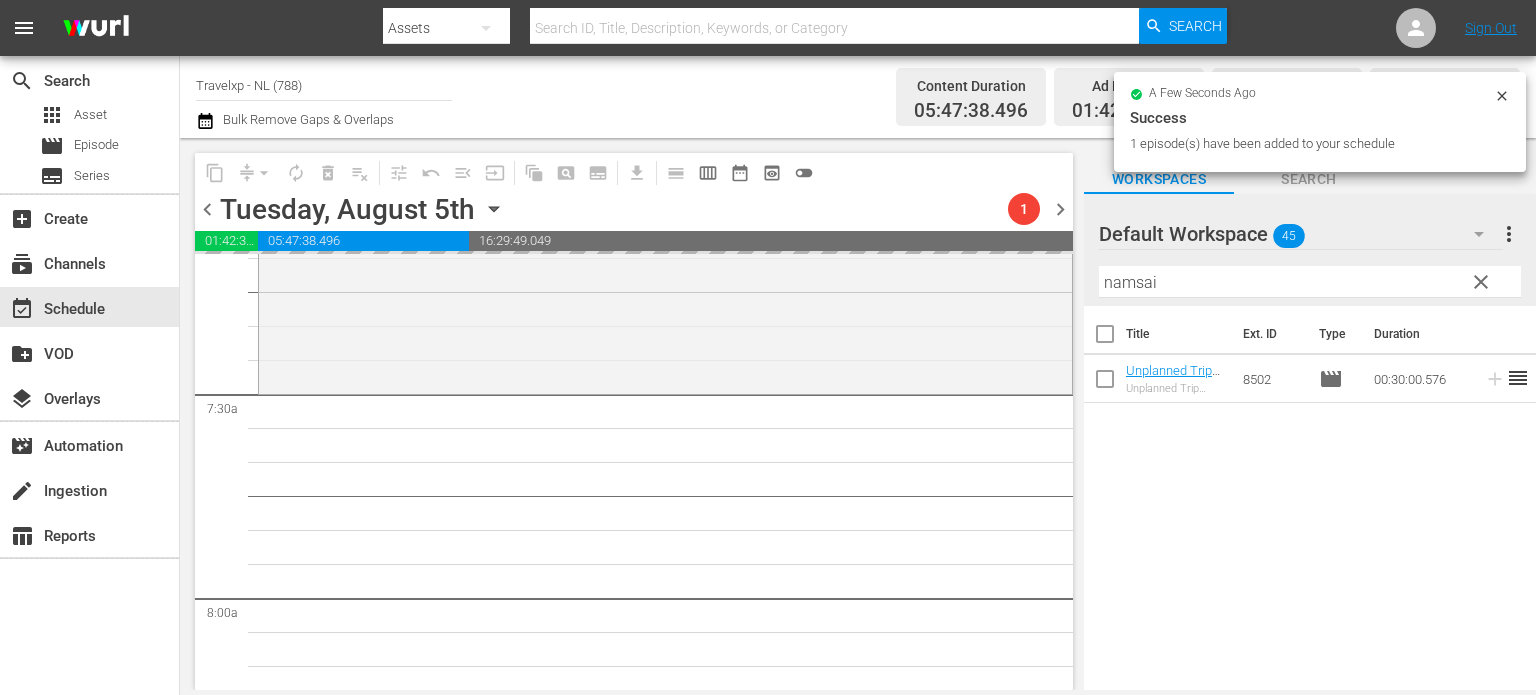 click on "clear" at bounding box center [1481, 282] 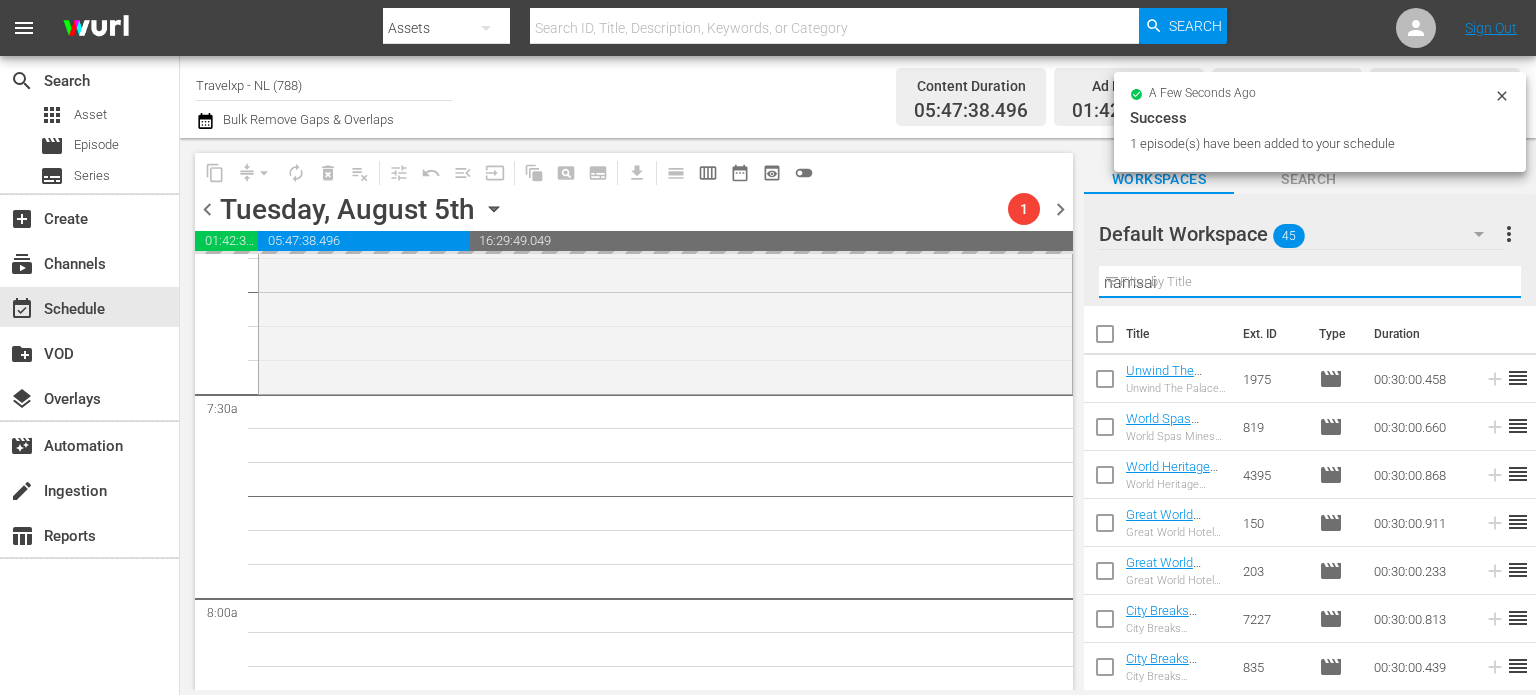 click on "namsai" at bounding box center [1310, 282] 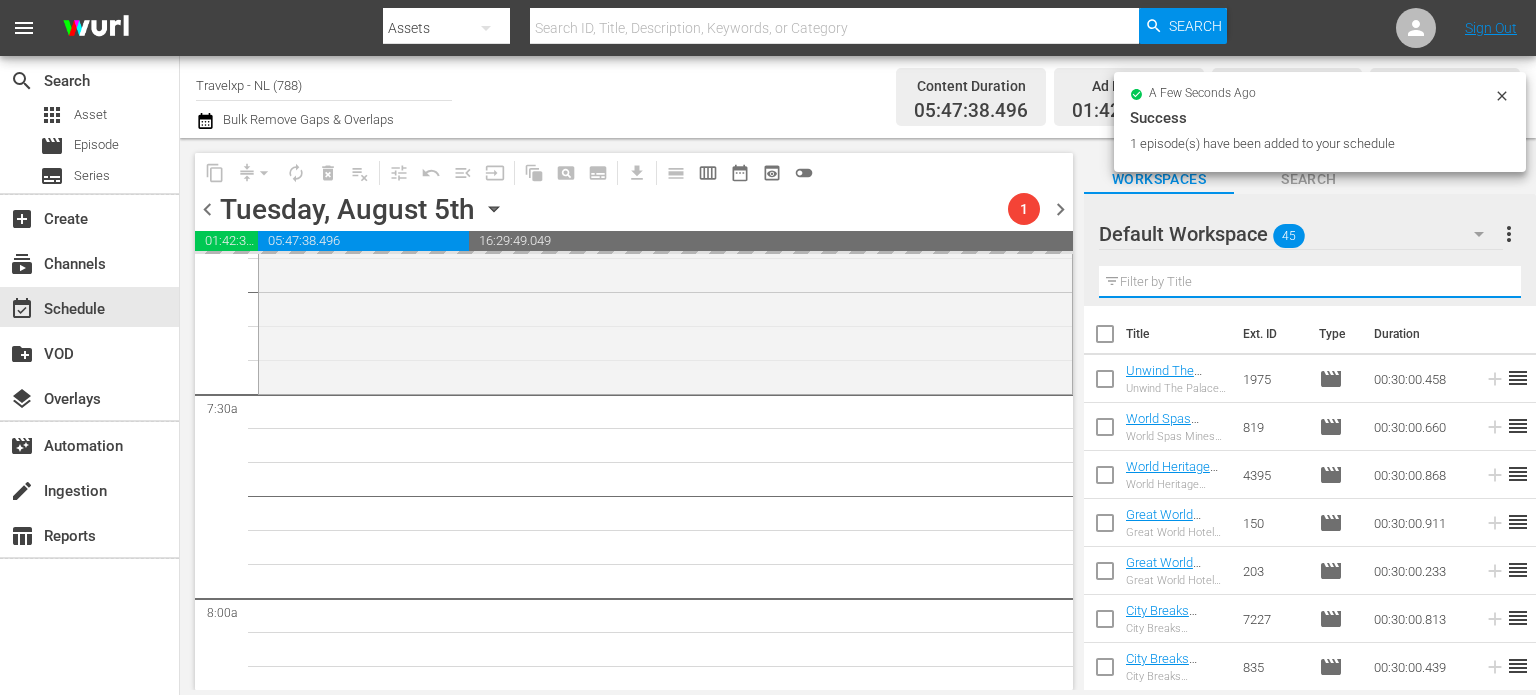 click at bounding box center [1310, 282] 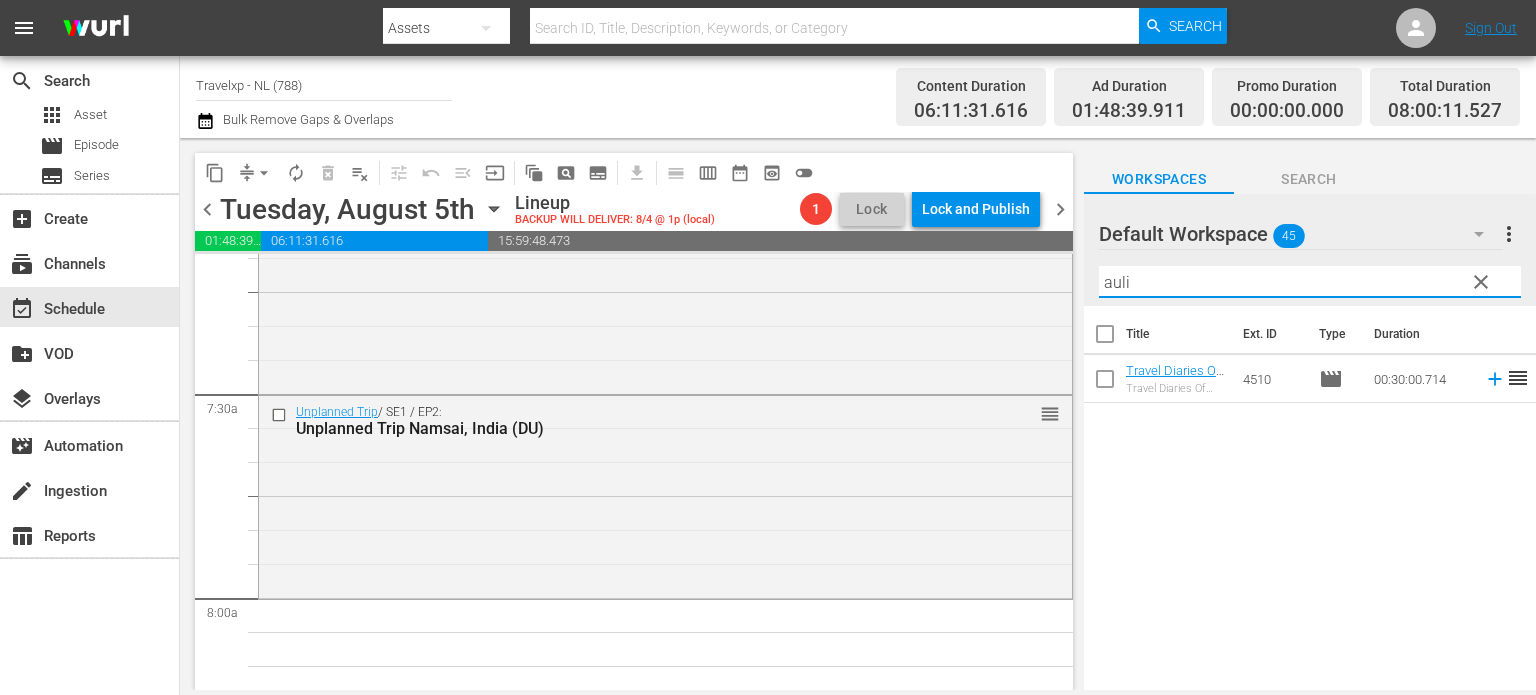 type on "auli" 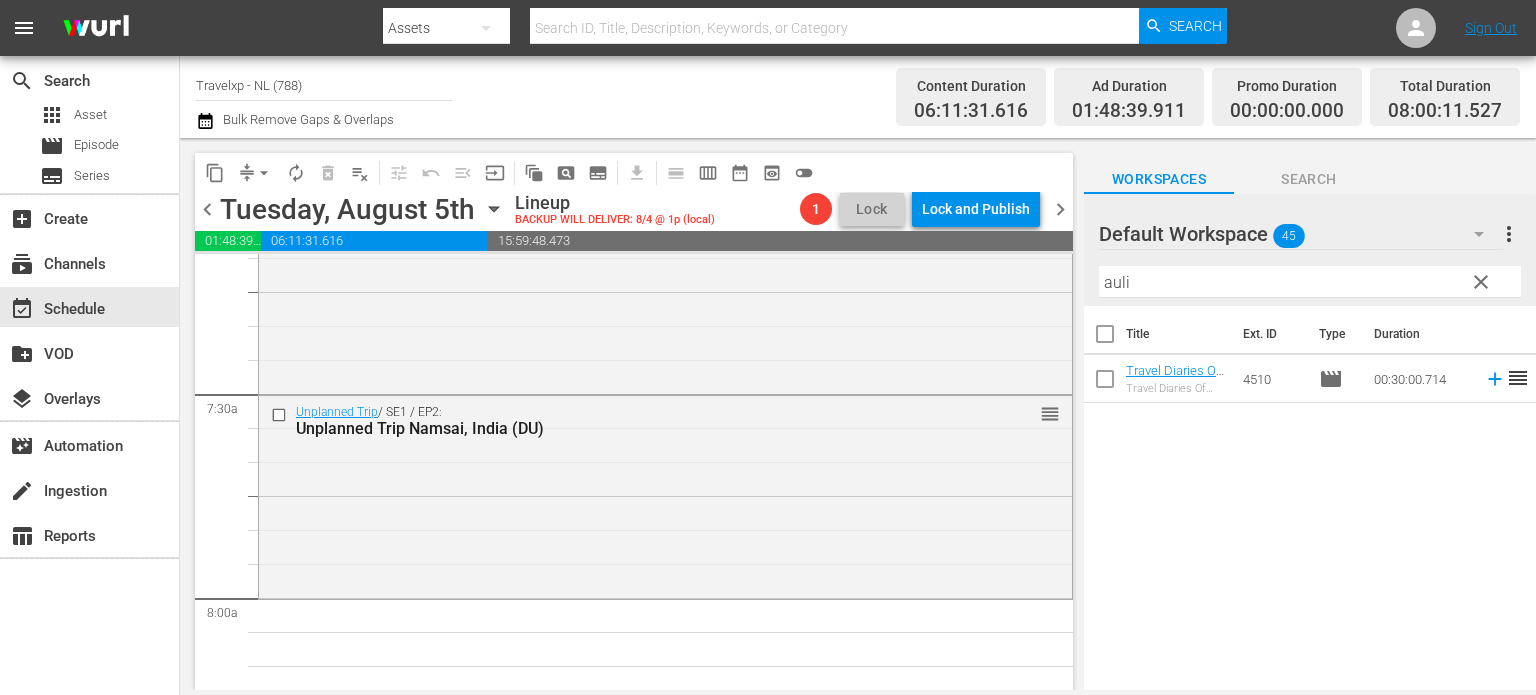 click on "Title Ext. ID Type Duration Travel Diaries Of Healer & Rohan Auli, India (DU) Travel Diaries Of Healer & Rohan Auli, India 4510 movie 00:30:00.714 reorder" at bounding box center [1310, 499] 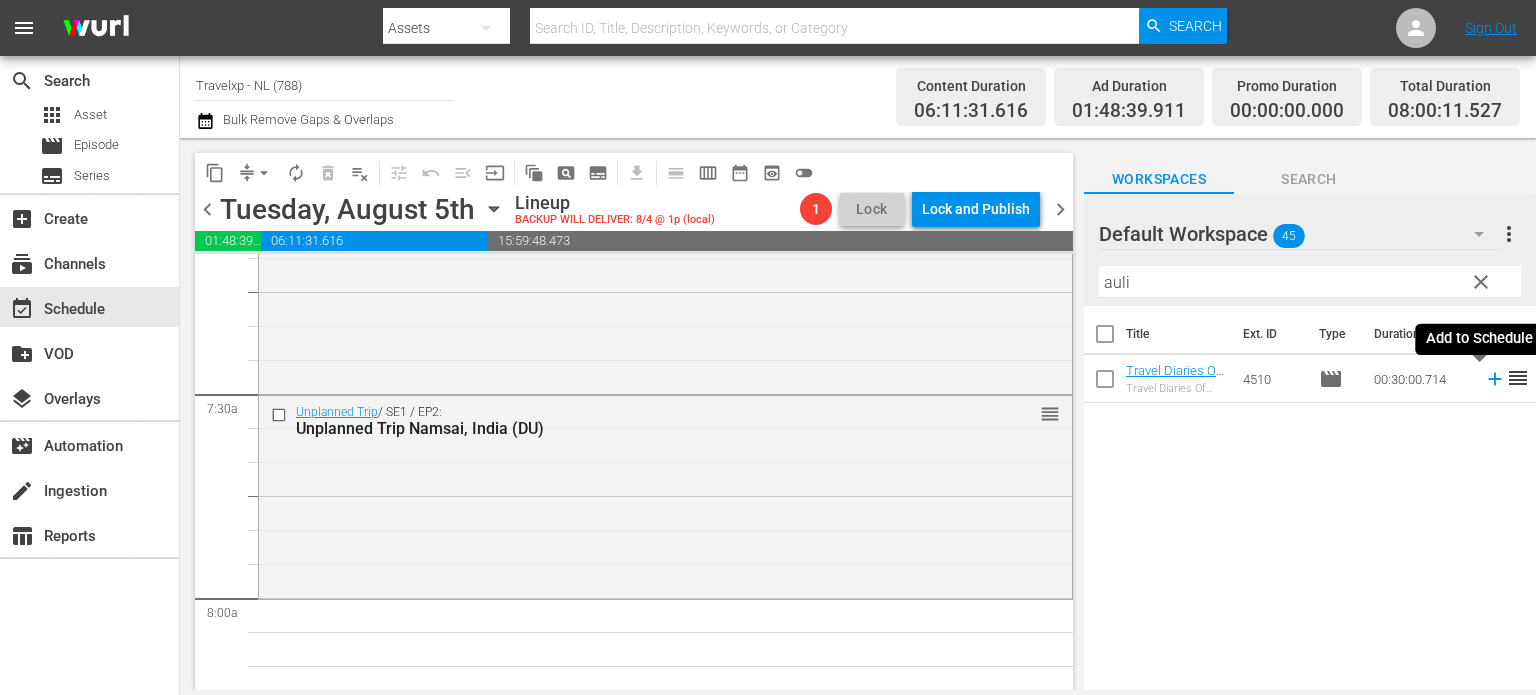 click 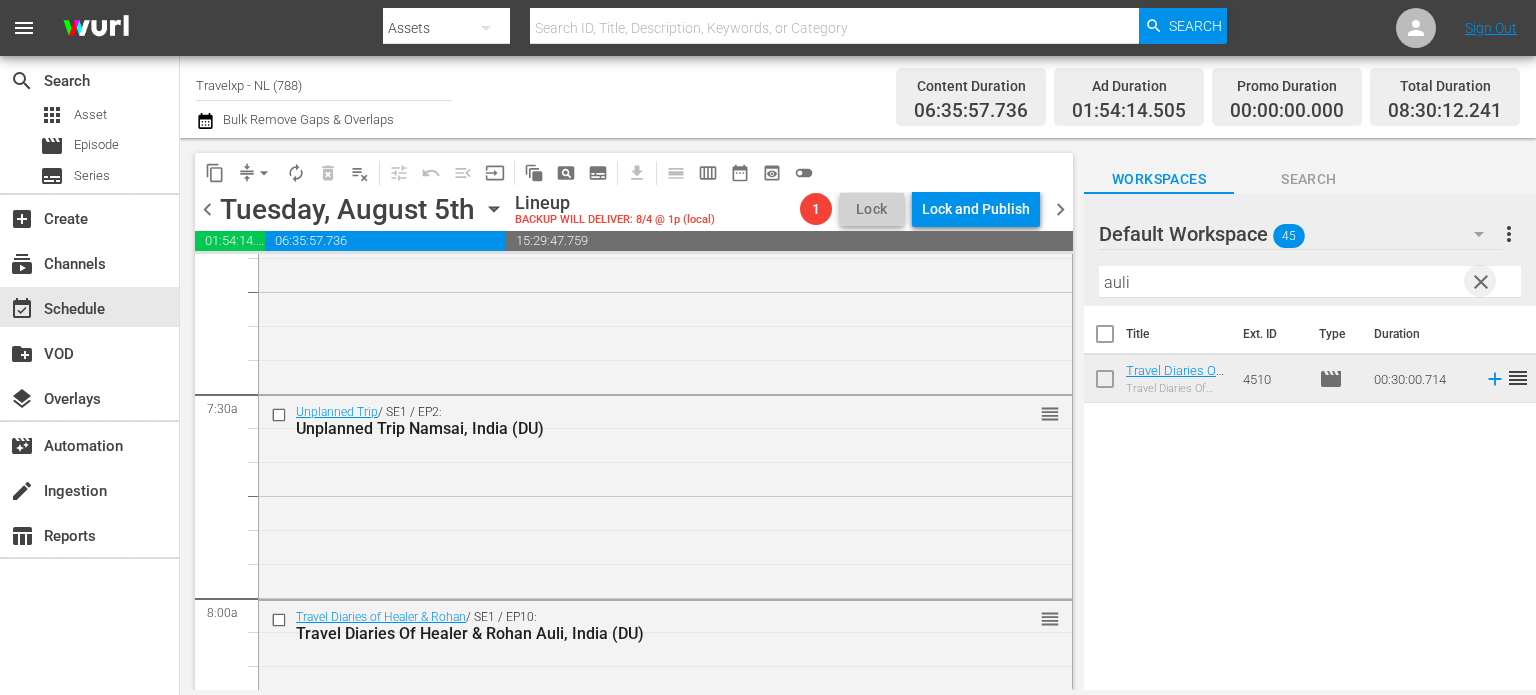 click on "clear" at bounding box center [1481, 282] 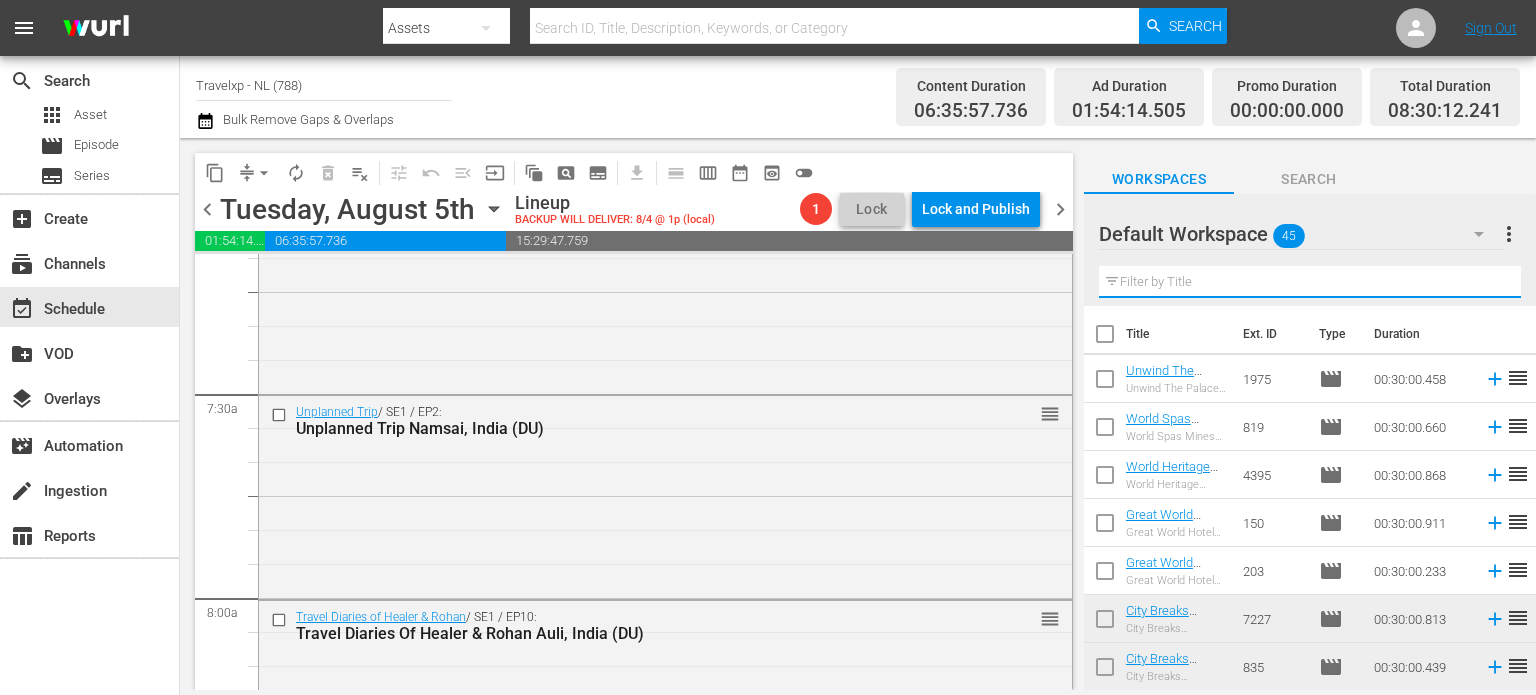 click at bounding box center (1310, 282) 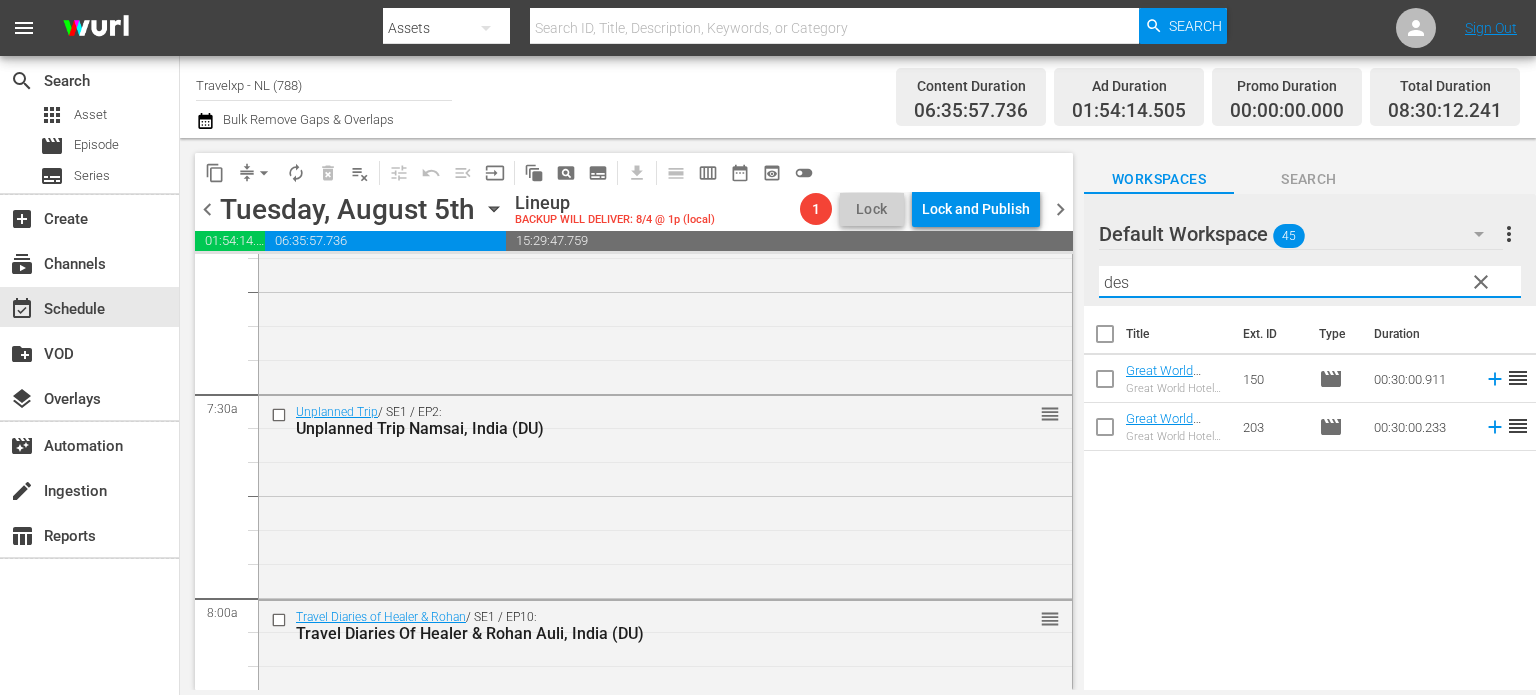 type on "des" 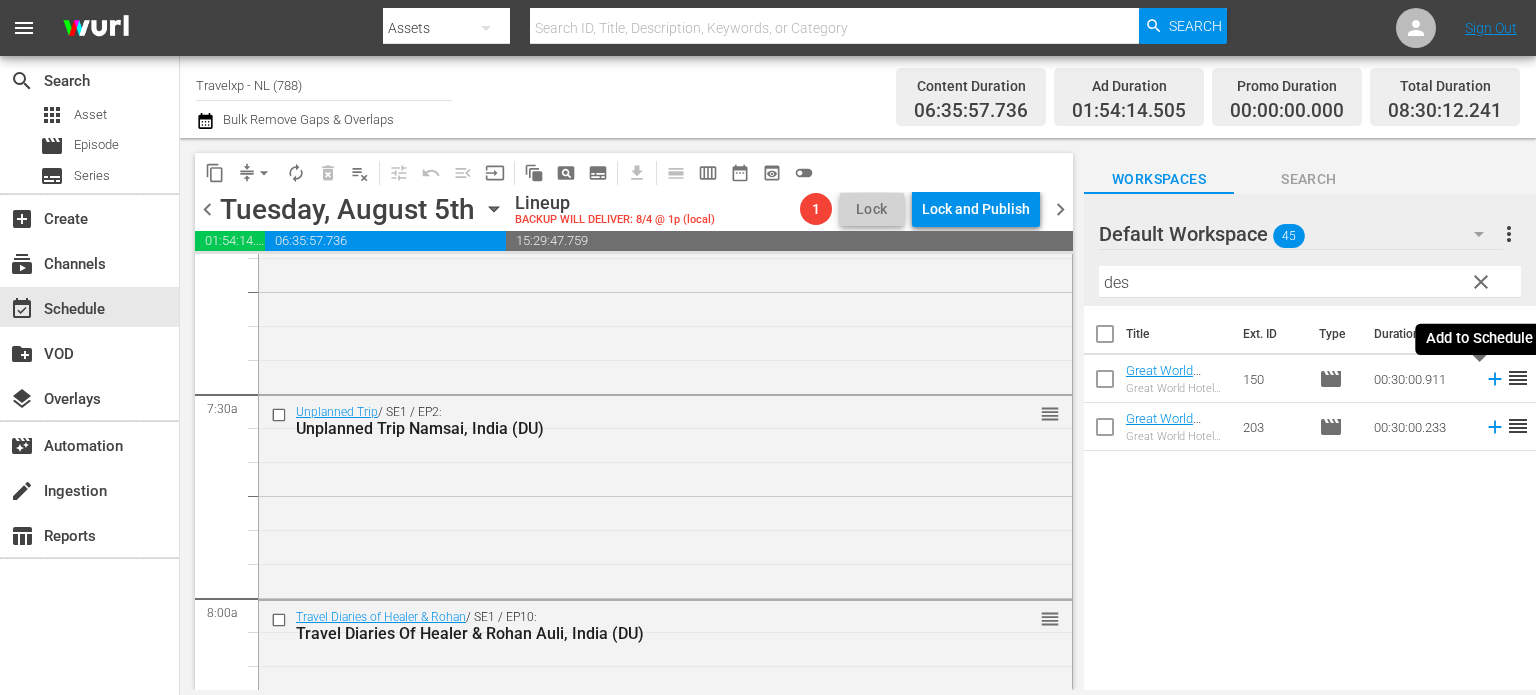 click 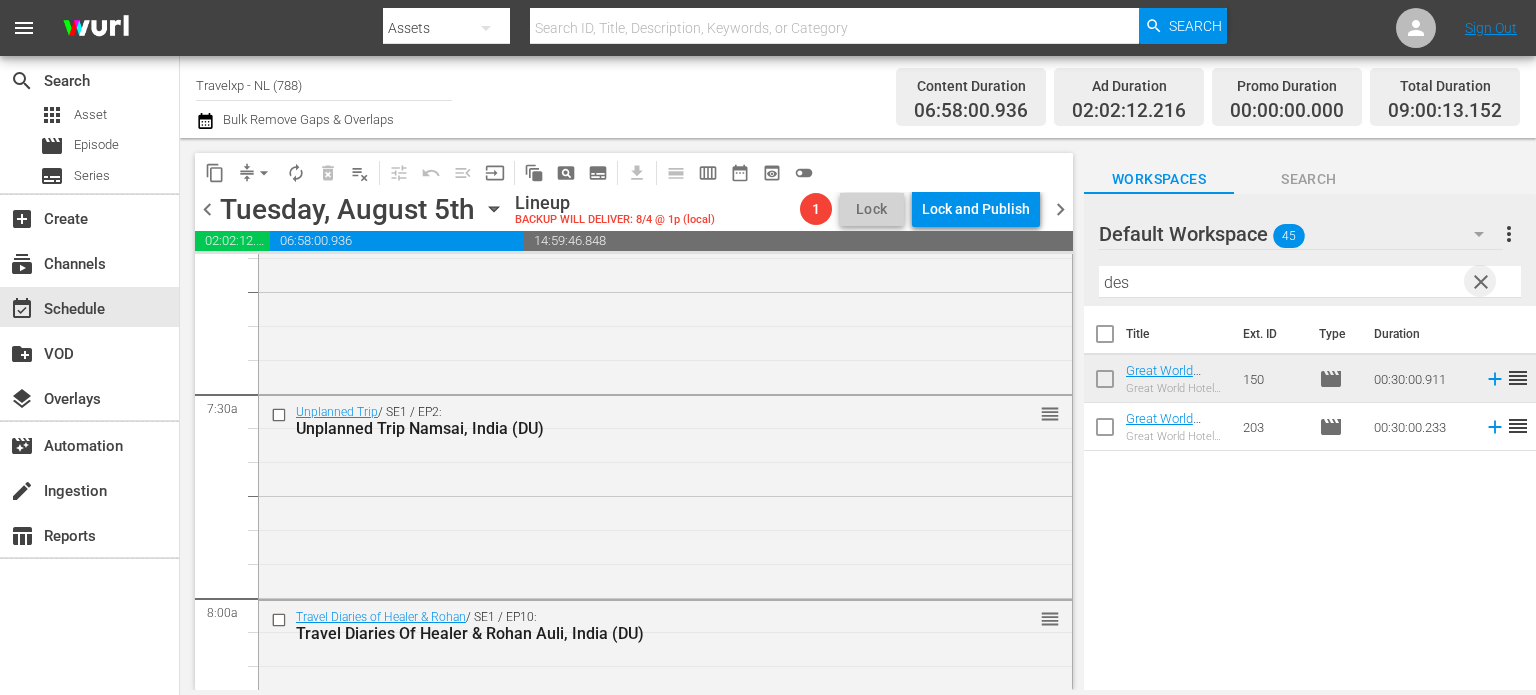 click on "clear" at bounding box center [1481, 282] 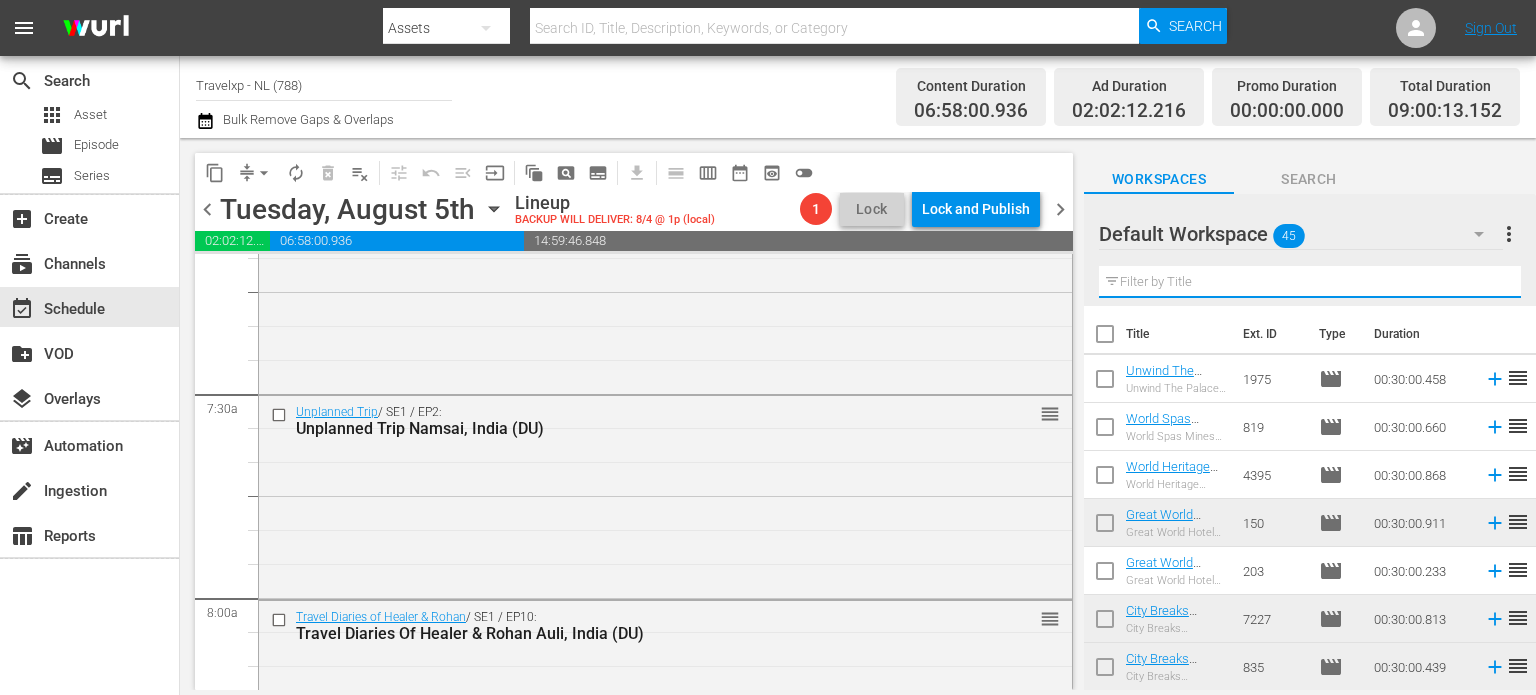 click at bounding box center [1310, 282] 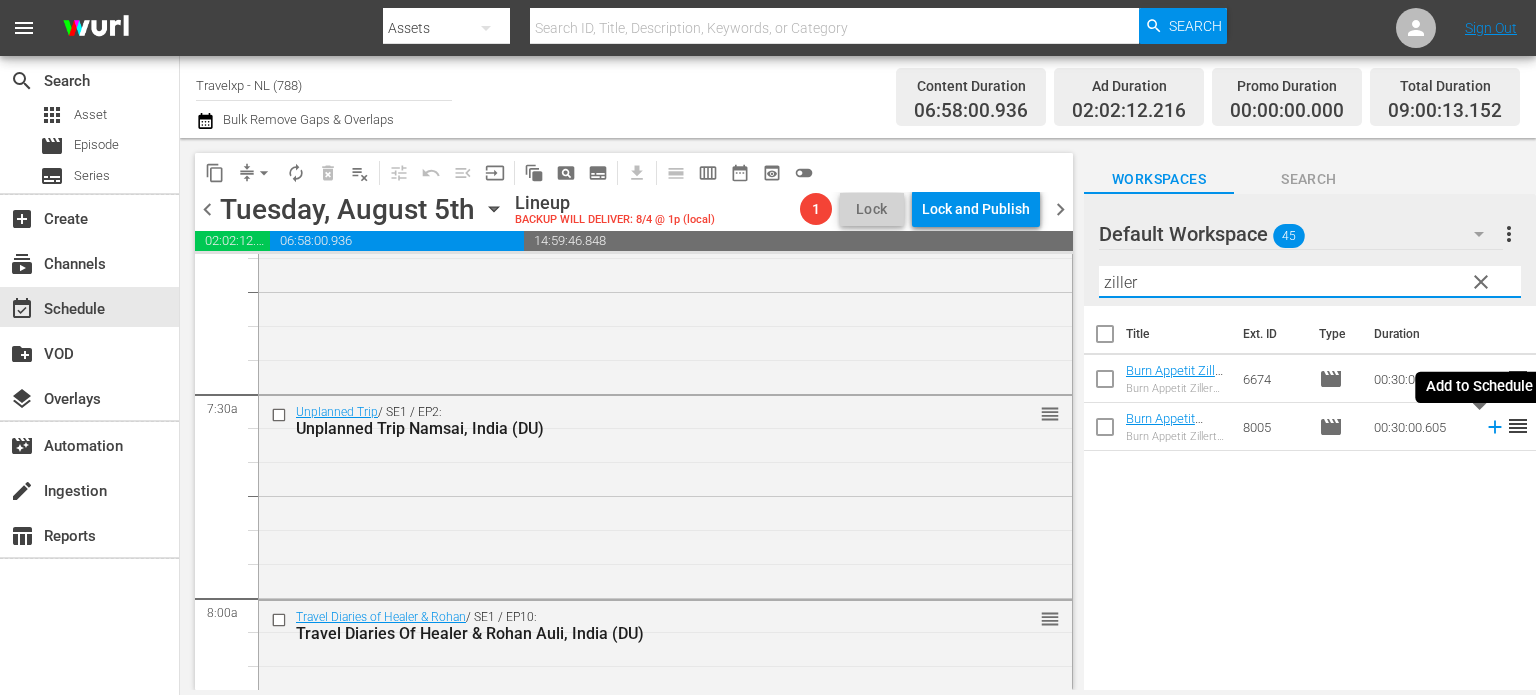 type on "ziller" 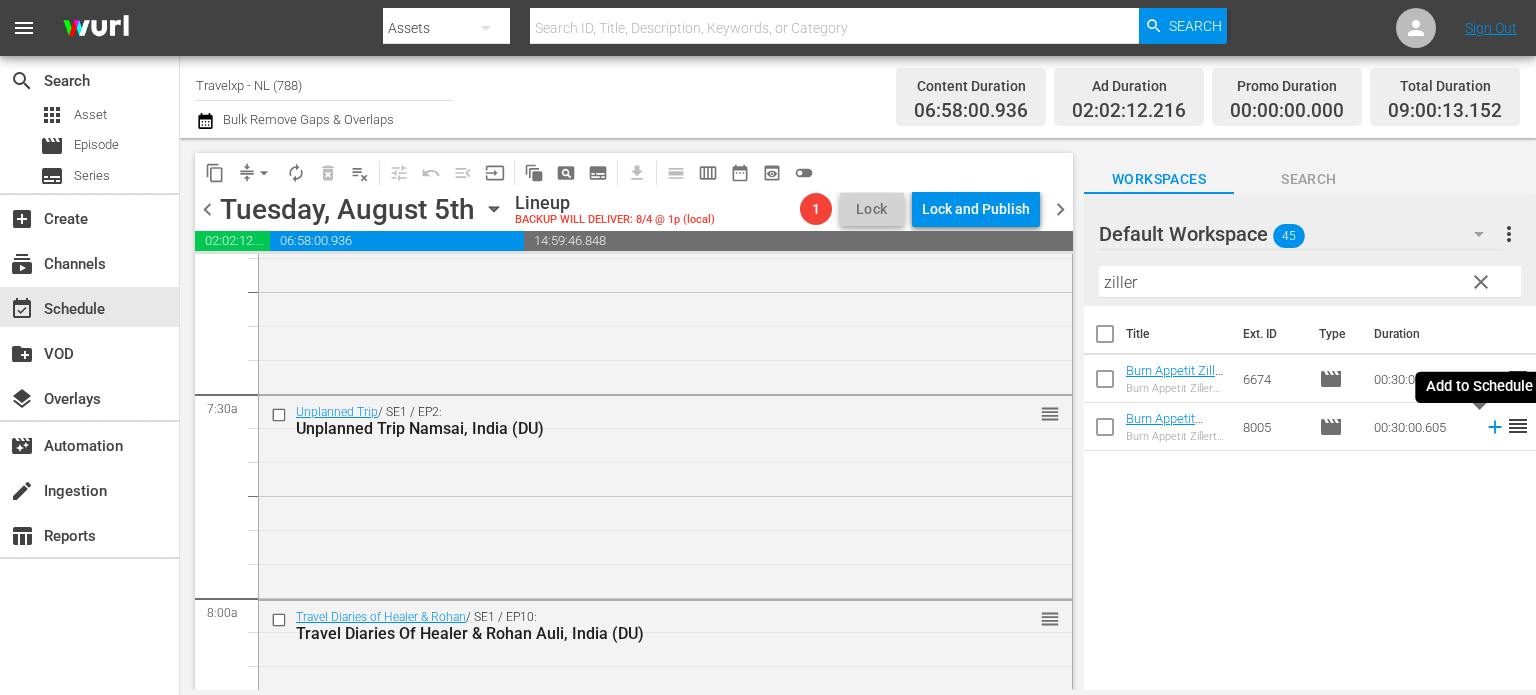 click 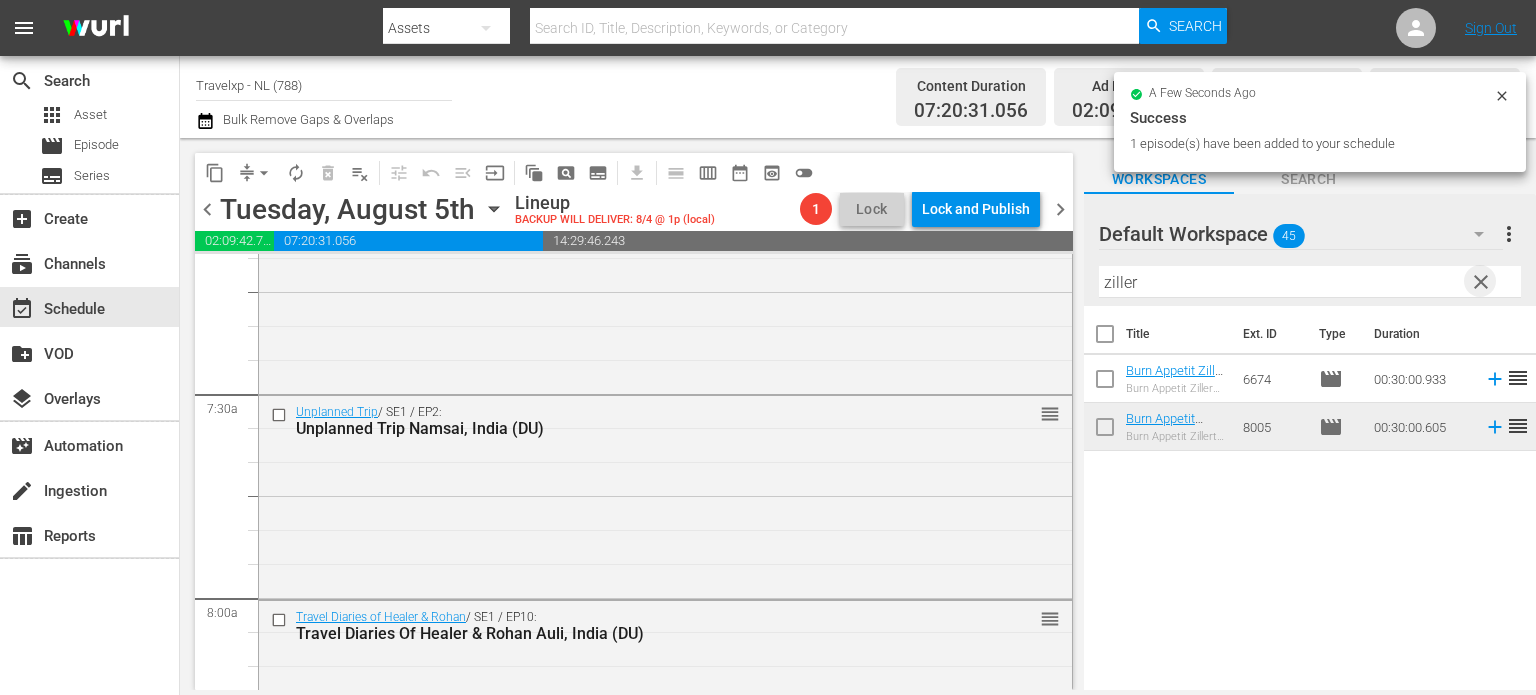 click on "clear" at bounding box center (1481, 282) 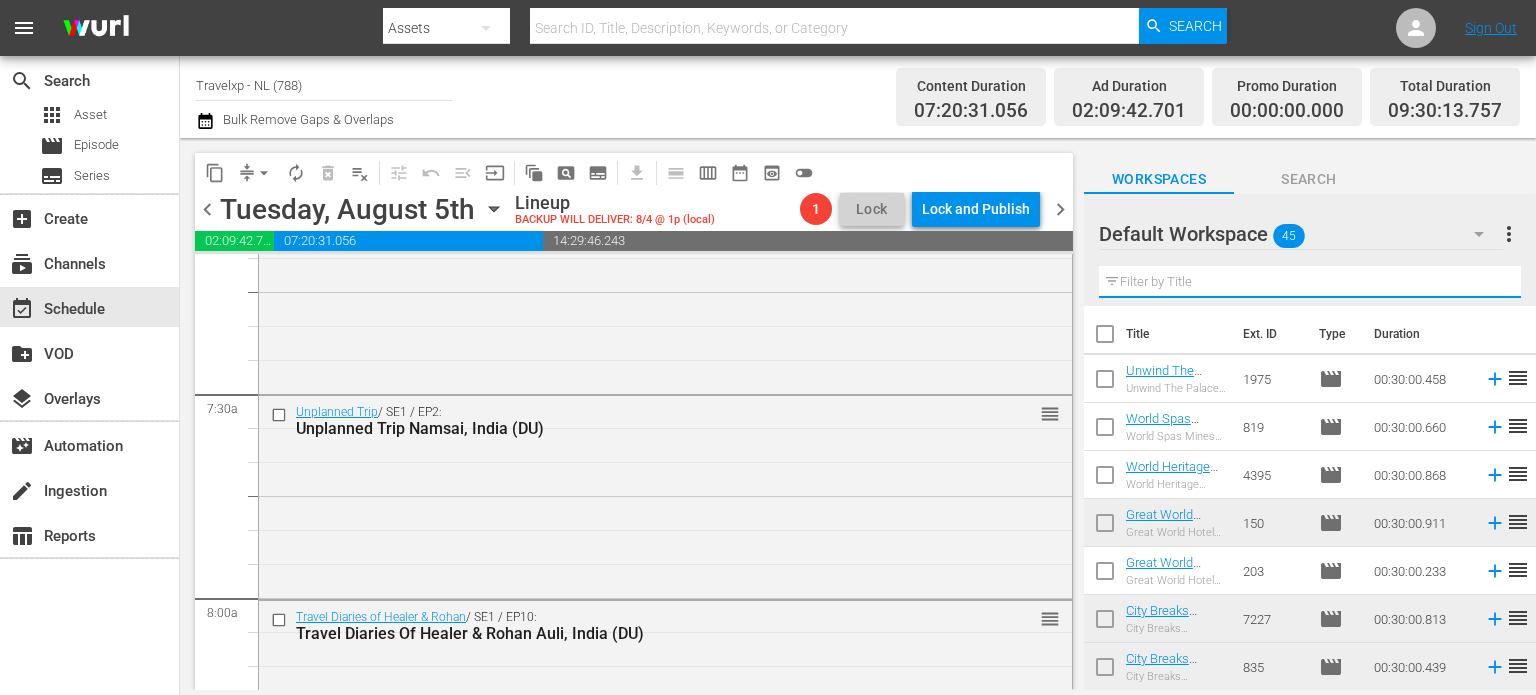click at bounding box center [1310, 282] 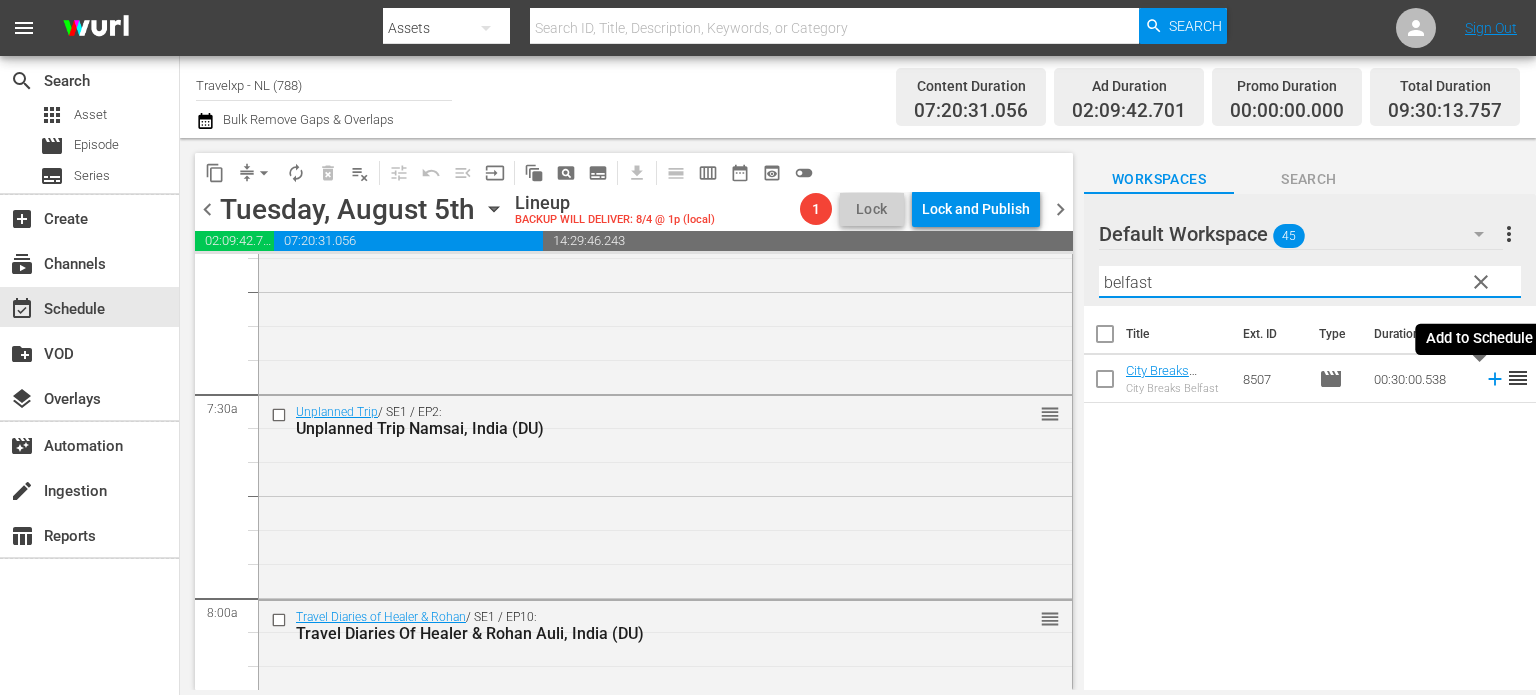 type on "belfast" 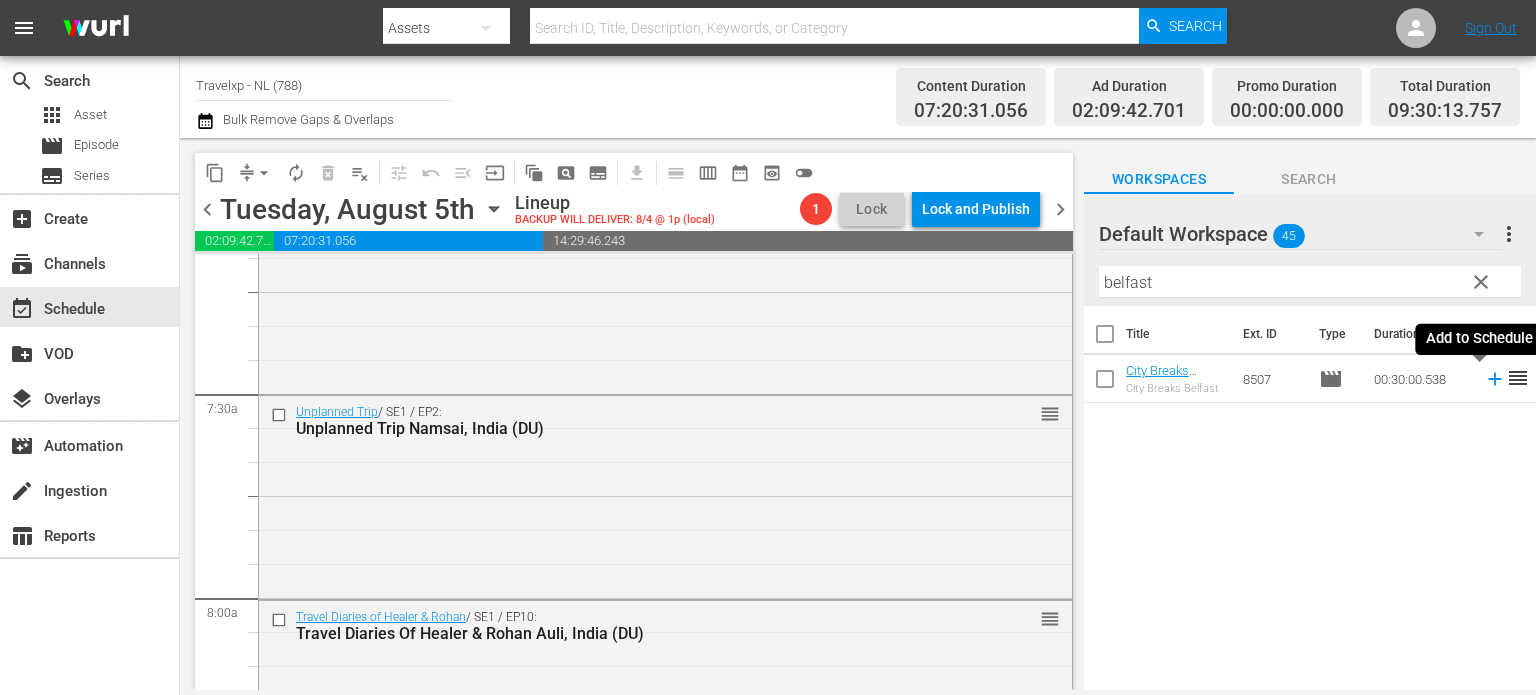 click 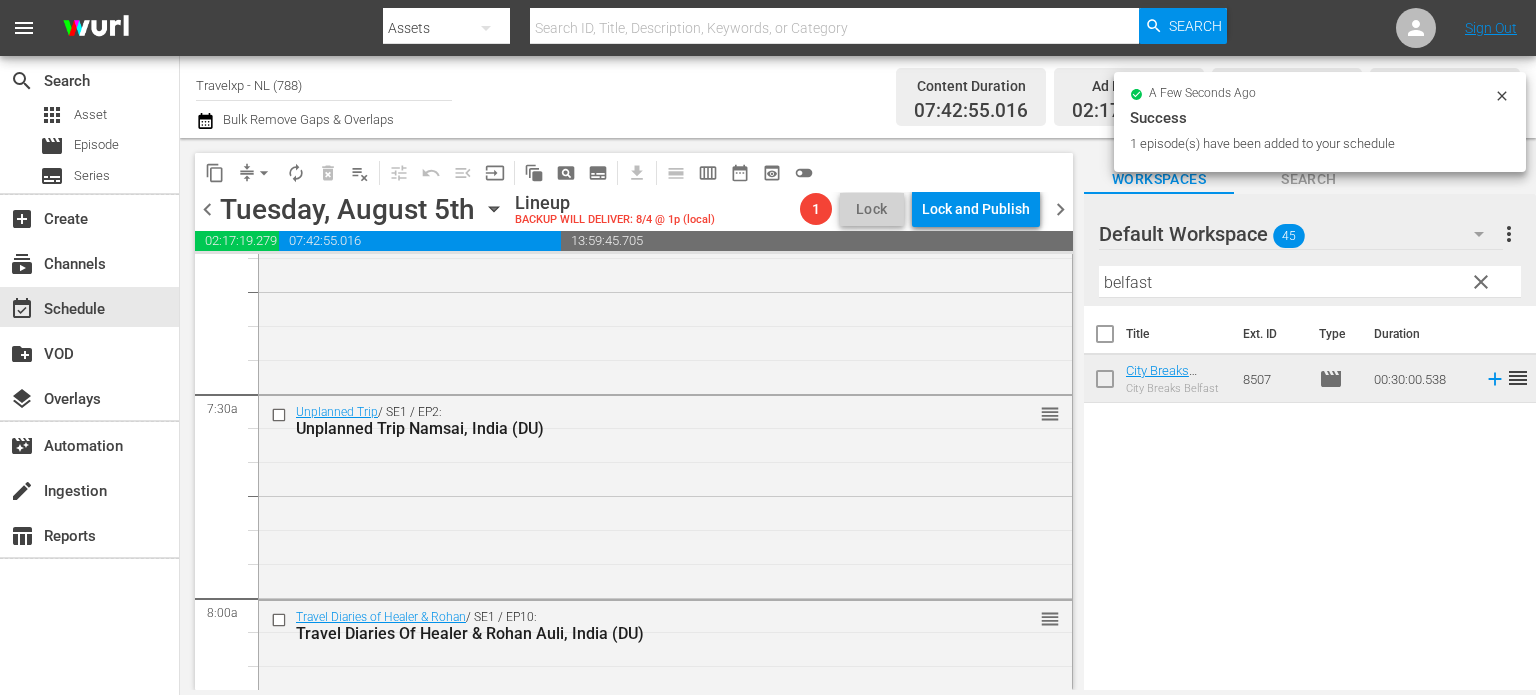 click on "clear" at bounding box center [1481, 282] 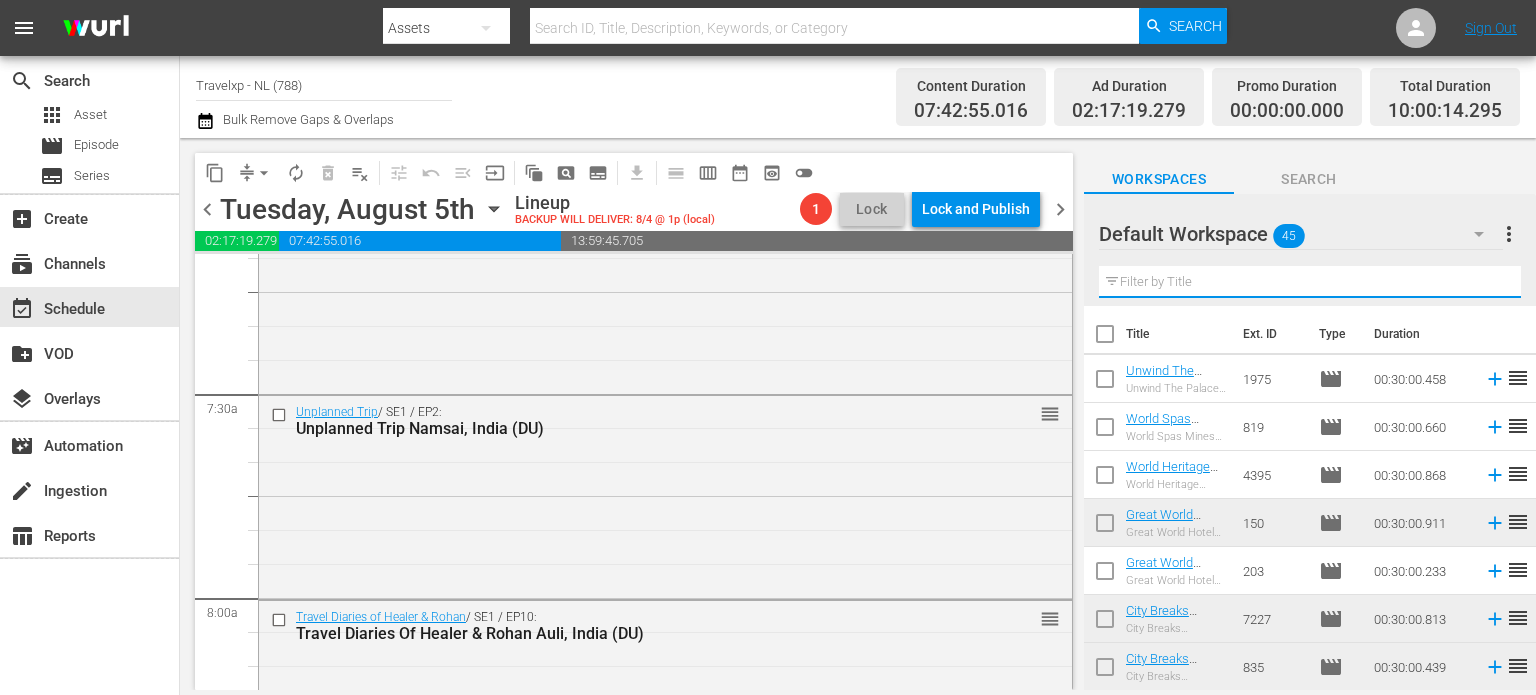 click at bounding box center [1310, 282] 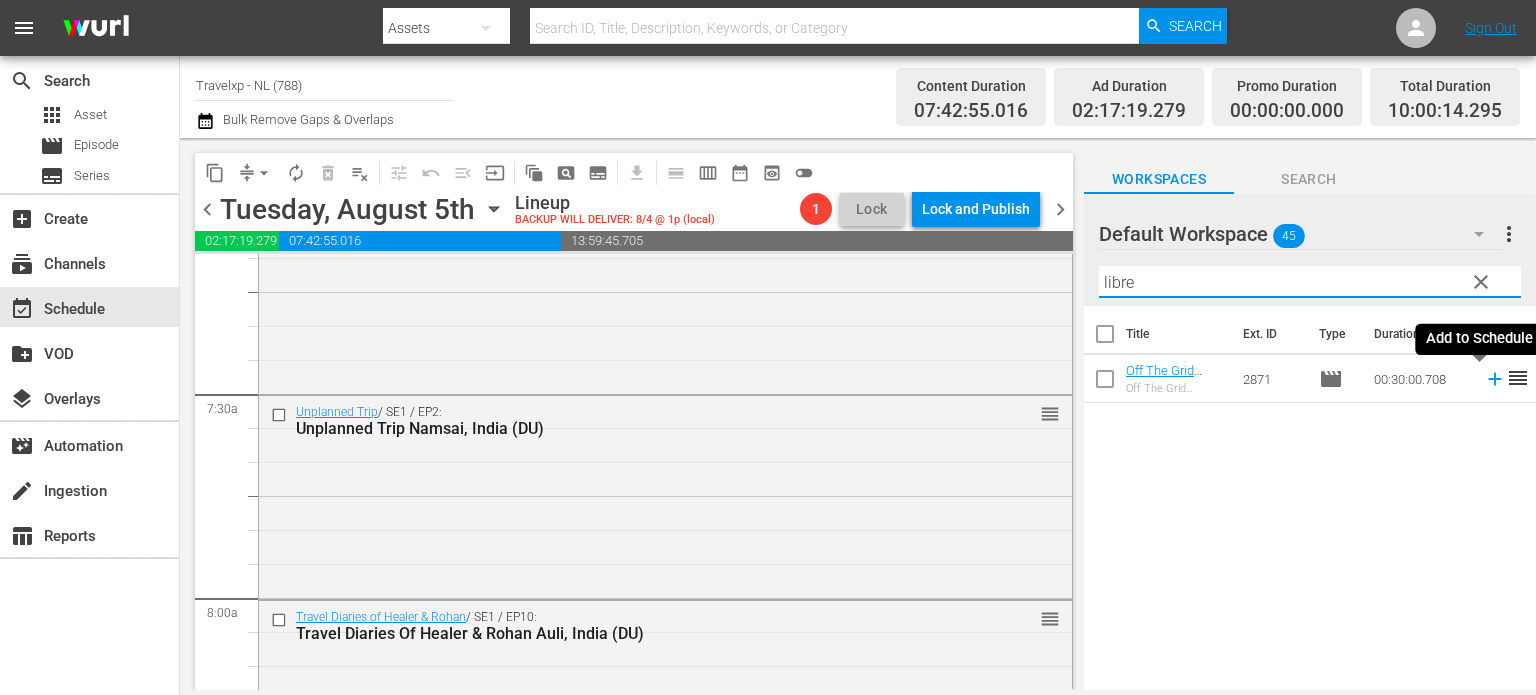 type on "libre" 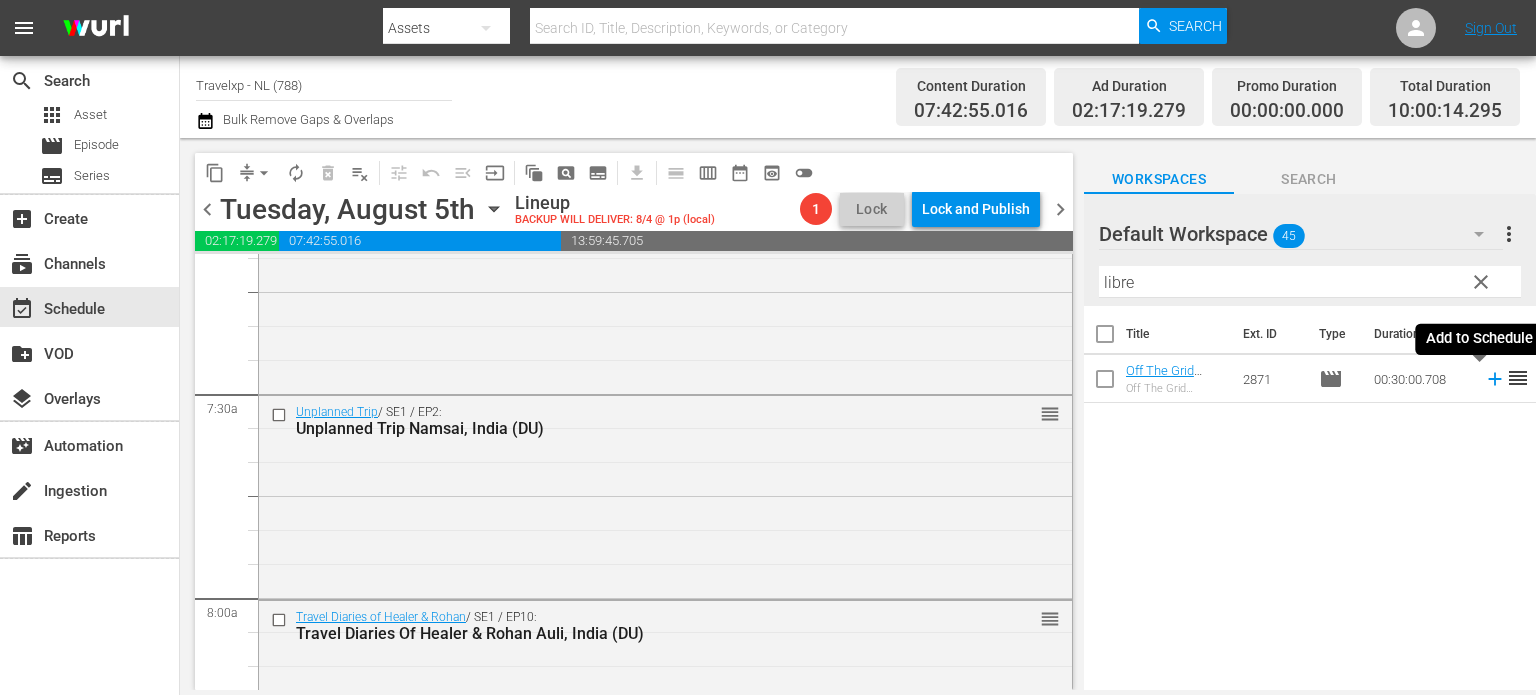 click 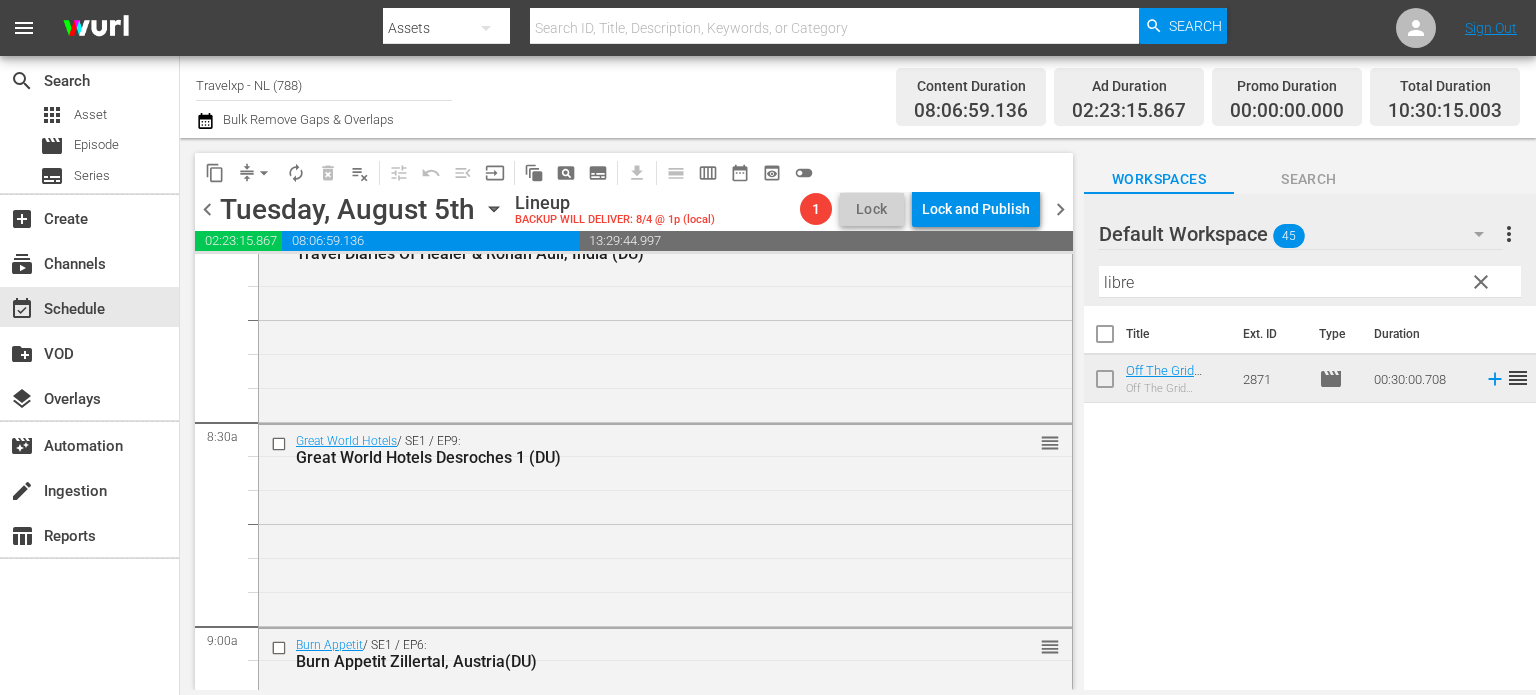scroll, scrollTop: 3681, scrollLeft: 0, axis: vertical 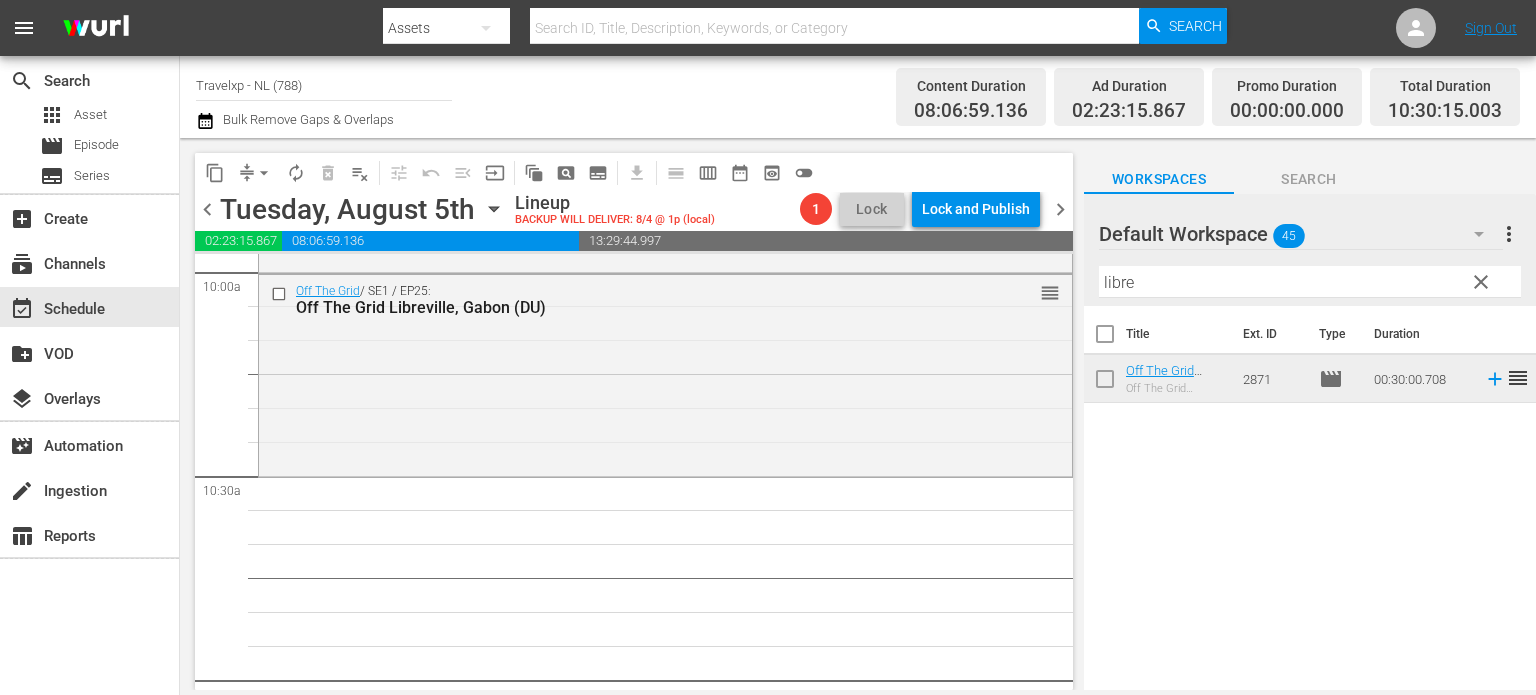 click on "clear" at bounding box center (1481, 282) 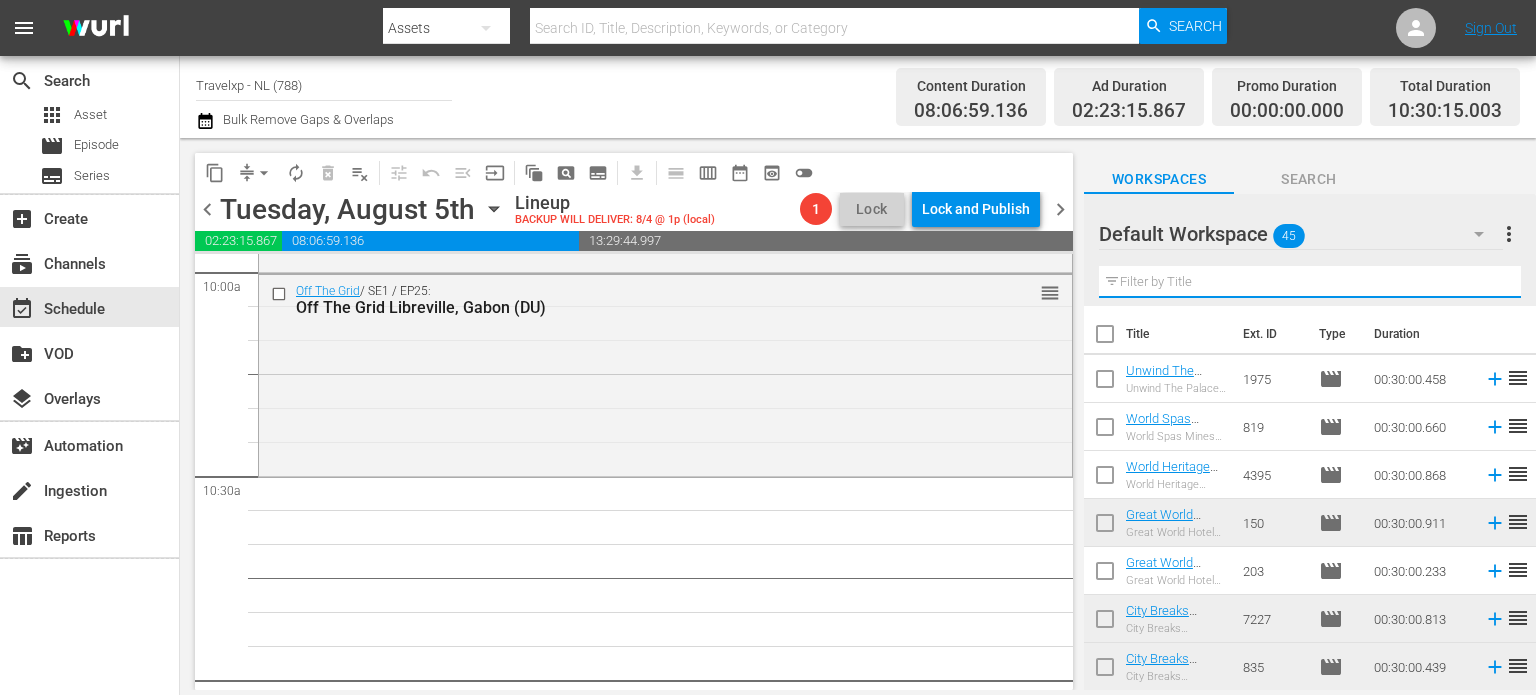 click at bounding box center (1310, 282) 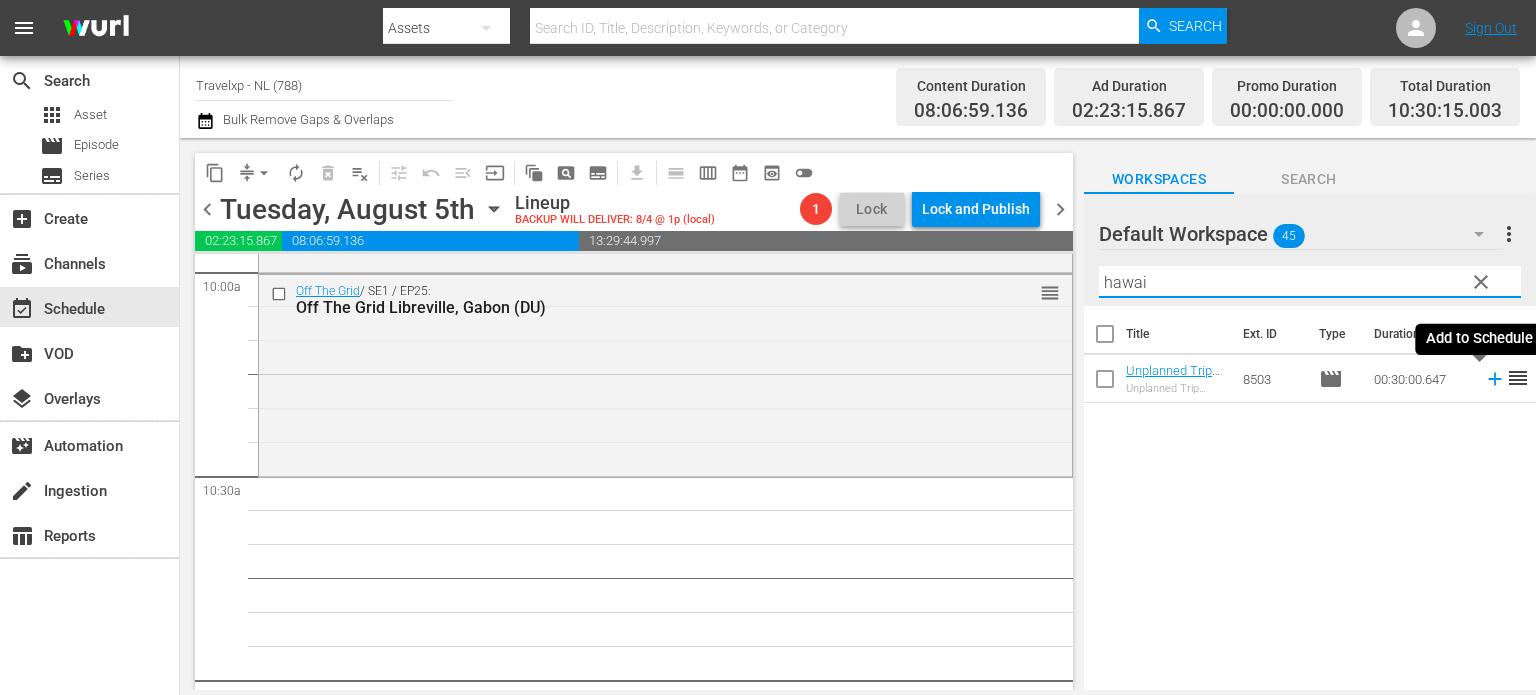 type on "hawai" 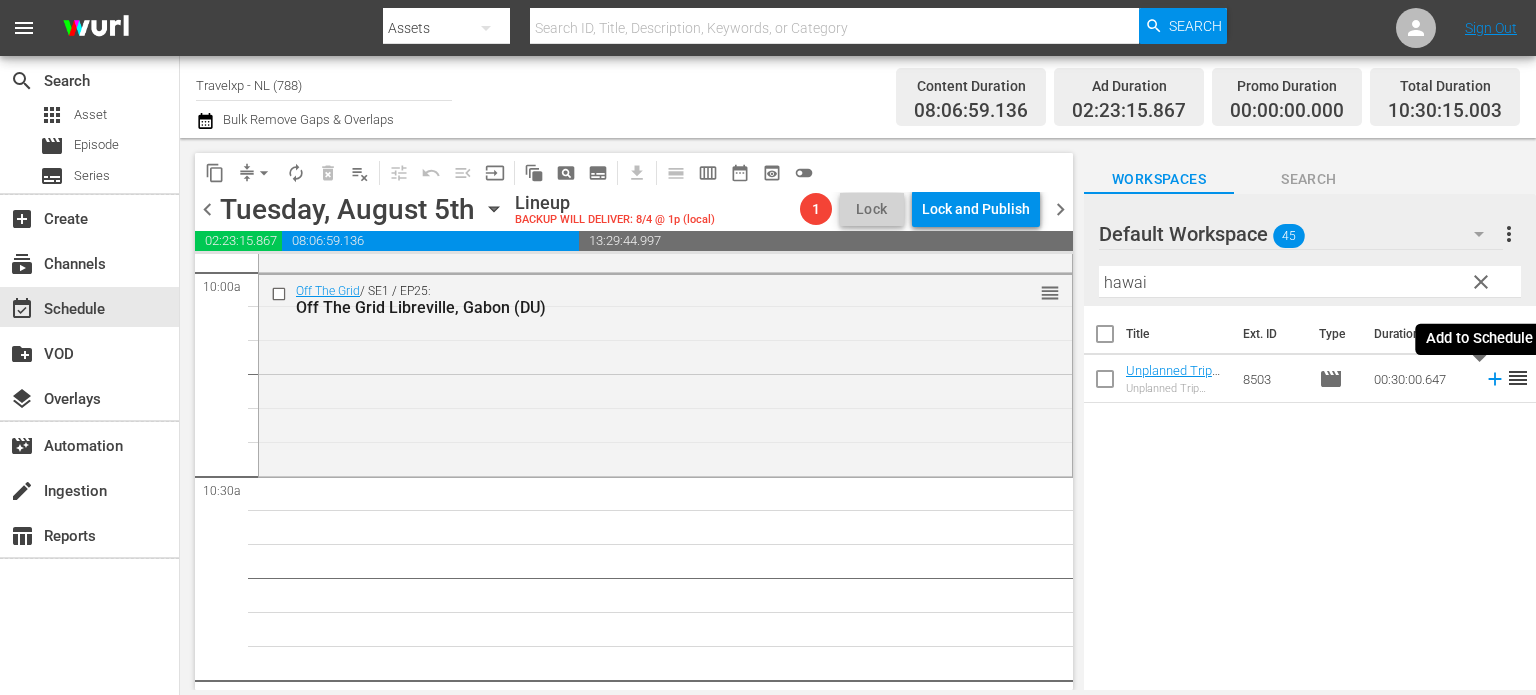 click 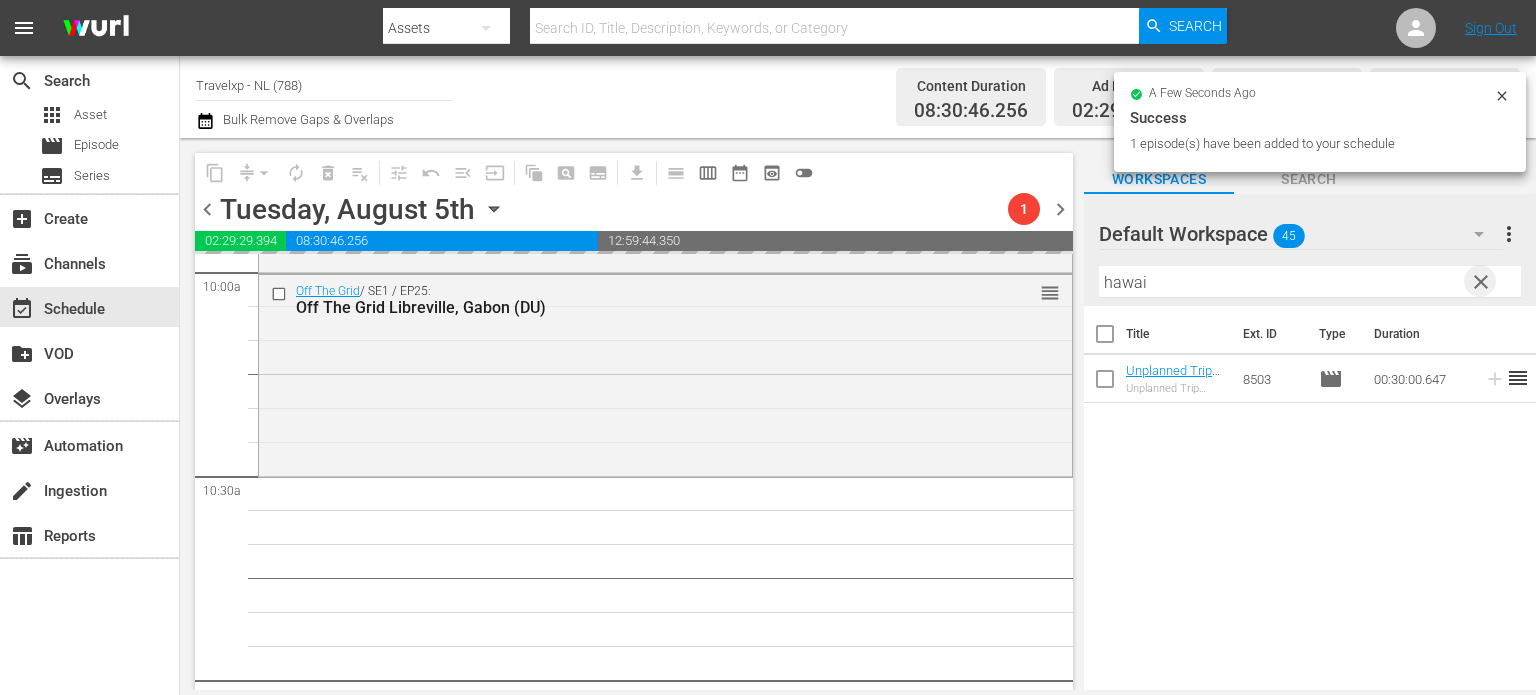 click on "clear" at bounding box center [1481, 282] 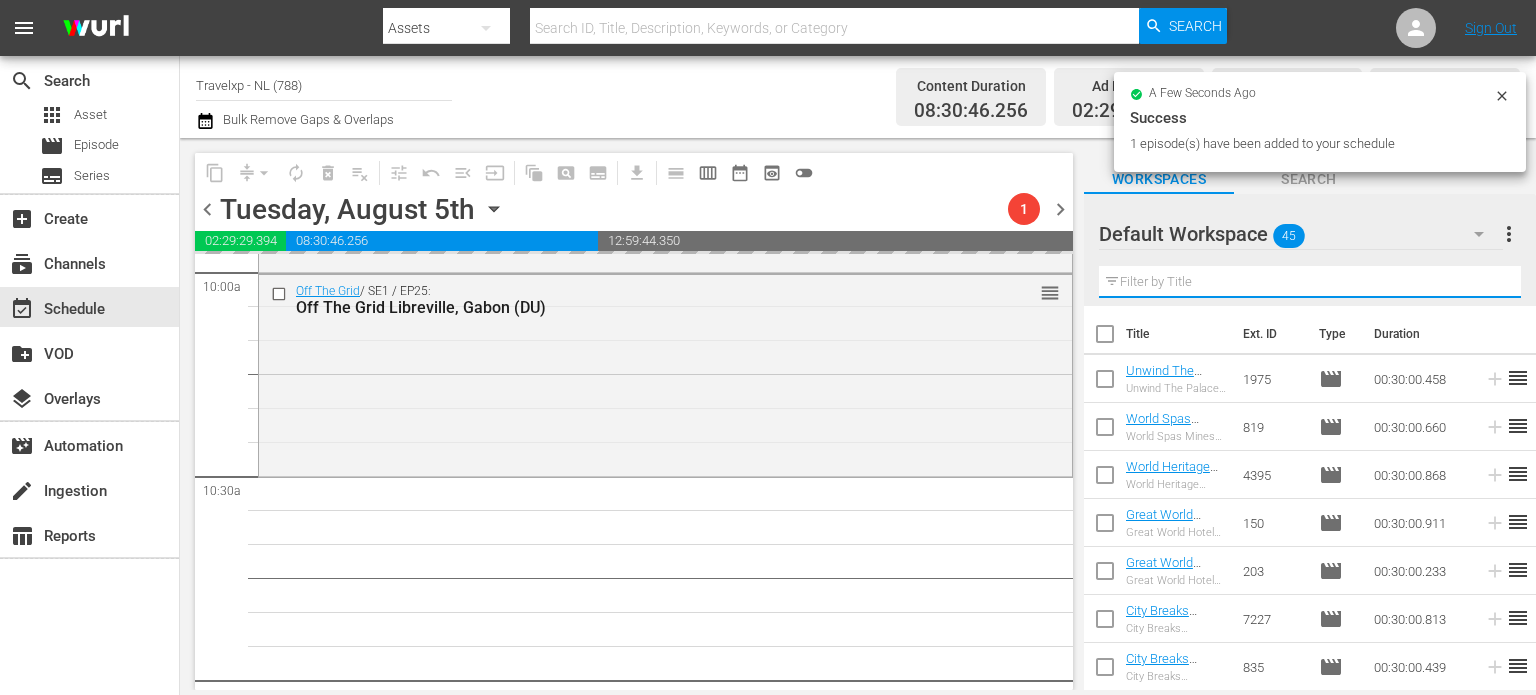 click at bounding box center [1310, 282] 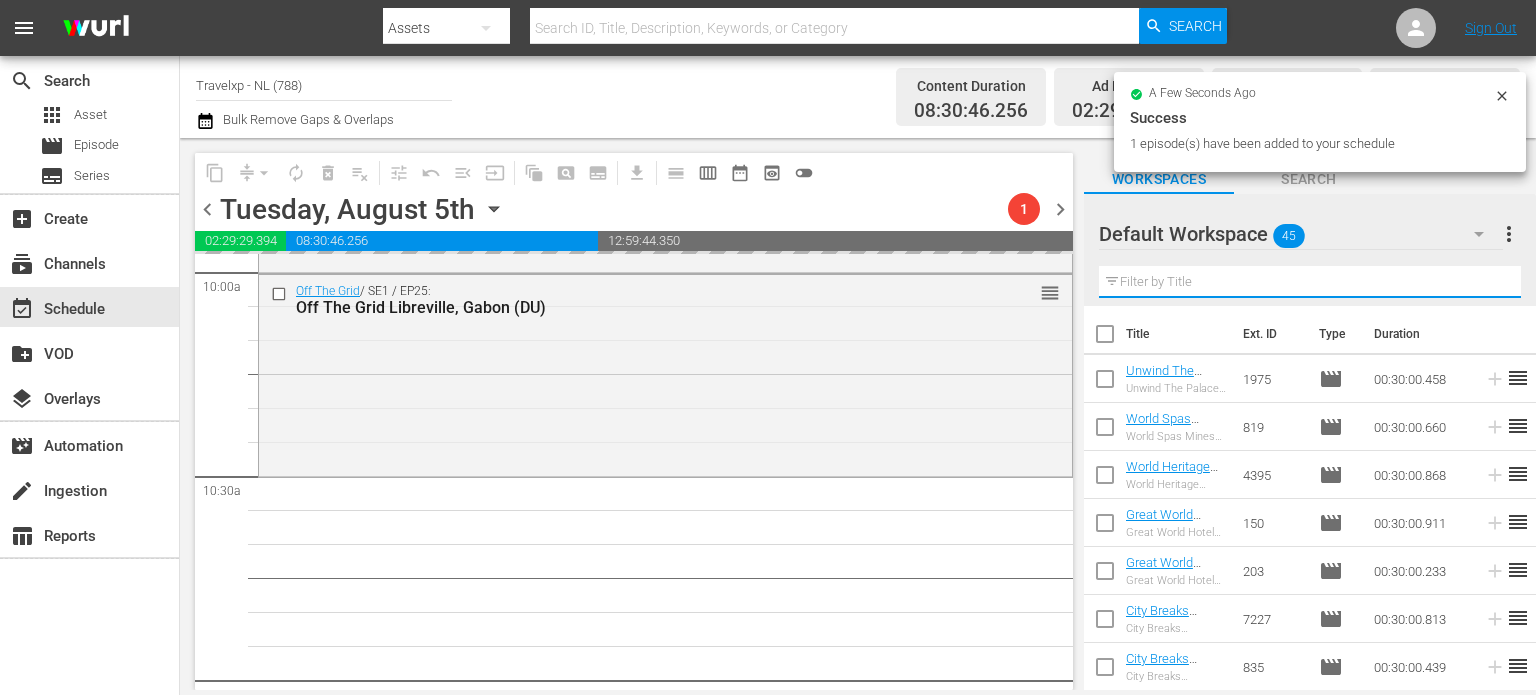 click at bounding box center [1310, 282] 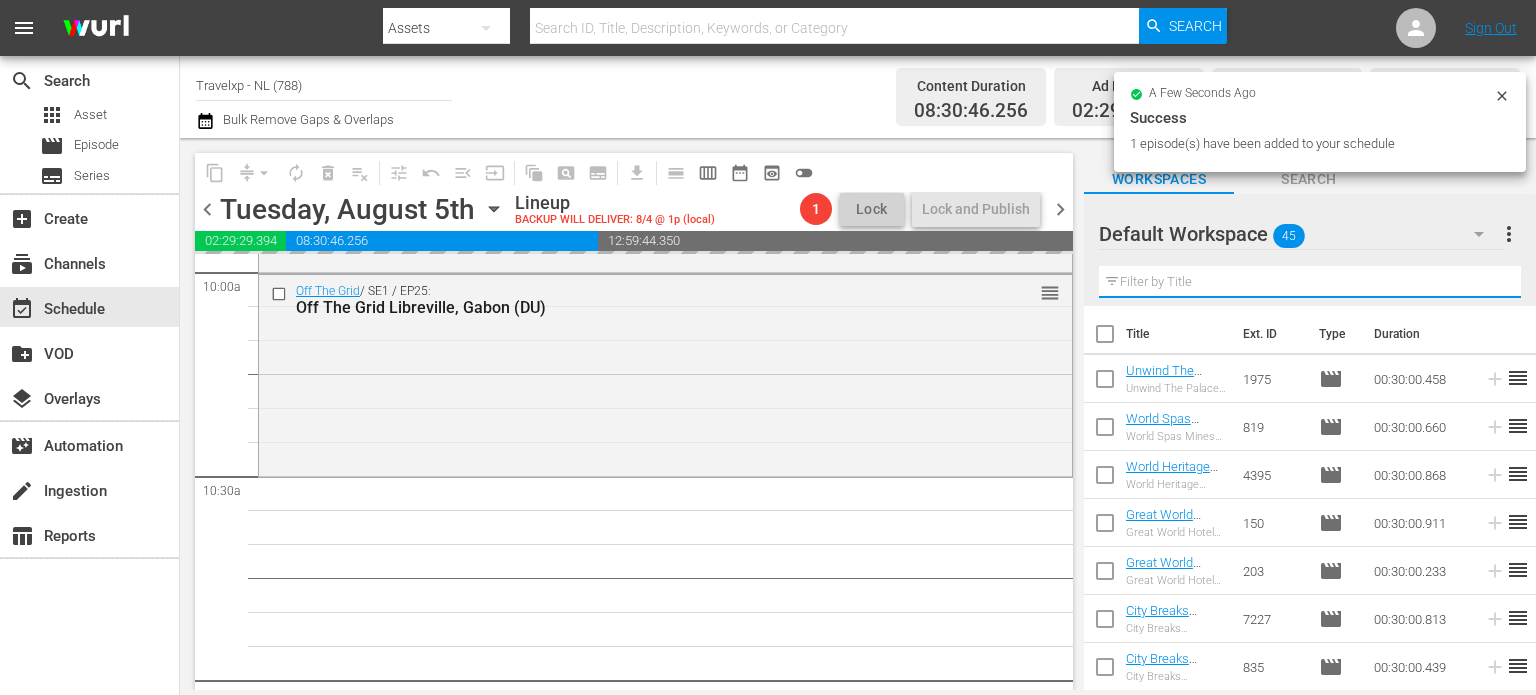 click at bounding box center (1310, 282) 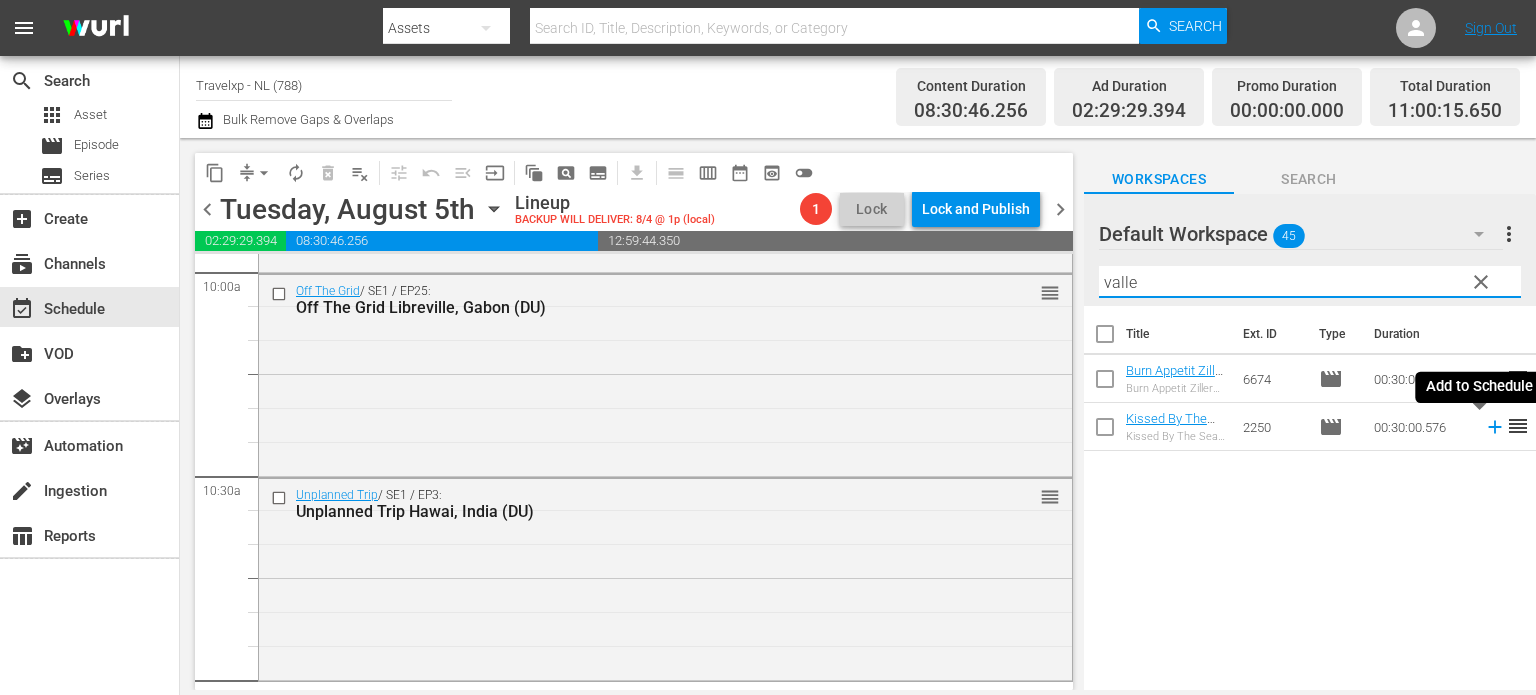 type on "valle" 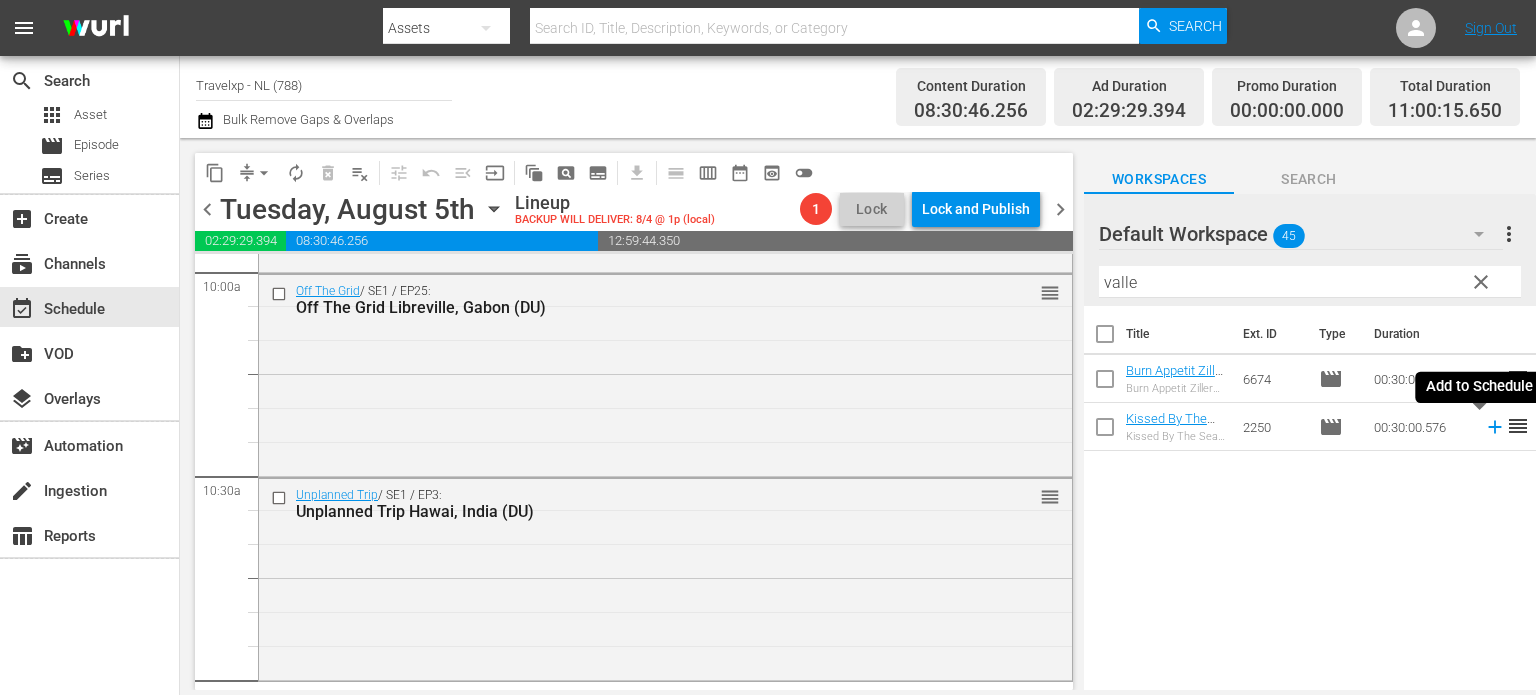click 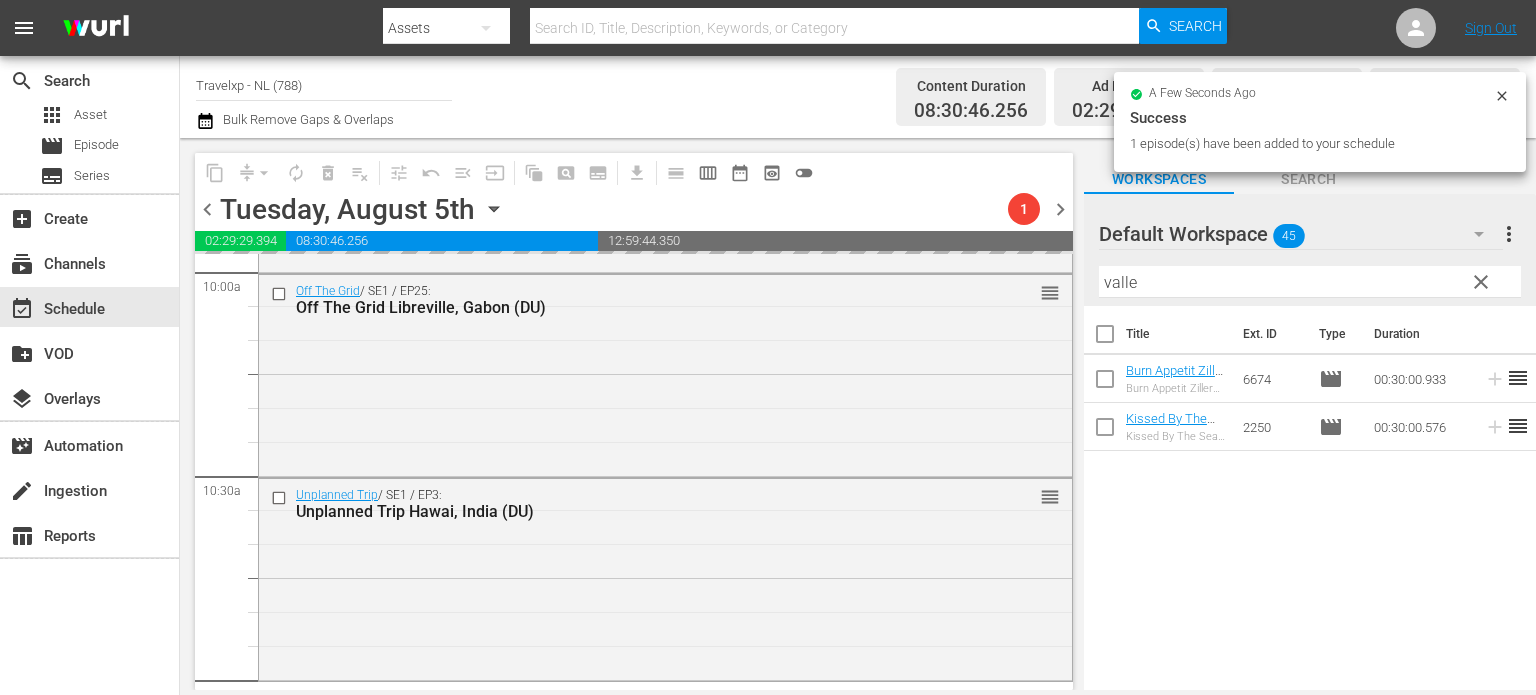 click on "clear" at bounding box center (1481, 282) 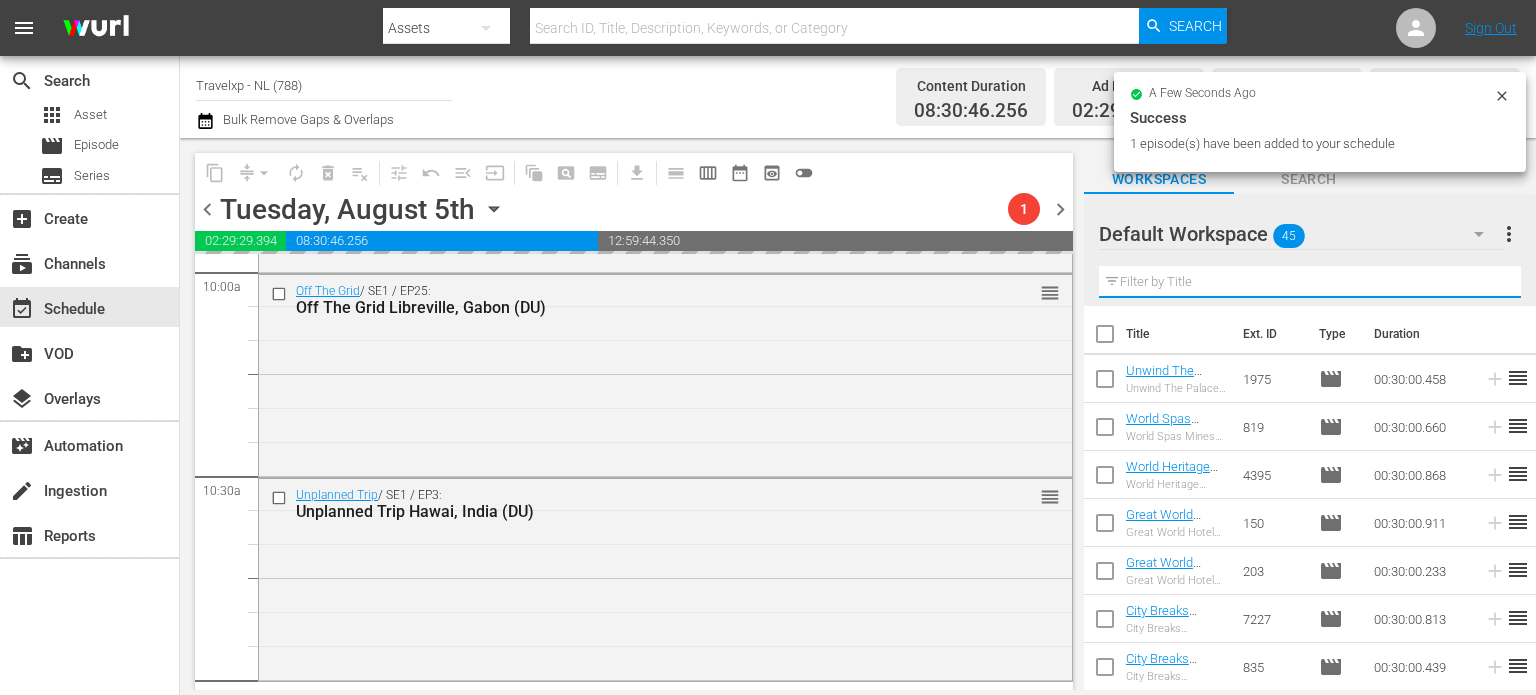 click at bounding box center (1310, 282) 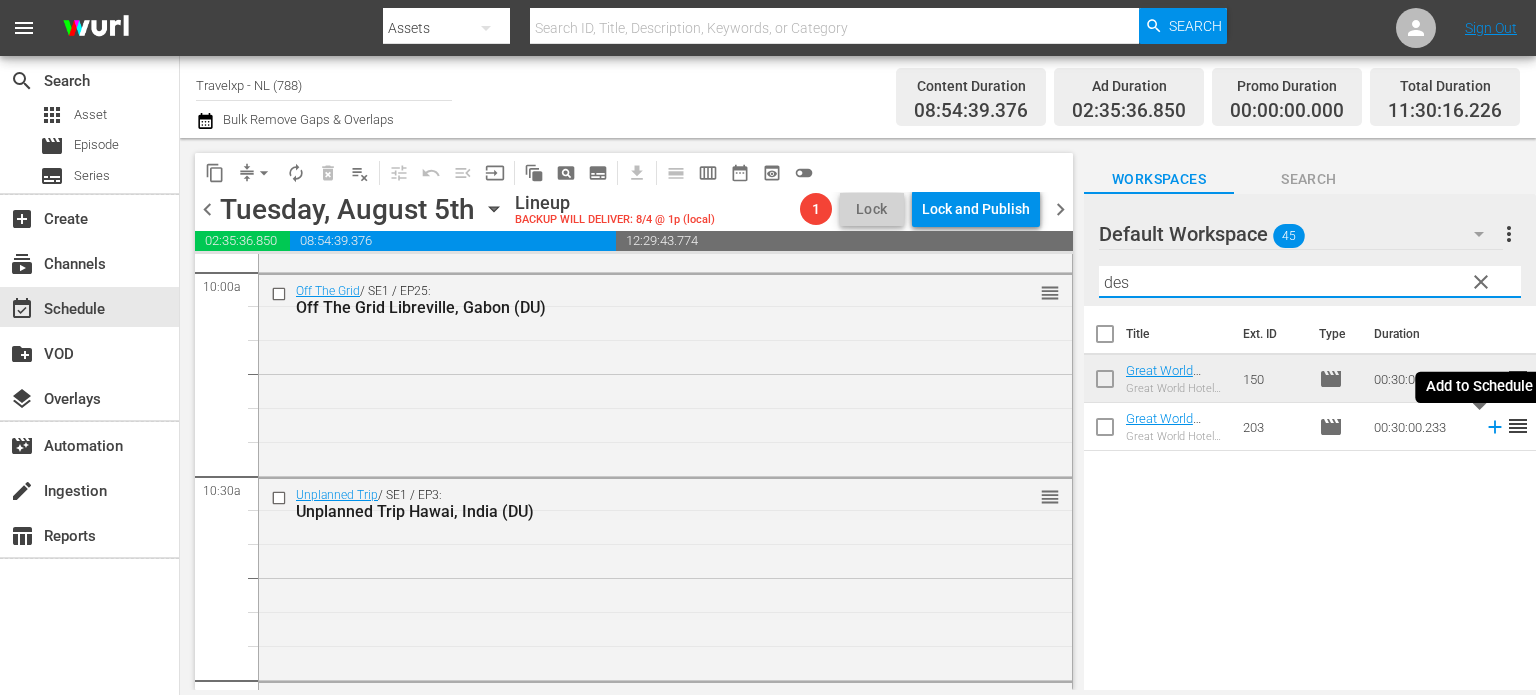 type on "des" 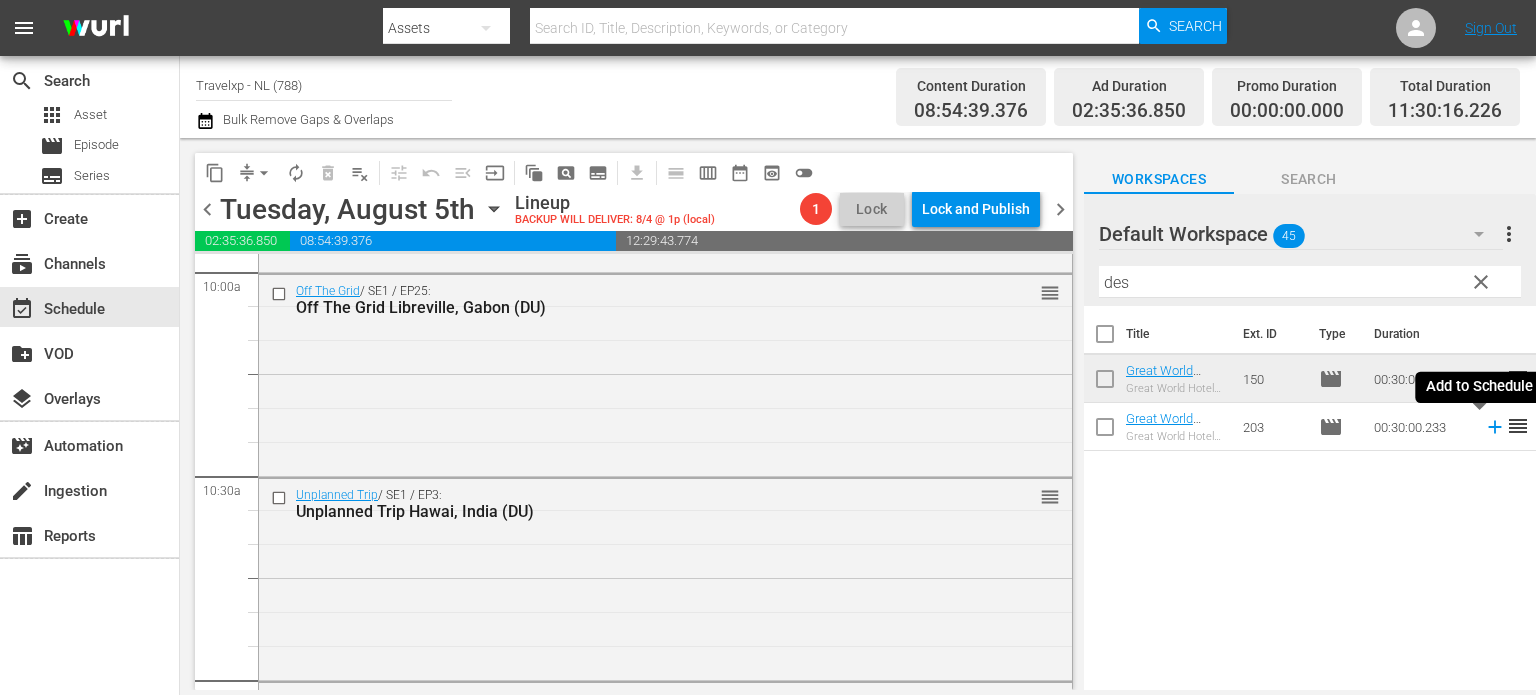 click 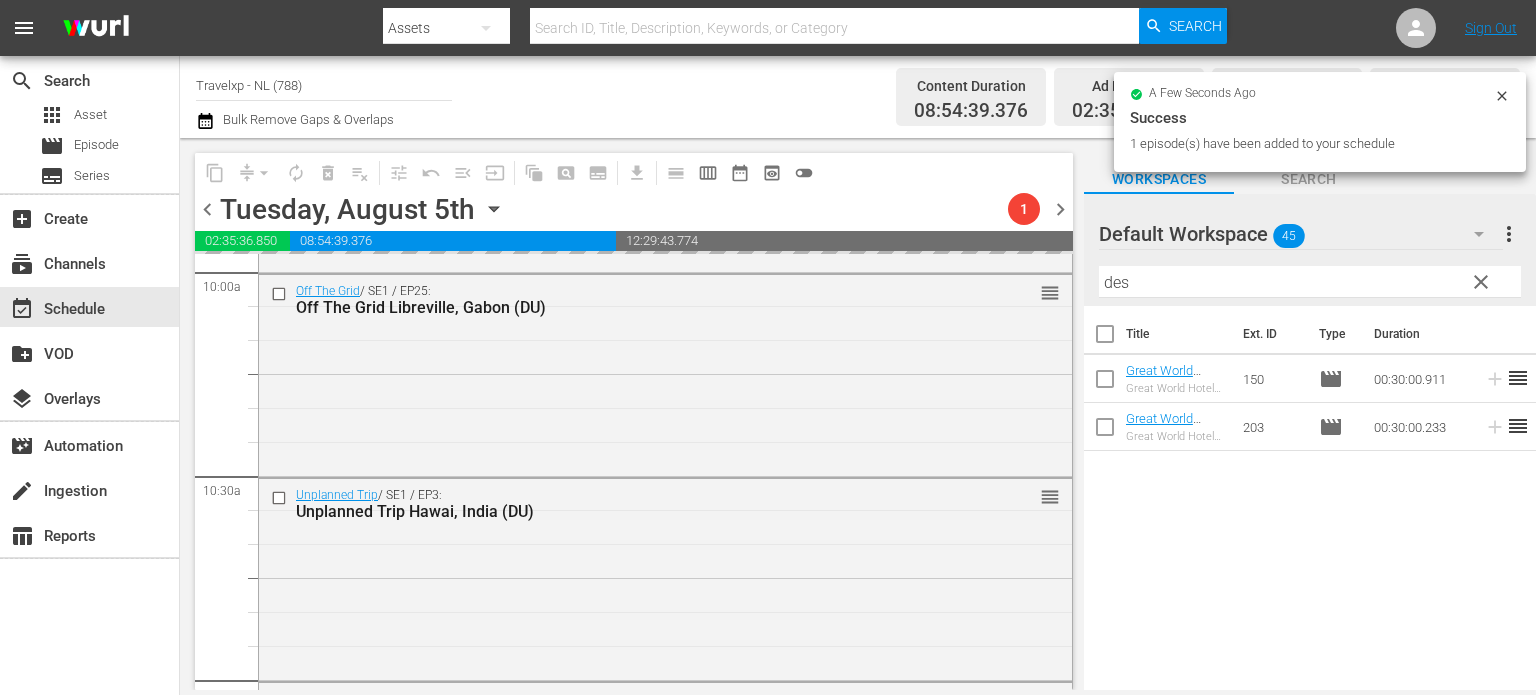 click on "clear" at bounding box center [1481, 282] 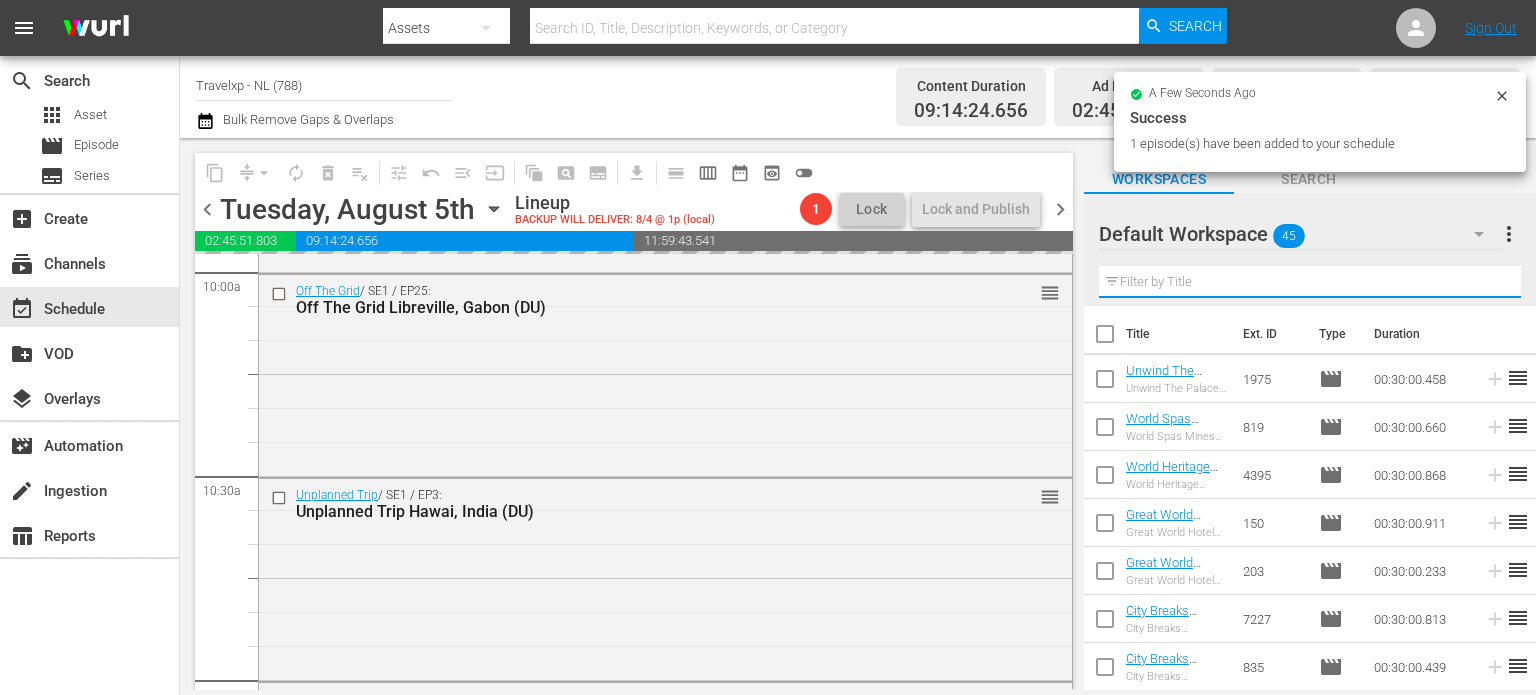 click at bounding box center [1310, 282] 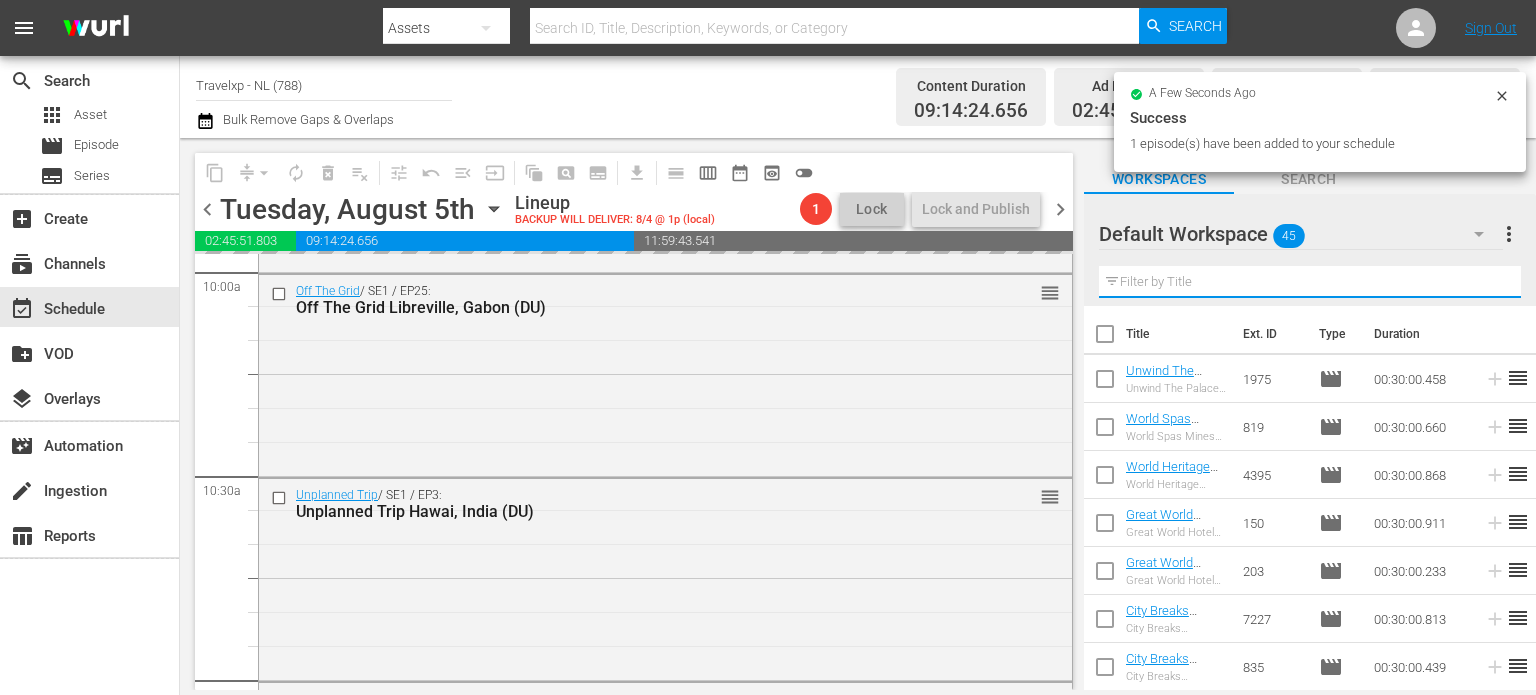 click at bounding box center [1310, 282] 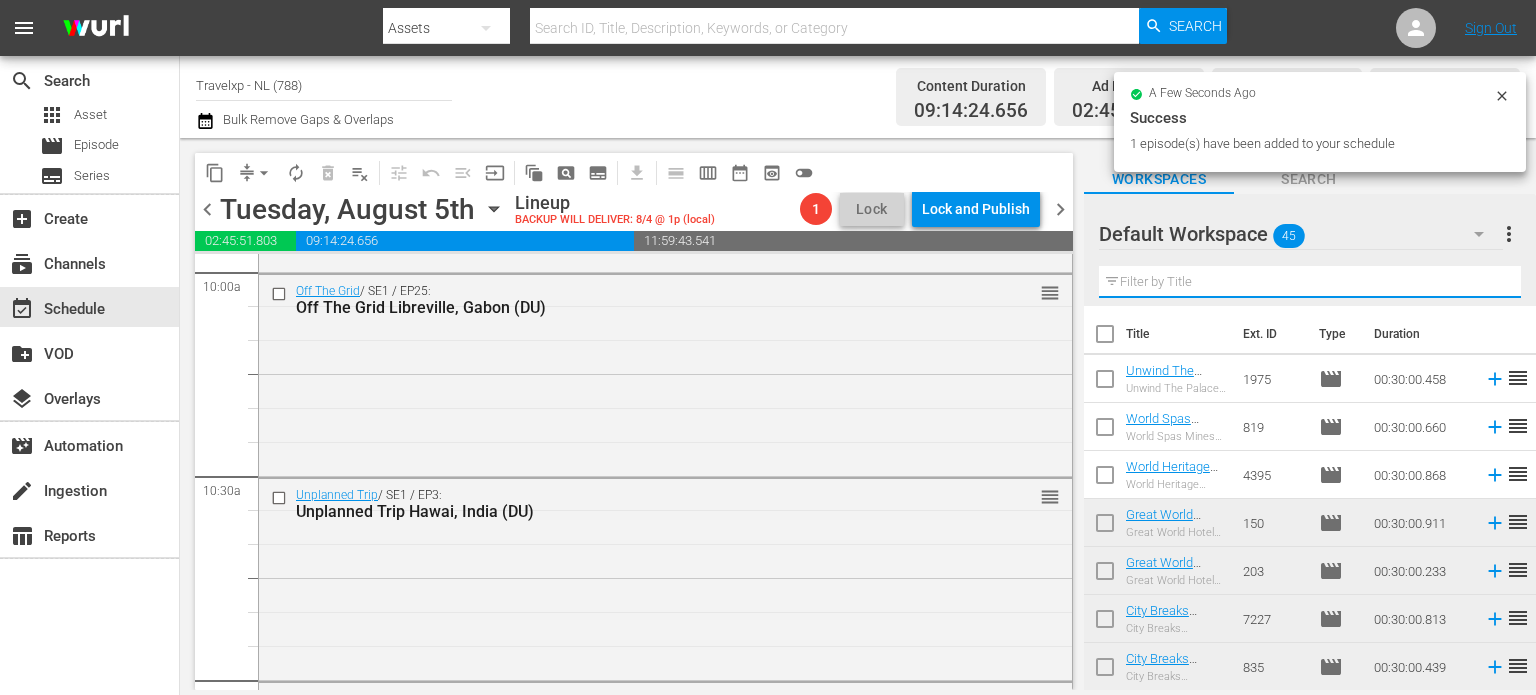 click at bounding box center [1310, 282] 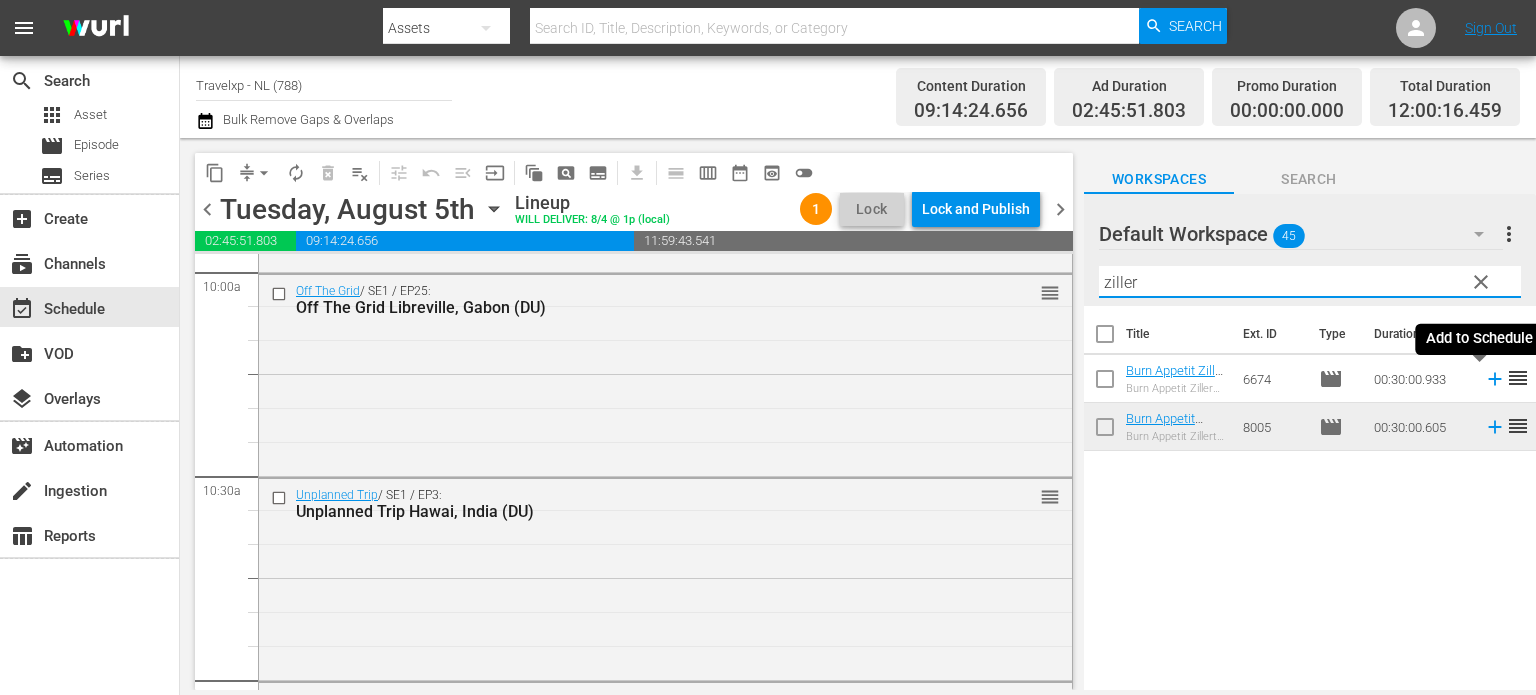 type on "ziller" 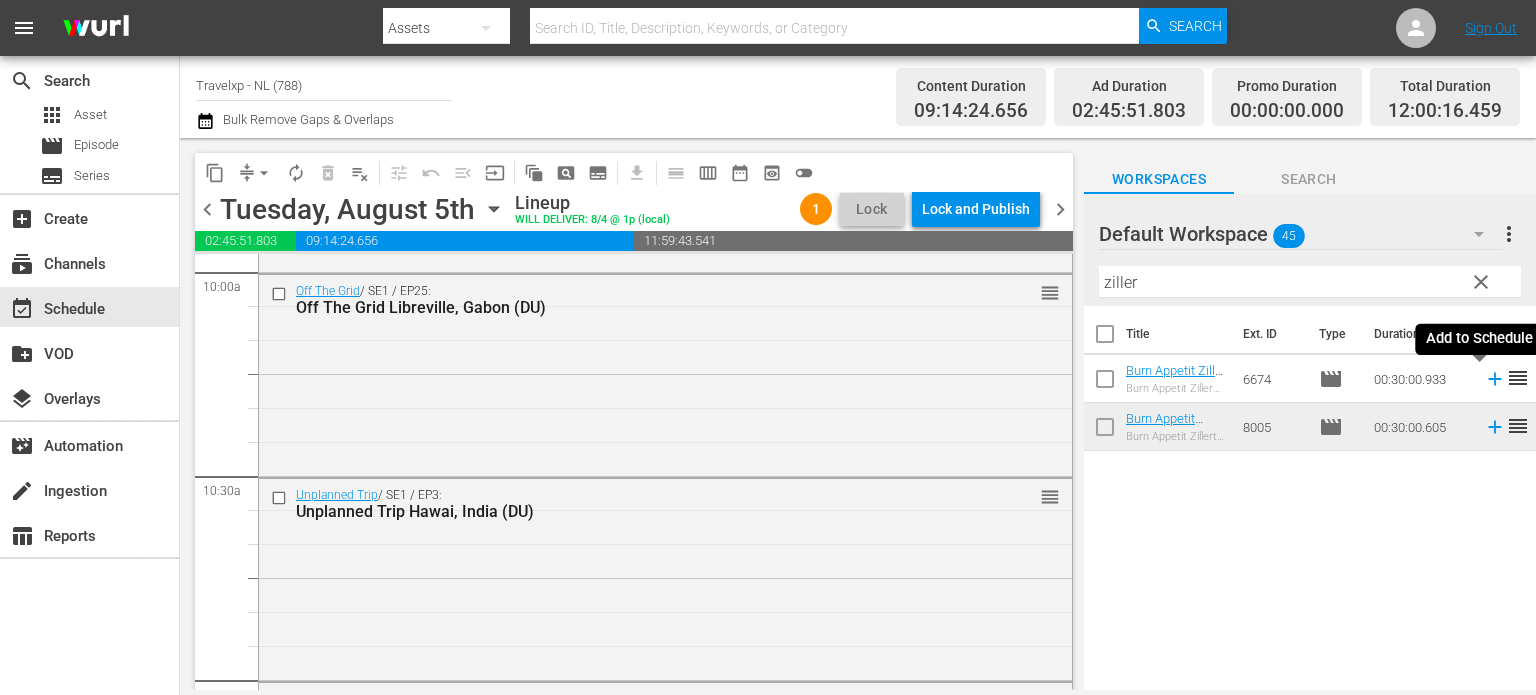 click 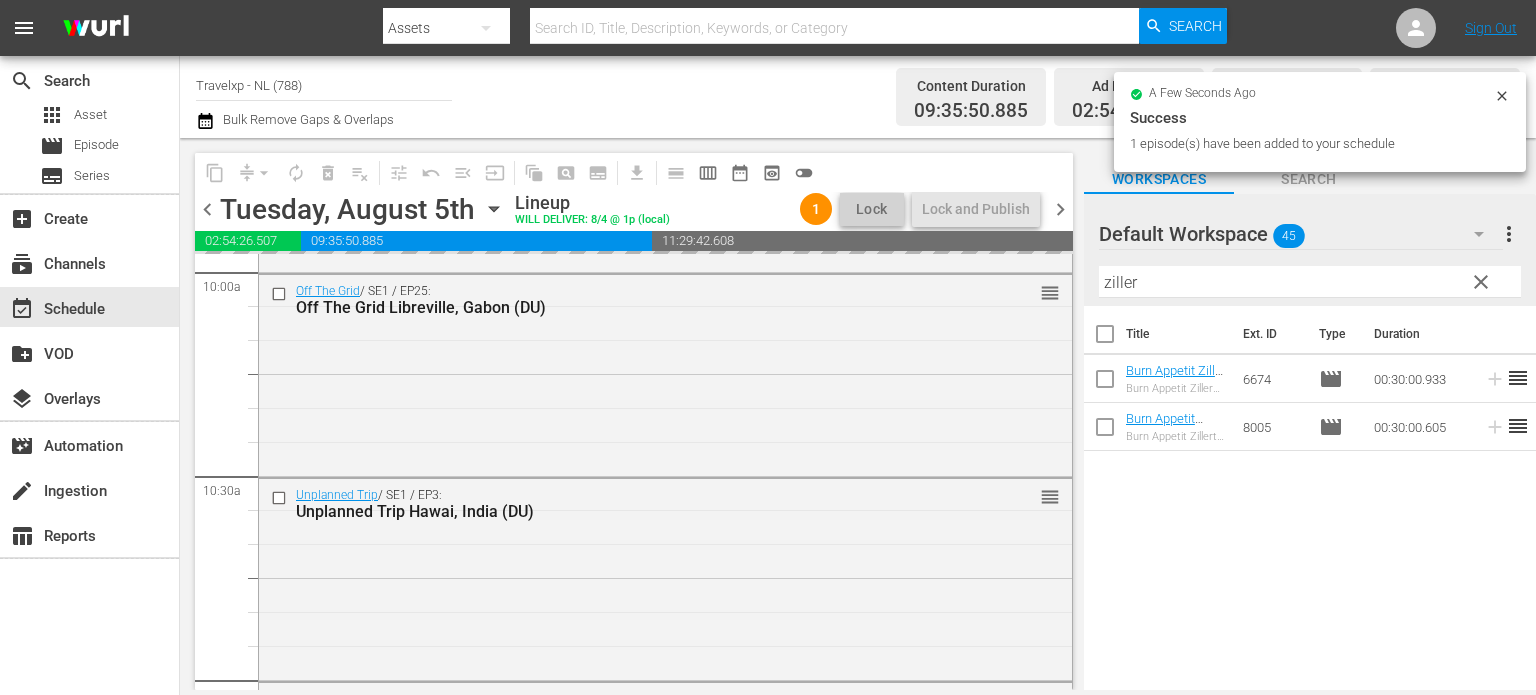click on "clear" at bounding box center [1481, 282] 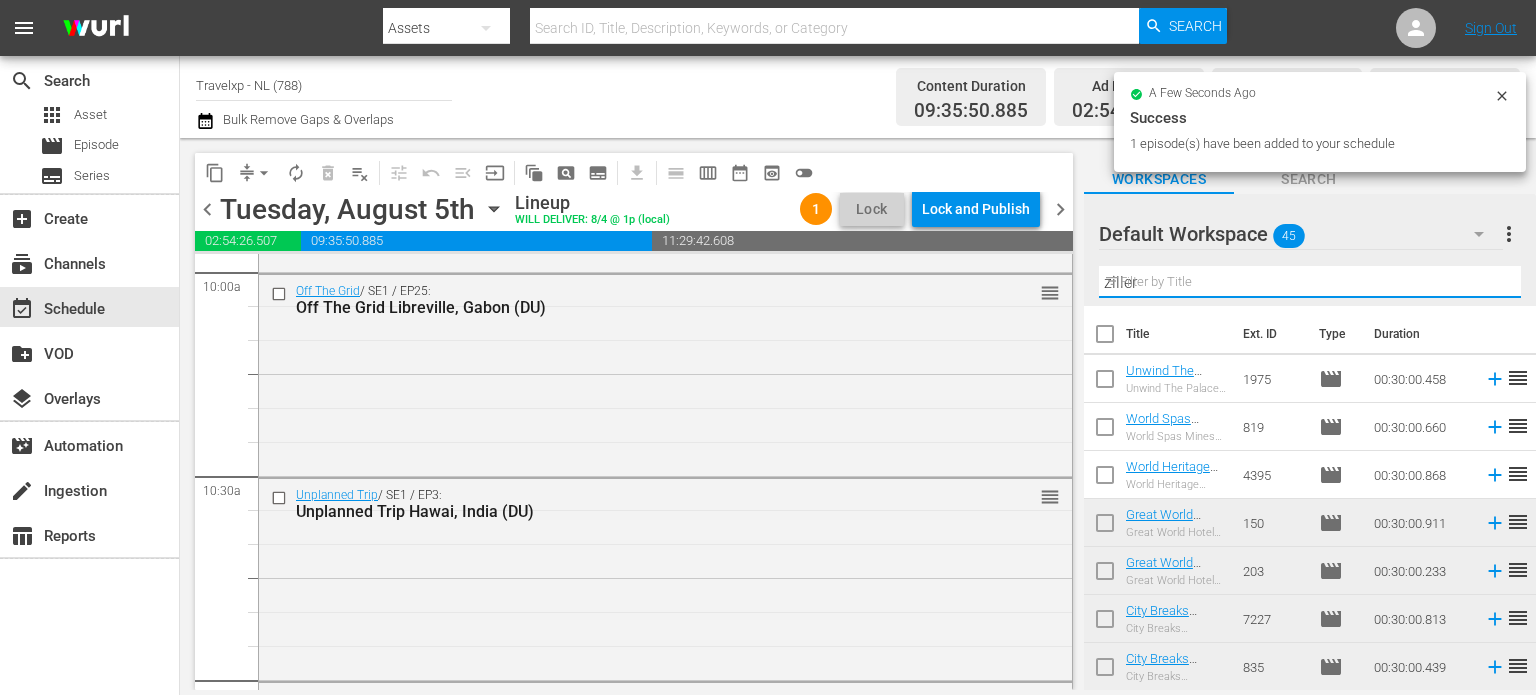 click on "ziller" at bounding box center (1310, 282) 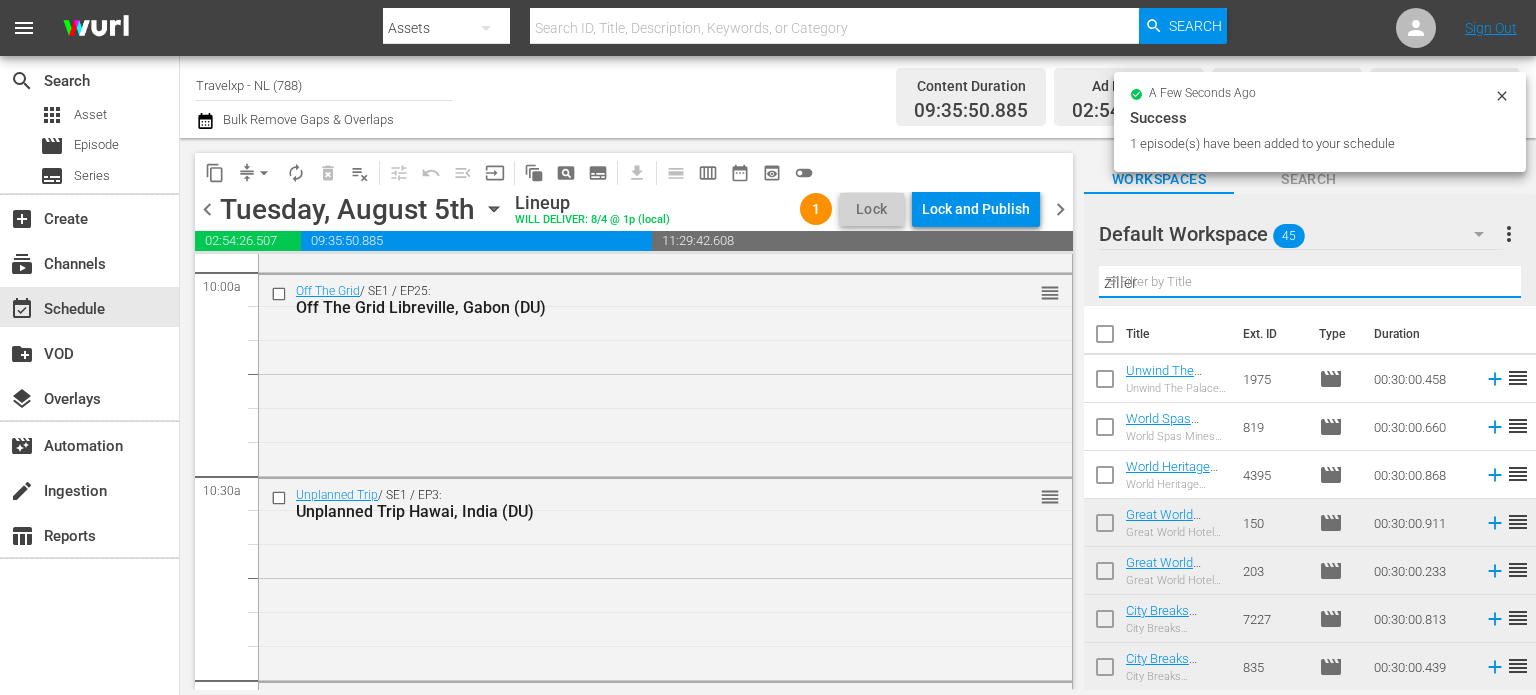 click on "ziller" at bounding box center (1310, 282) 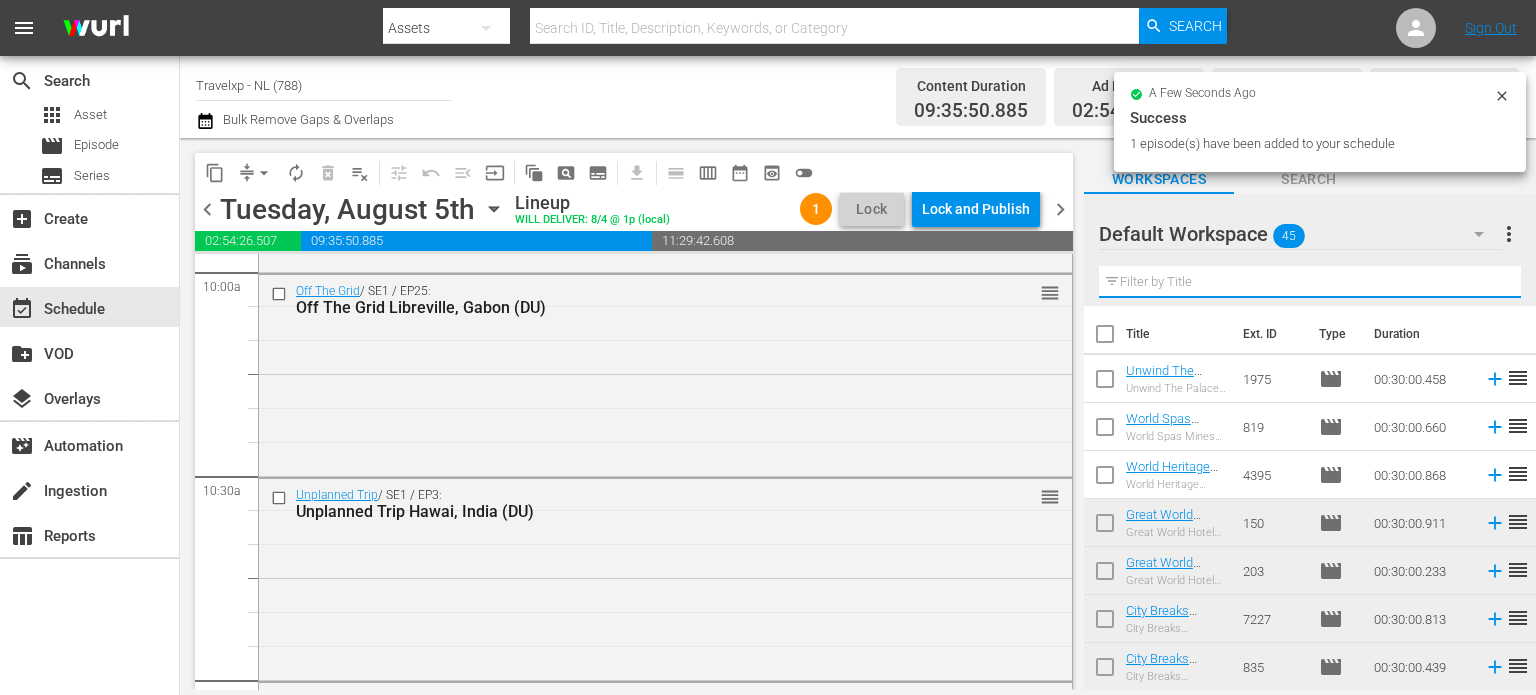 click at bounding box center [1310, 282] 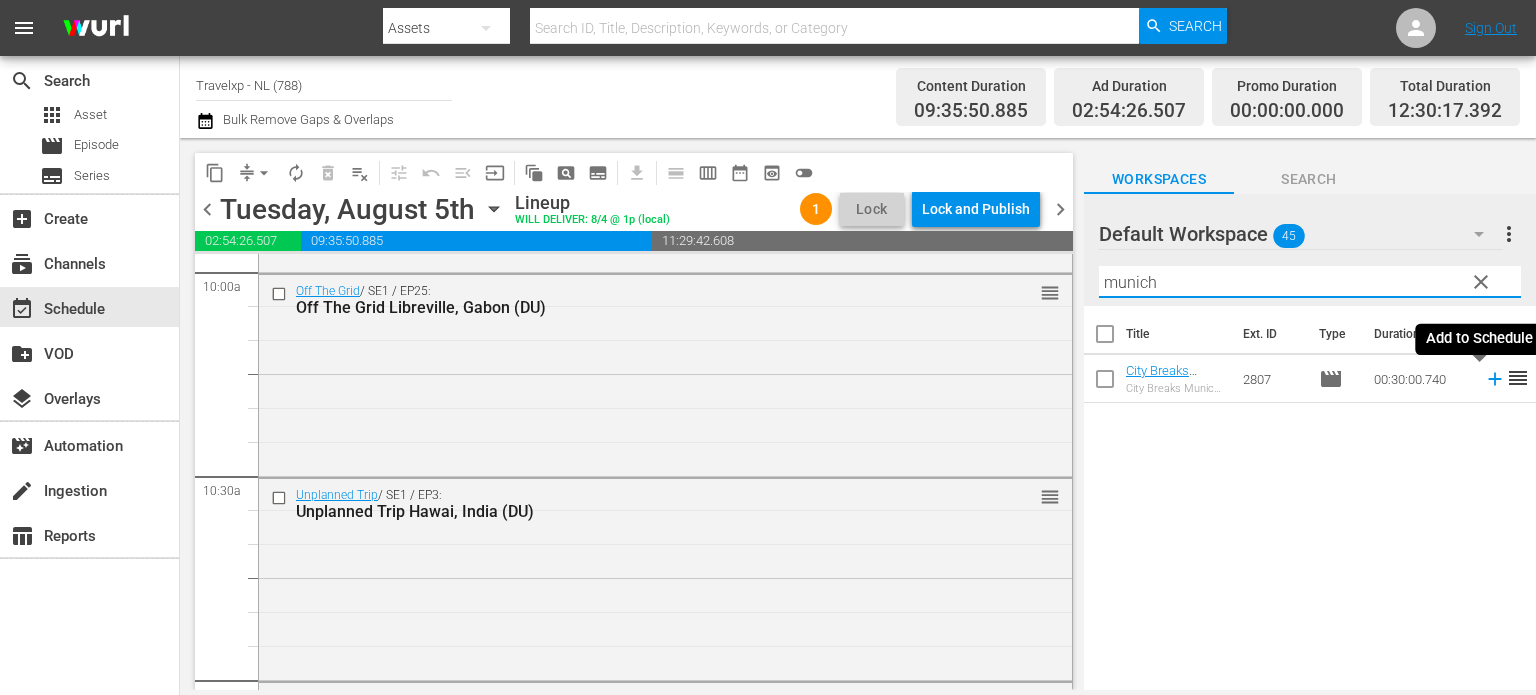 type on "munich" 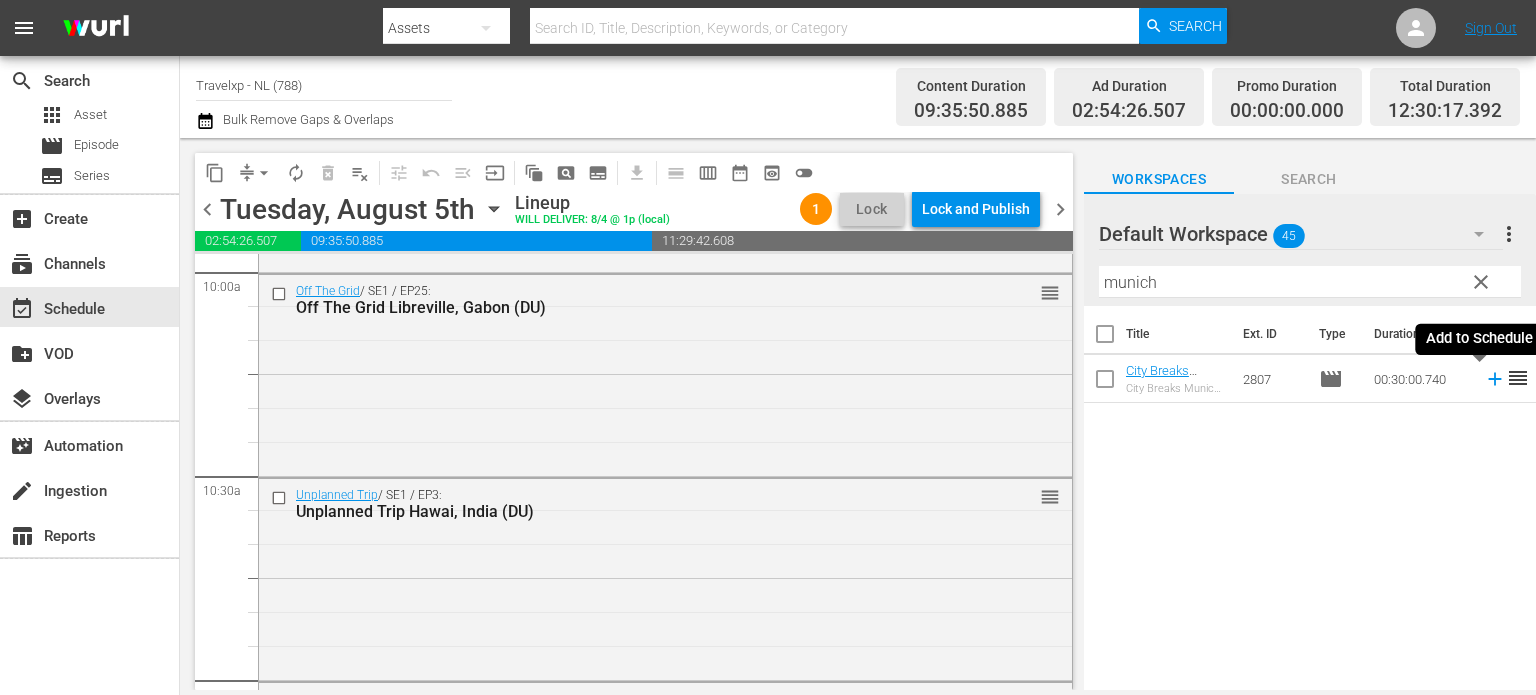 click 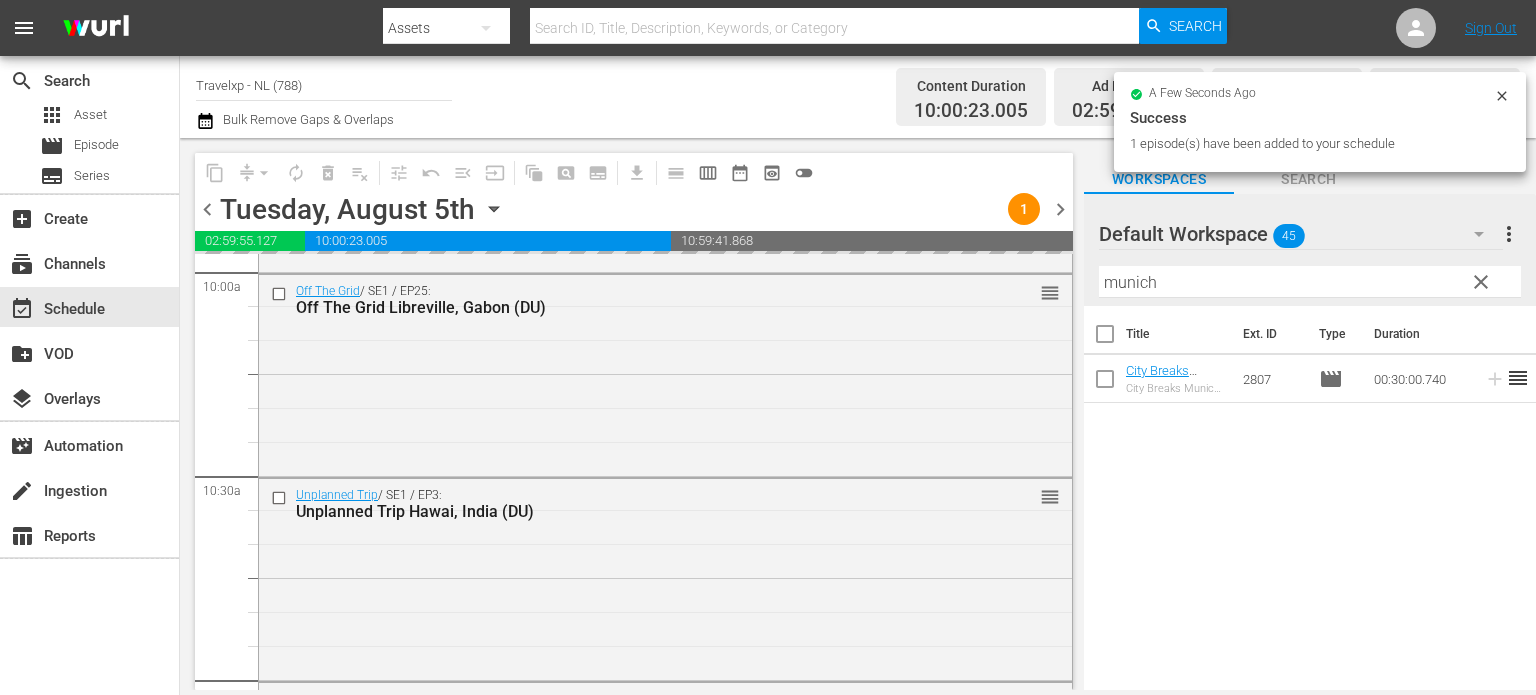 click on "clear" at bounding box center (1481, 282) 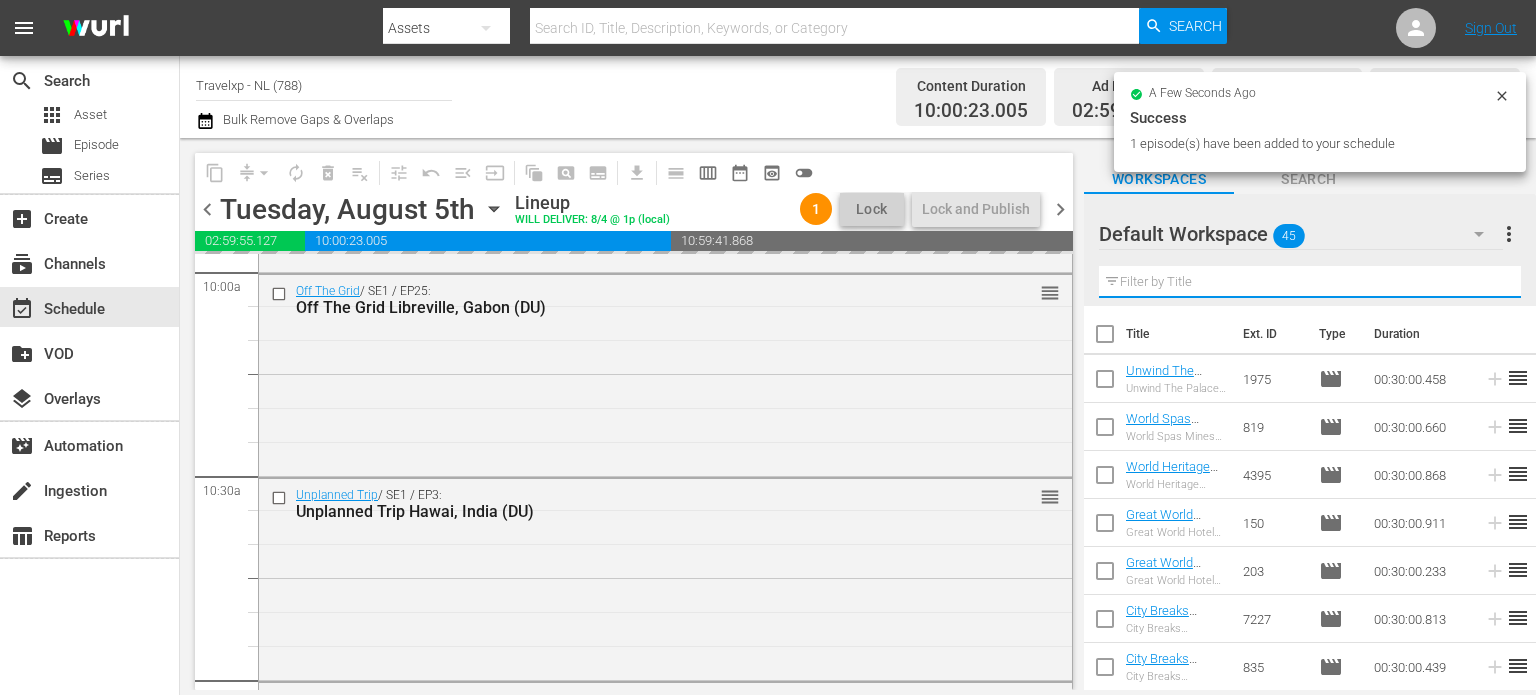 click at bounding box center [1310, 282] 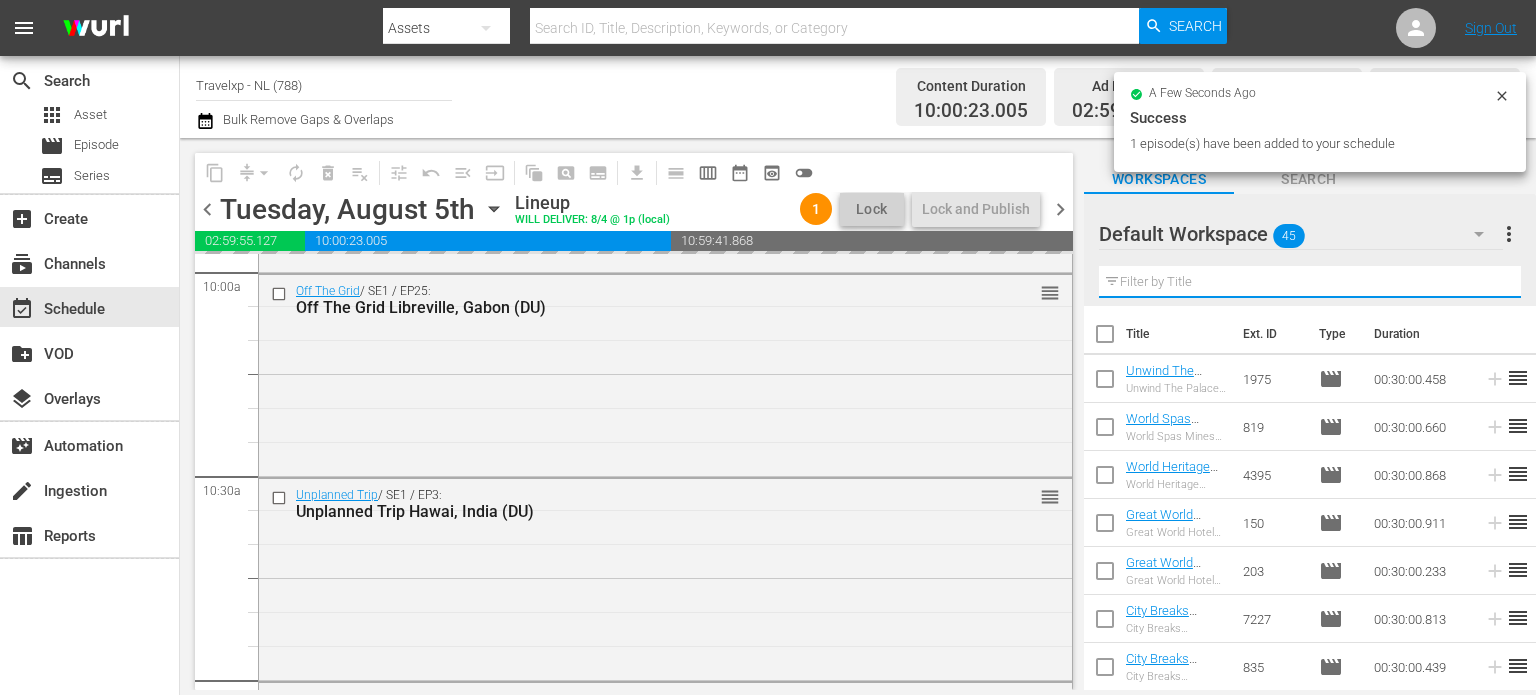 click at bounding box center [1310, 282] 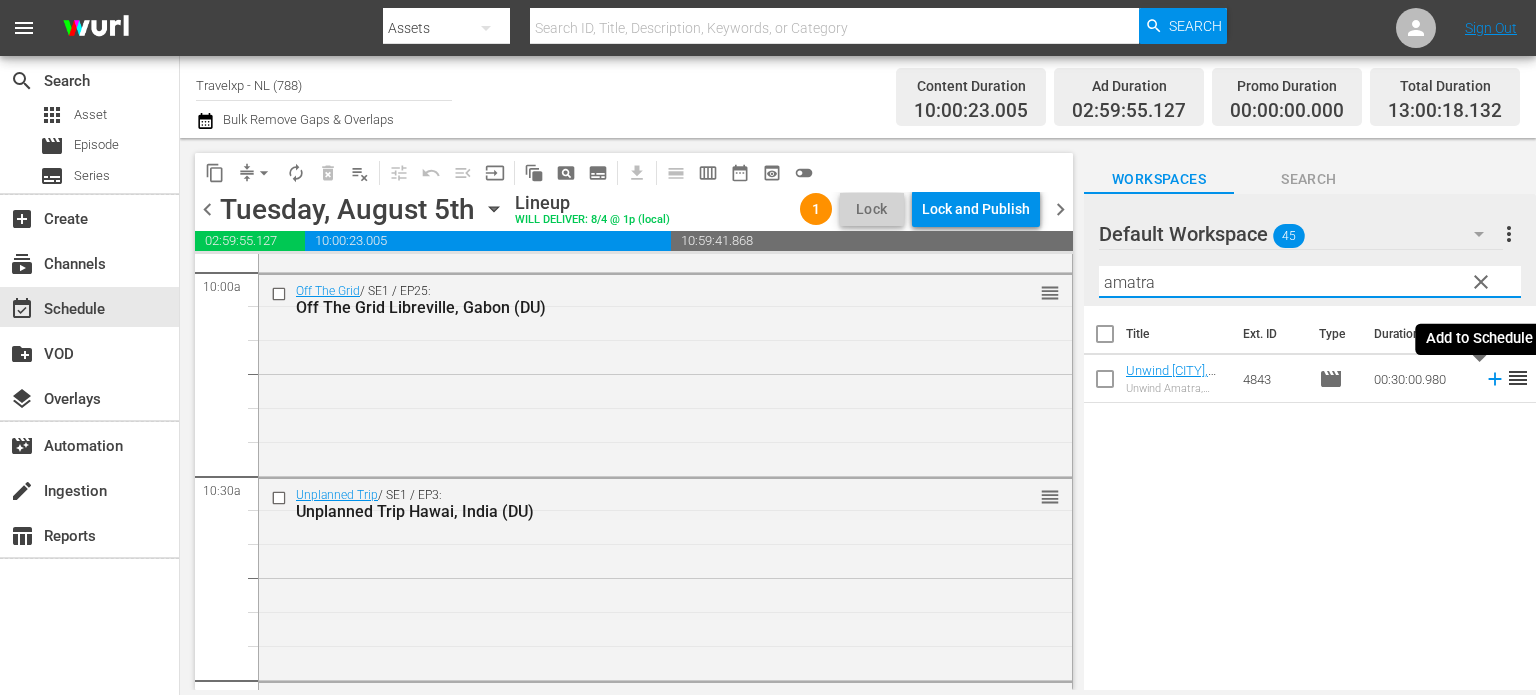 type on "amatra" 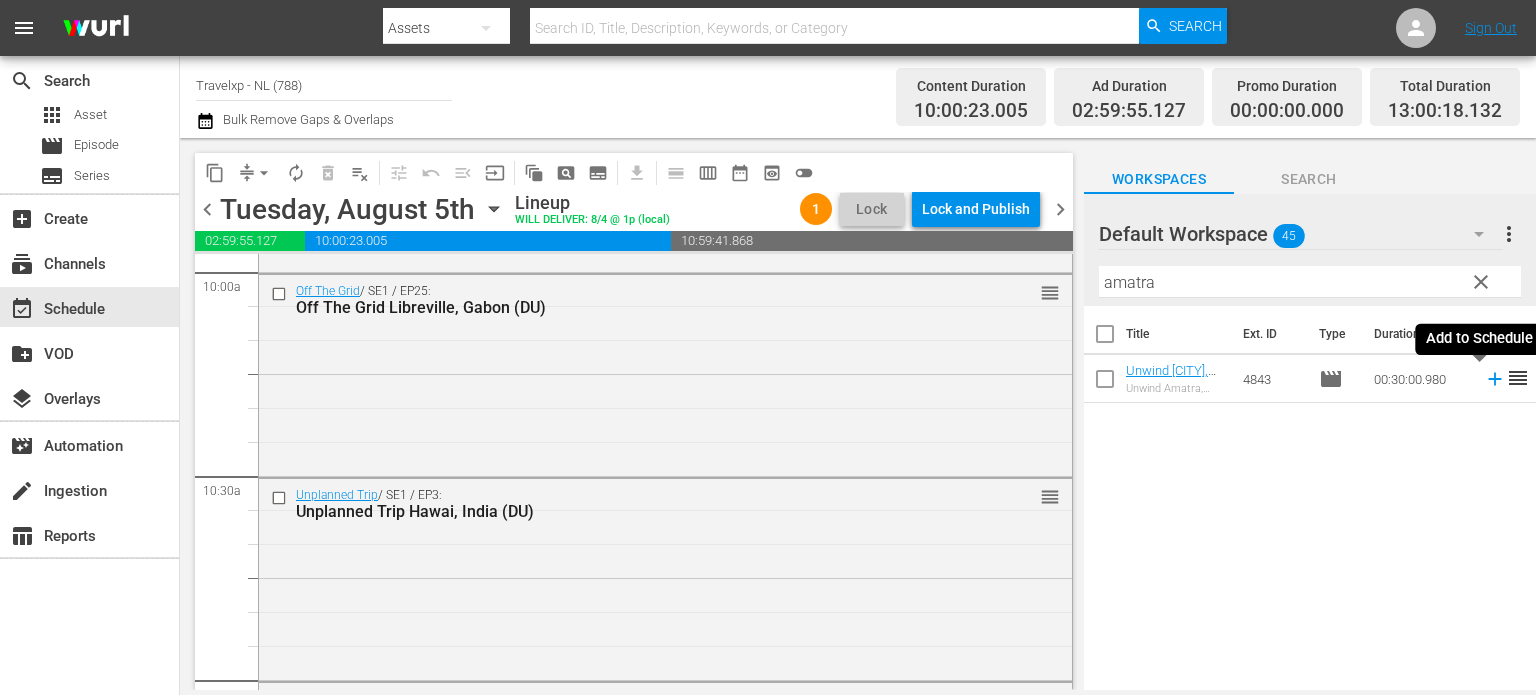 click 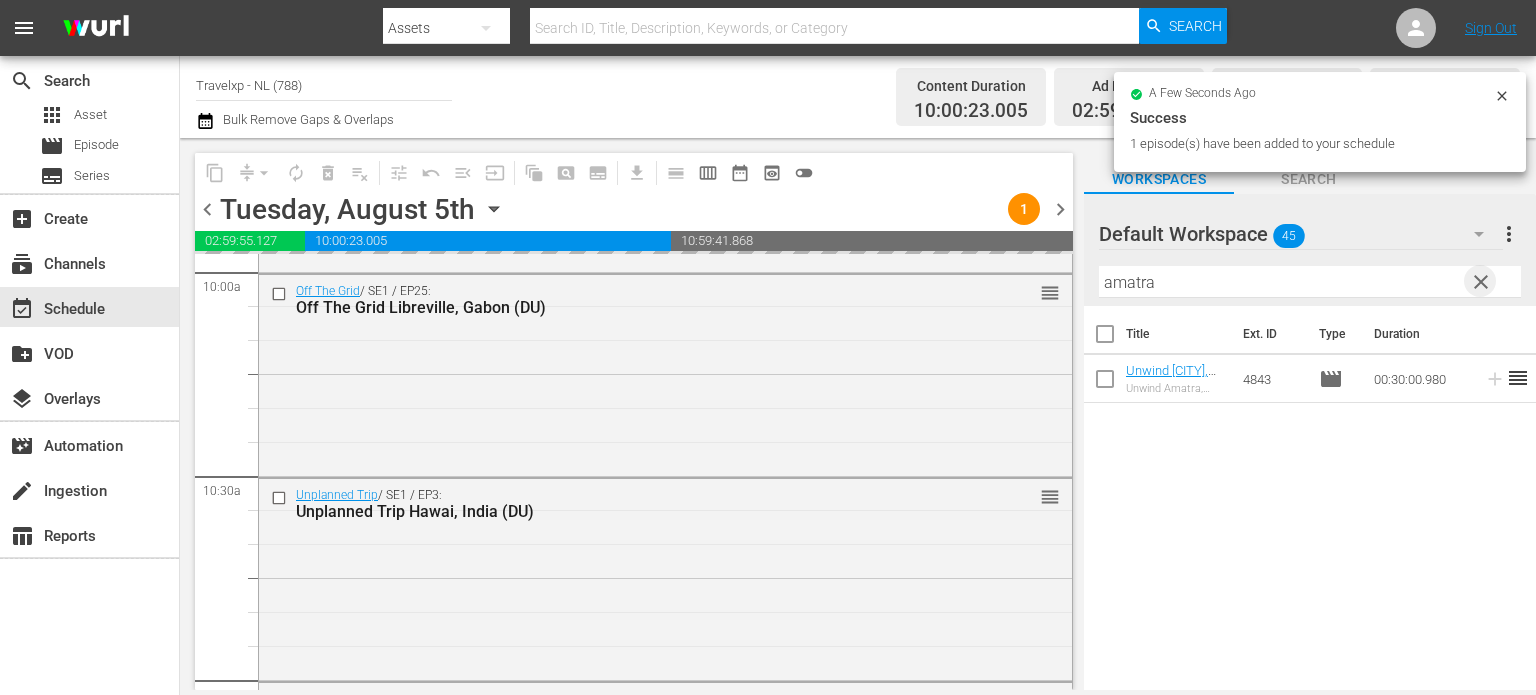 click on "clear" at bounding box center (1481, 282) 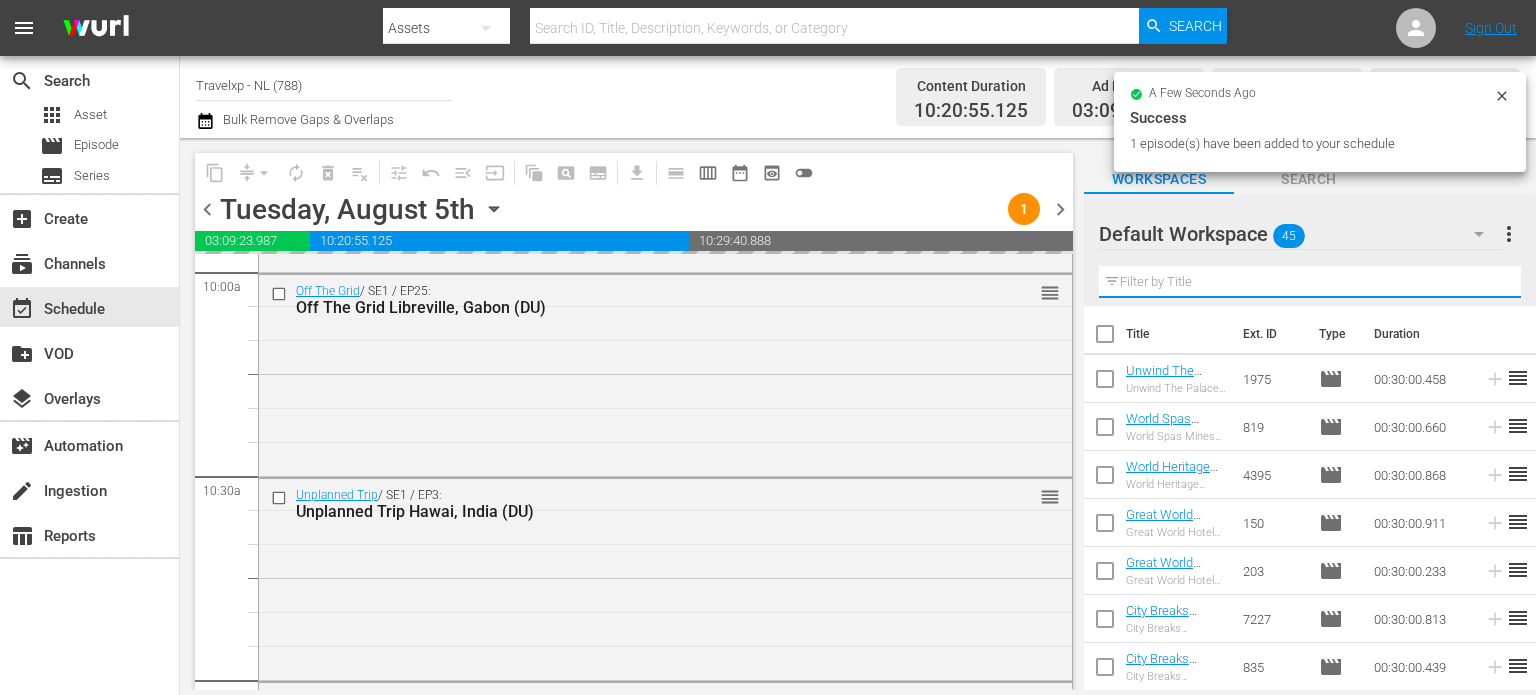 click at bounding box center [1310, 282] 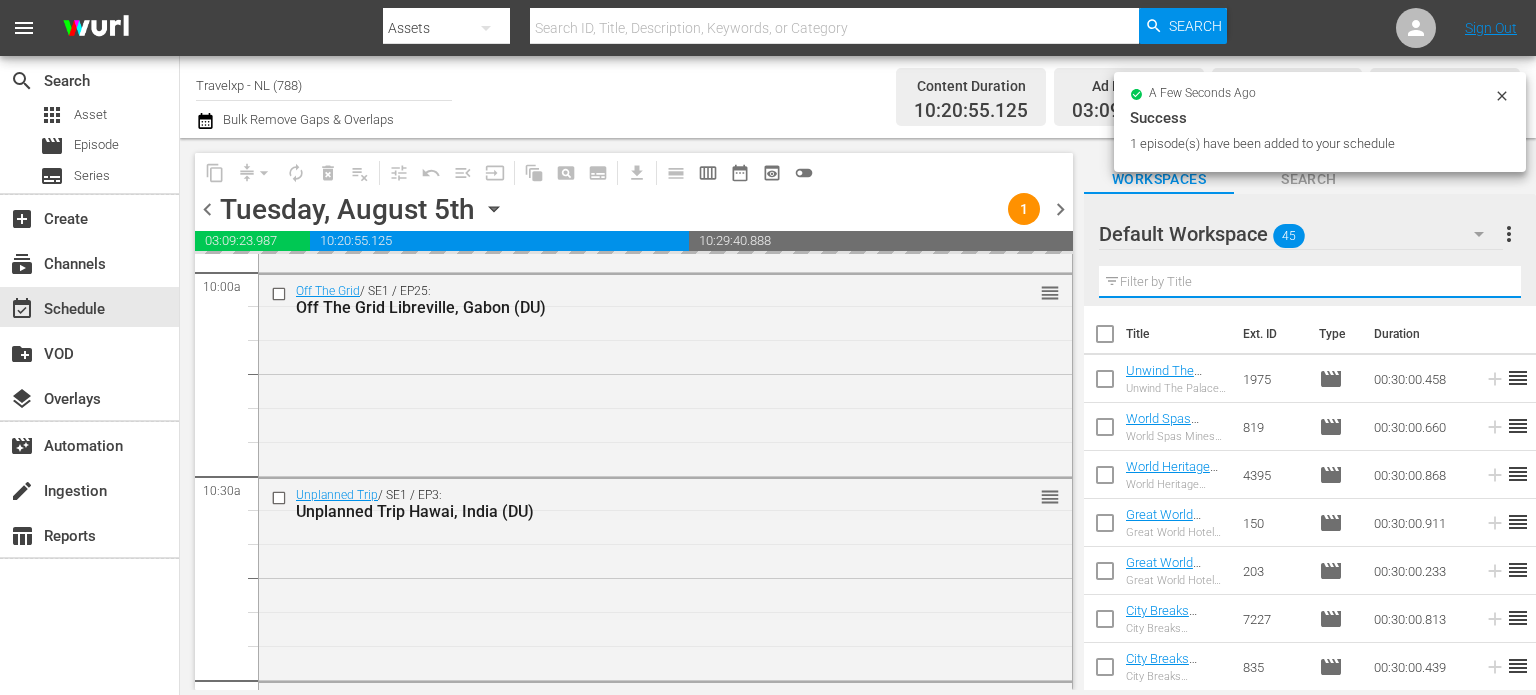 click at bounding box center [1310, 282] 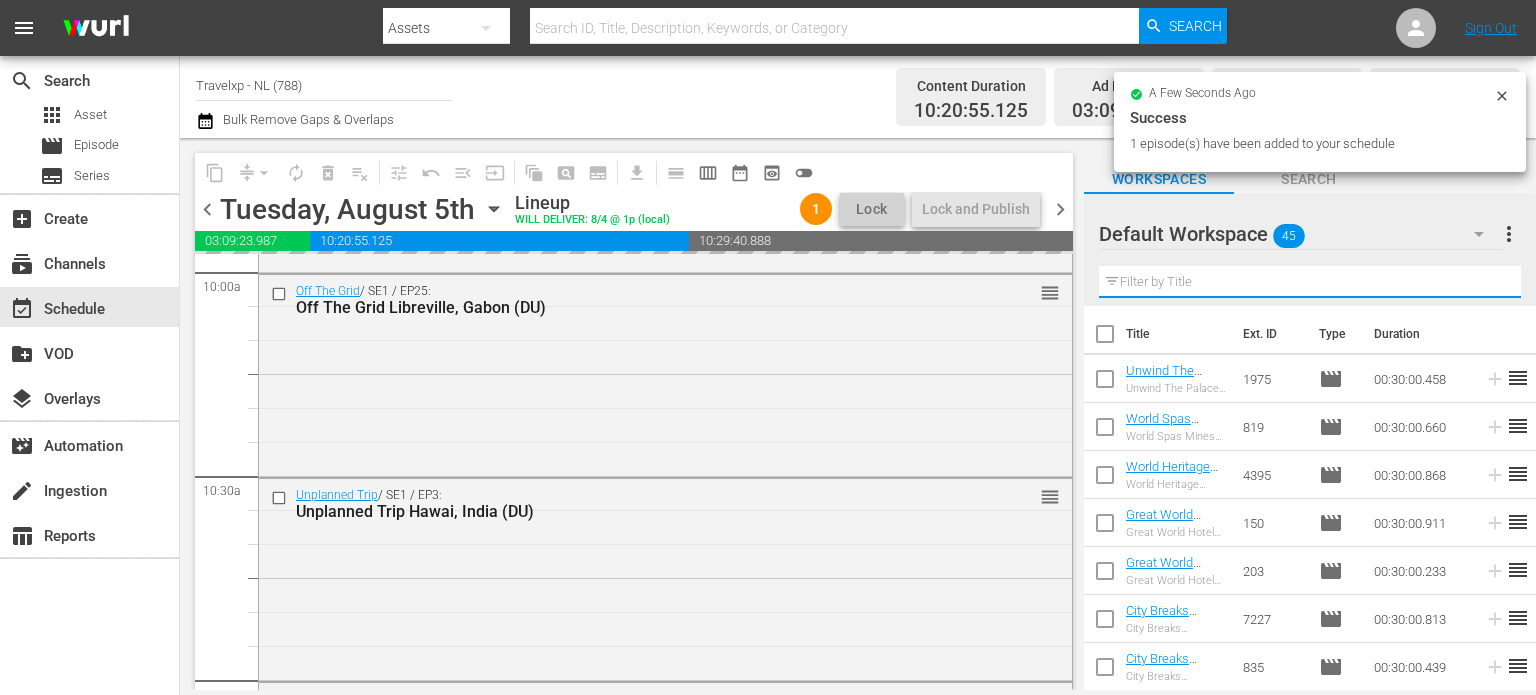 click at bounding box center [1310, 282] 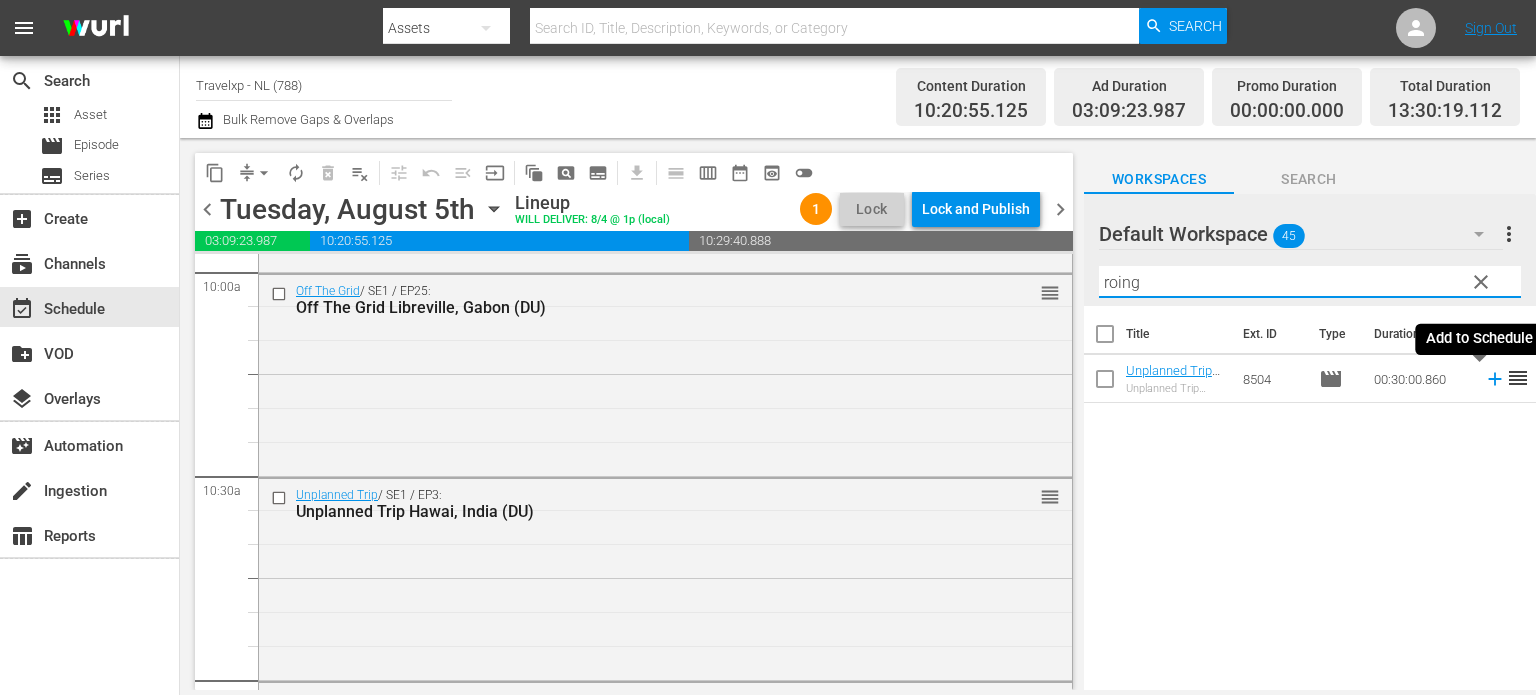 type on "roing" 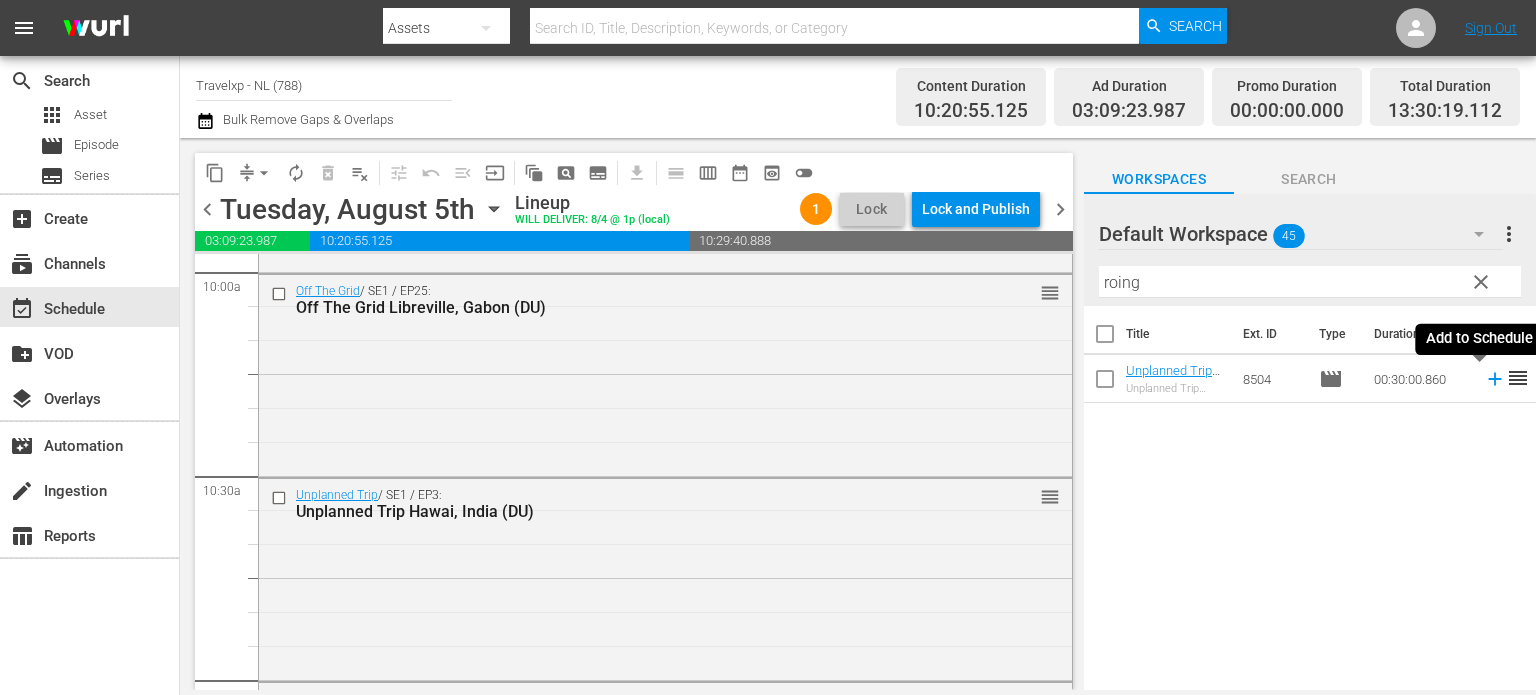 click 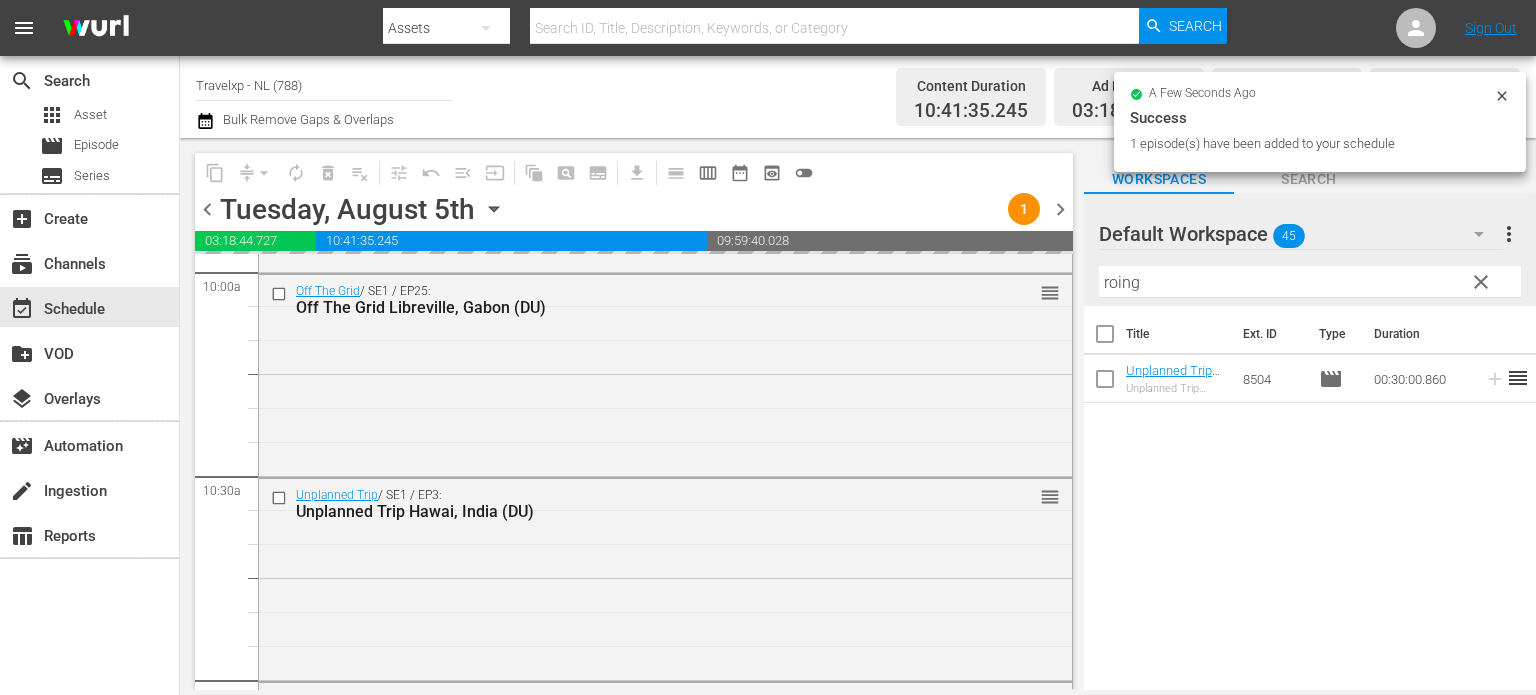 click on "clear" at bounding box center [1481, 282] 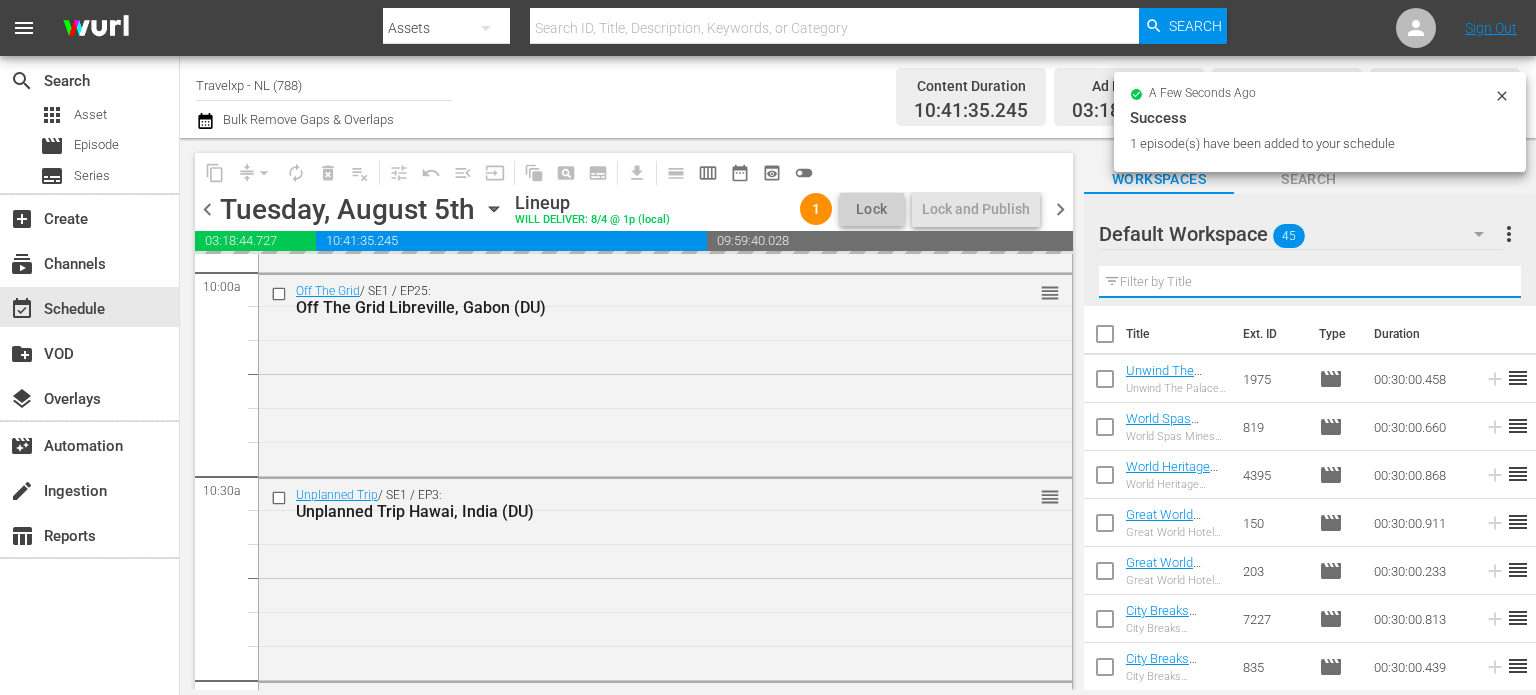 click at bounding box center (1310, 282) 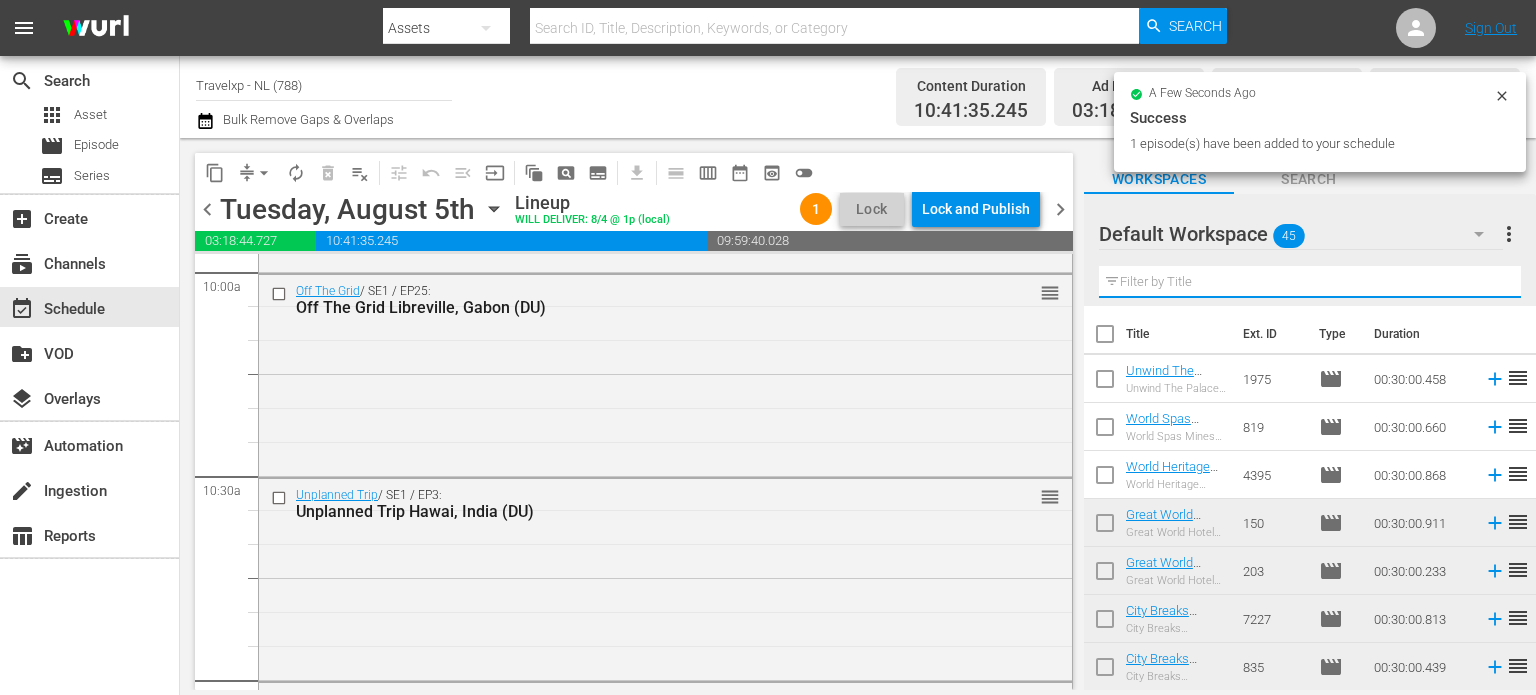 click at bounding box center [1310, 282] 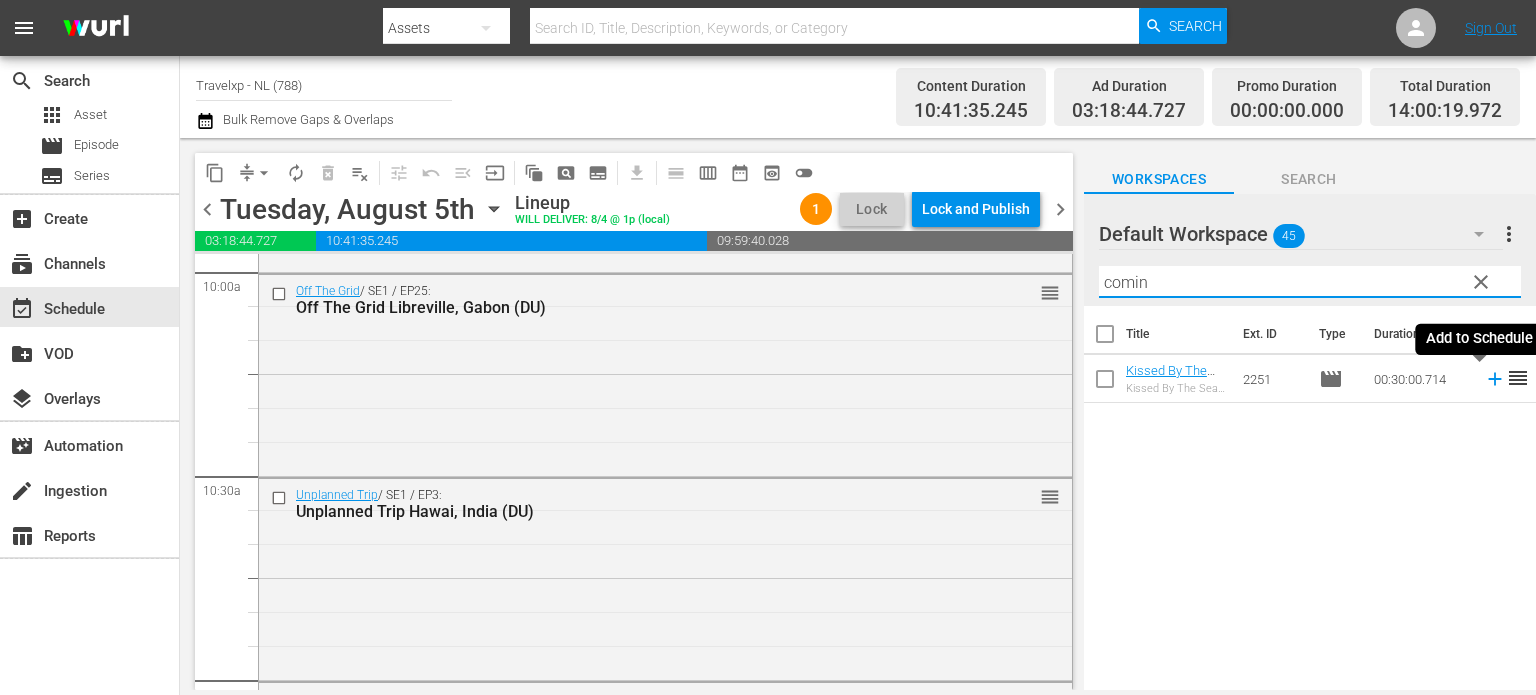 type on "comin" 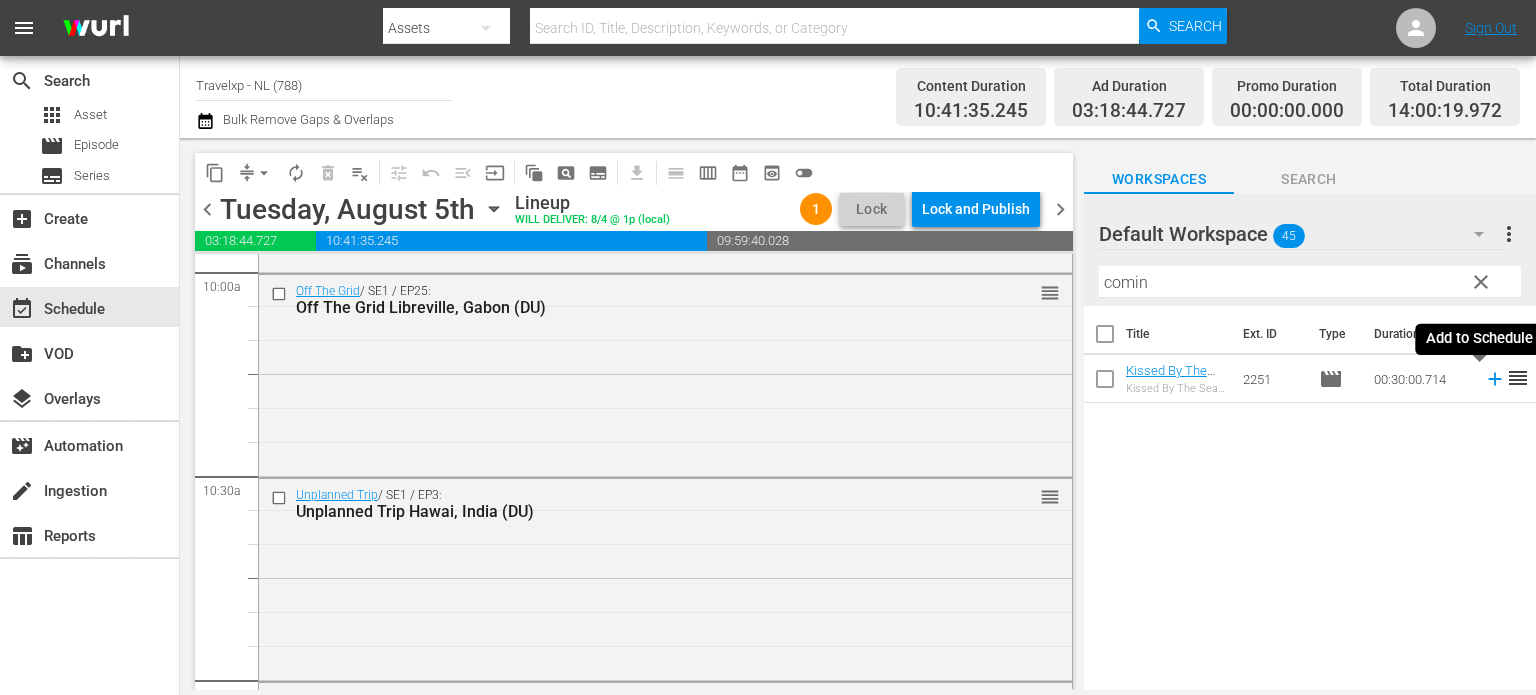 click 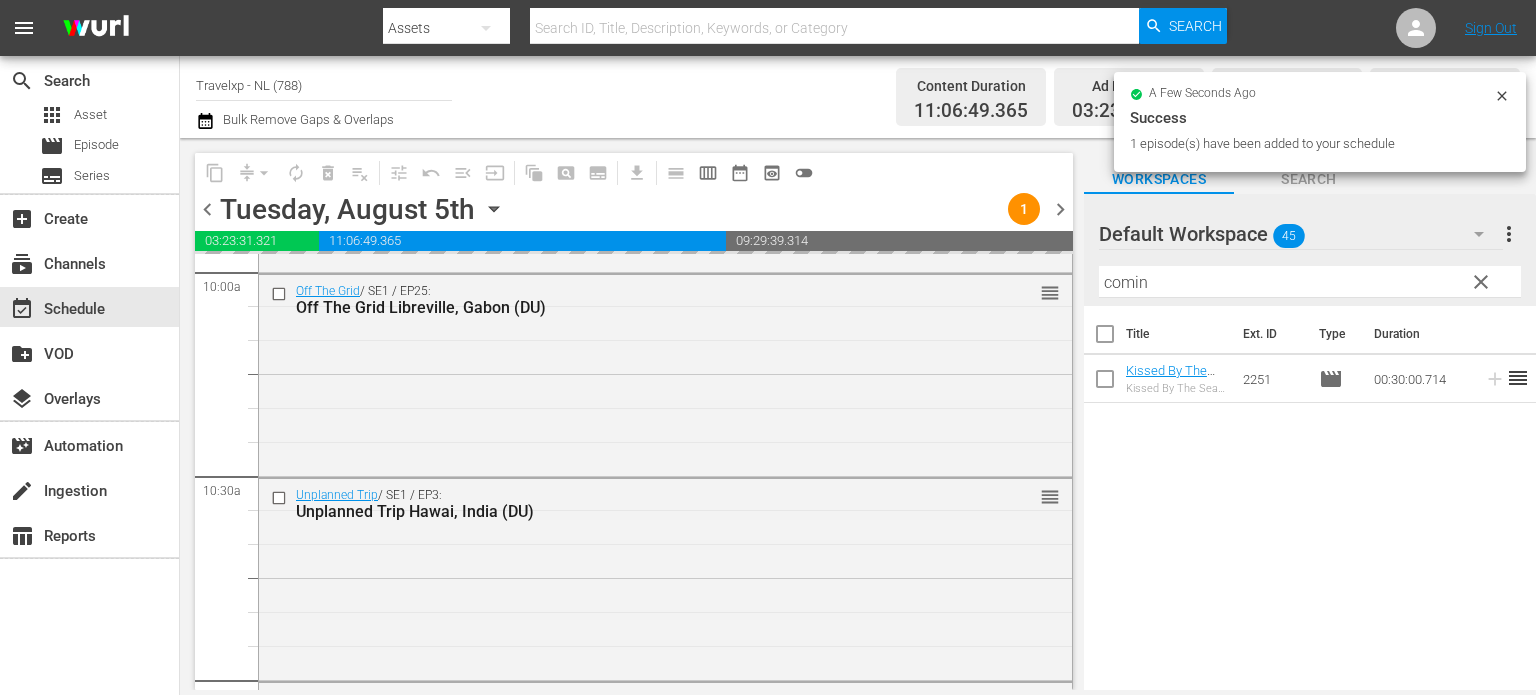 click on "clear" at bounding box center (1481, 282) 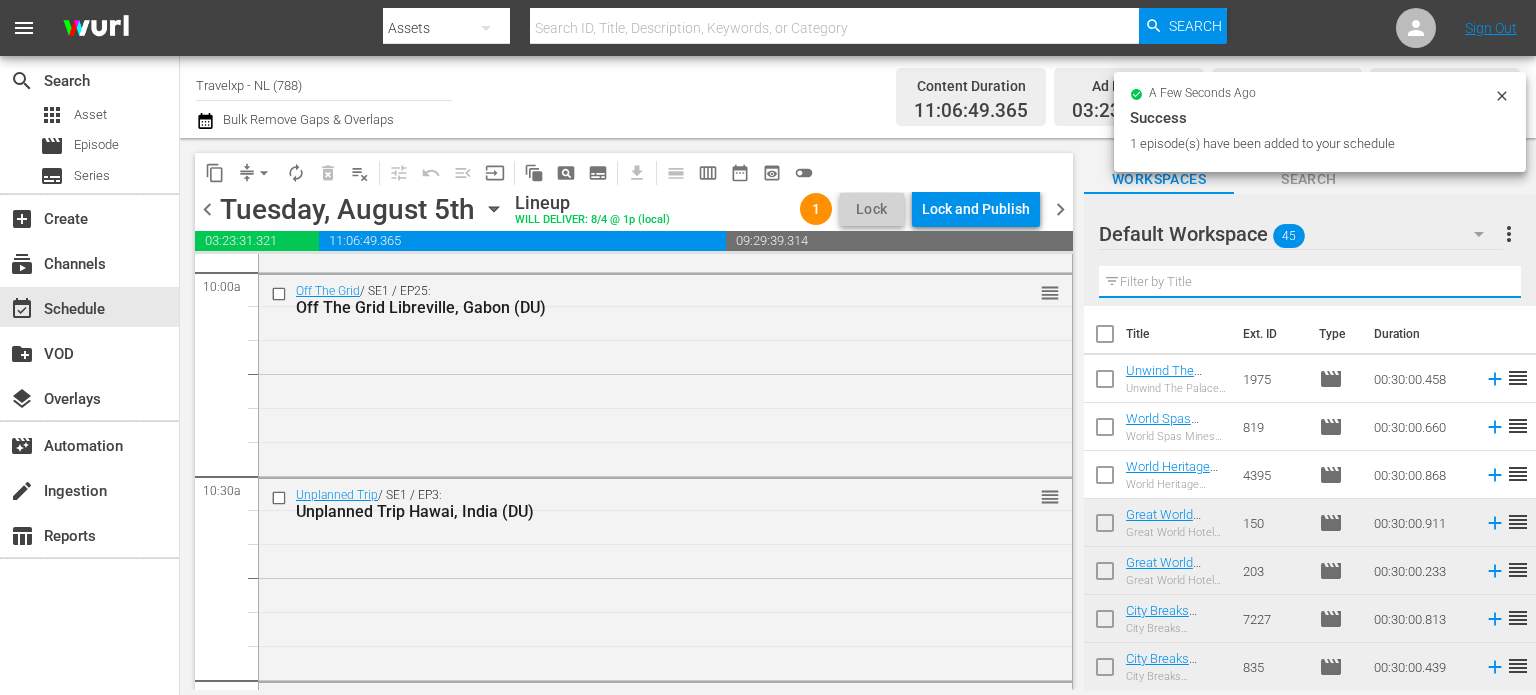 click at bounding box center [1310, 282] 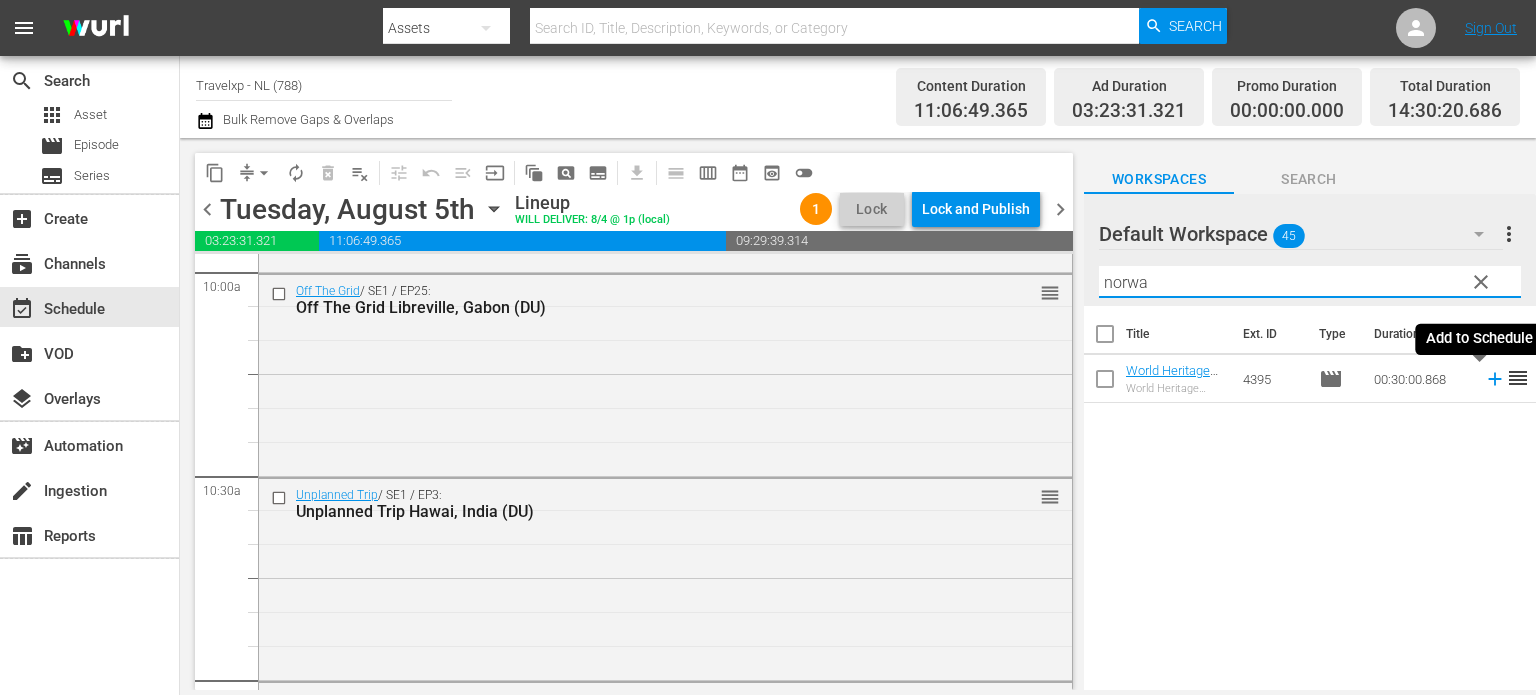 type on "norwa" 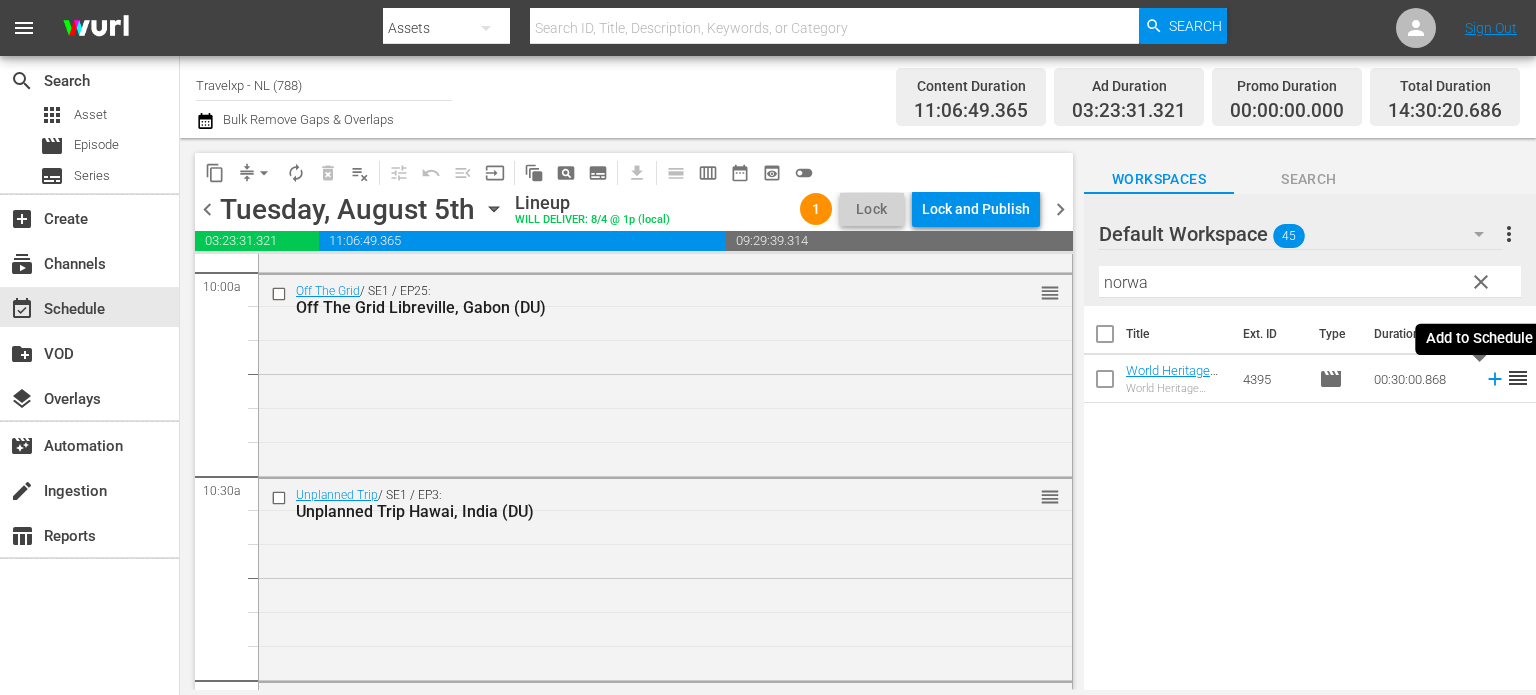 click 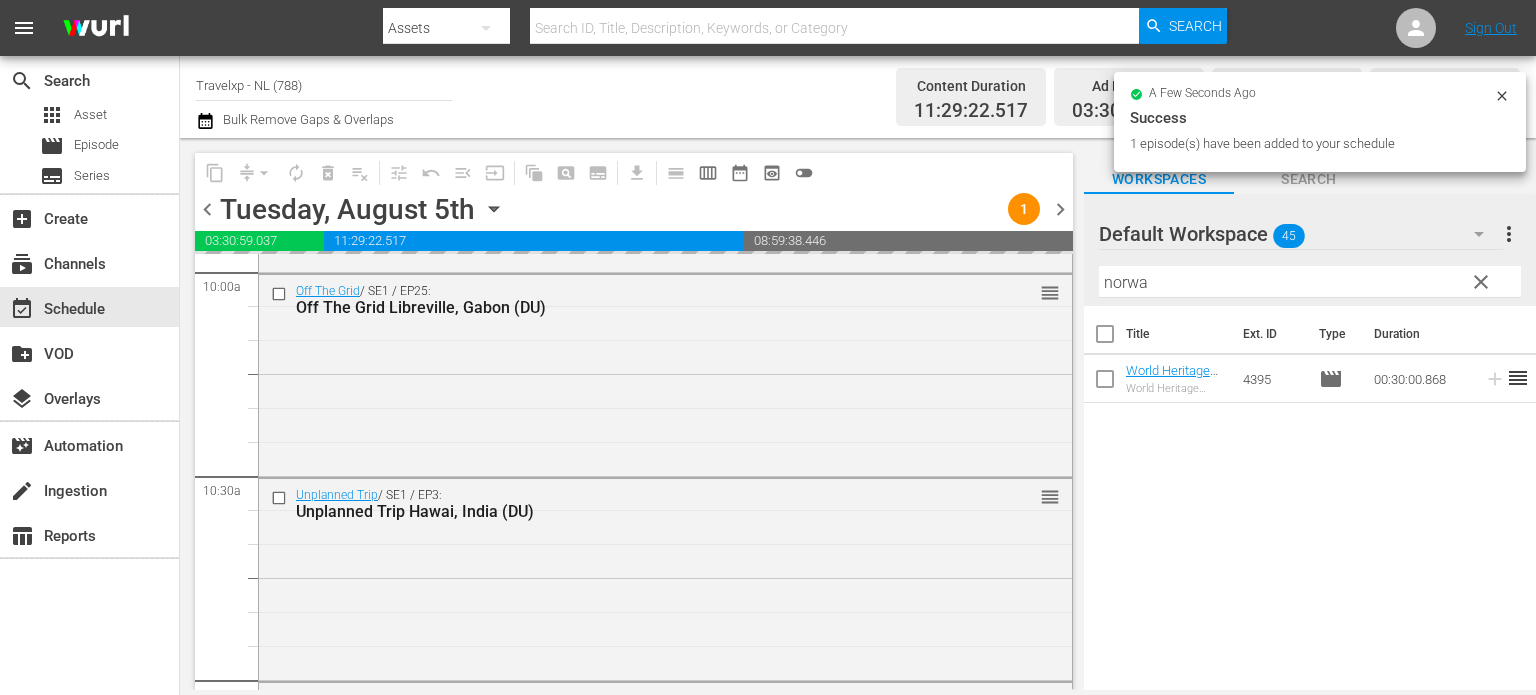 click on "clear" at bounding box center [1481, 282] 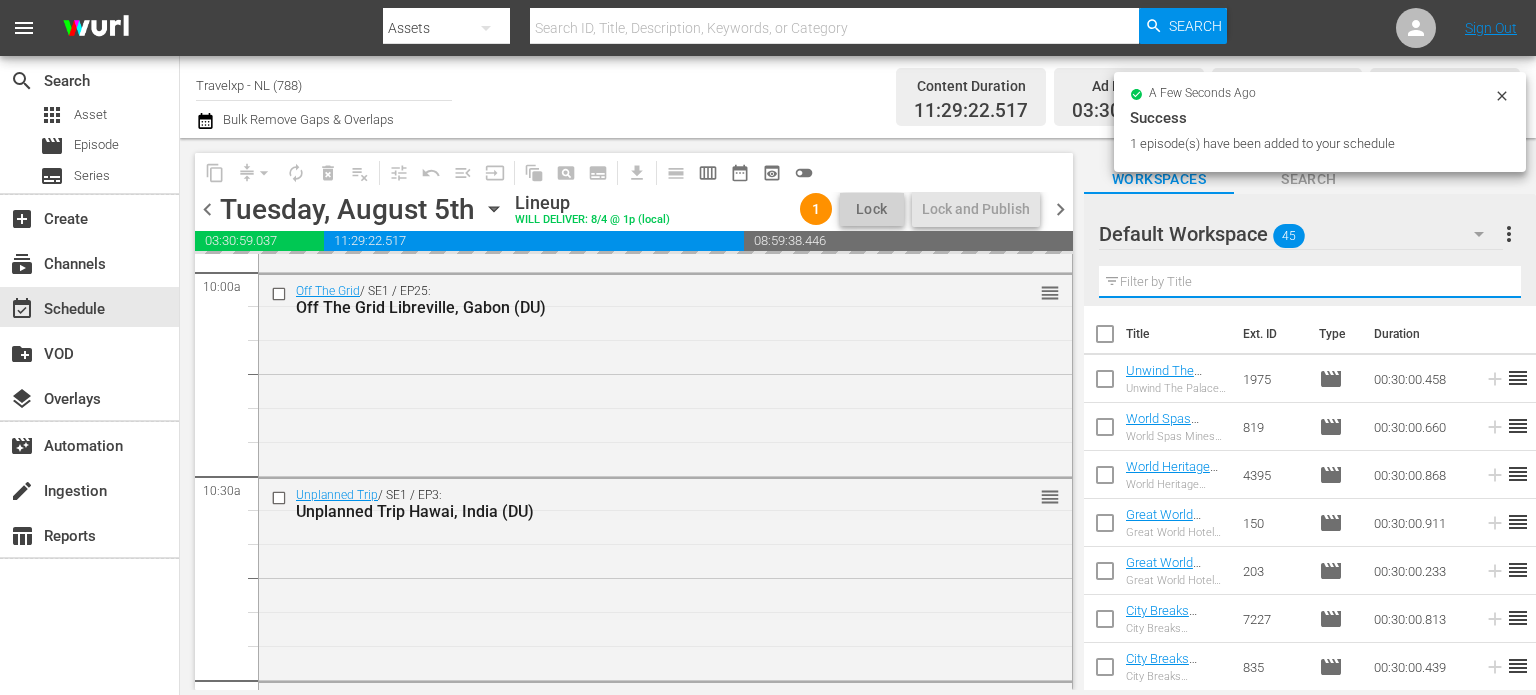 click at bounding box center [1310, 282] 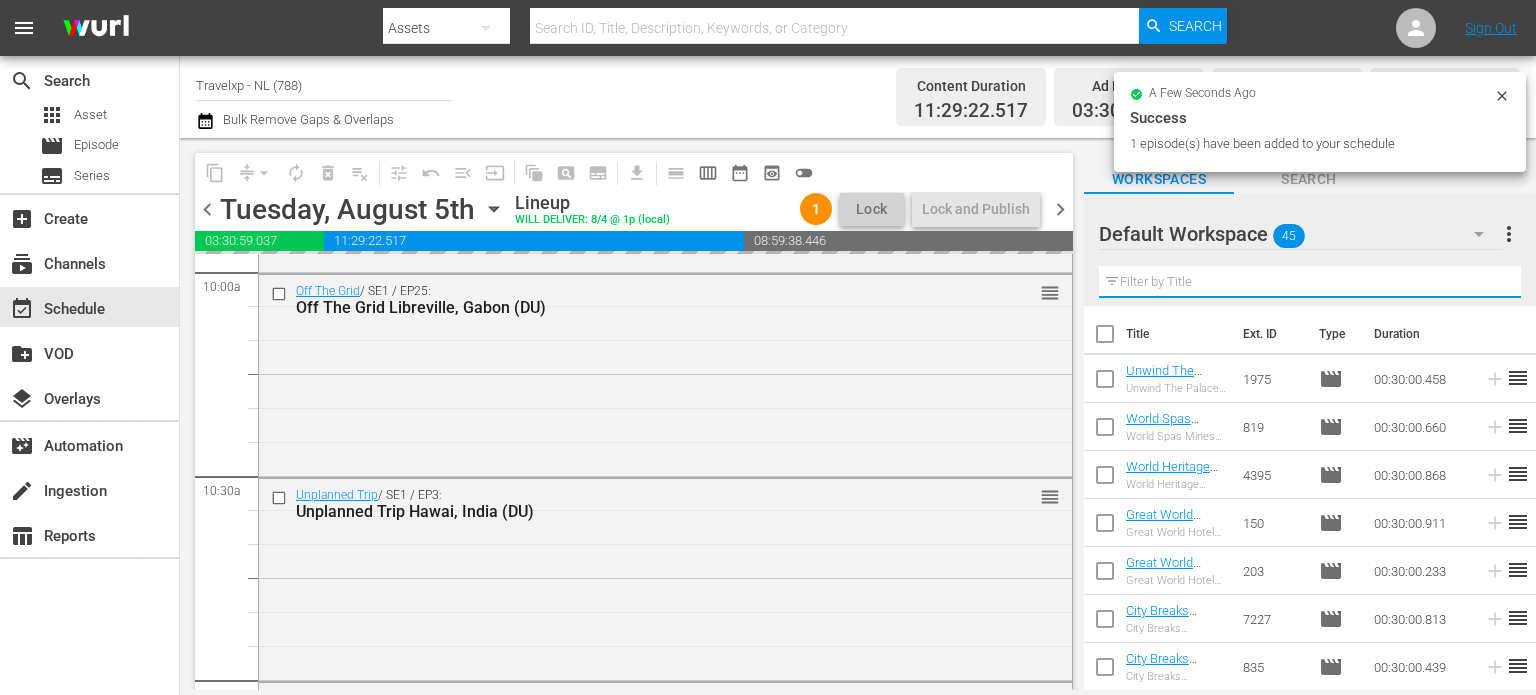 click at bounding box center [1310, 282] 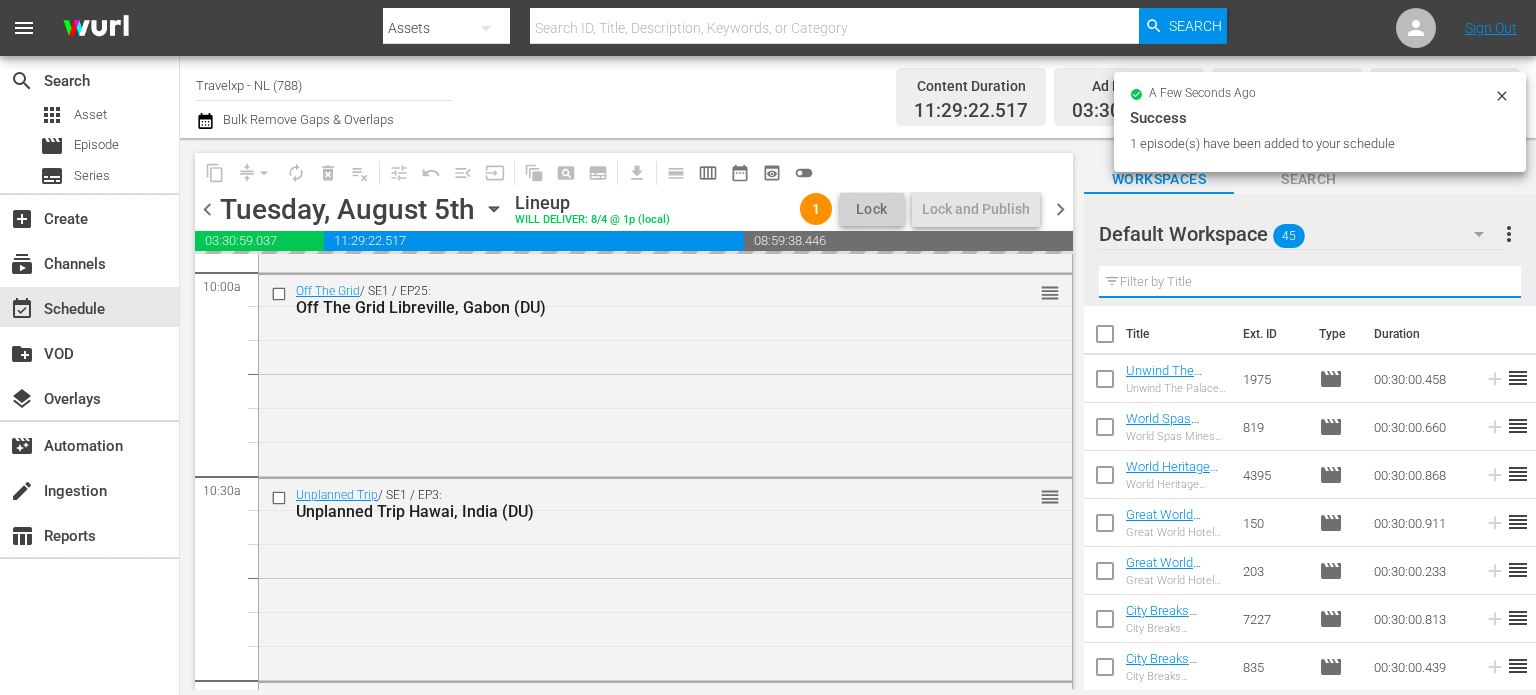 click at bounding box center (1310, 282) 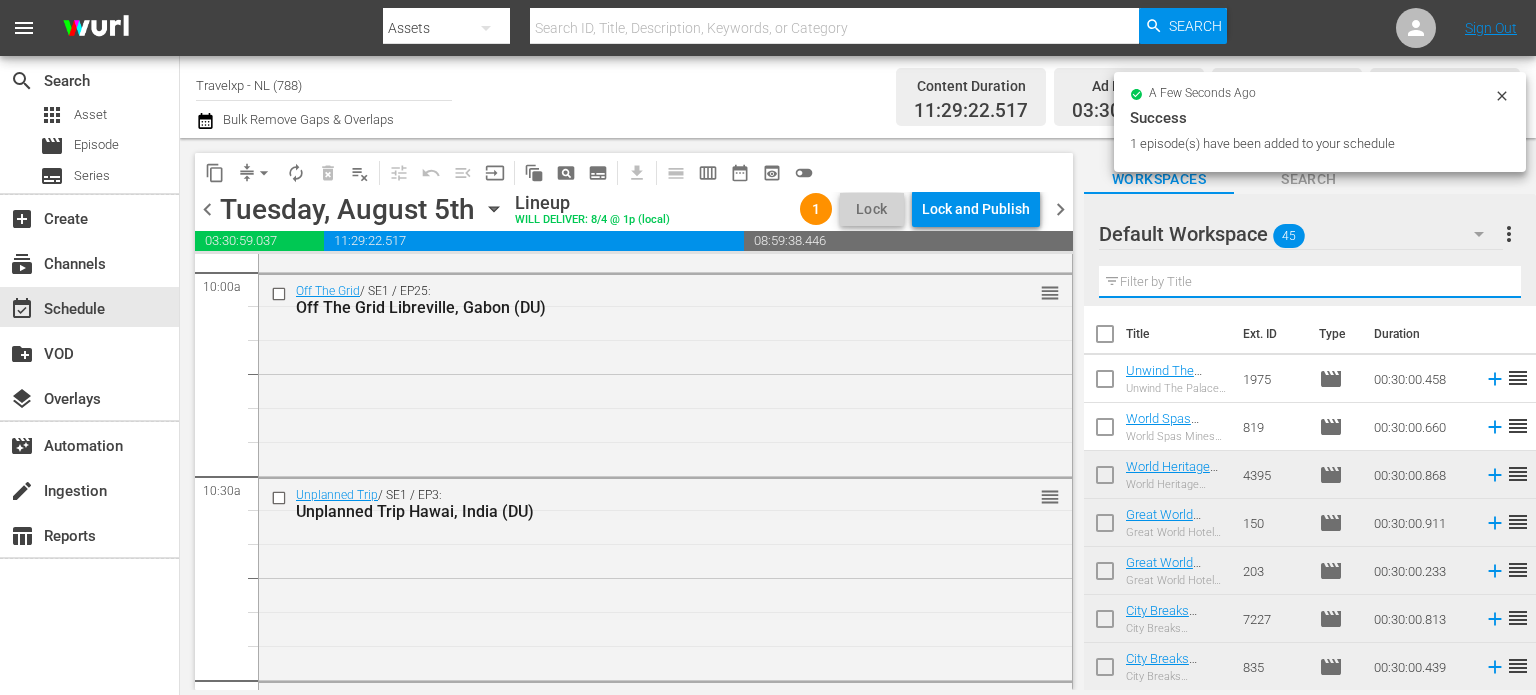 click at bounding box center [1310, 282] 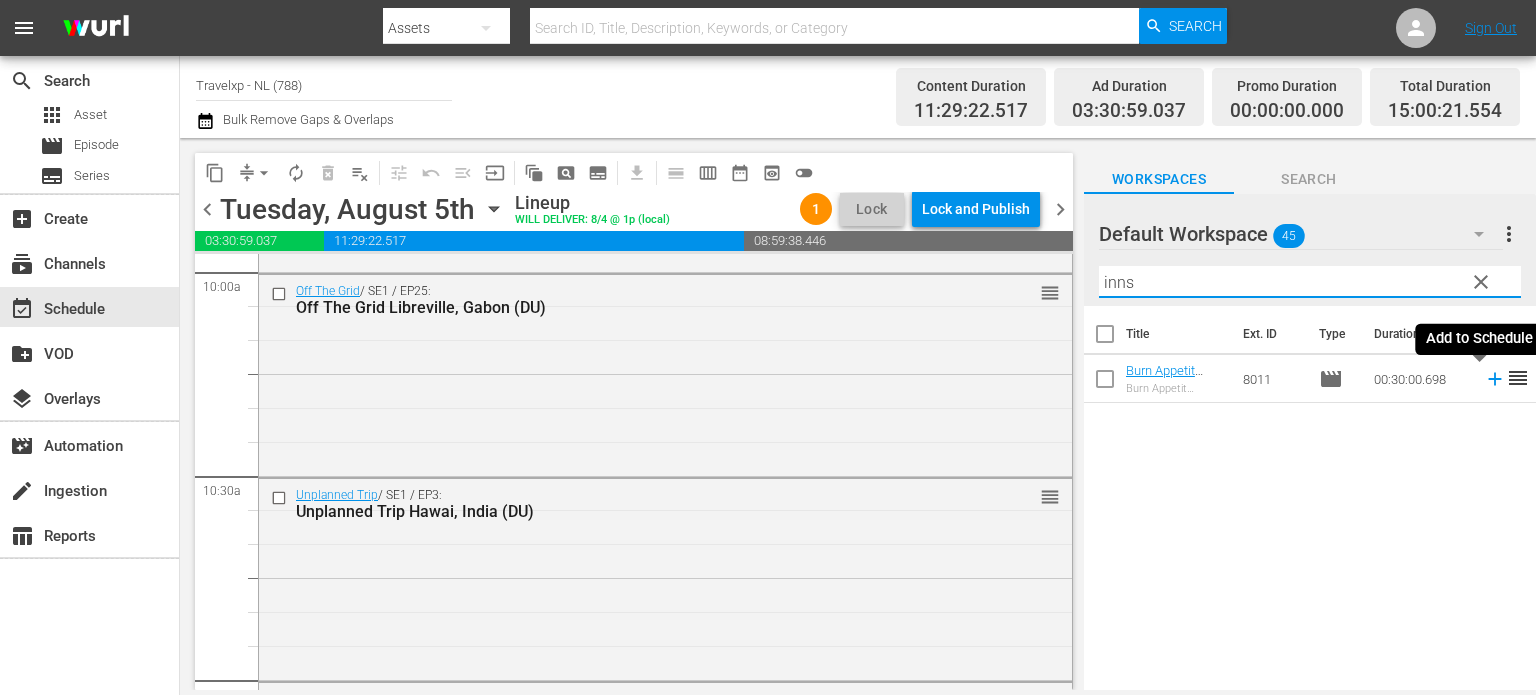 type on "inns" 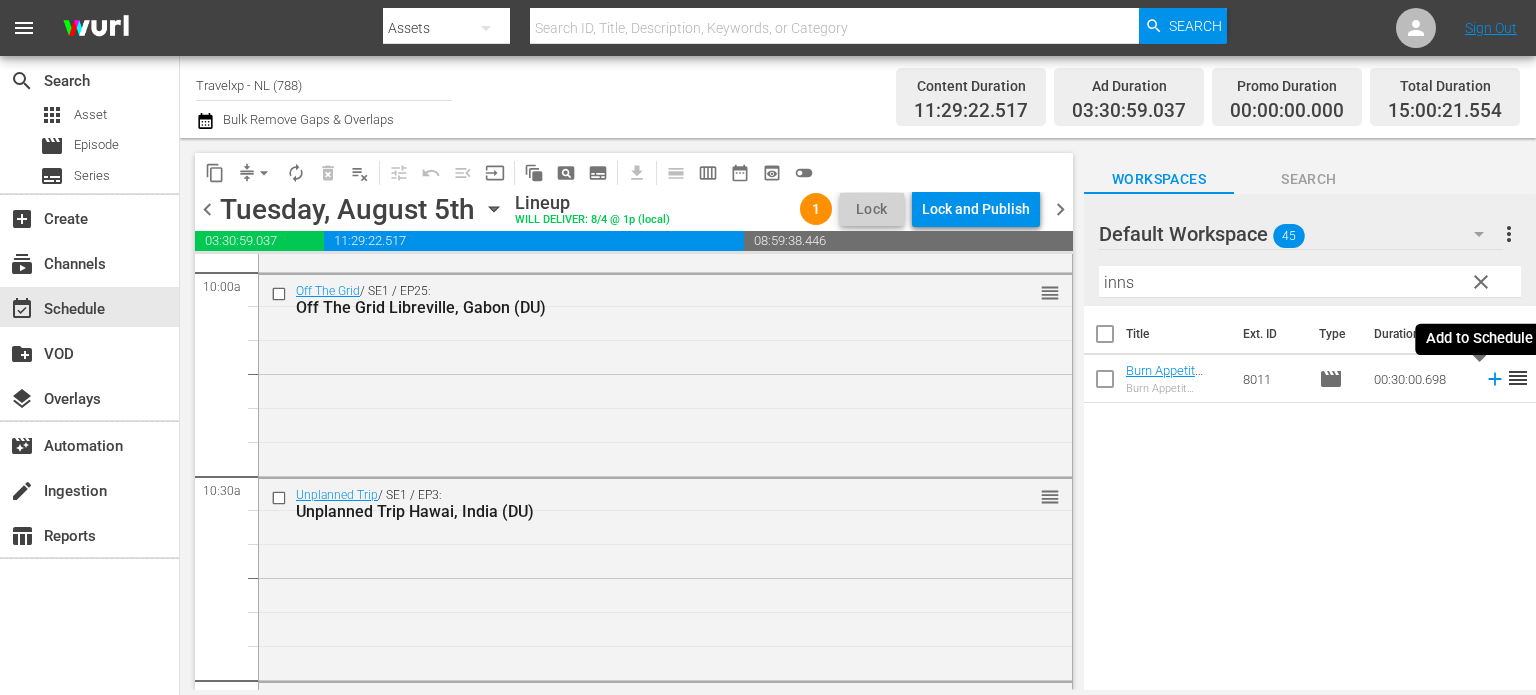 click 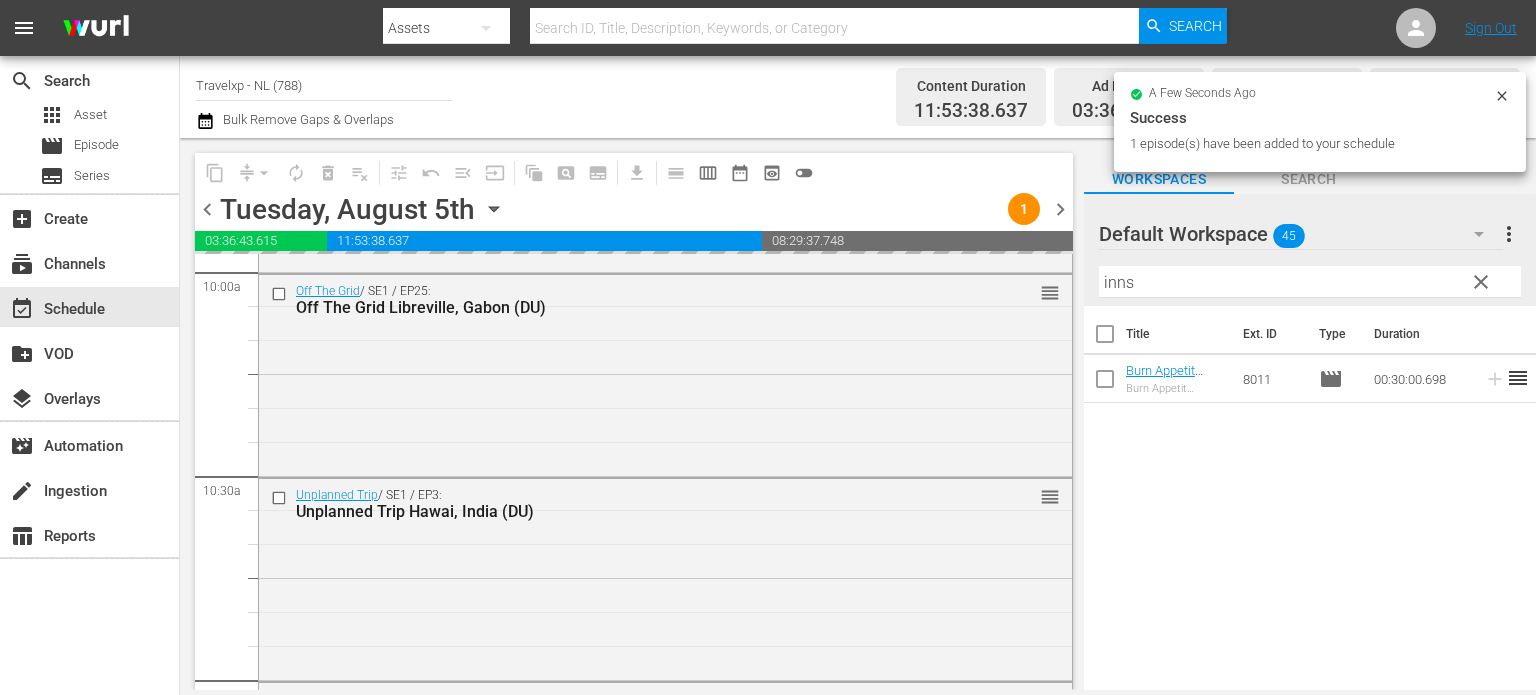 click on "clear" at bounding box center (1481, 282) 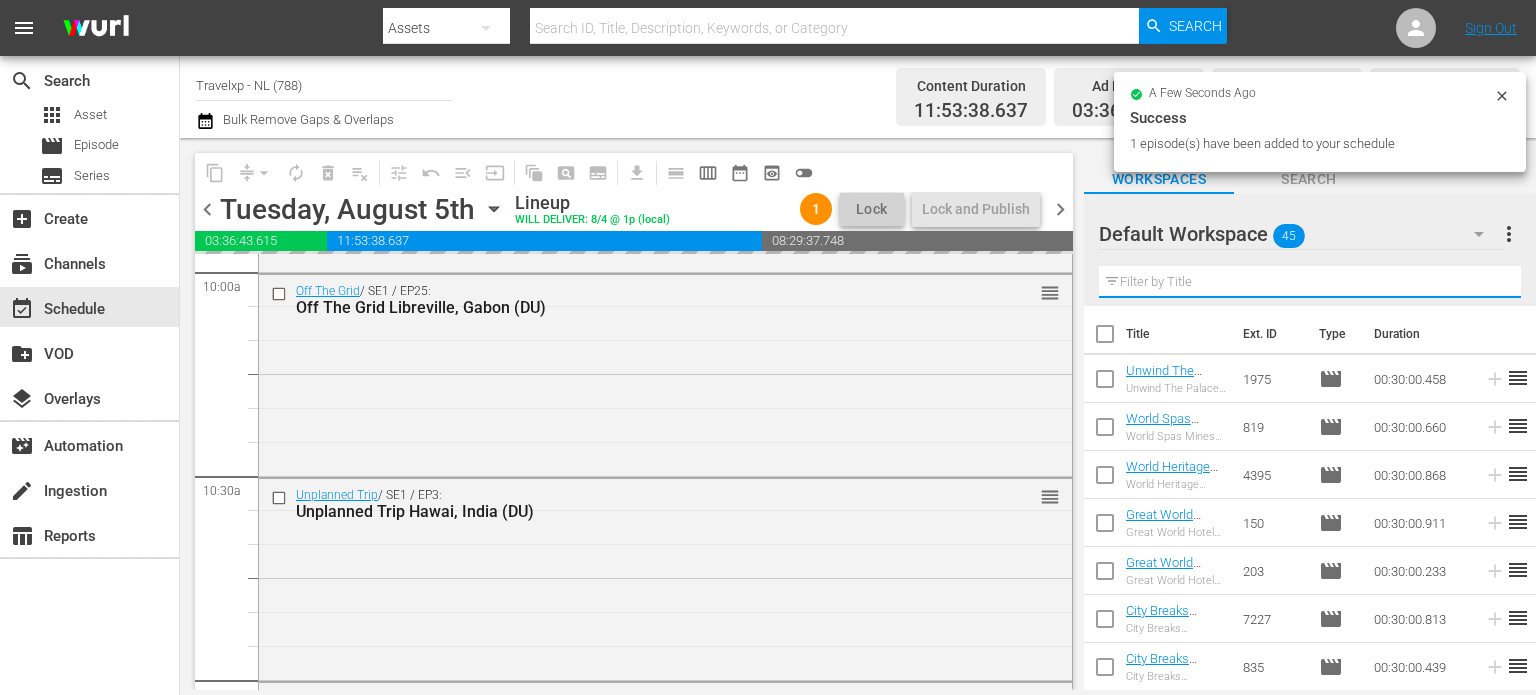 click at bounding box center [1310, 282] 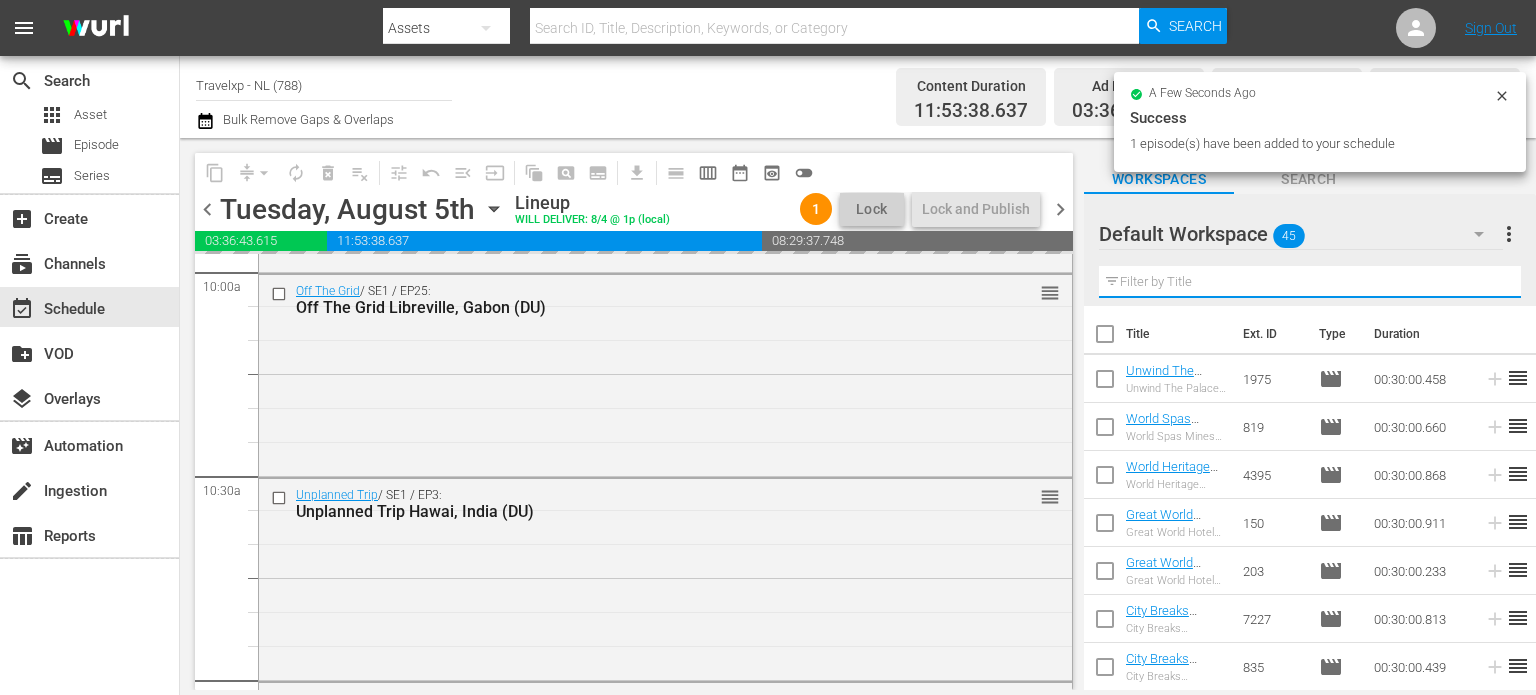 click at bounding box center (1310, 282) 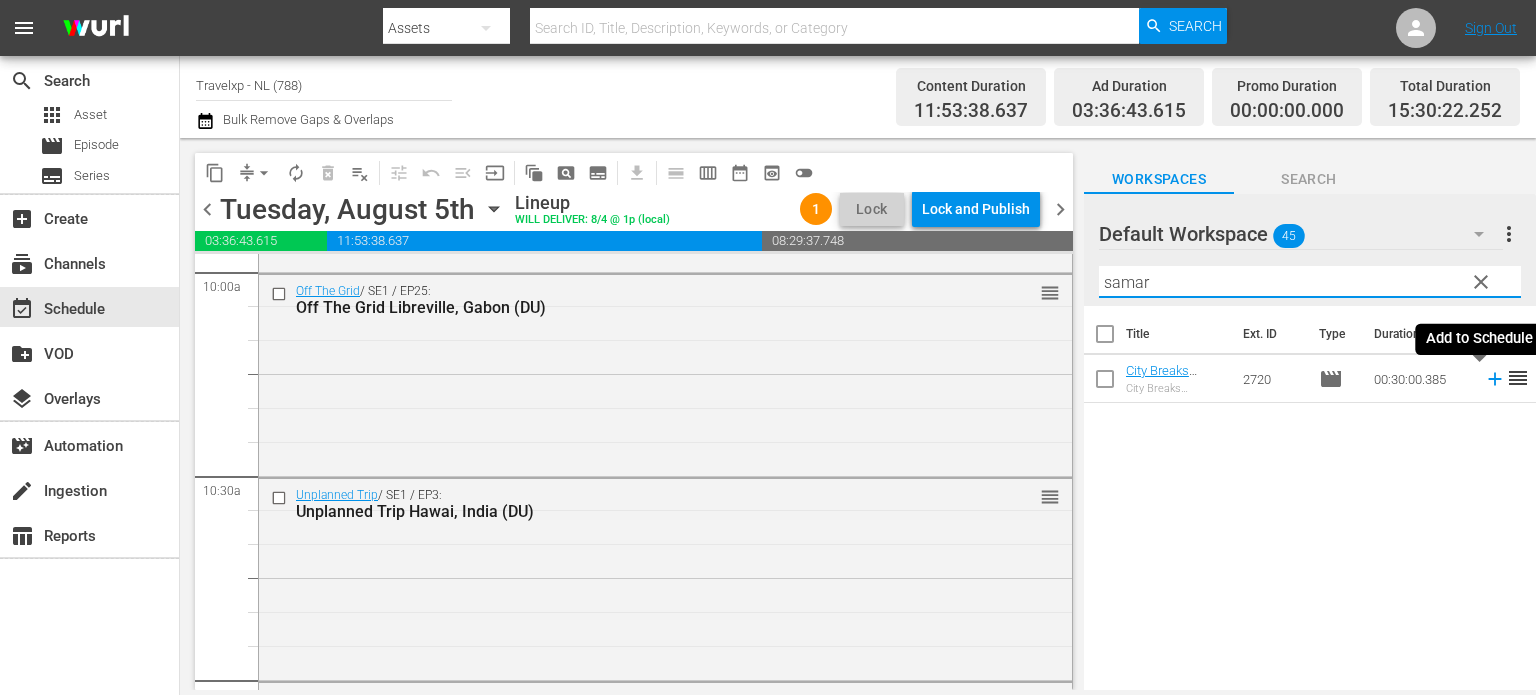 type on "samar" 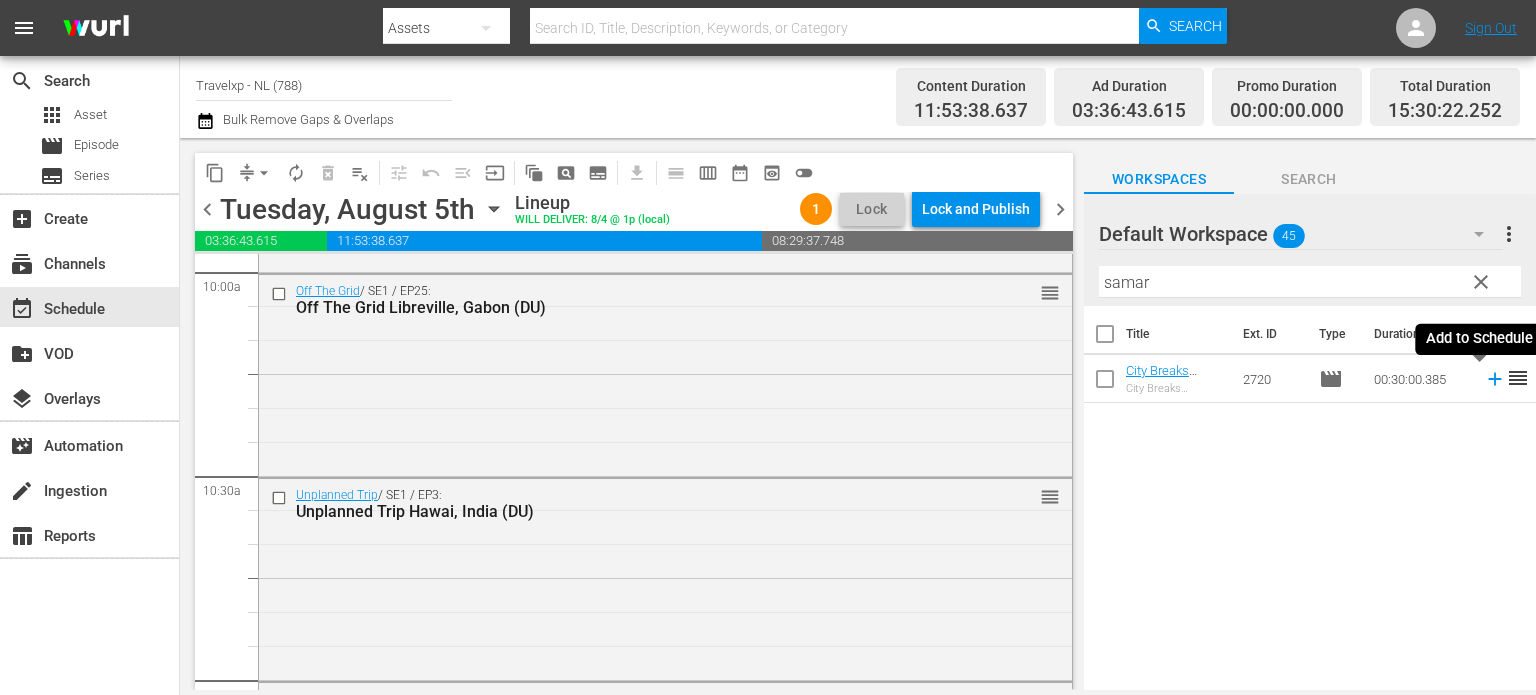 click 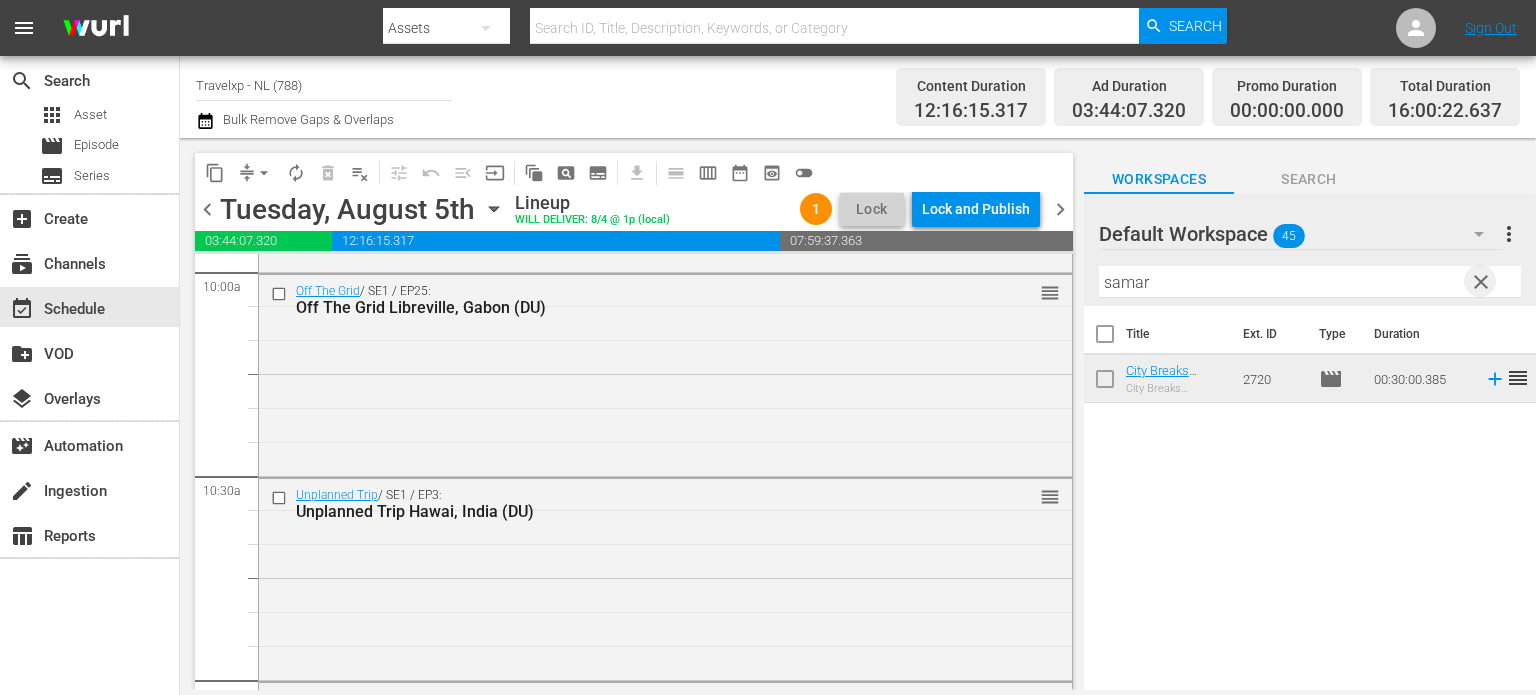 click on "clear" at bounding box center (1481, 282) 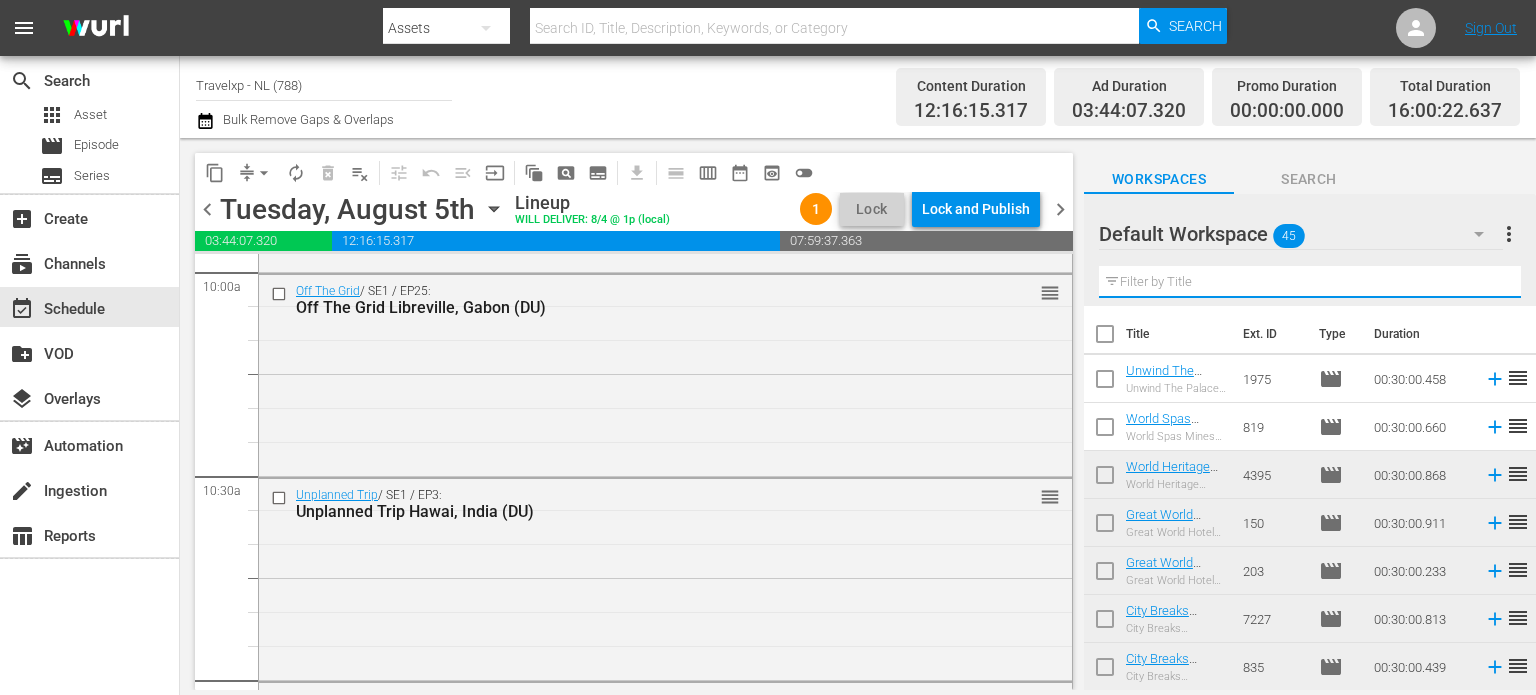 click at bounding box center (1310, 282) 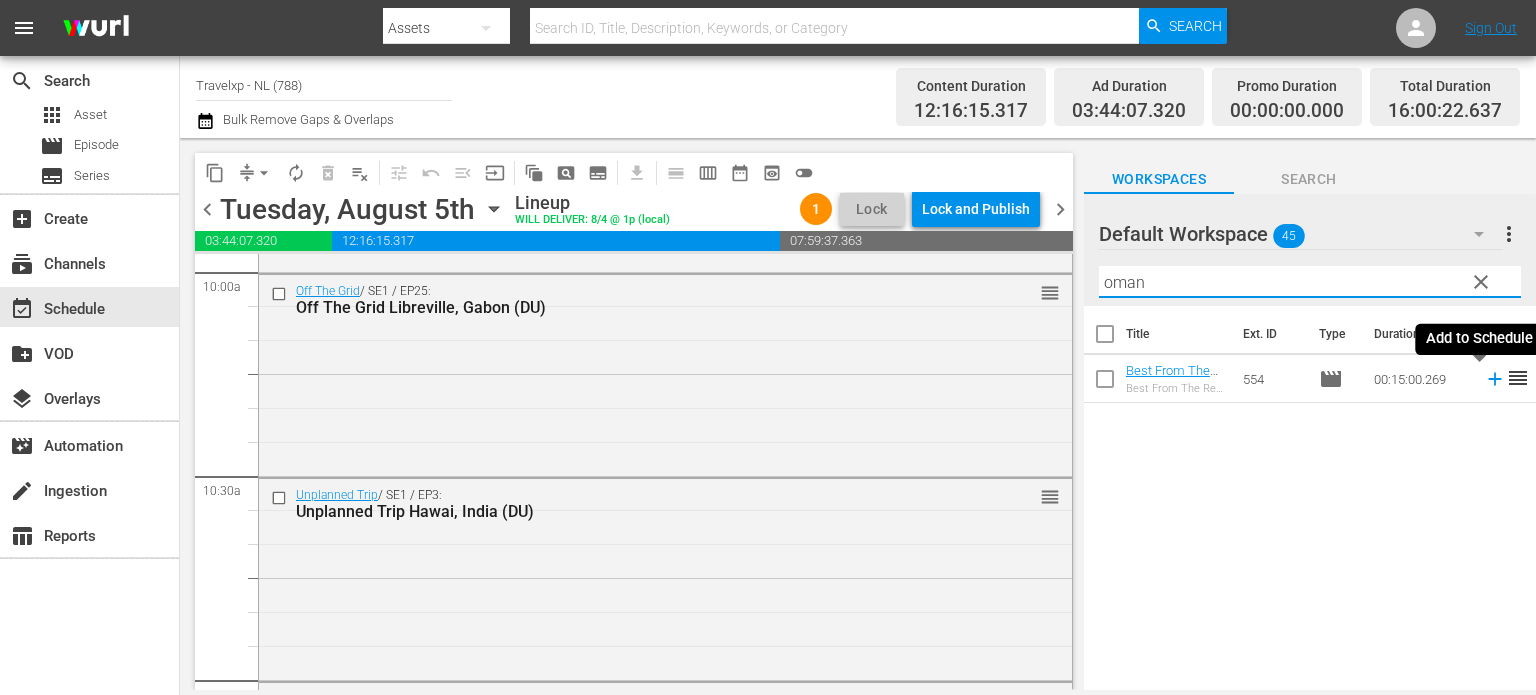 type on "oman" 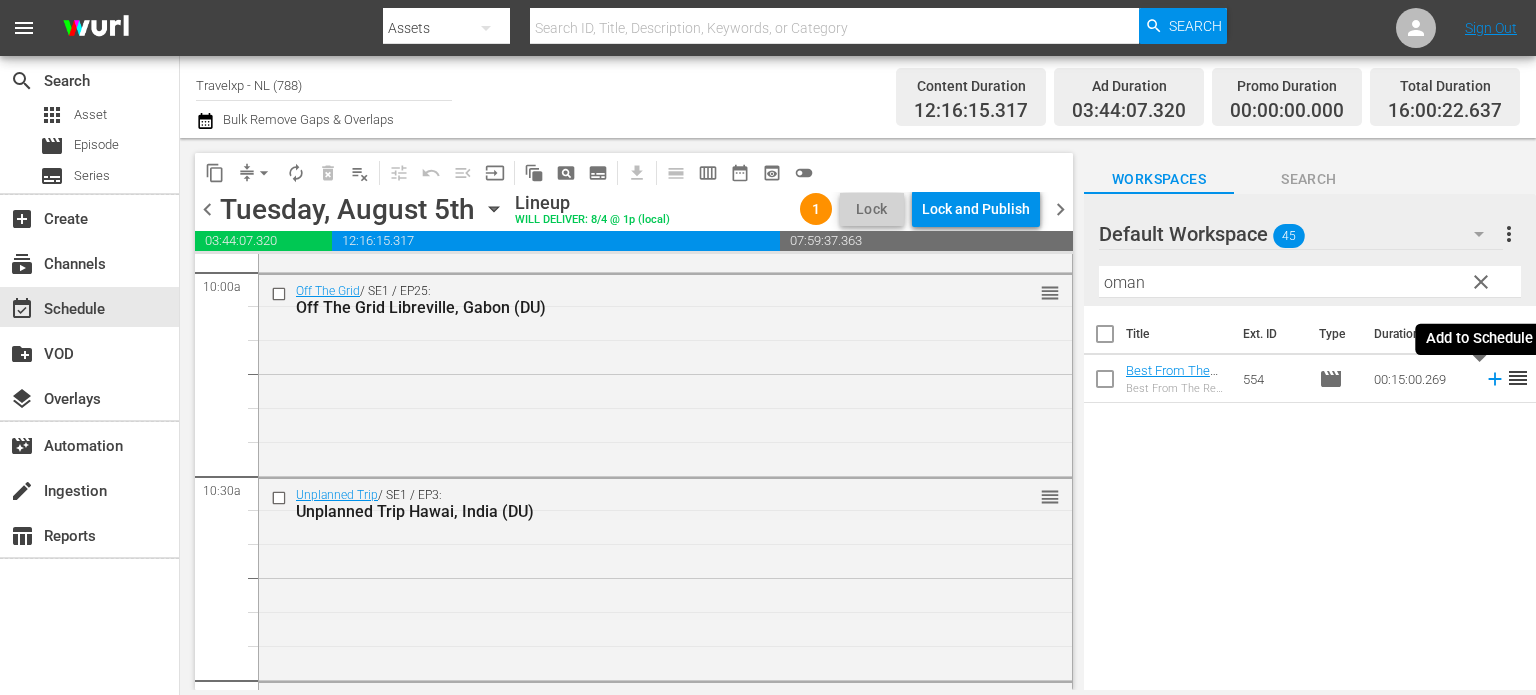 click 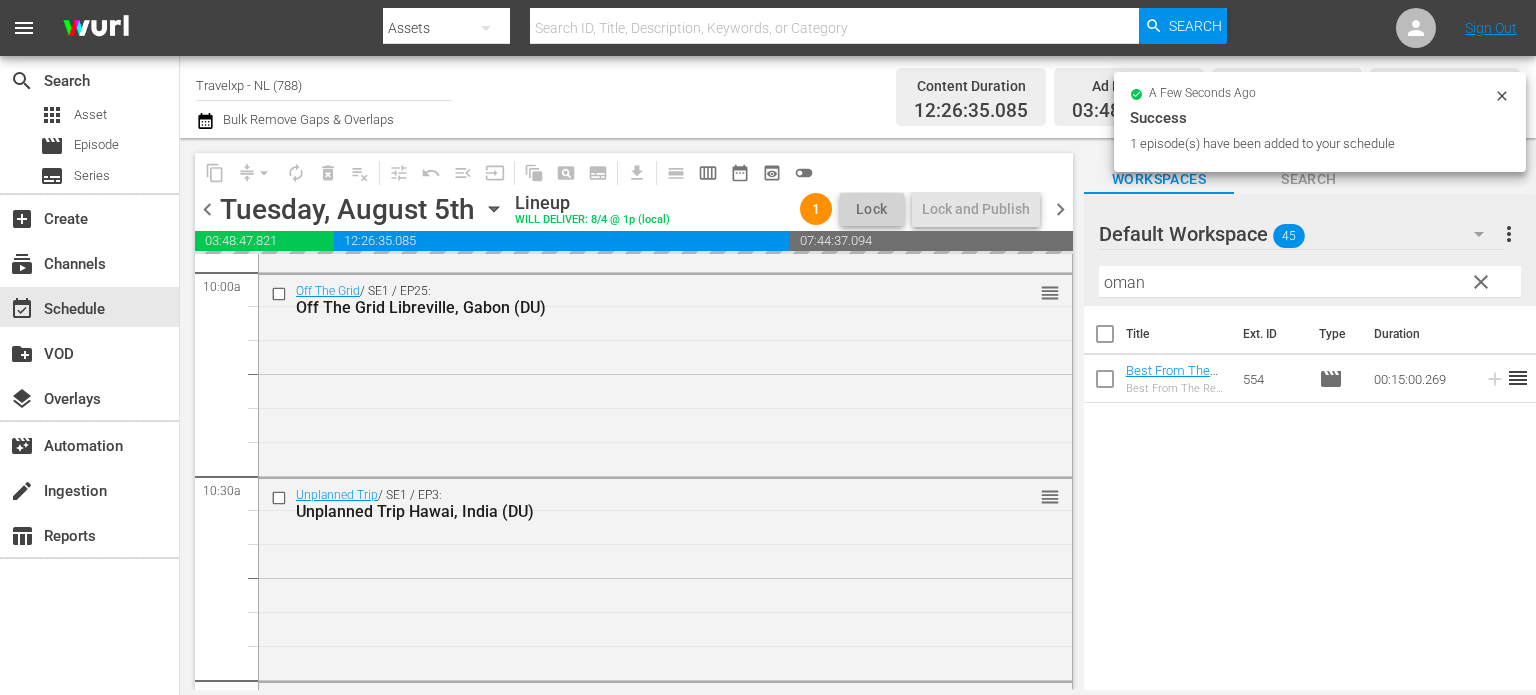 click on "clear" at bounding box center (1481, 282) 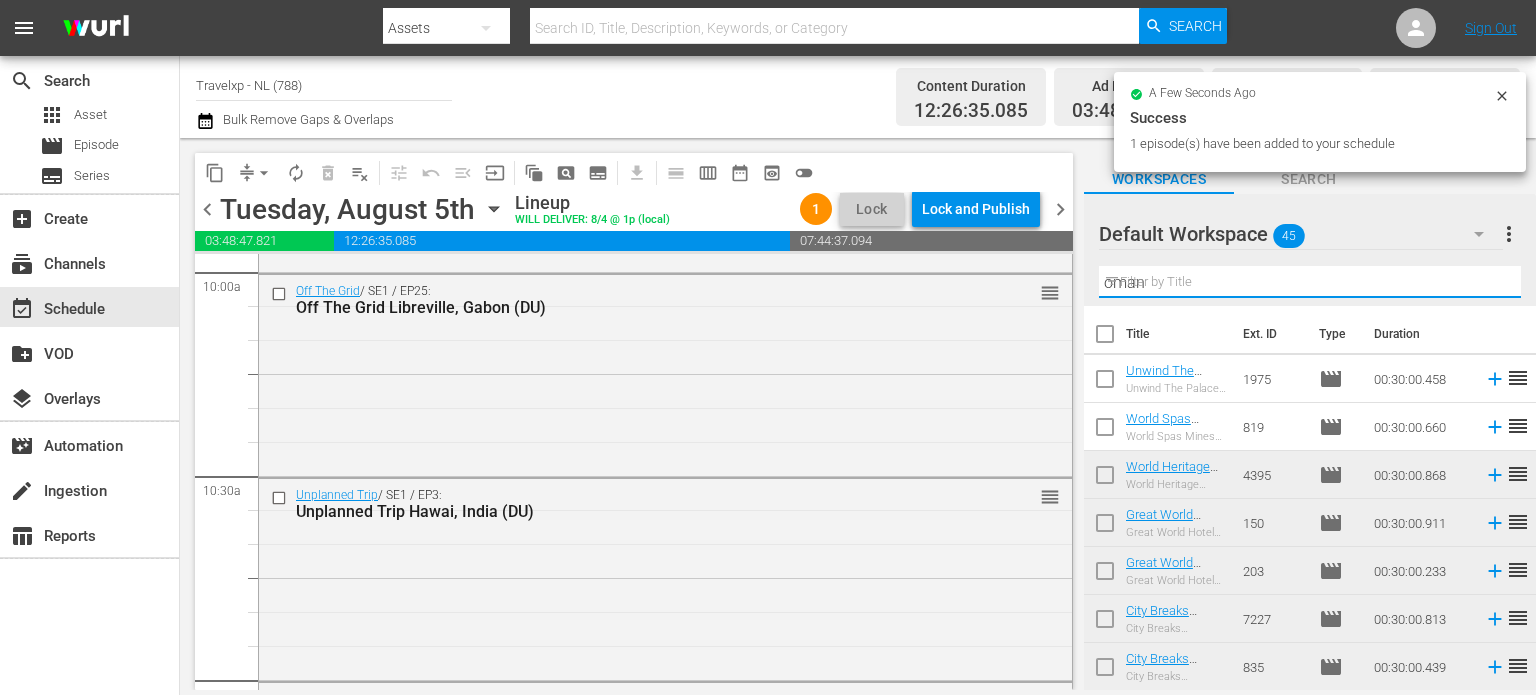 click on "oman" at bounding box center [1310, 282] 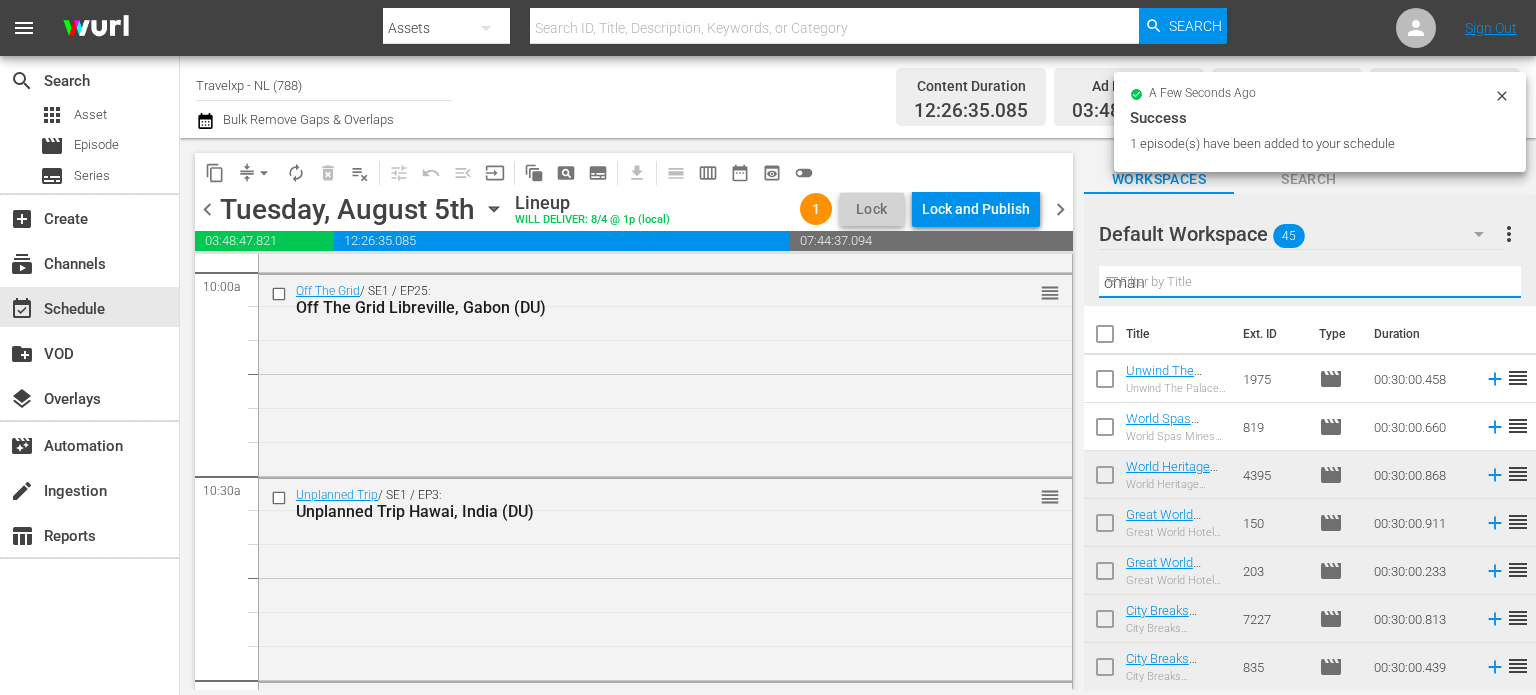 click on "oman" at bounding box center [1310, 282] 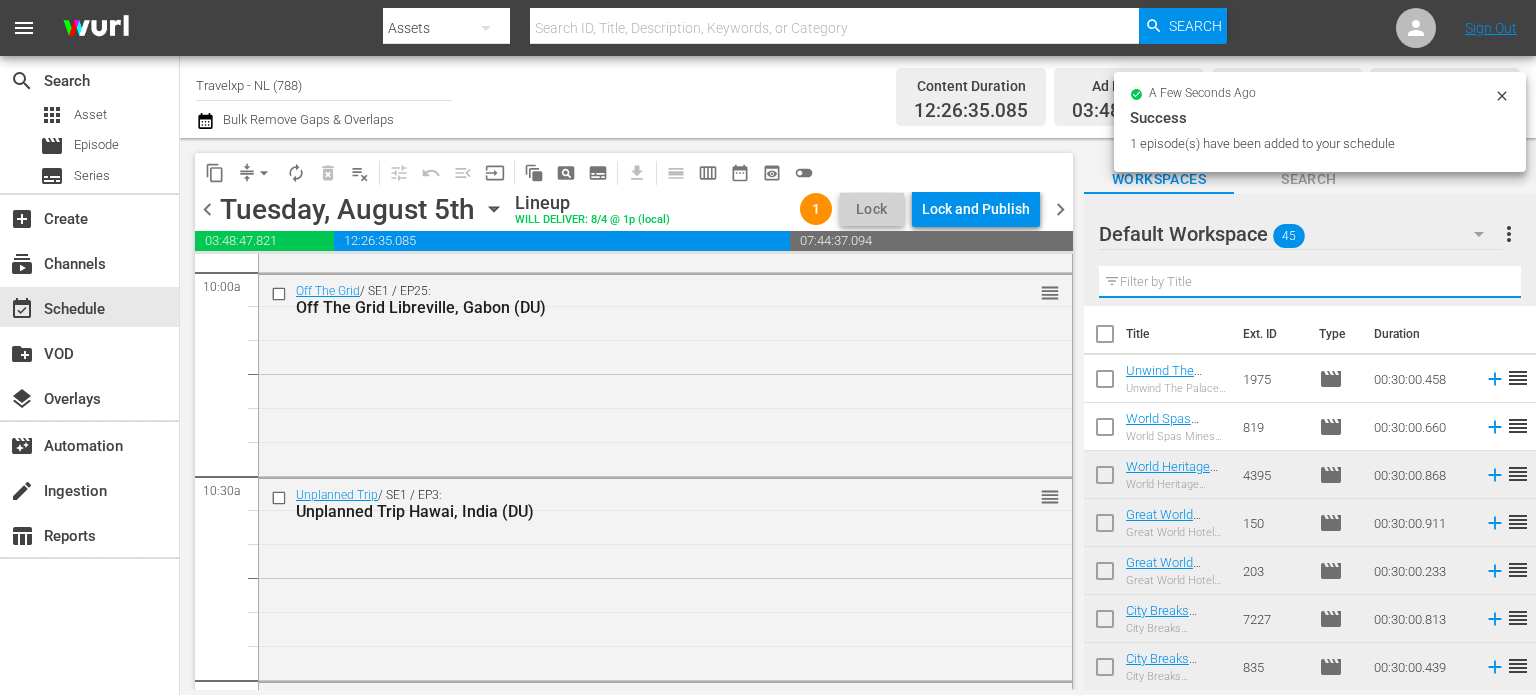 click at bounding box center (1310, 282) 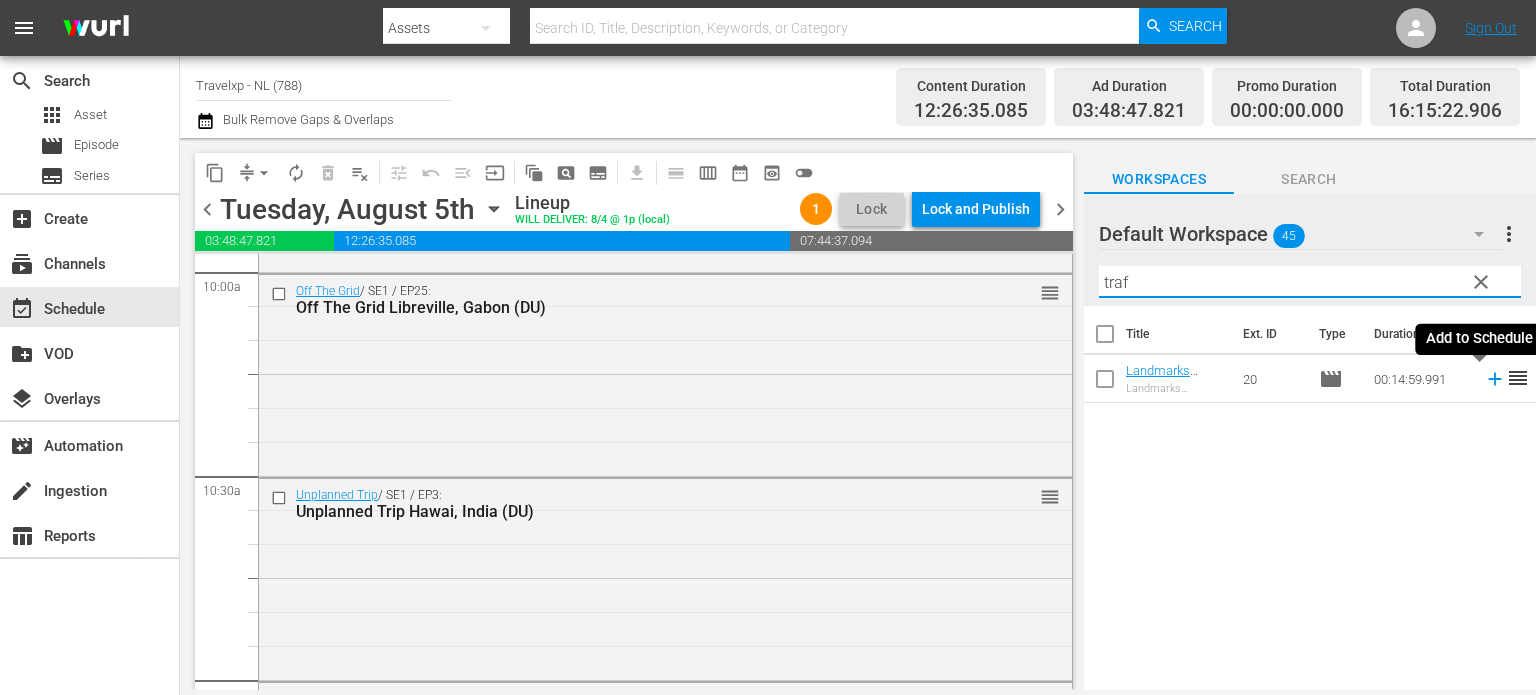 type on "traf" 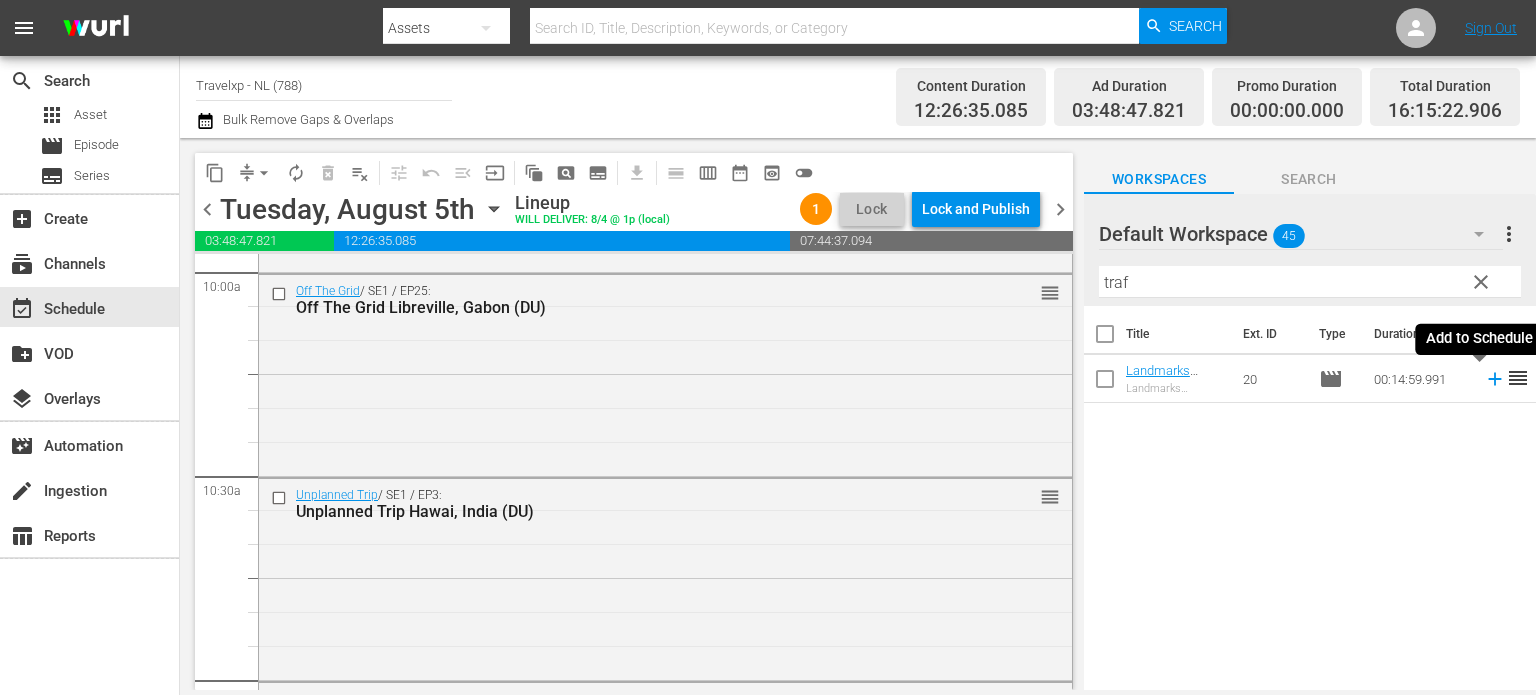 click 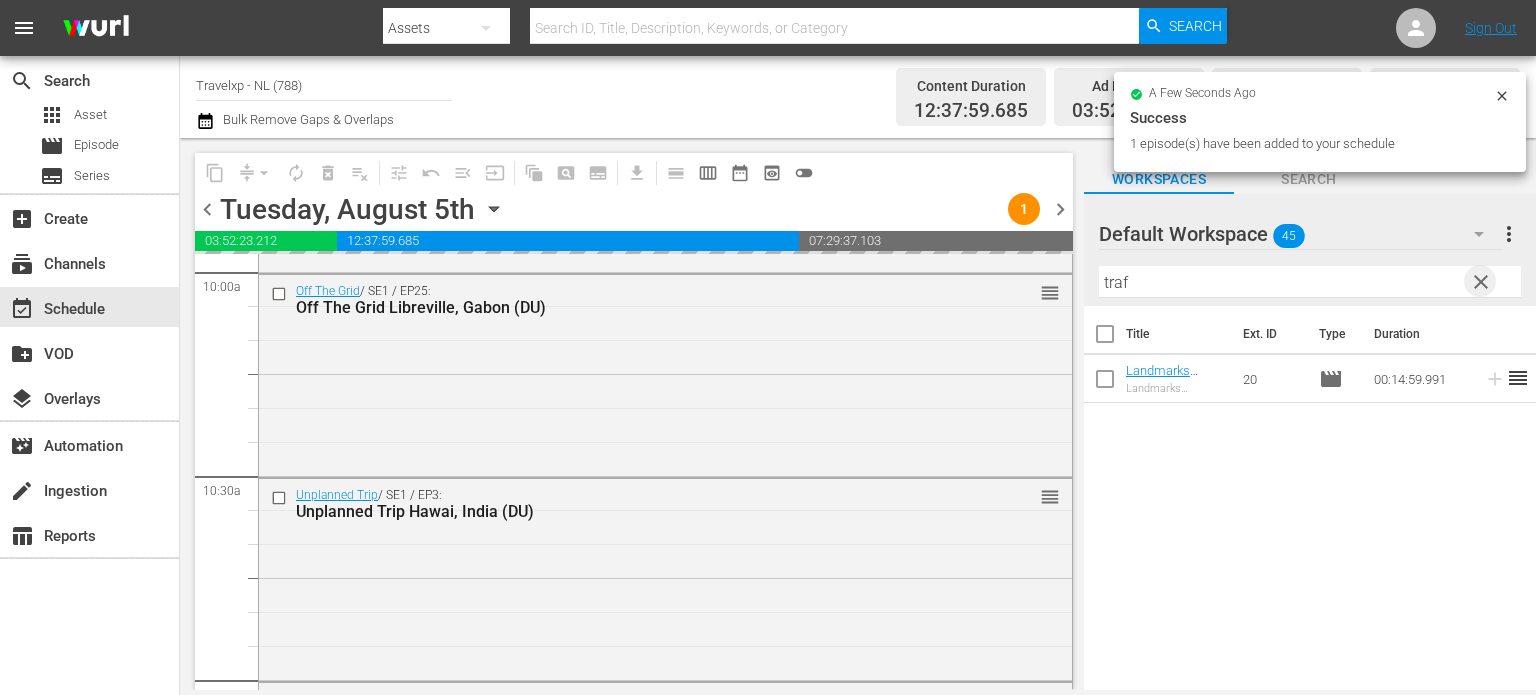 click on "clear" at bounding box center (1481, 282) 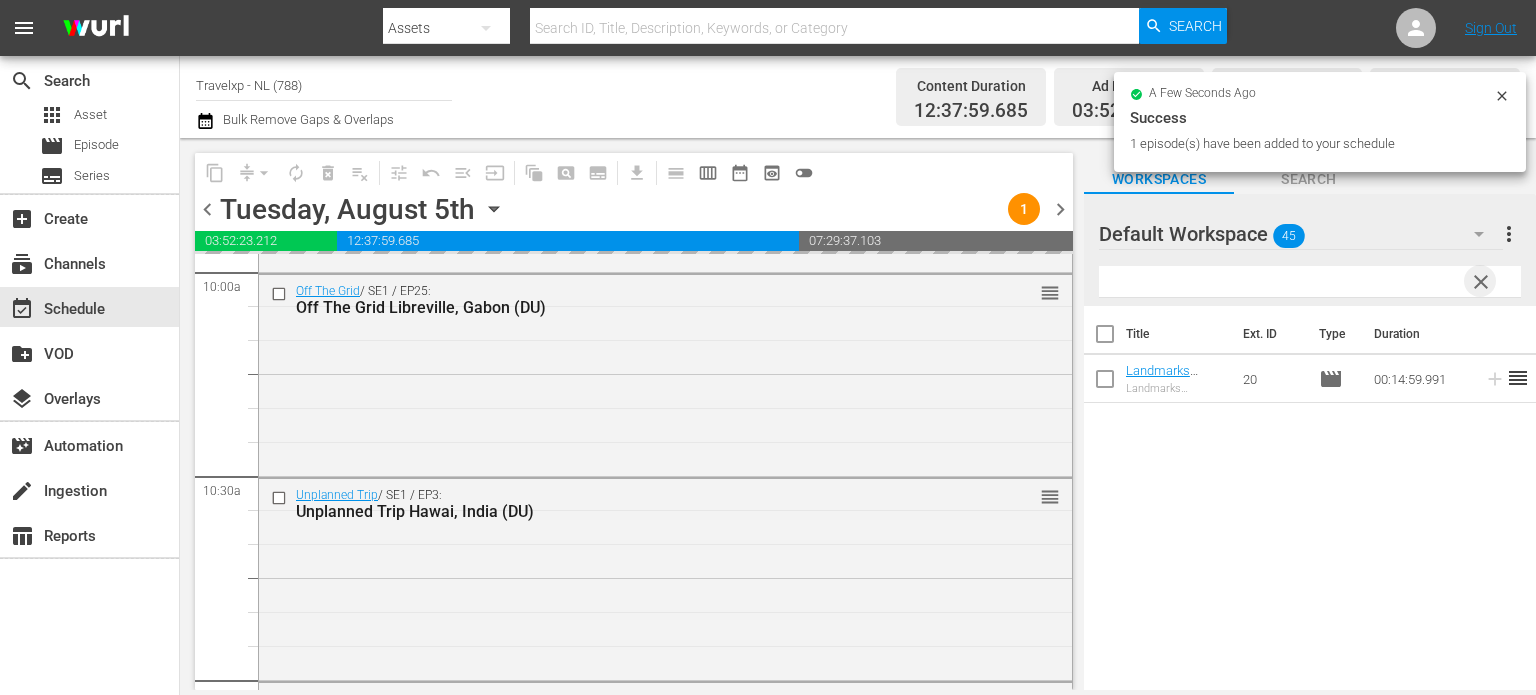 click at bounding box center [1310, 282] 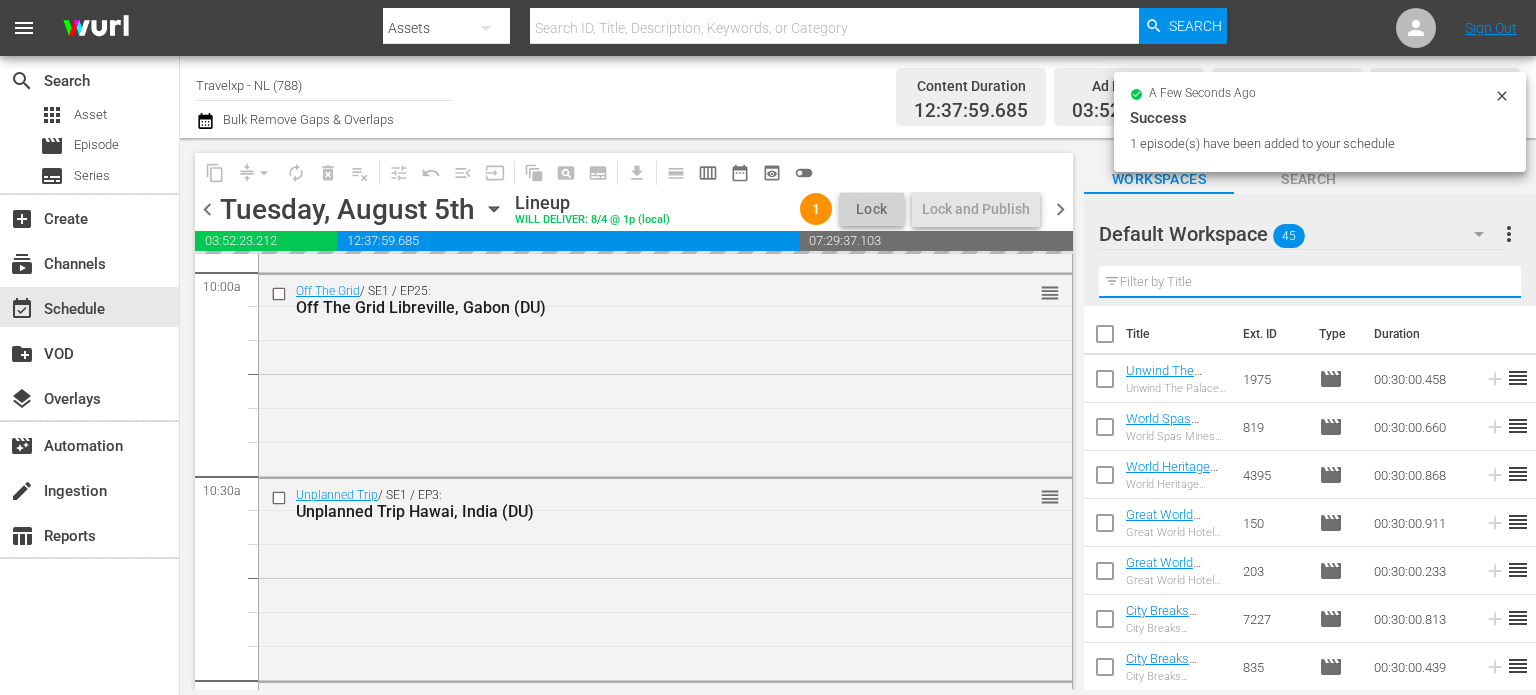 click at bounding box center [1310, 282] 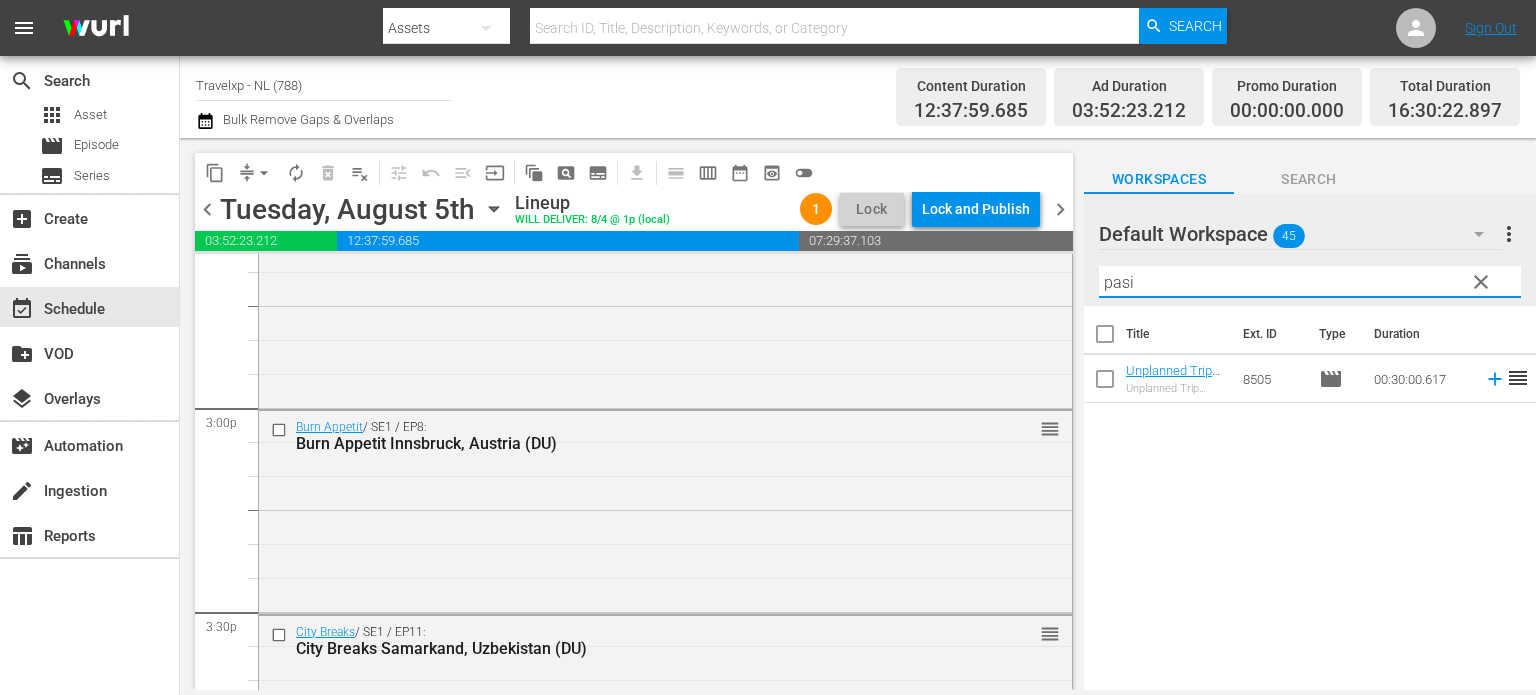 scroll, scrollTop: 6347, scrollLeft: 0, axis: vertical 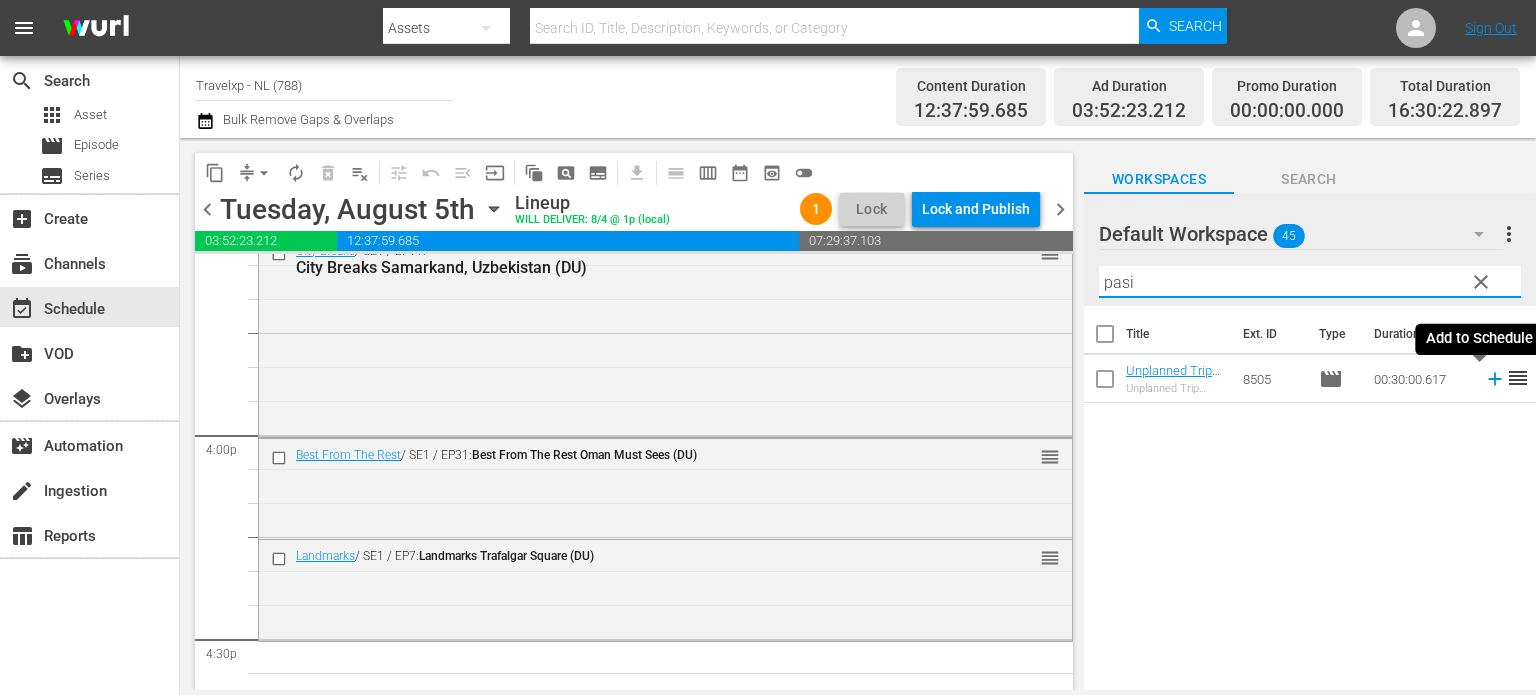 type on "pasi" 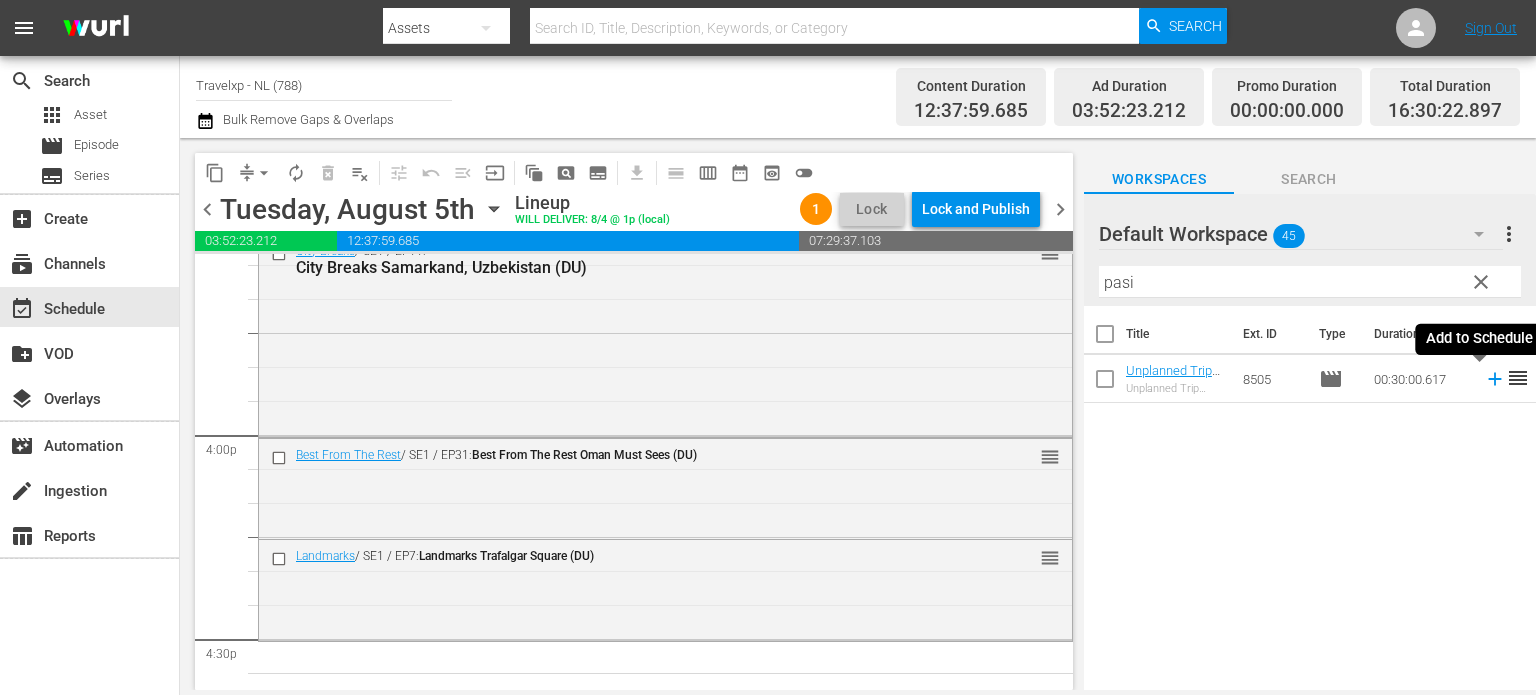 click 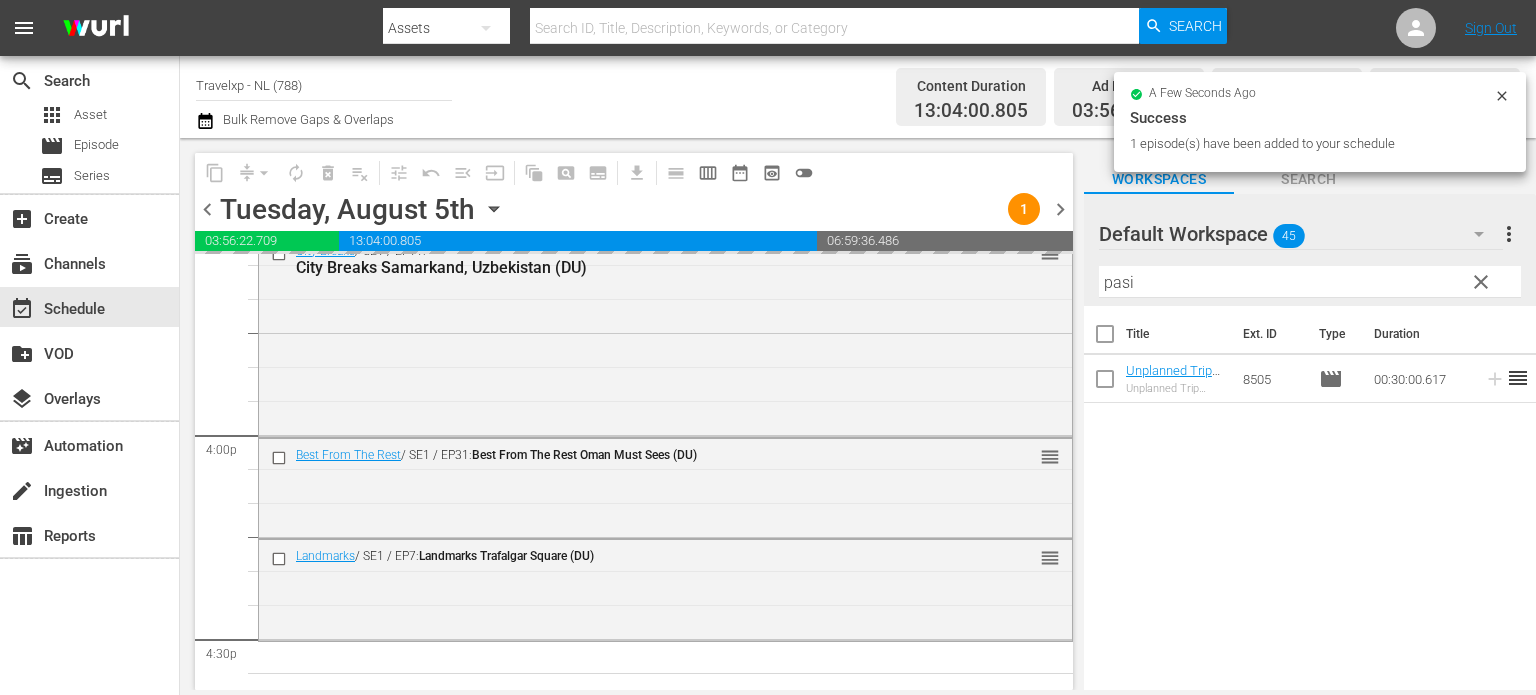 click on "clear" at bounding box center (1481, 282) 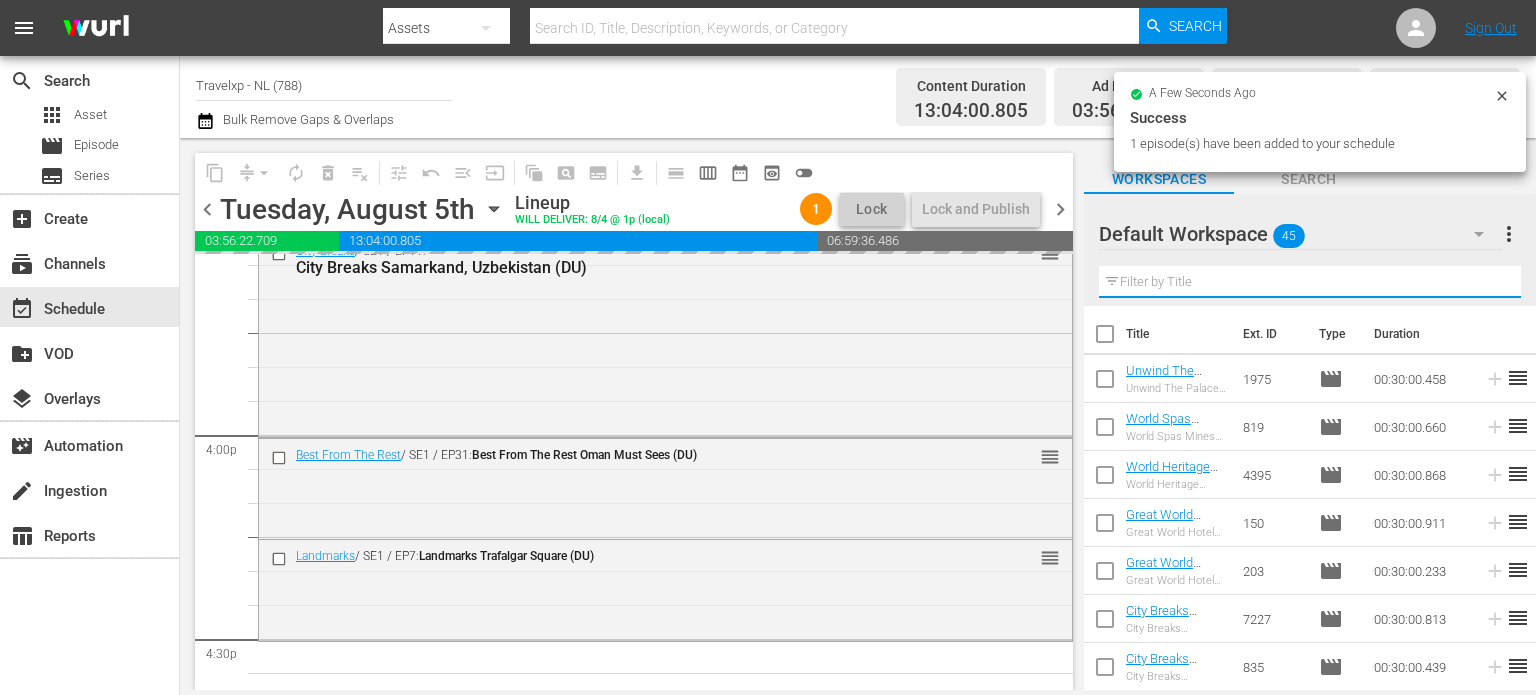 click at bounding box center [1310, 282] 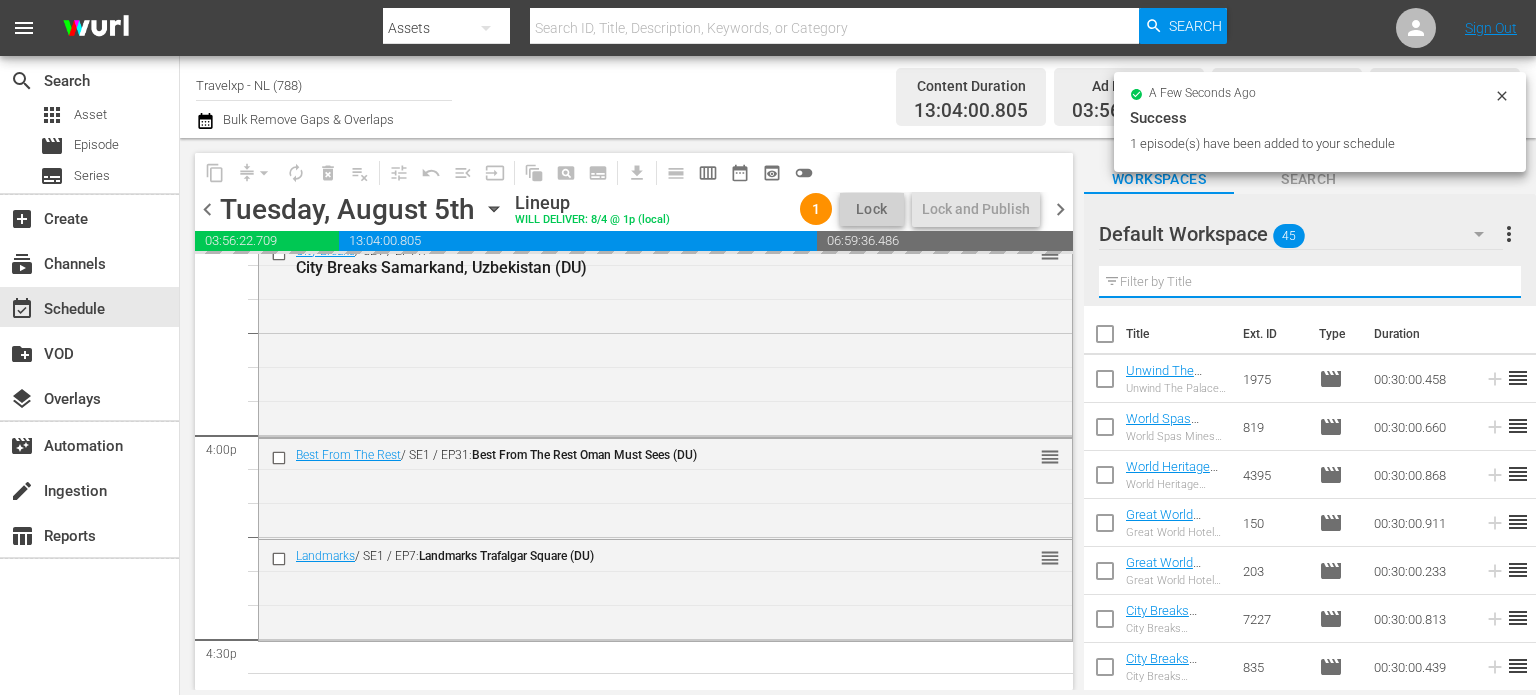 click at bounding box center [1310, 282] 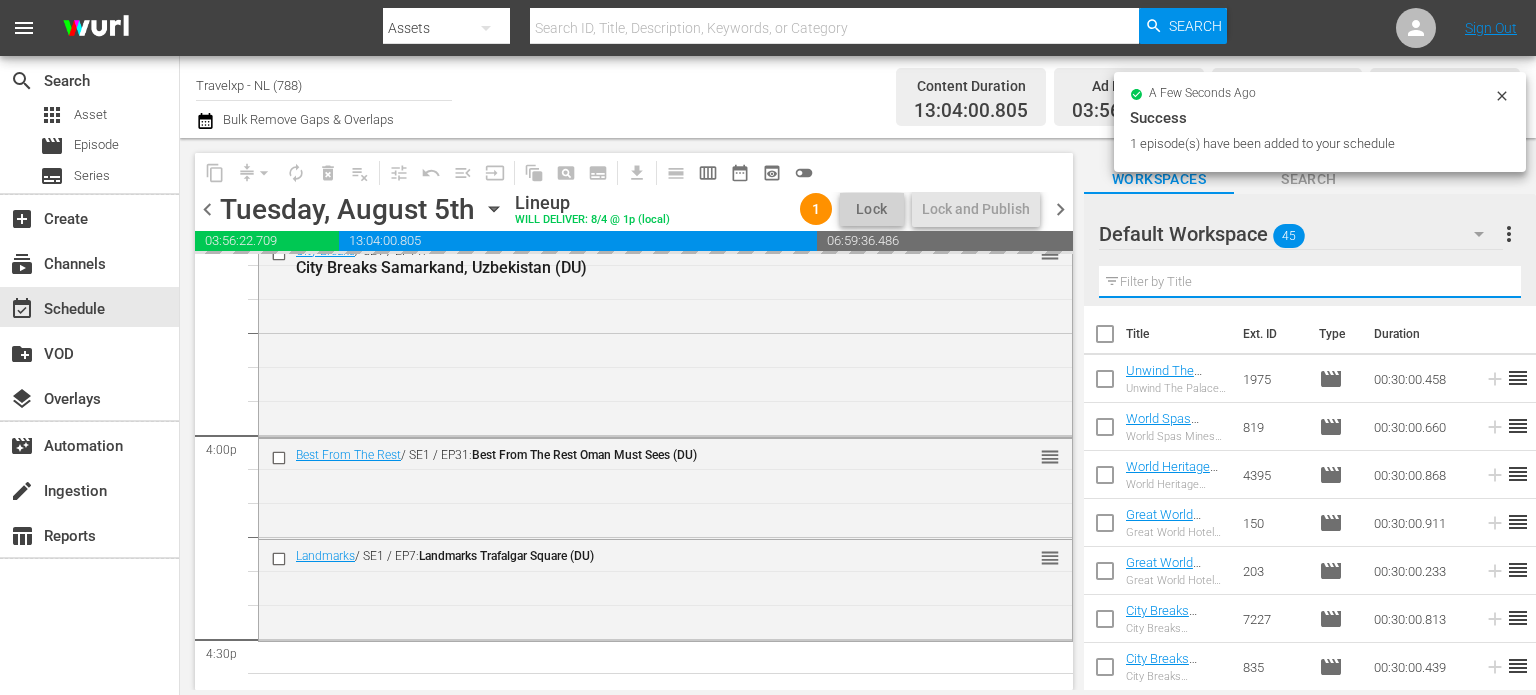 click at bounding box center (1310, 282) 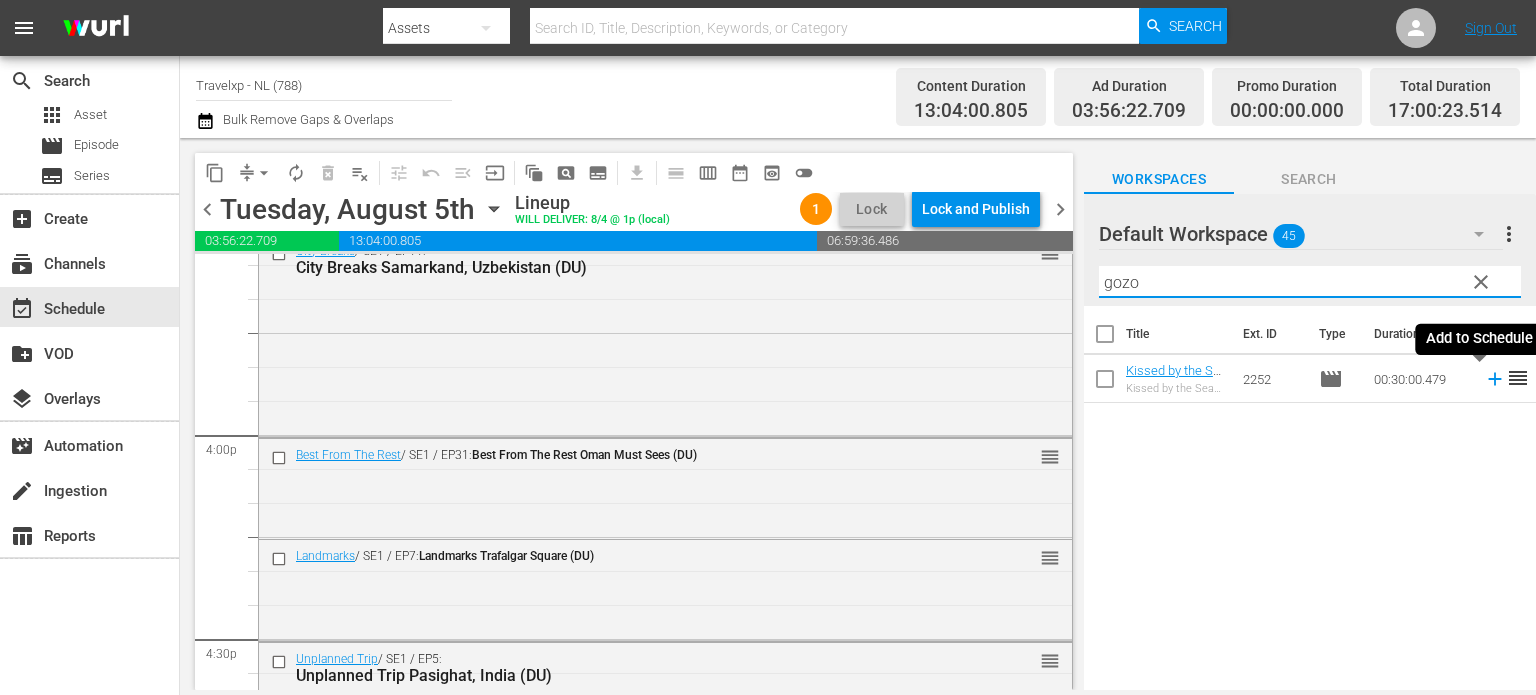 type on "gozo" 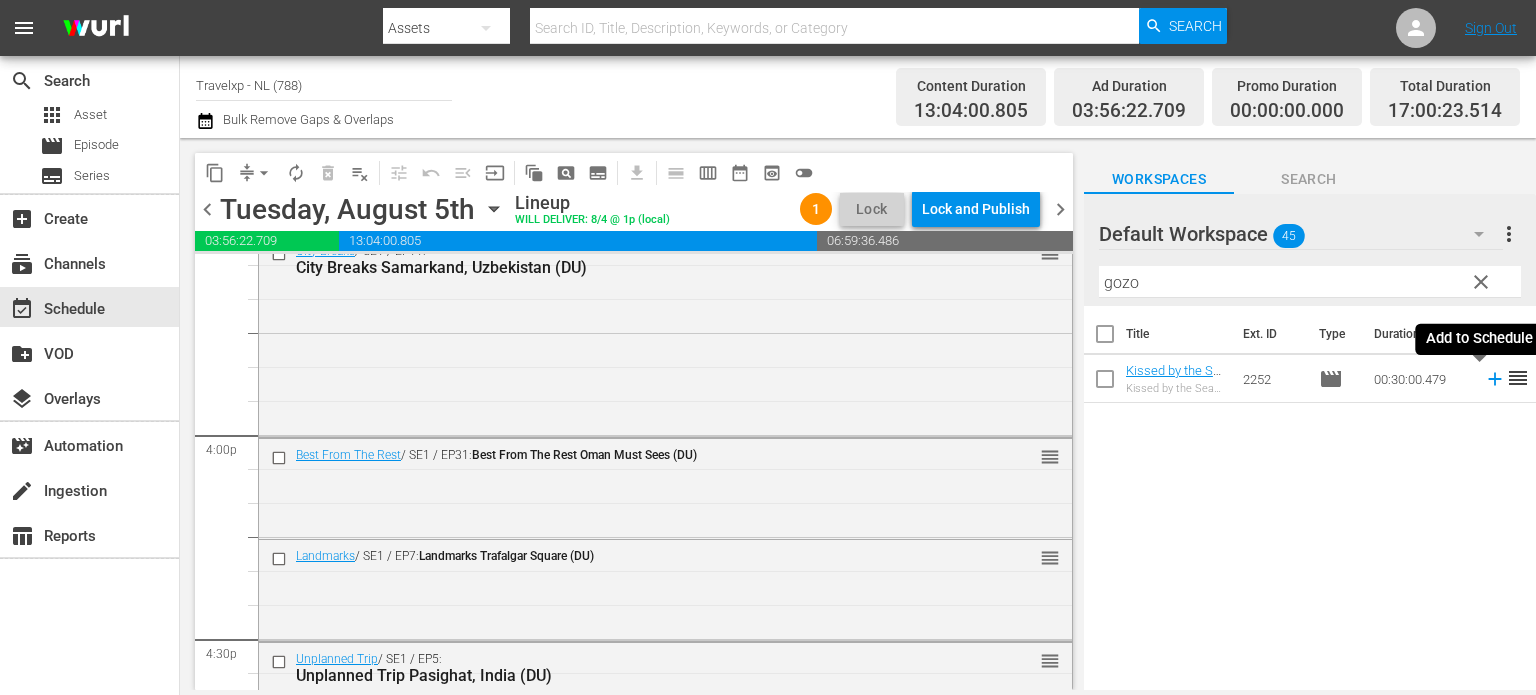 click 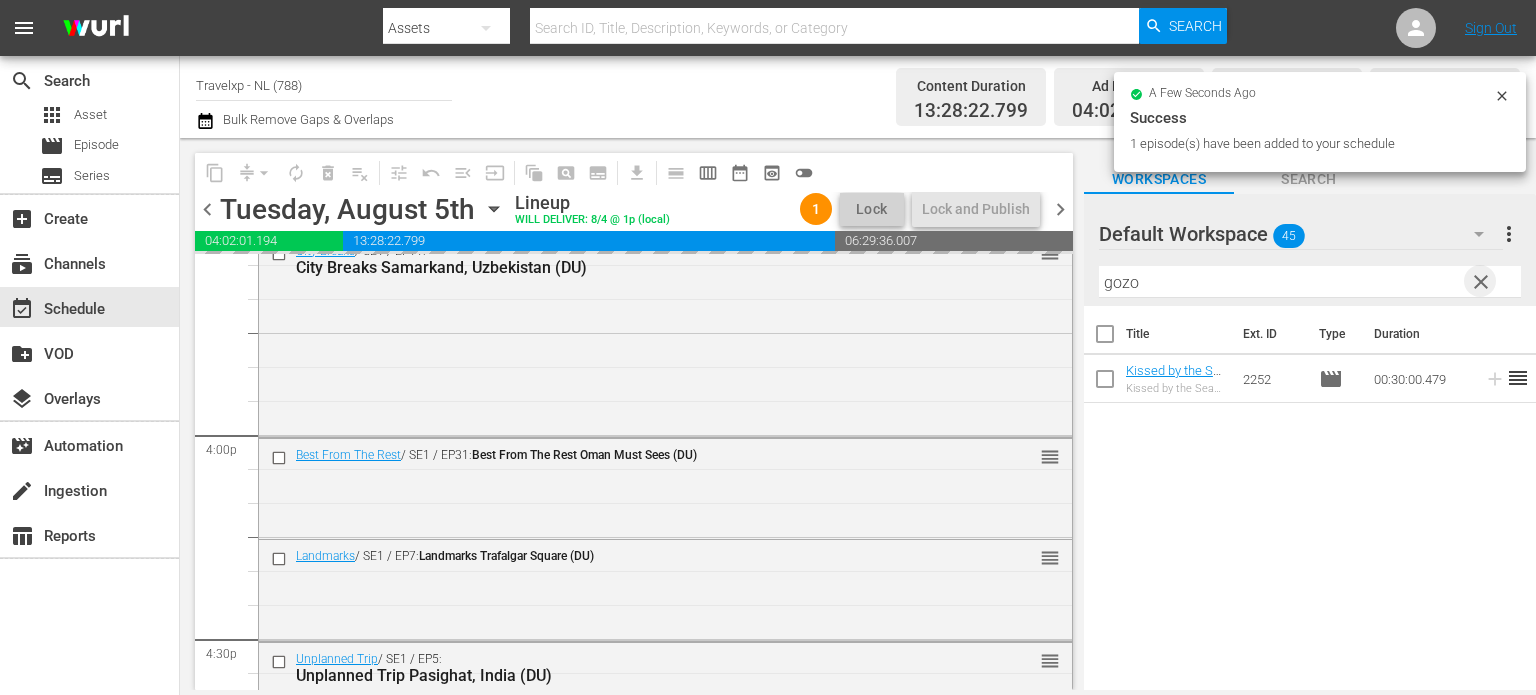 click on "clear" at bounding box center [1481, 282] 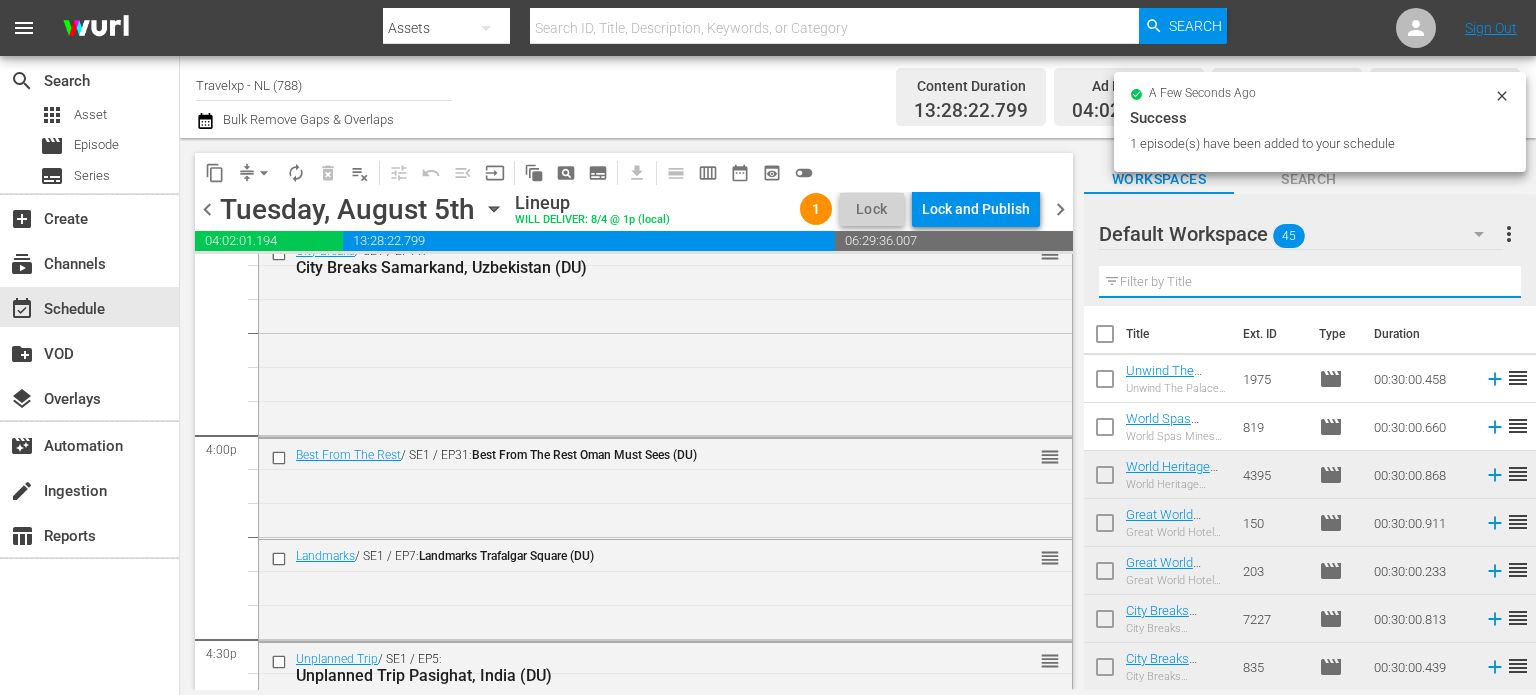 click at bounding box center [1310, 282] 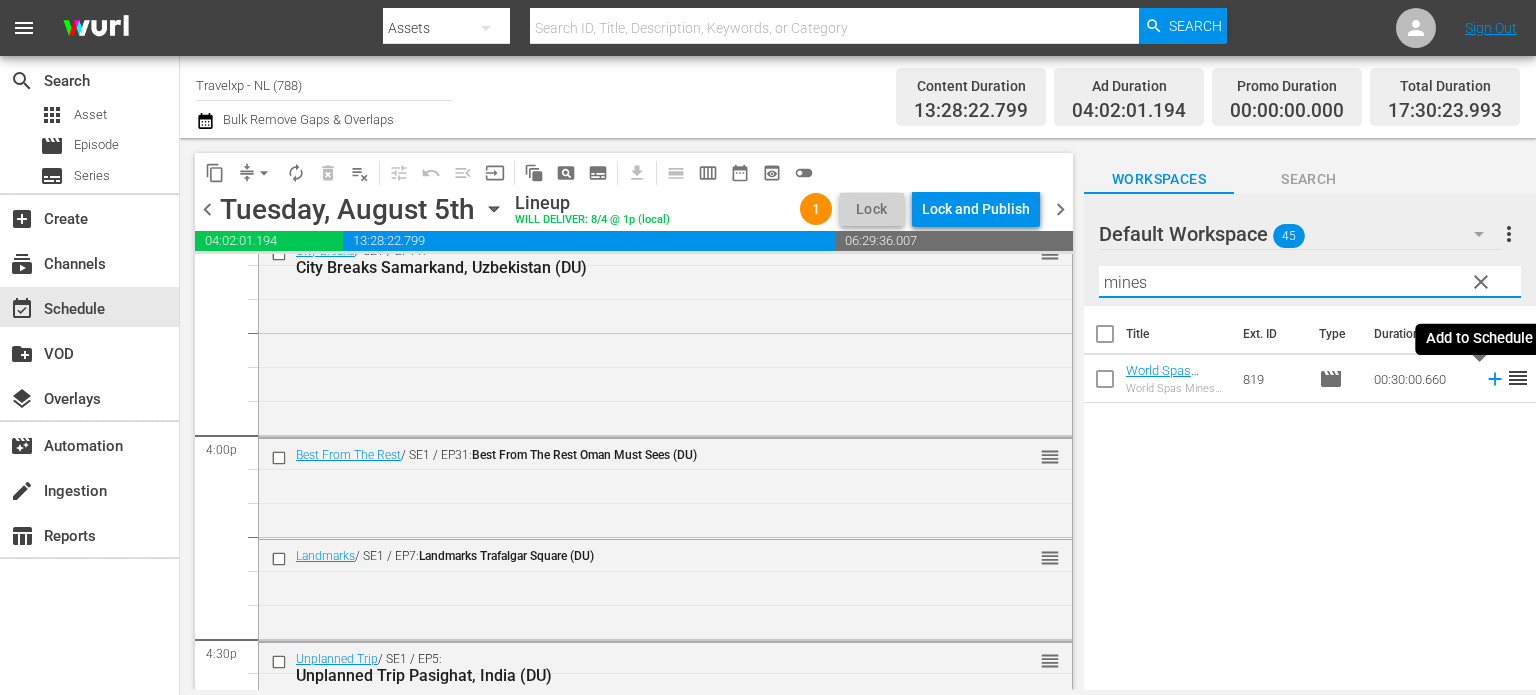 type on "mines" 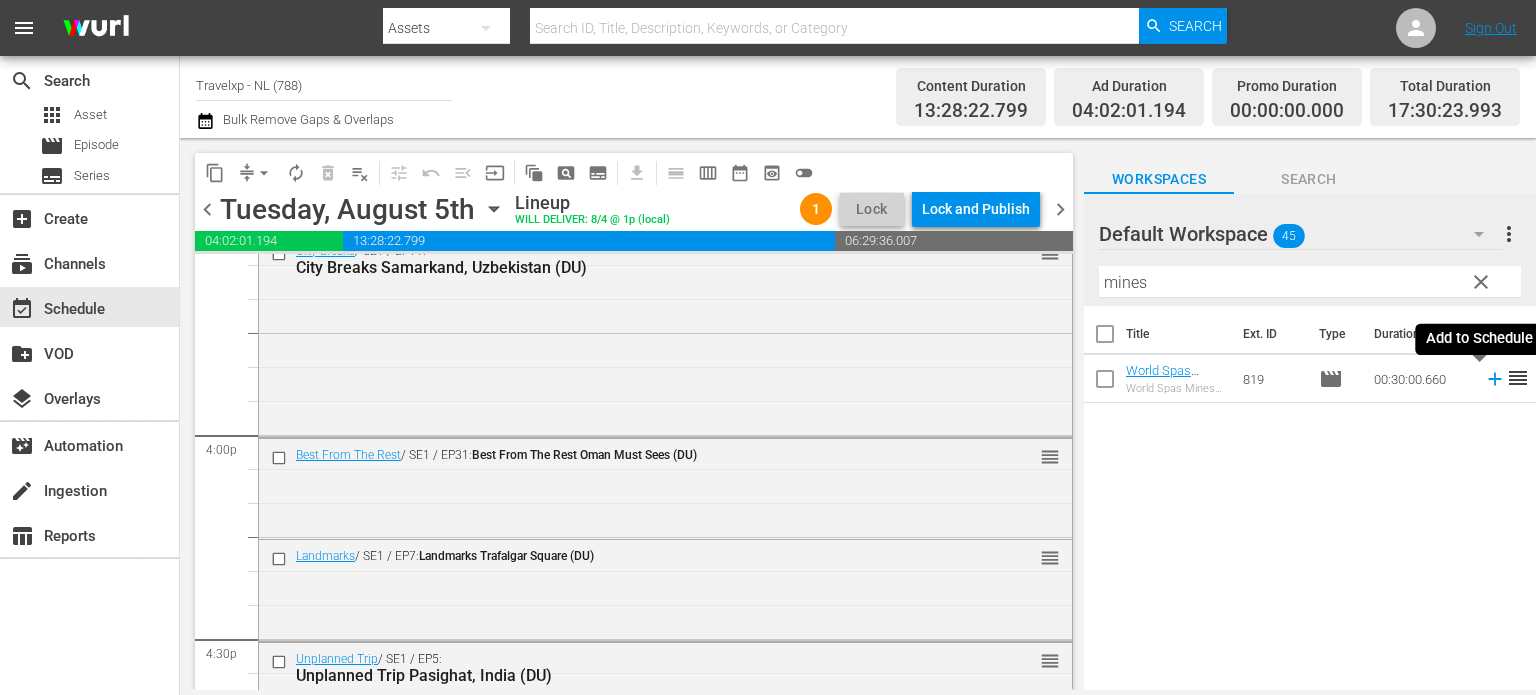 click 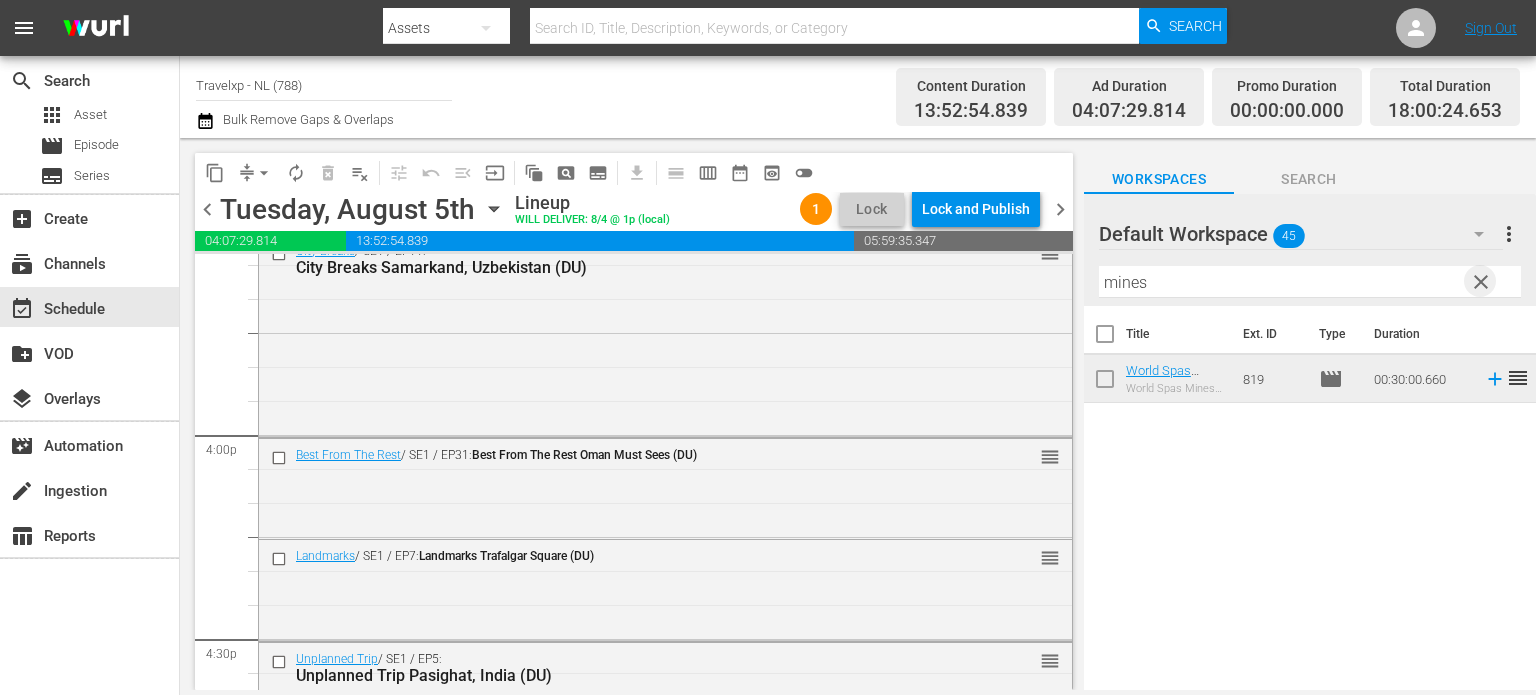 click on "clear" at bounding box center [1481, 282] 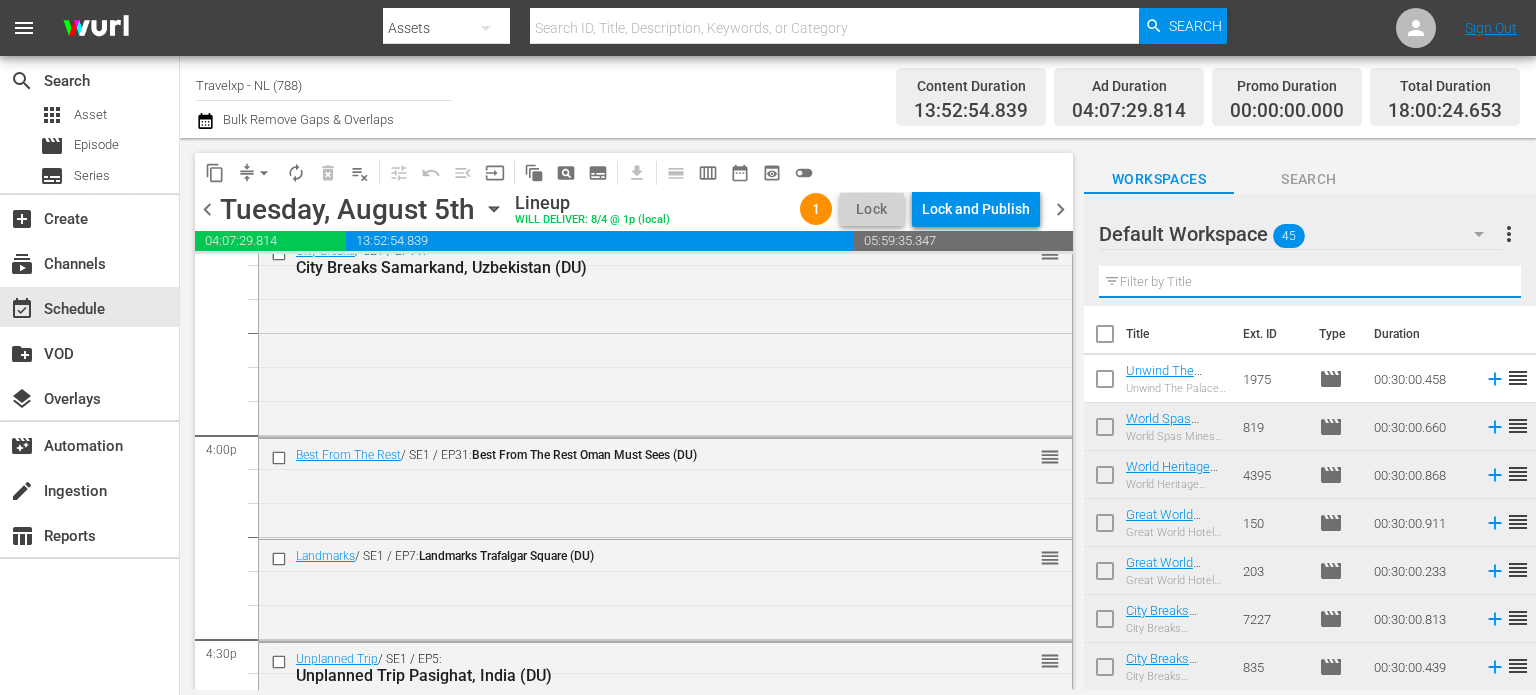 click at bounding box center (1310, 282) 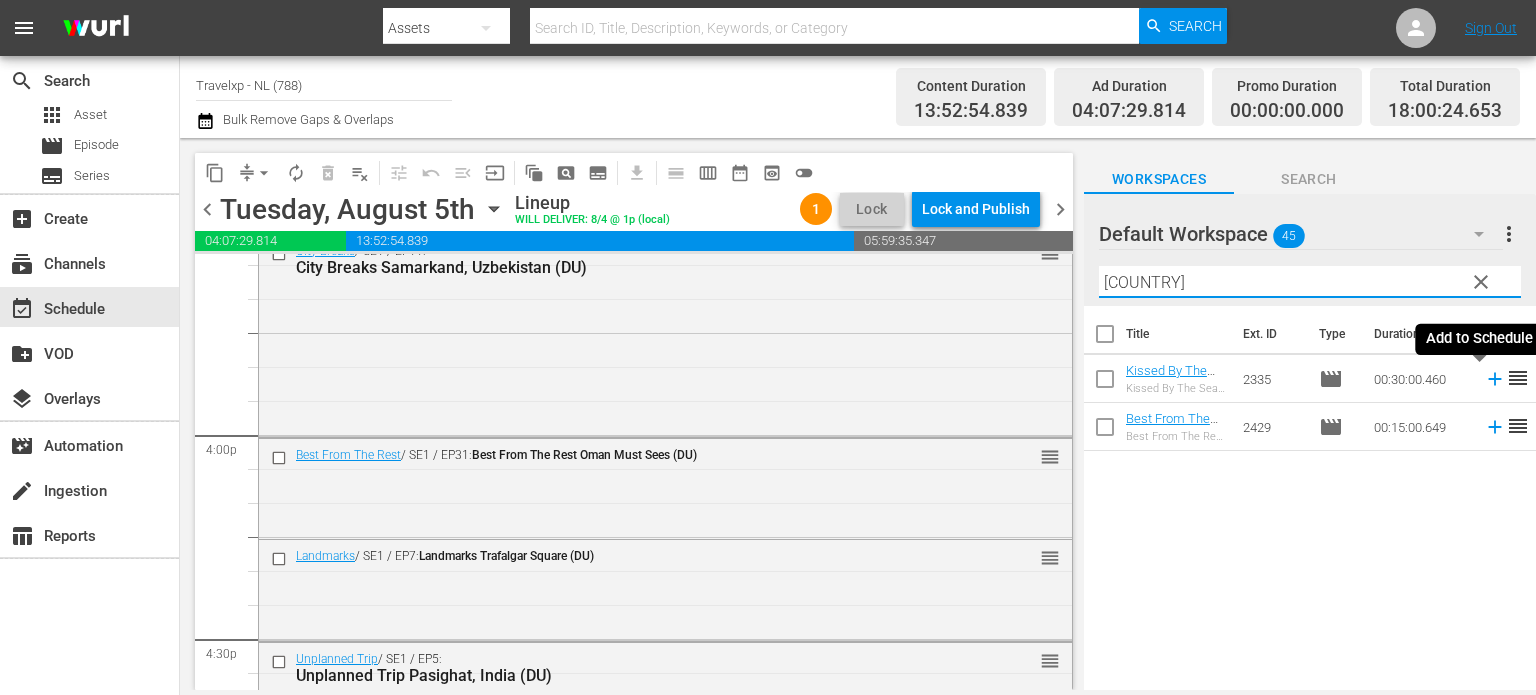 type on "taiwan" 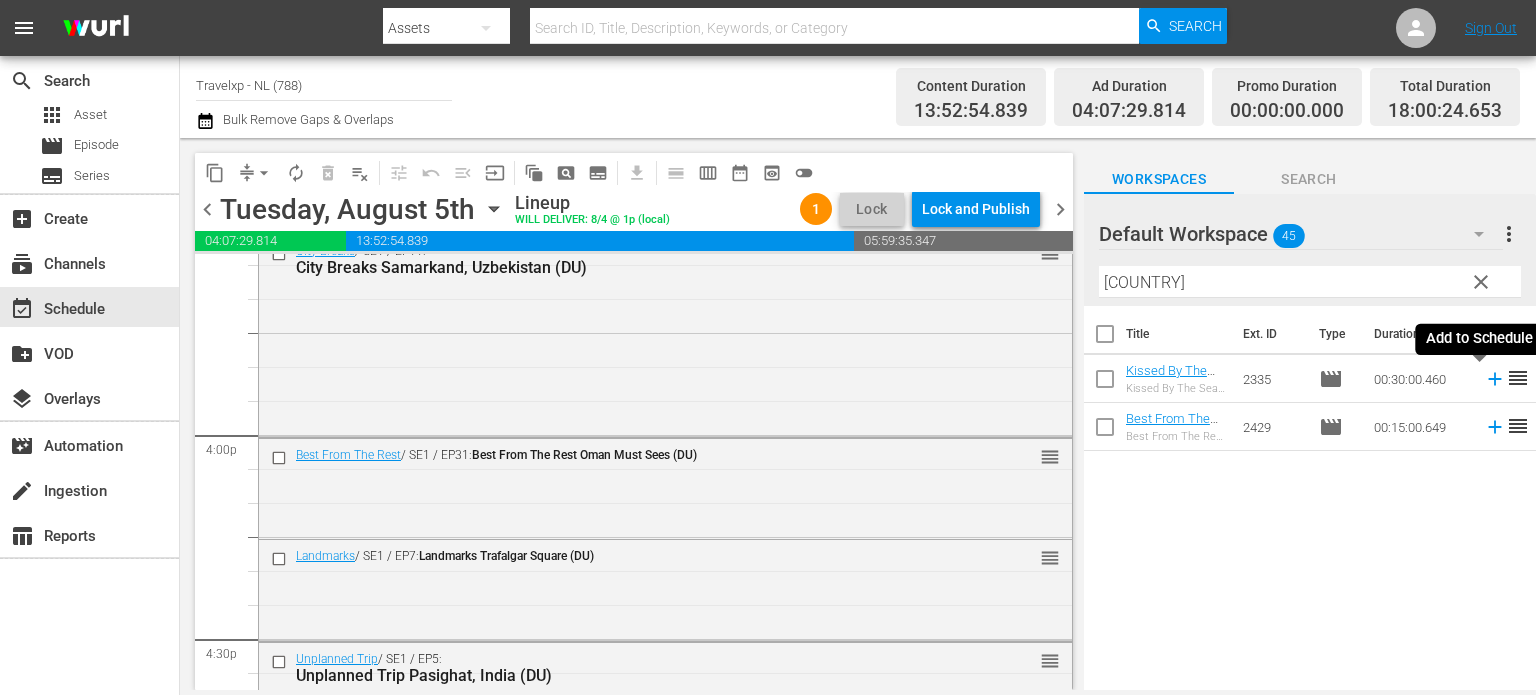 click 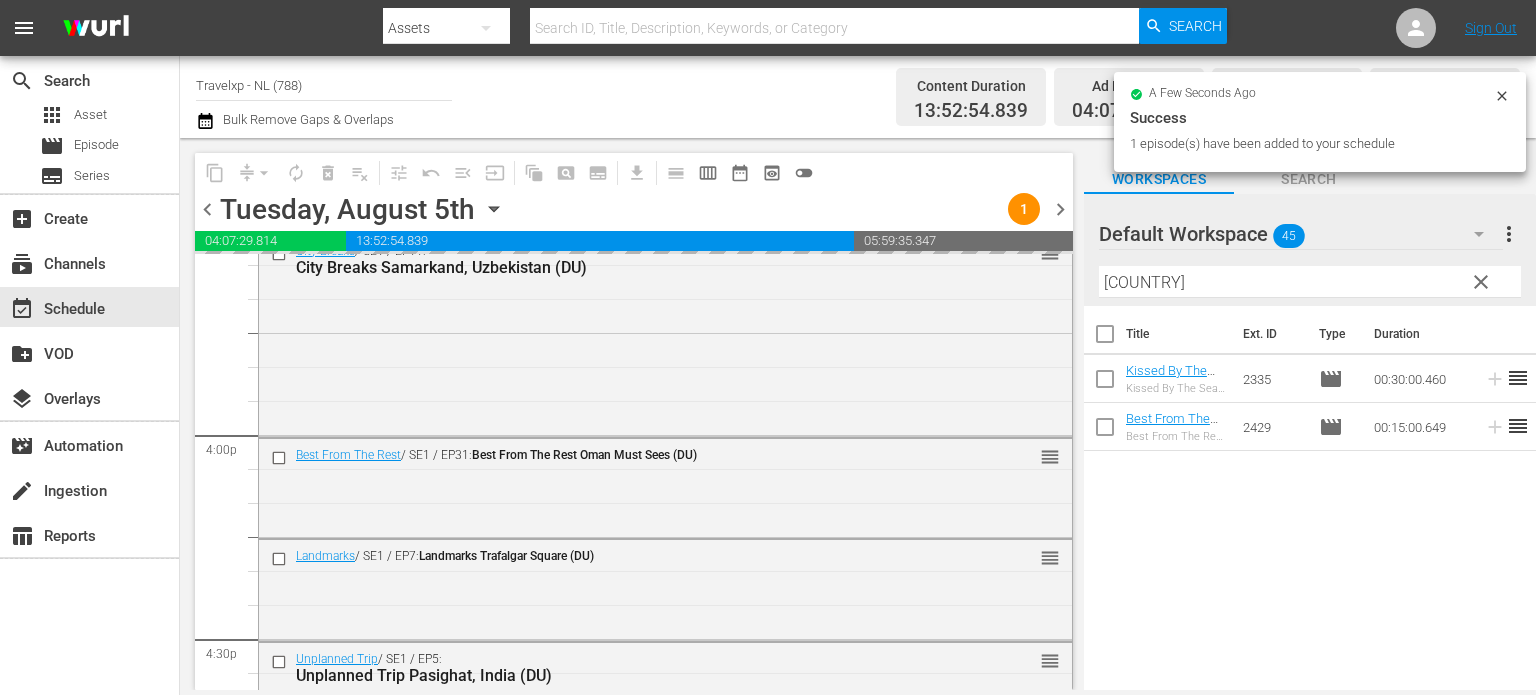 click on "clear" at bounding box center (1481, 282) 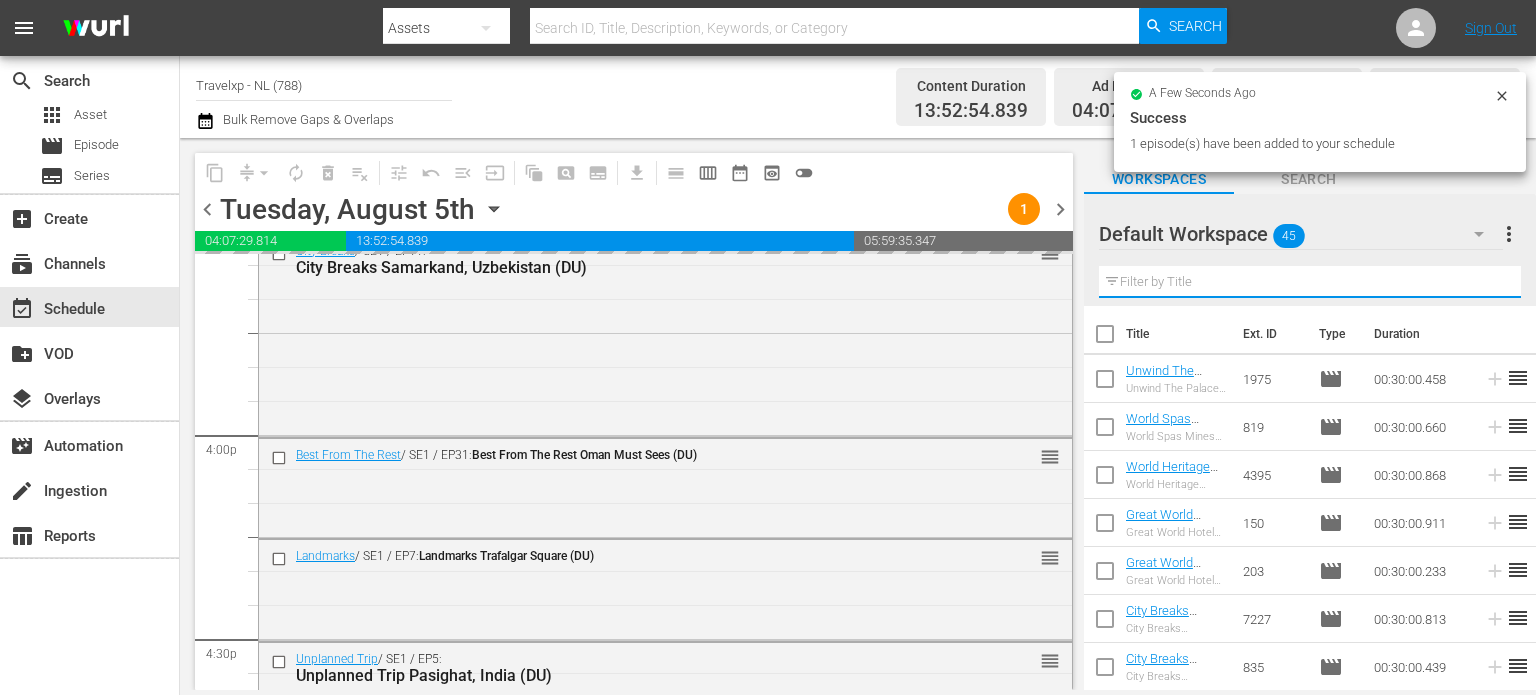 click at bounding box center (1310, 282) 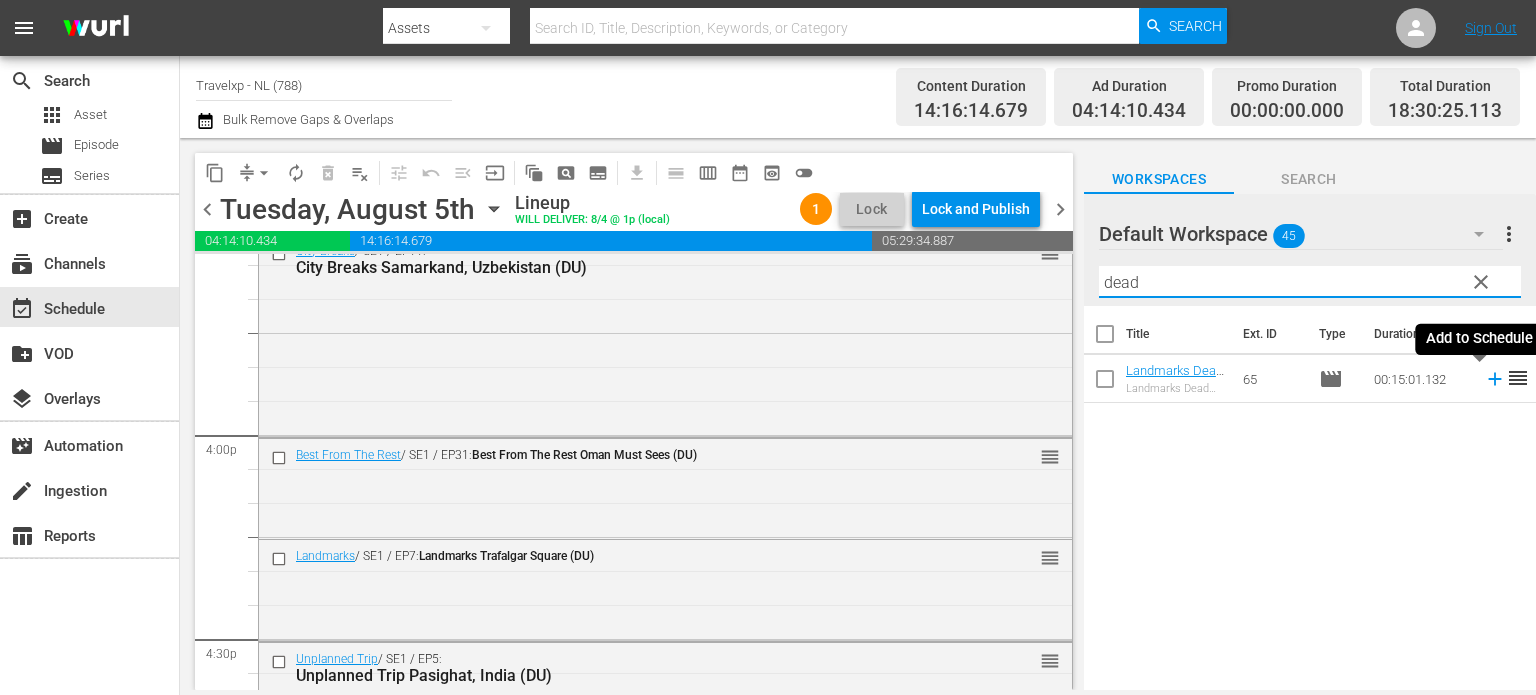type on "dead" 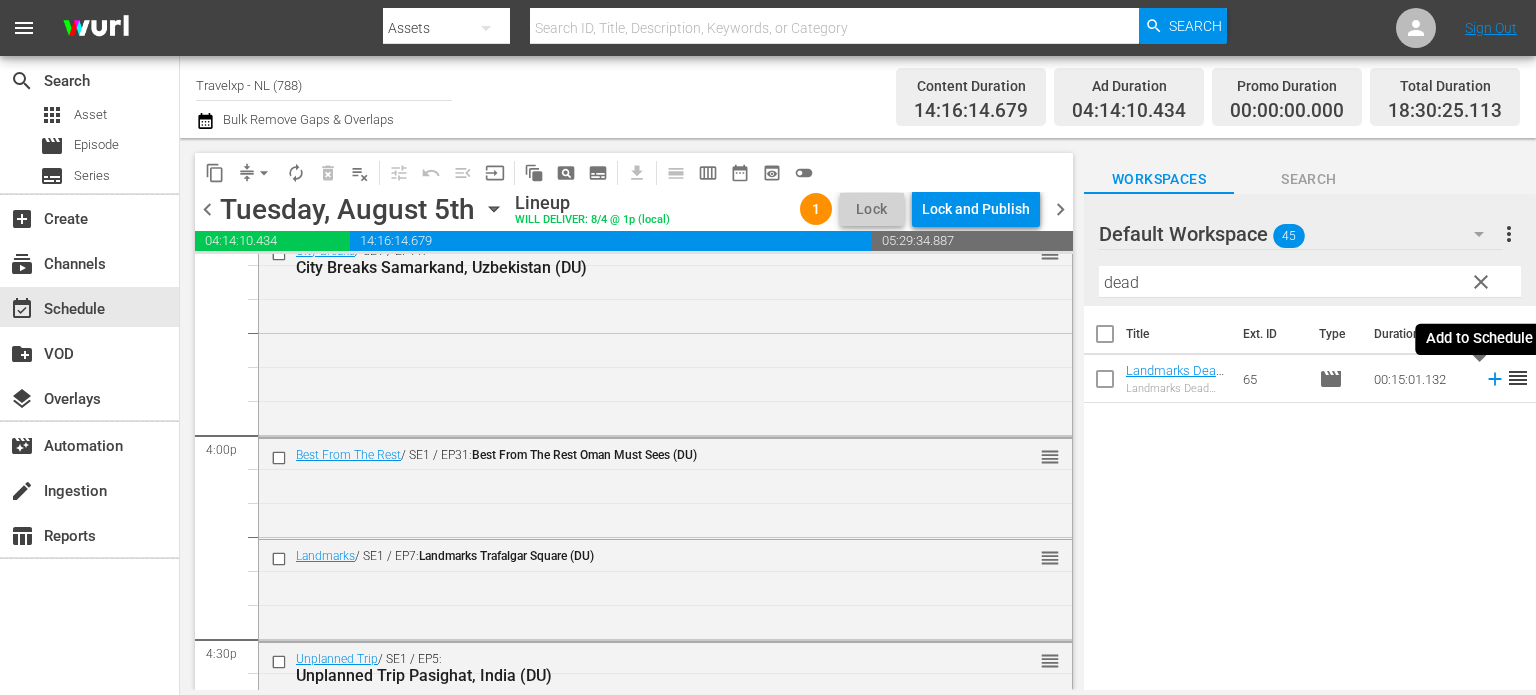 click 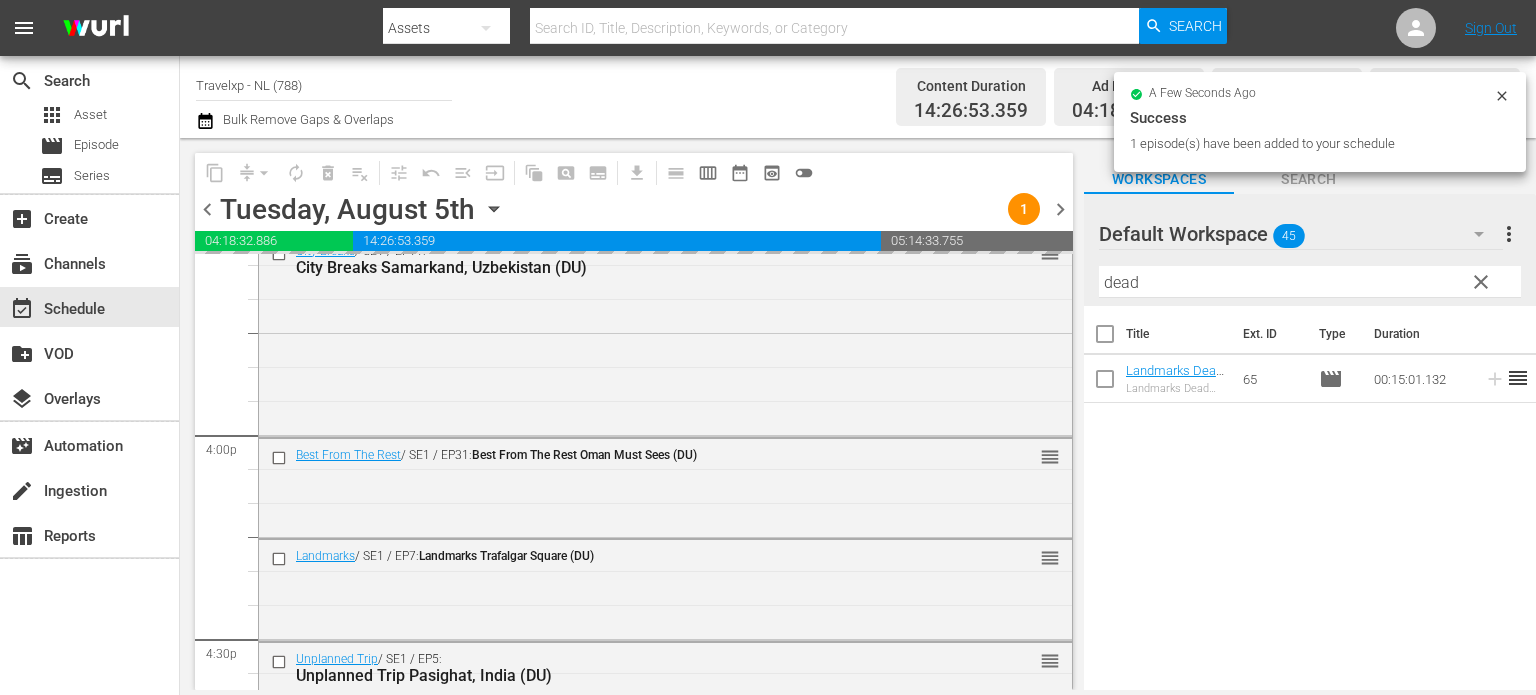 click on "clear" at bounding box center (1481, 282) 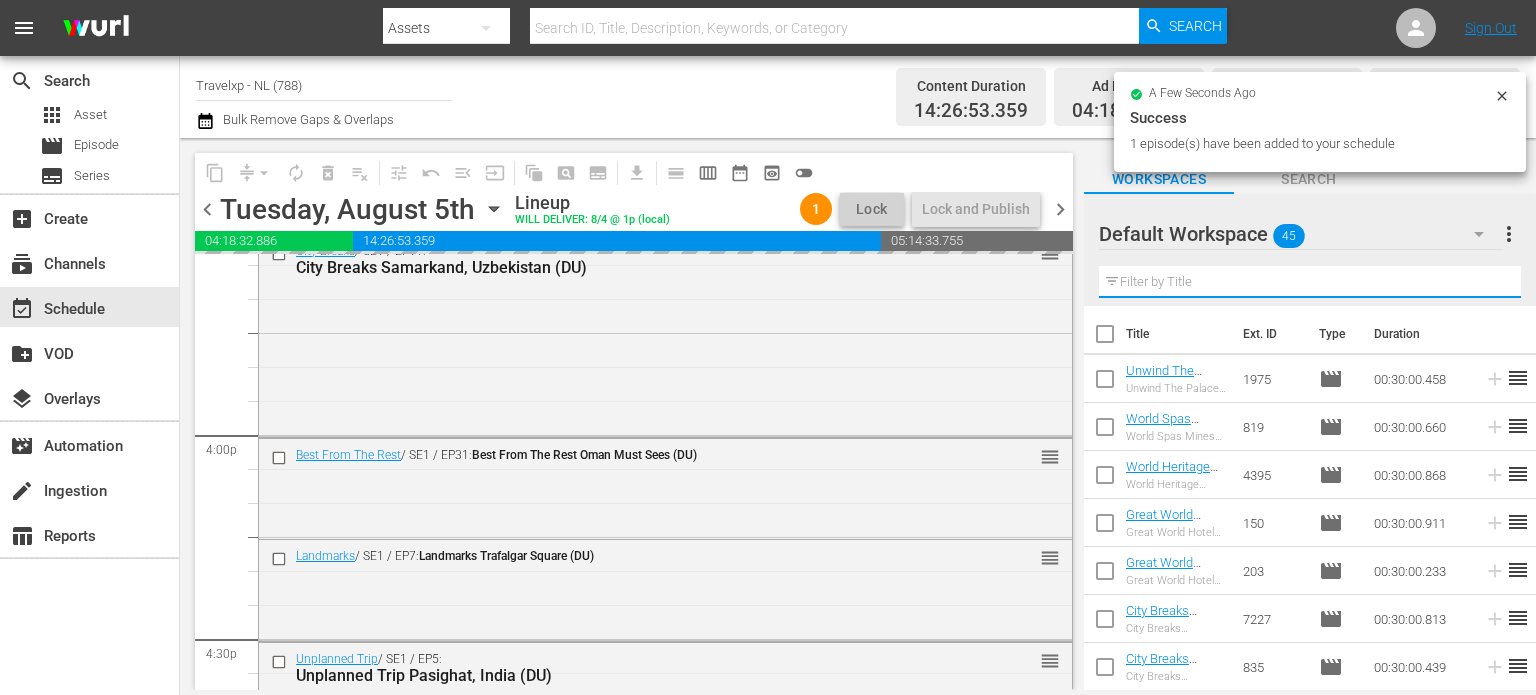 click at bounding box center (1310, 282) 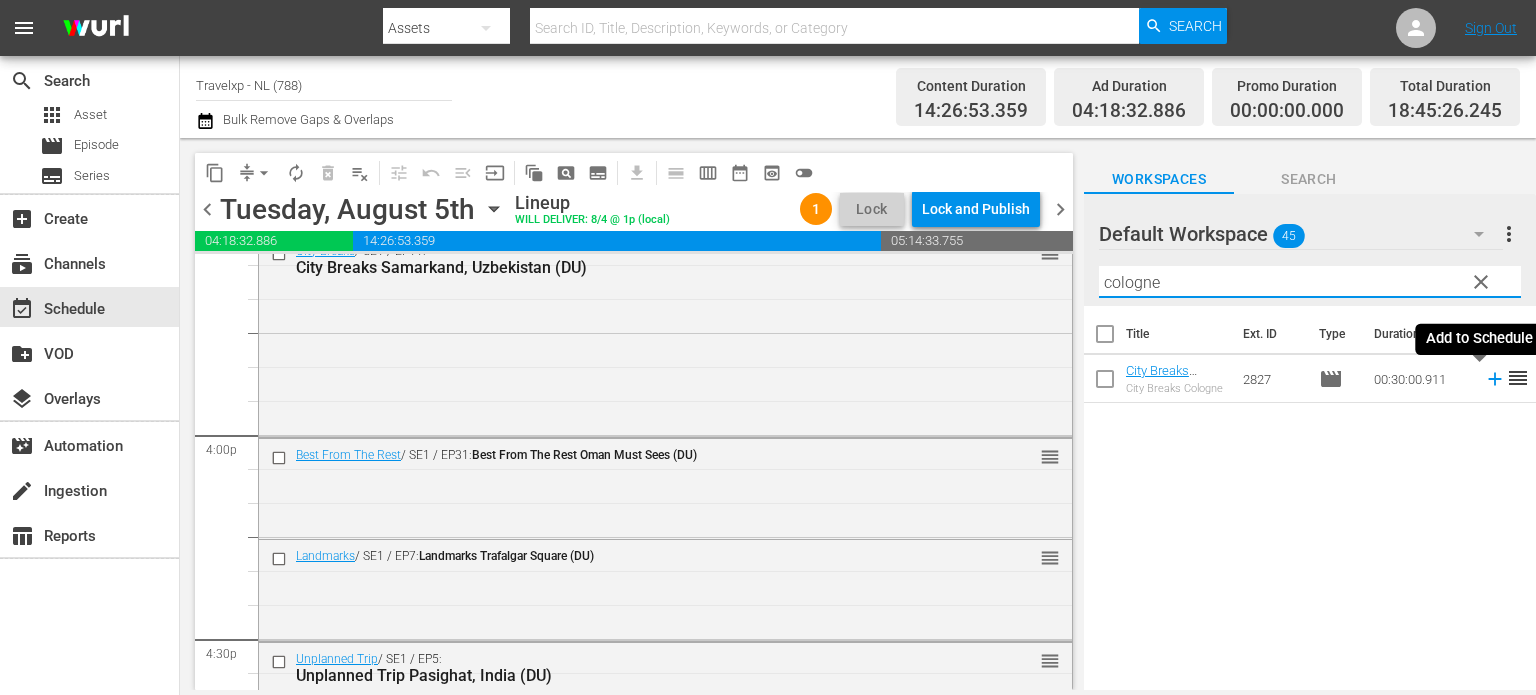 type on "cologne" 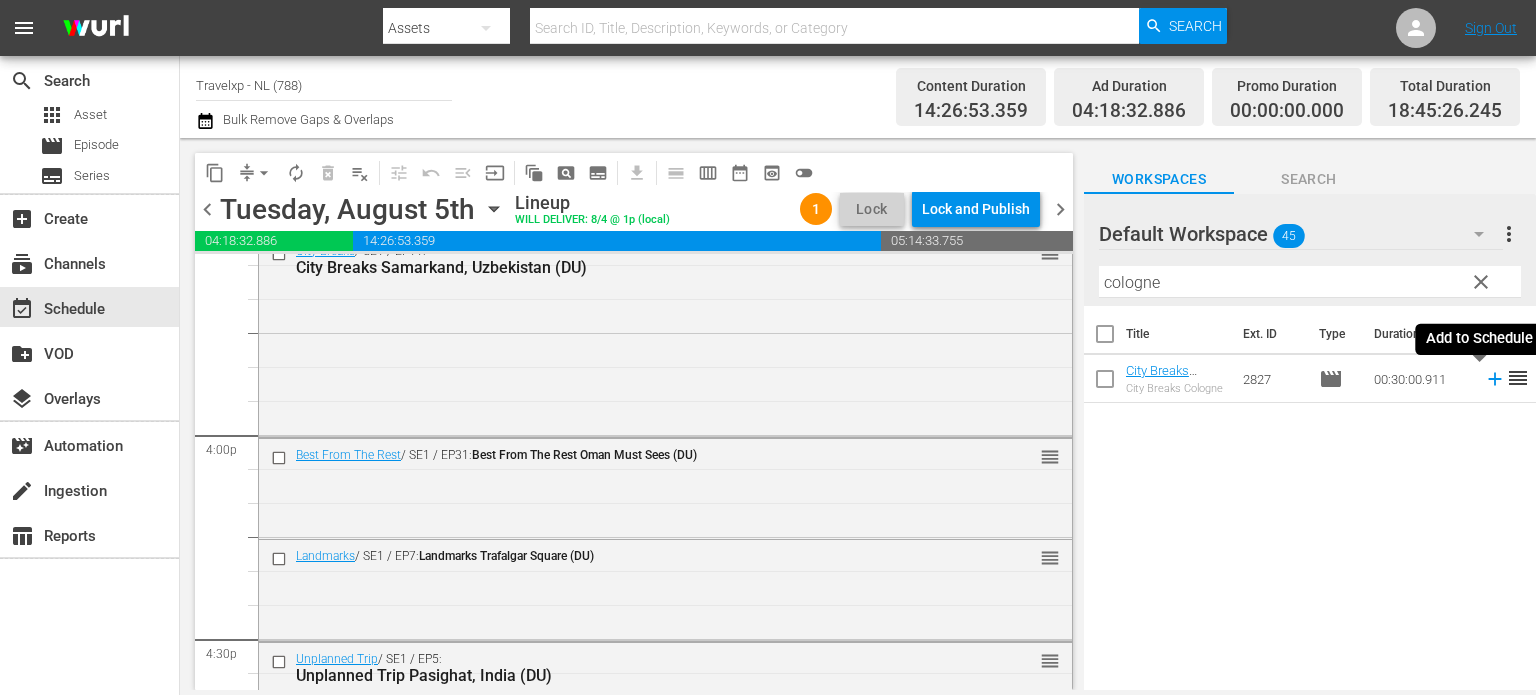 click 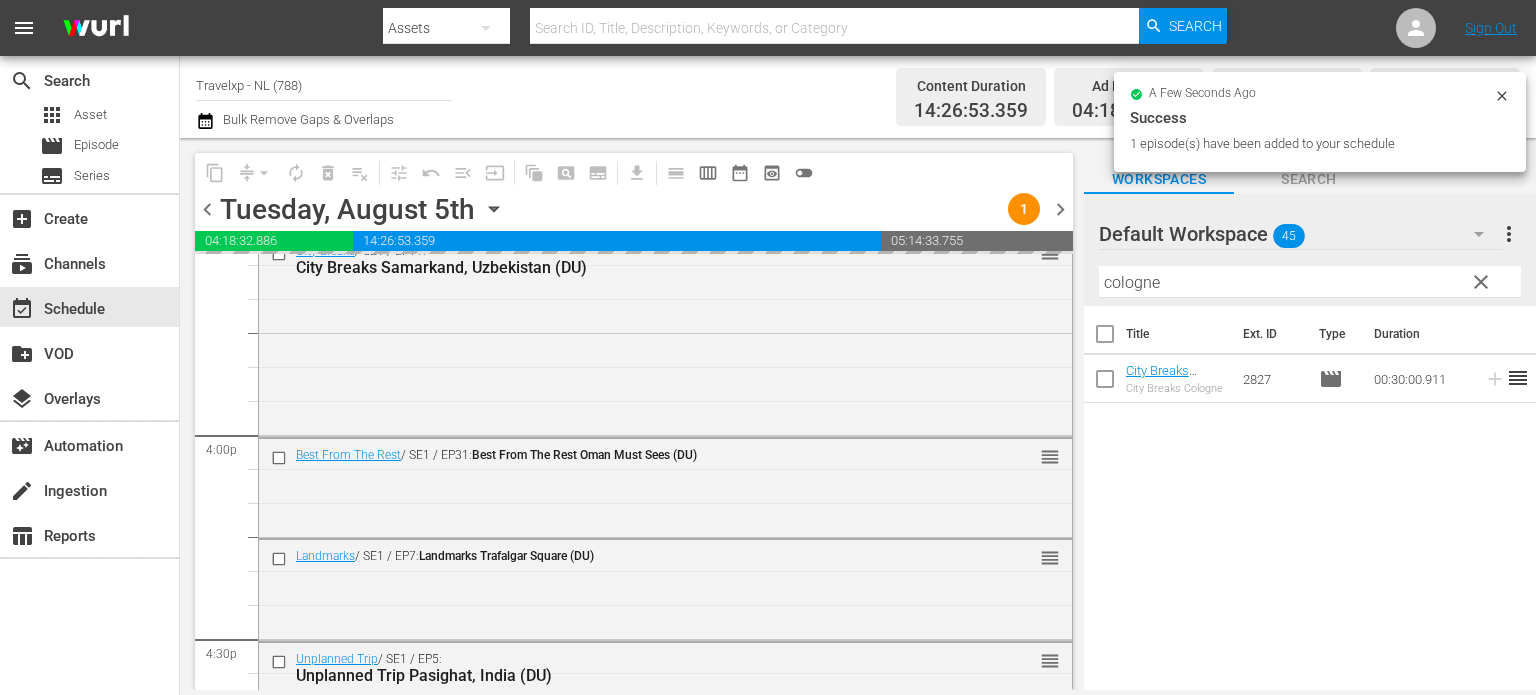 click on "clear" at bounding box center (1481, 282) 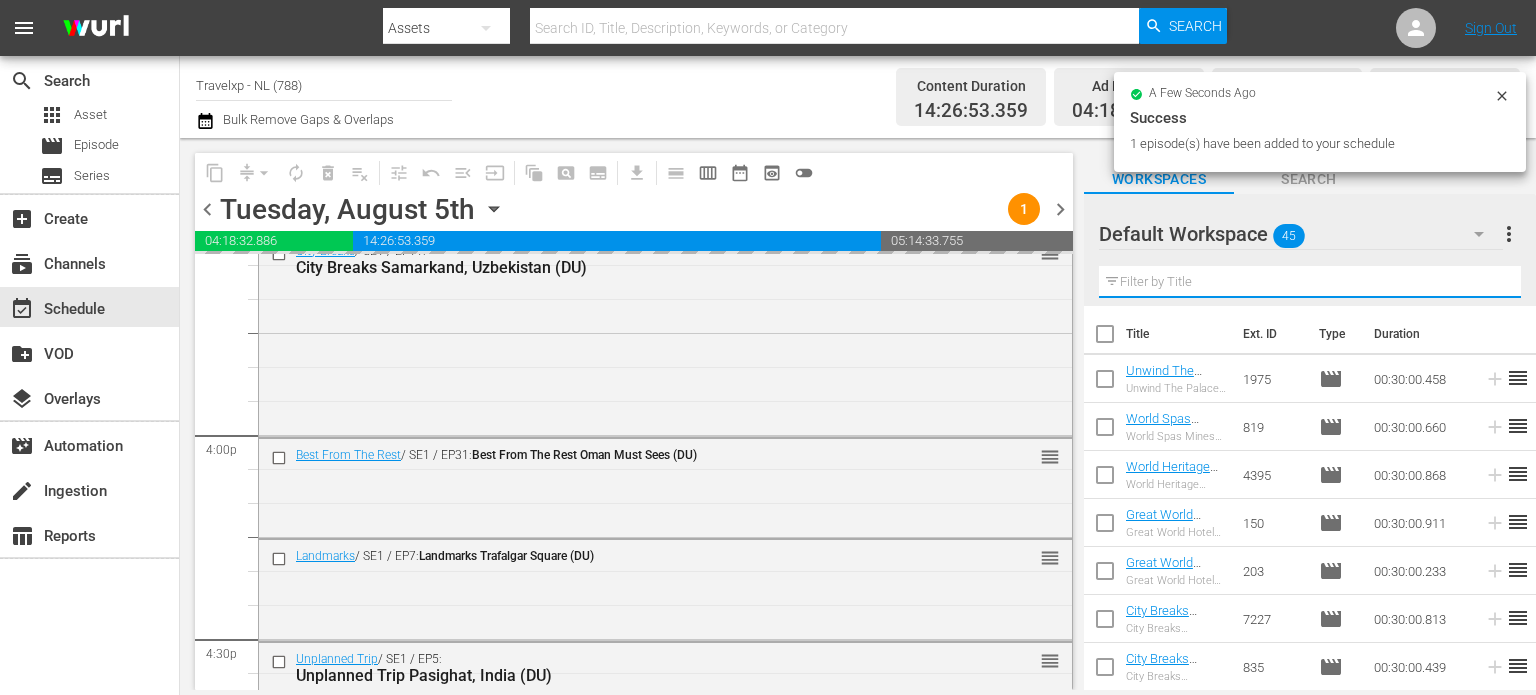 click at bounding box center [1310, 282] 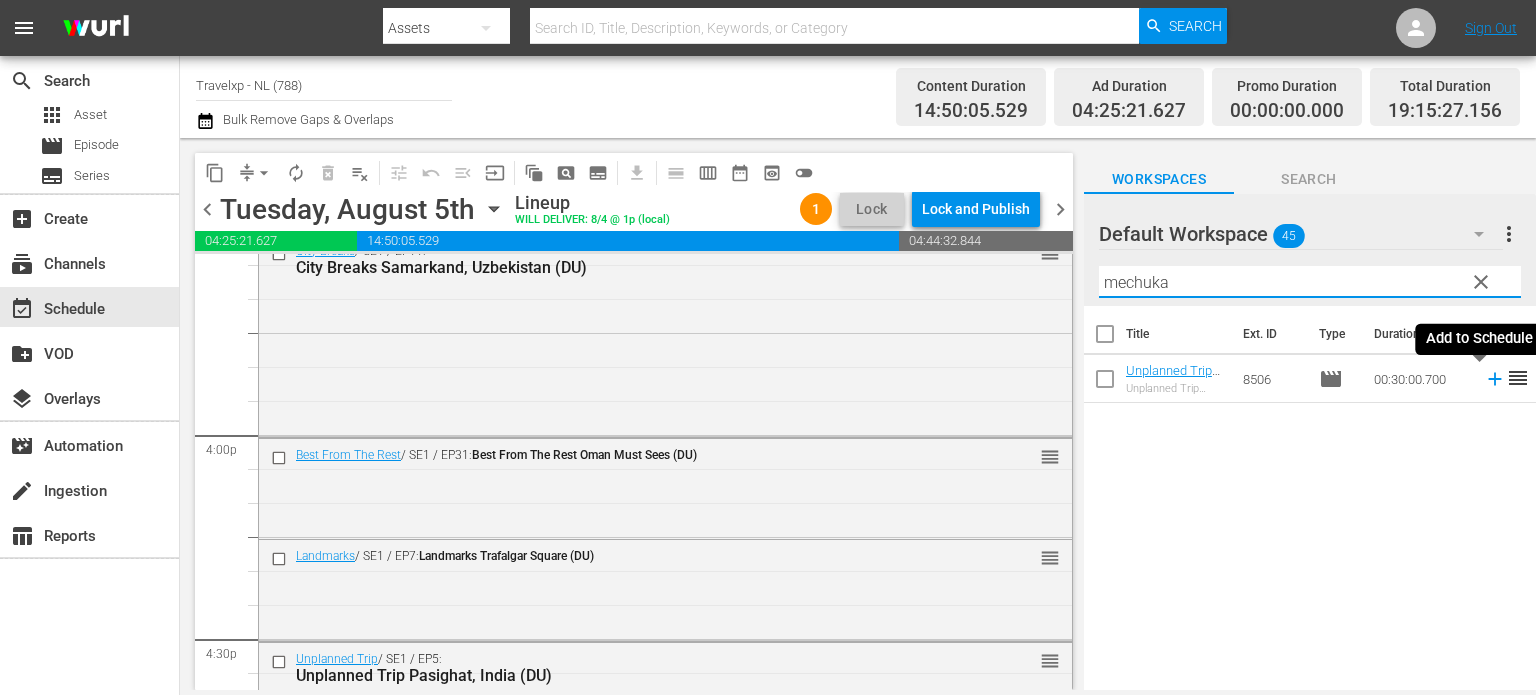 type on "mechuka" 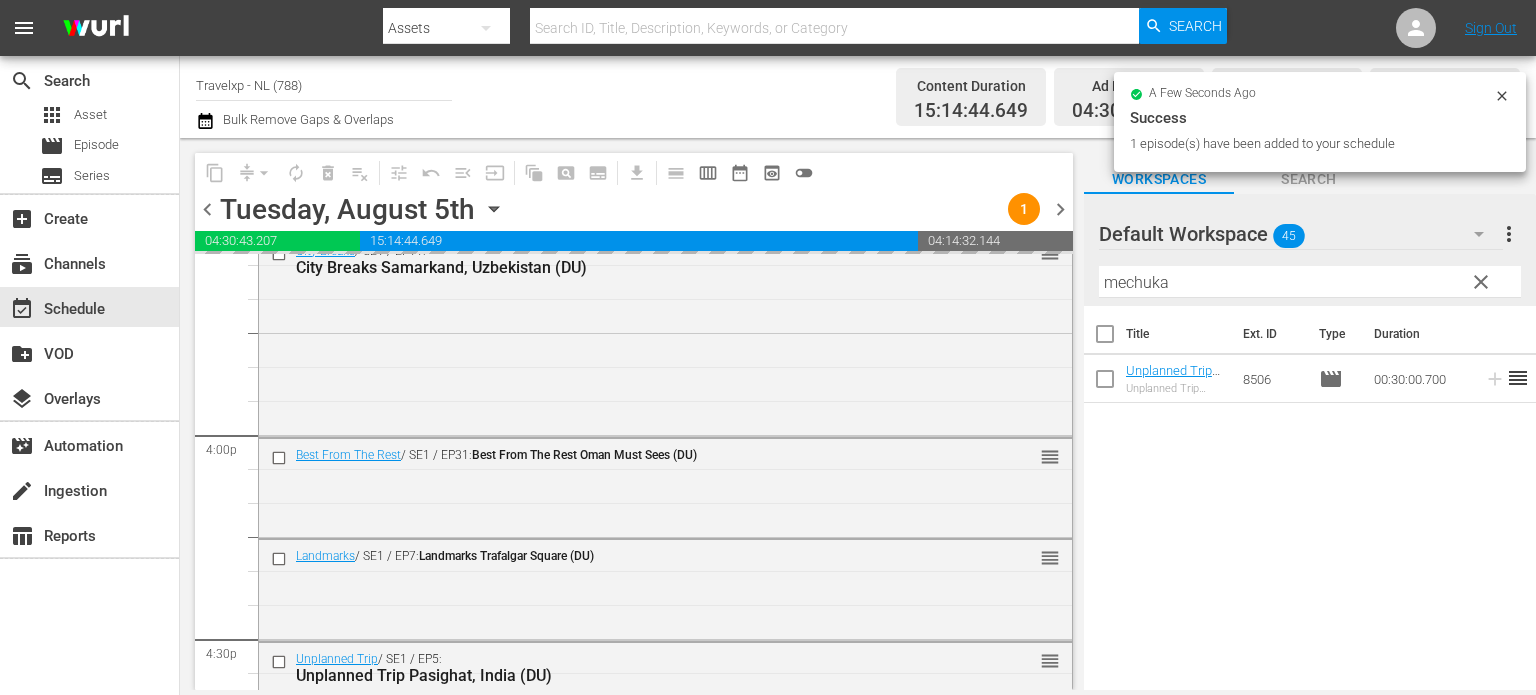click on "clear" at bounding box center [1481, 282] 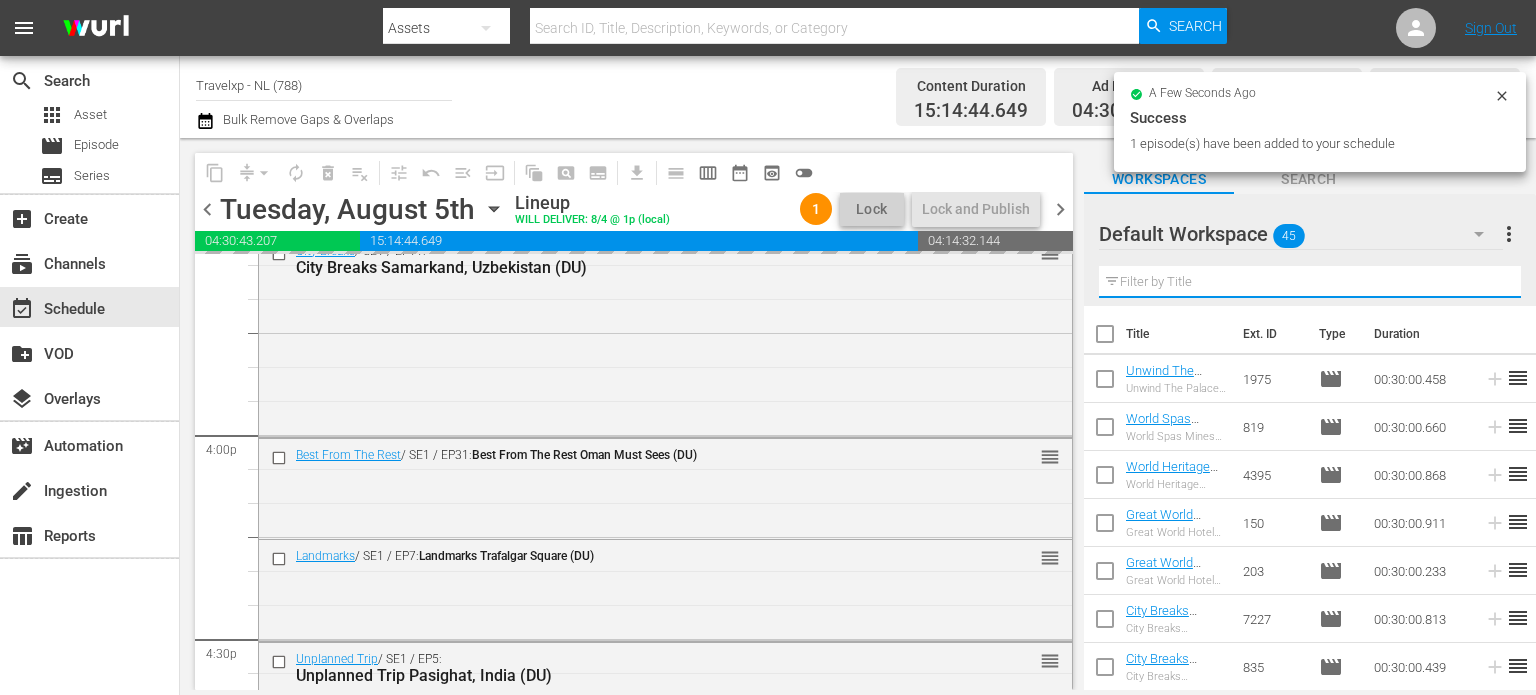 click at bounding box center [1310, 282] 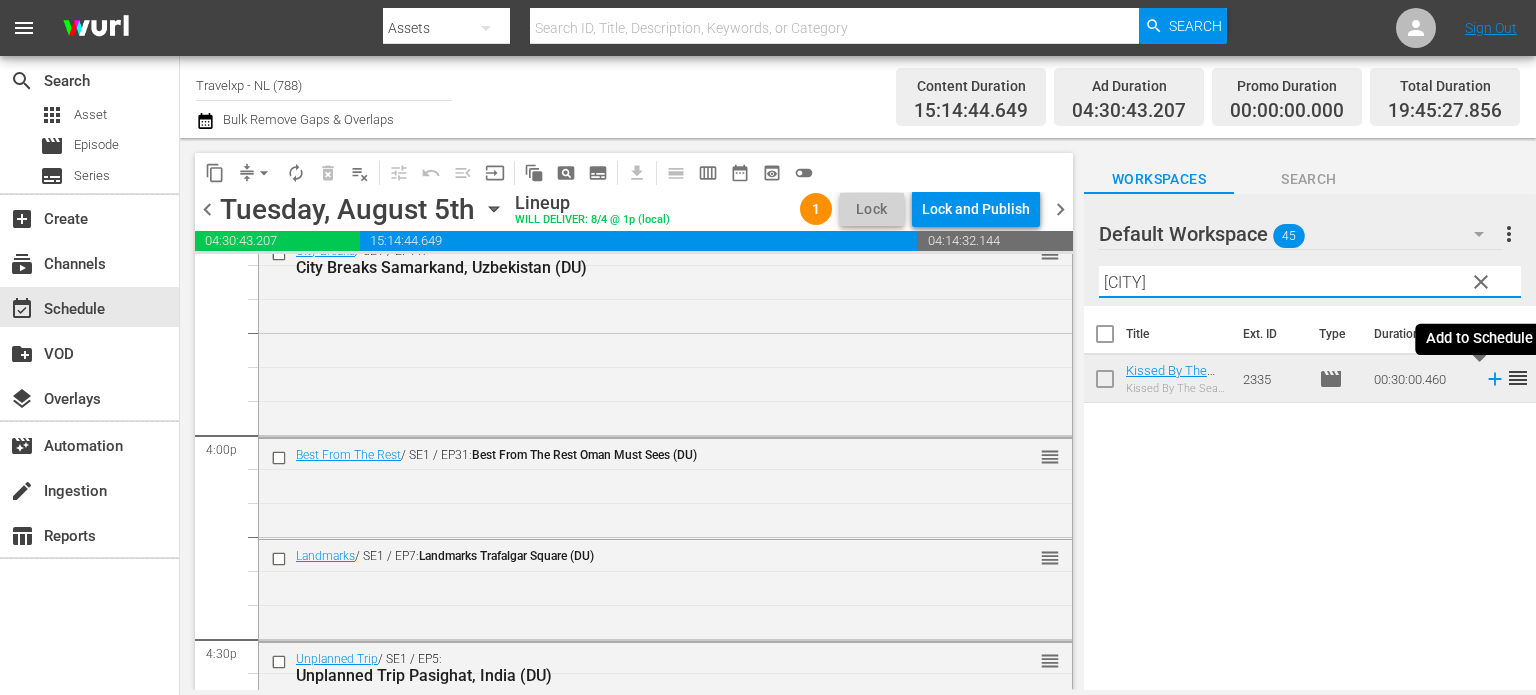 type on "penghu" 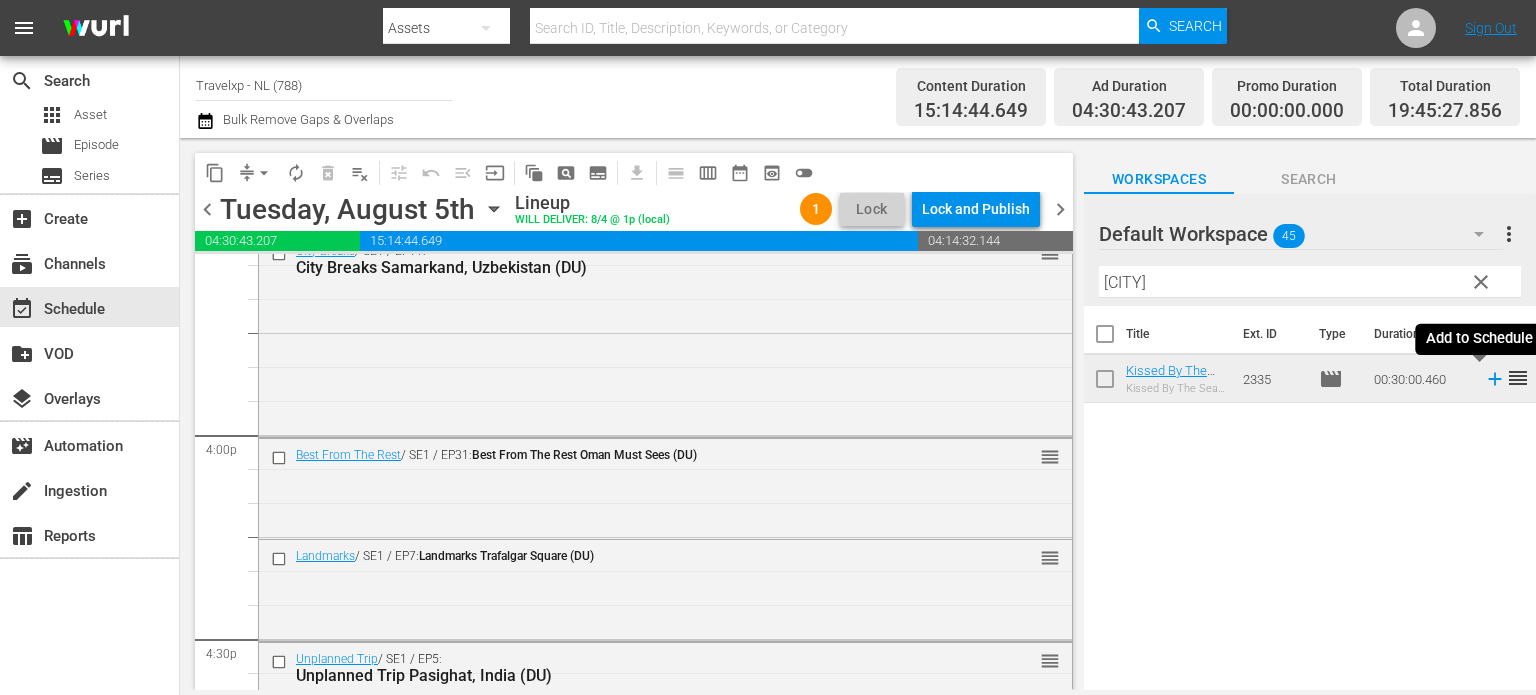 click 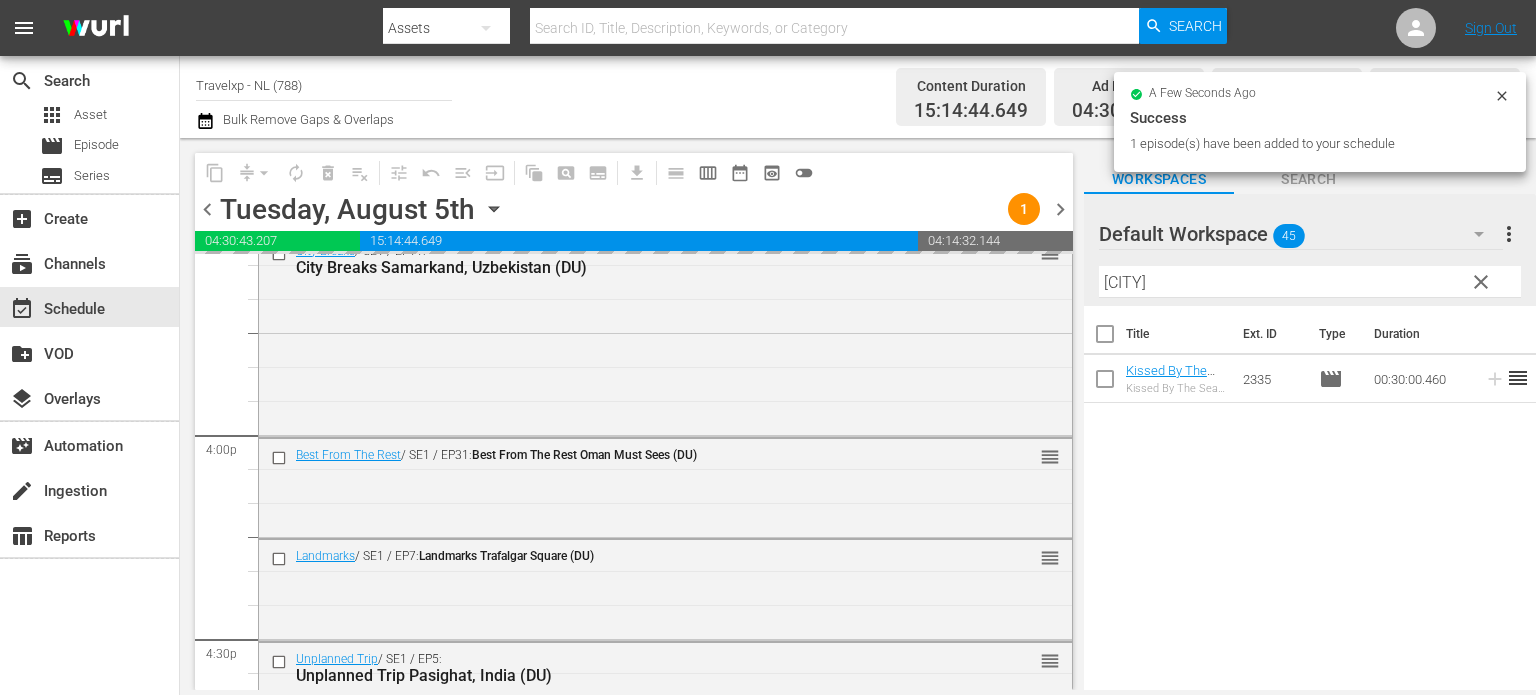 click on "clear" at bounding box center (1481, 282) 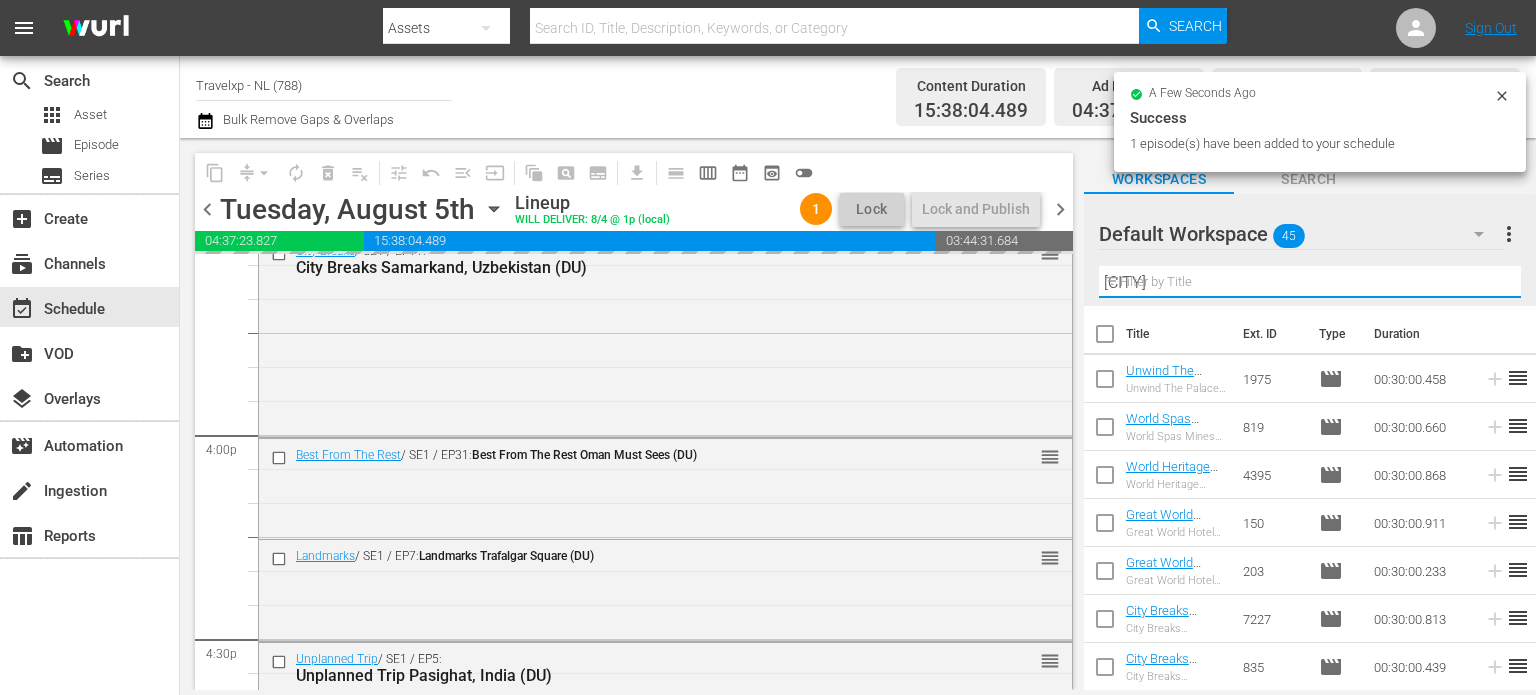 click on "penghu" at bounding box center [1310, 282] 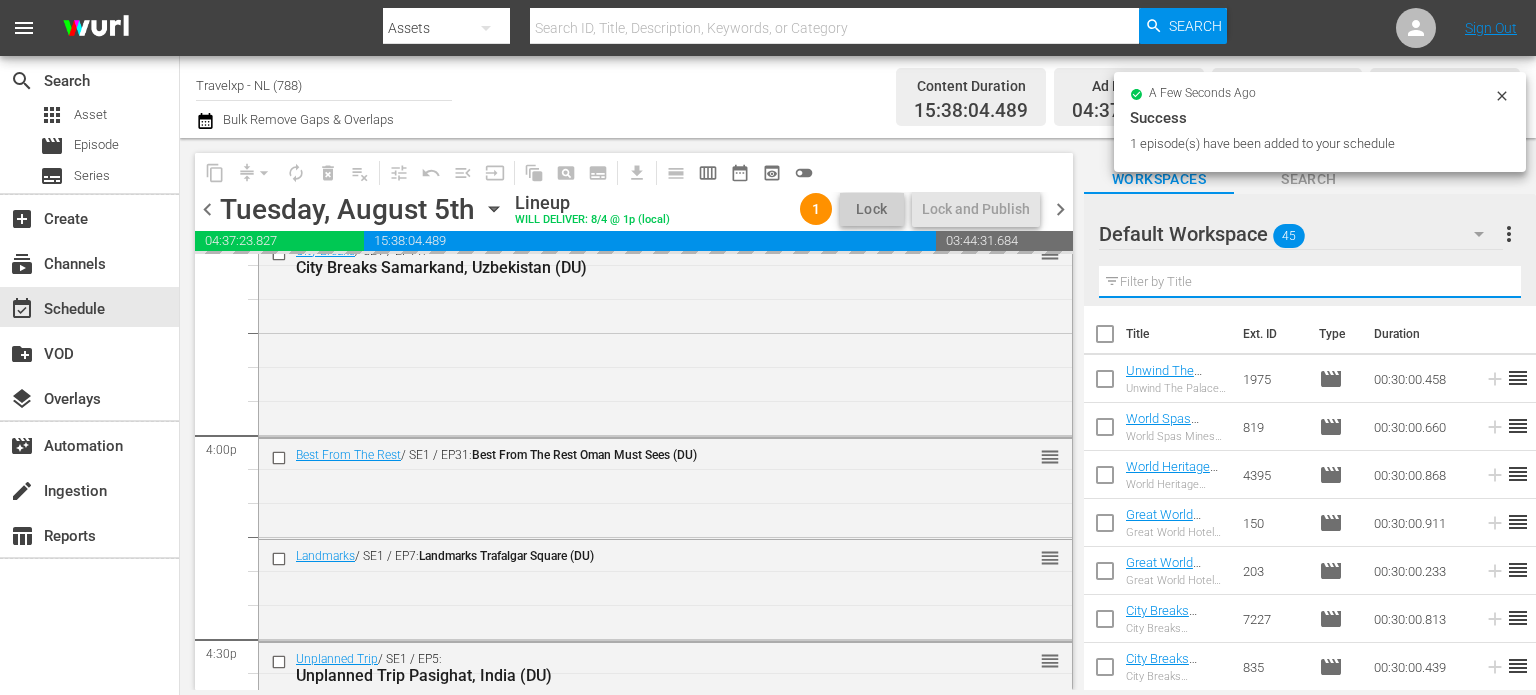 click at bounding box center [1310, 282] 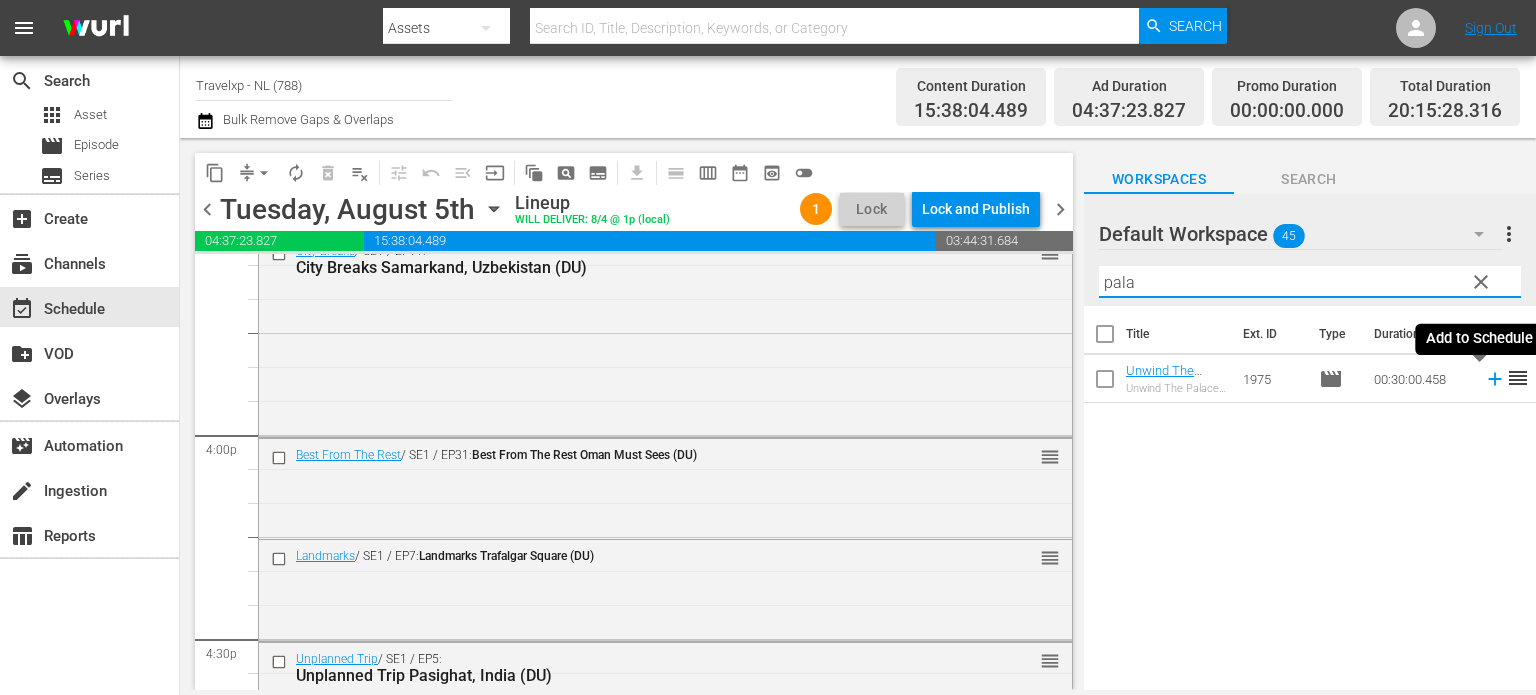 type on "pala" 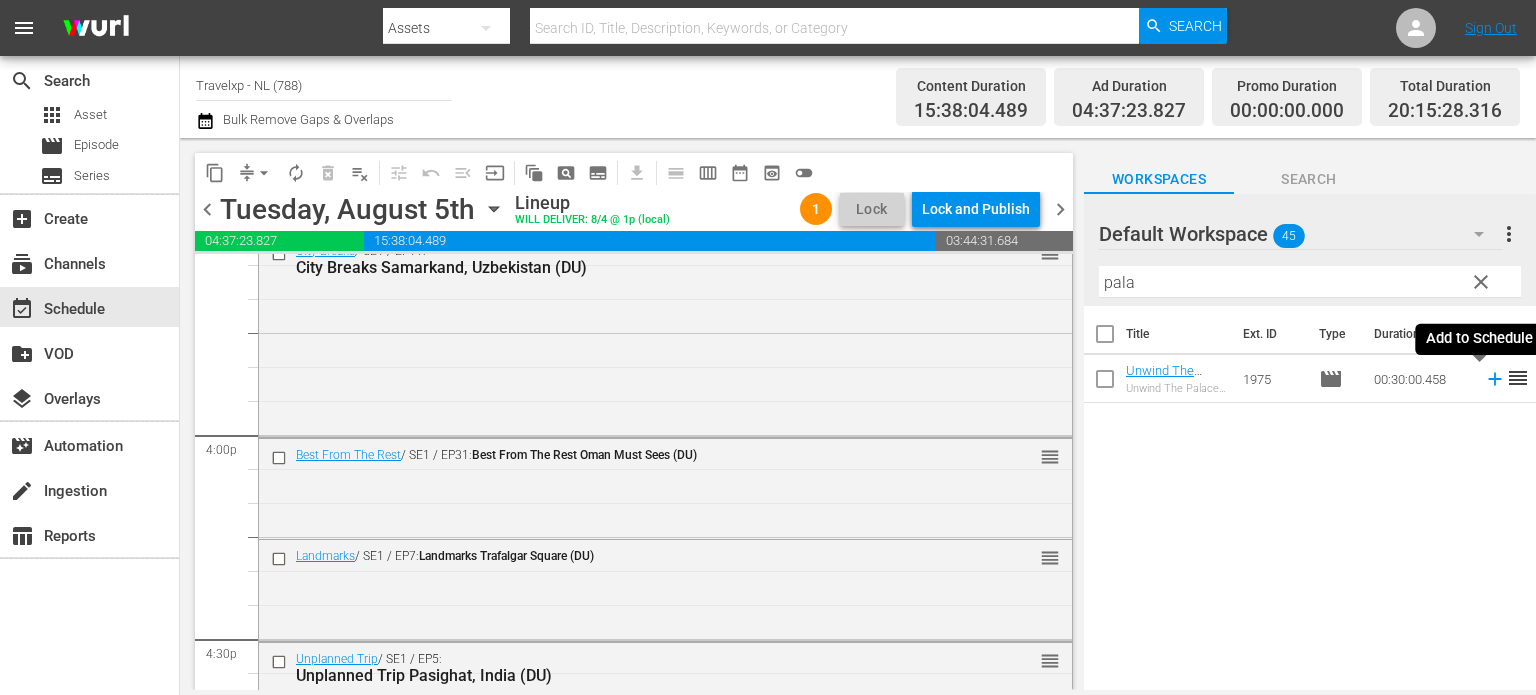 click 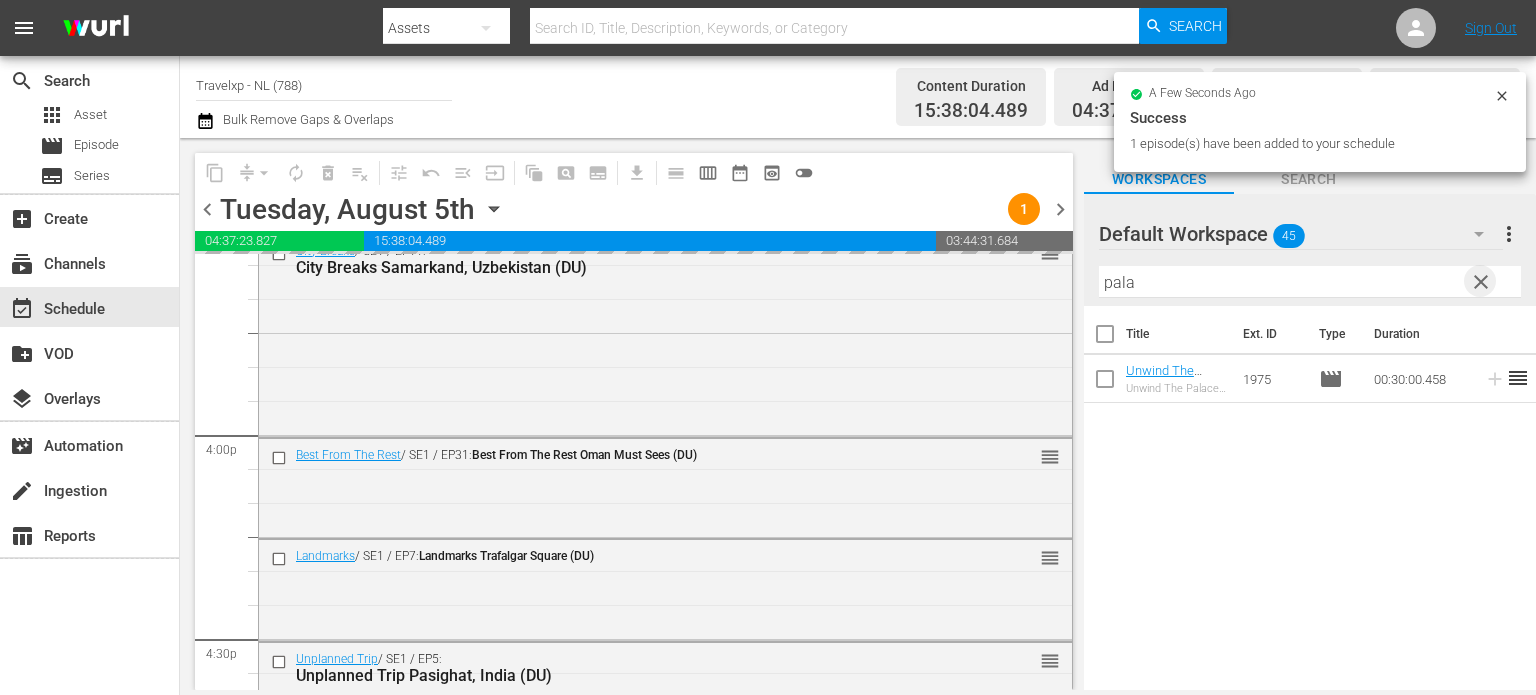 click on "clear" at bounding box center (1481, 282) 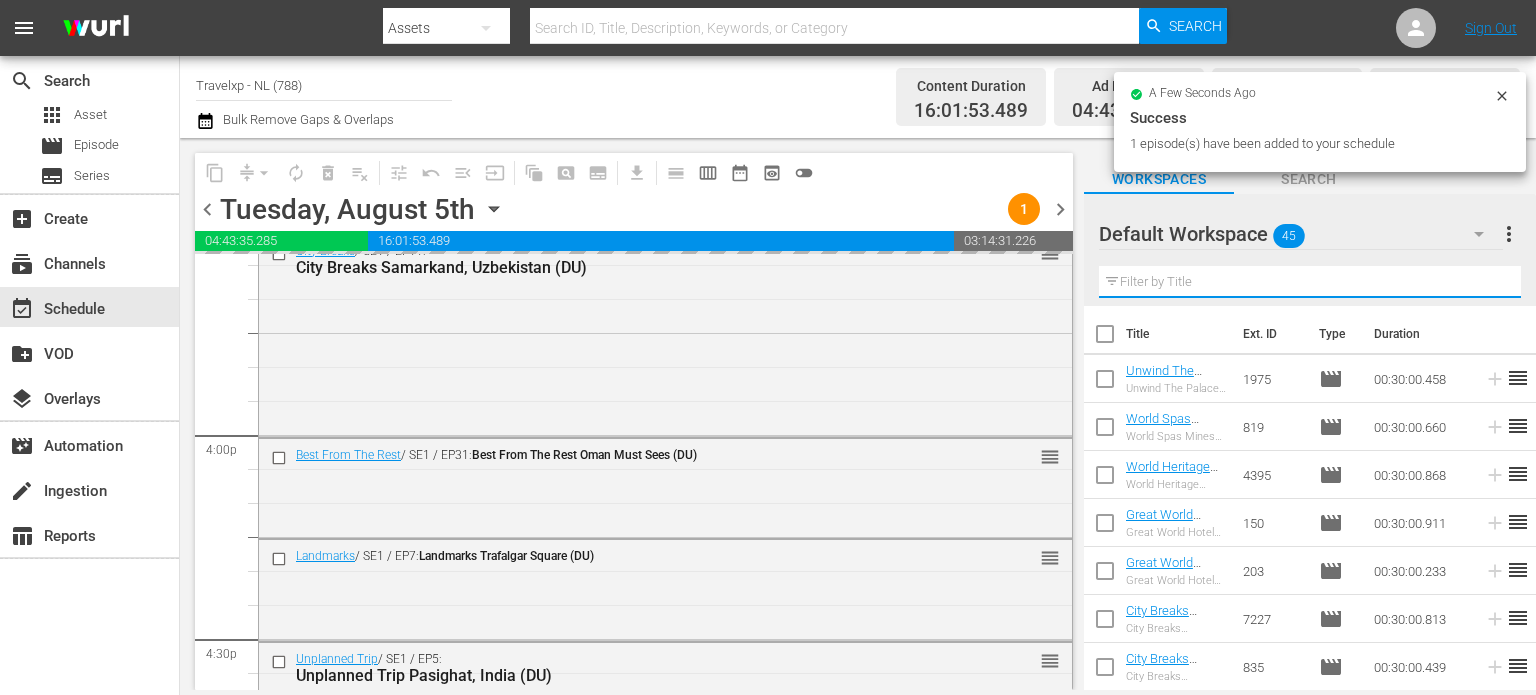 click at bounding box center (1310, 282) 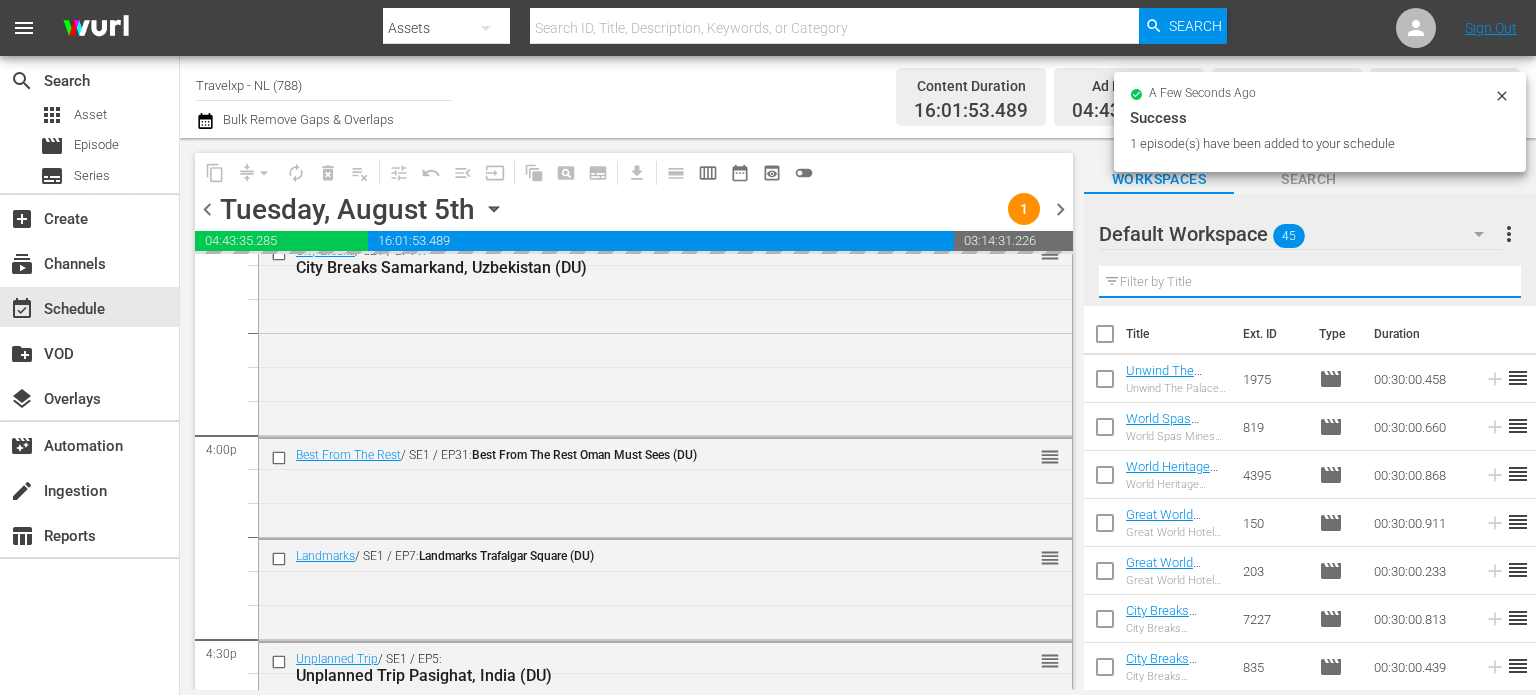 click at bounding box center (1310, 282) 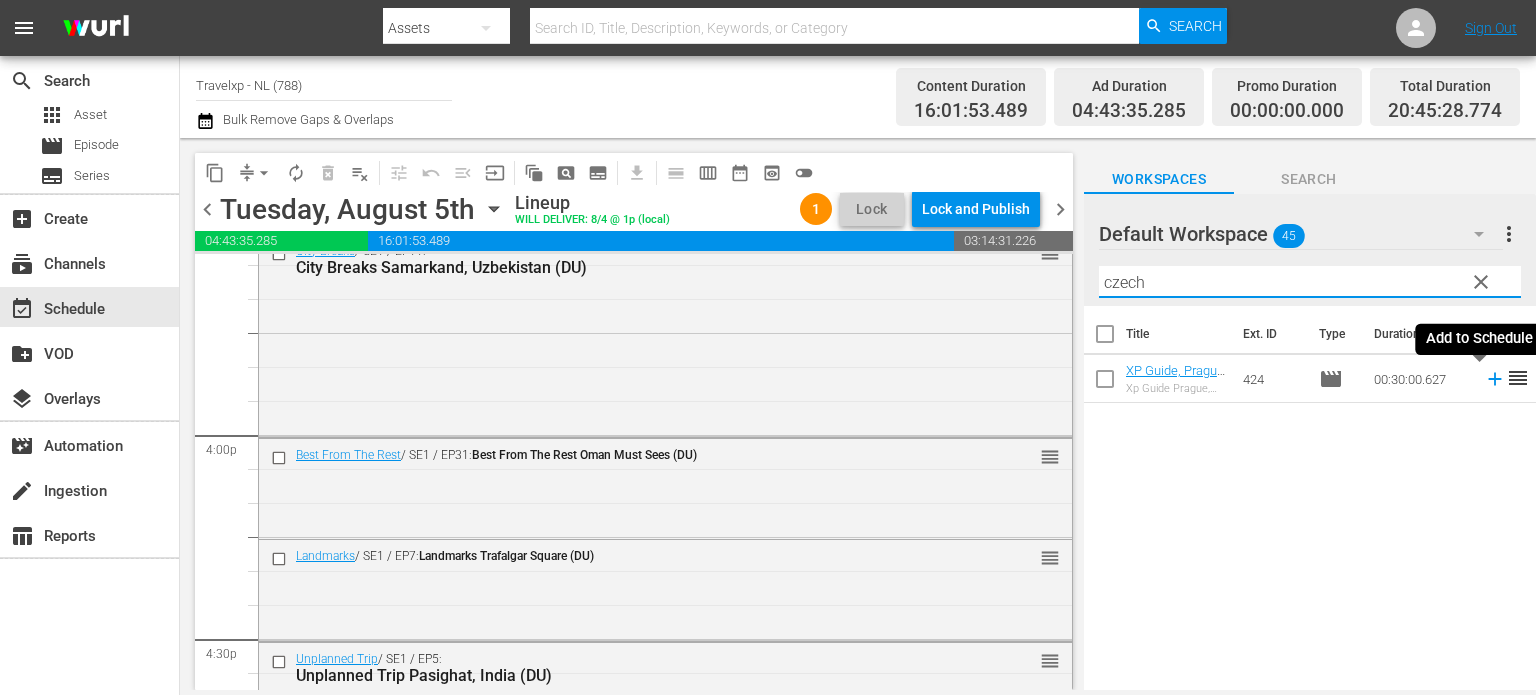 type on "czech" 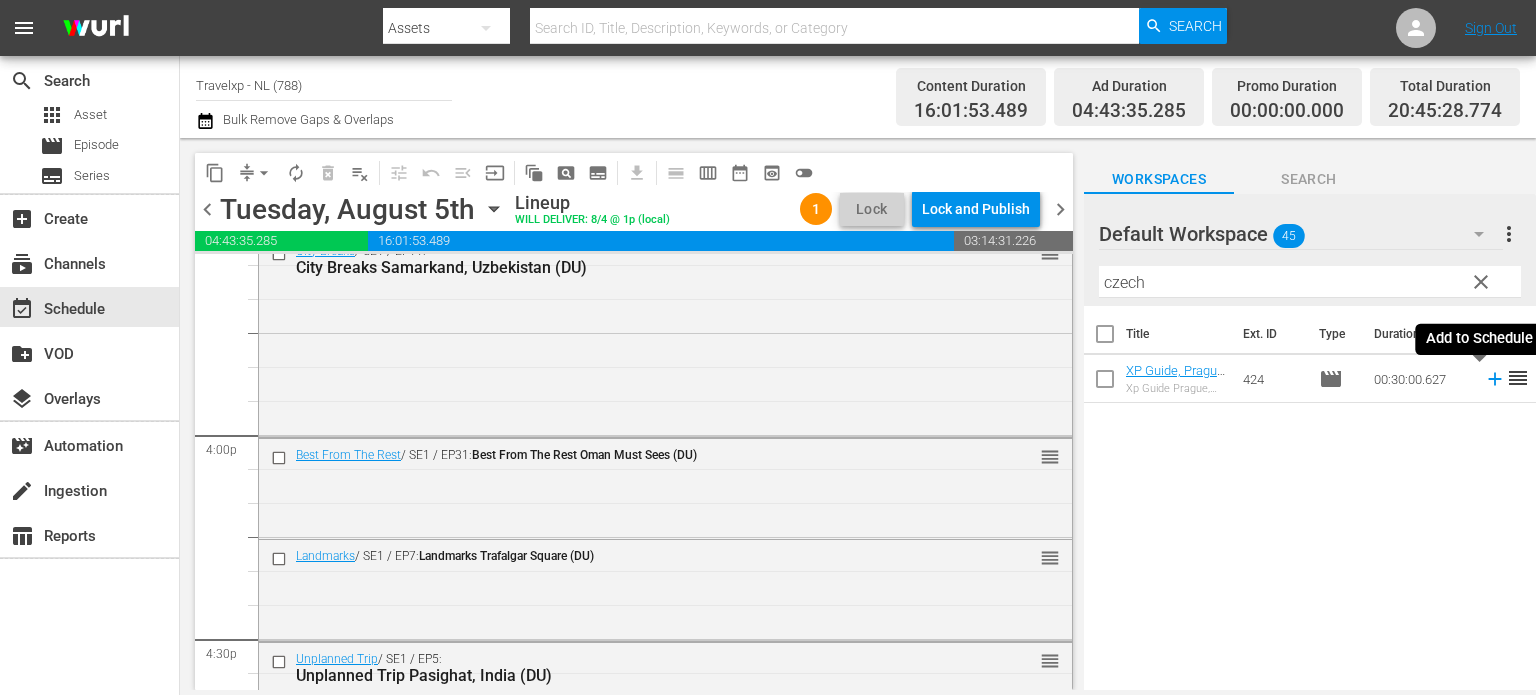click 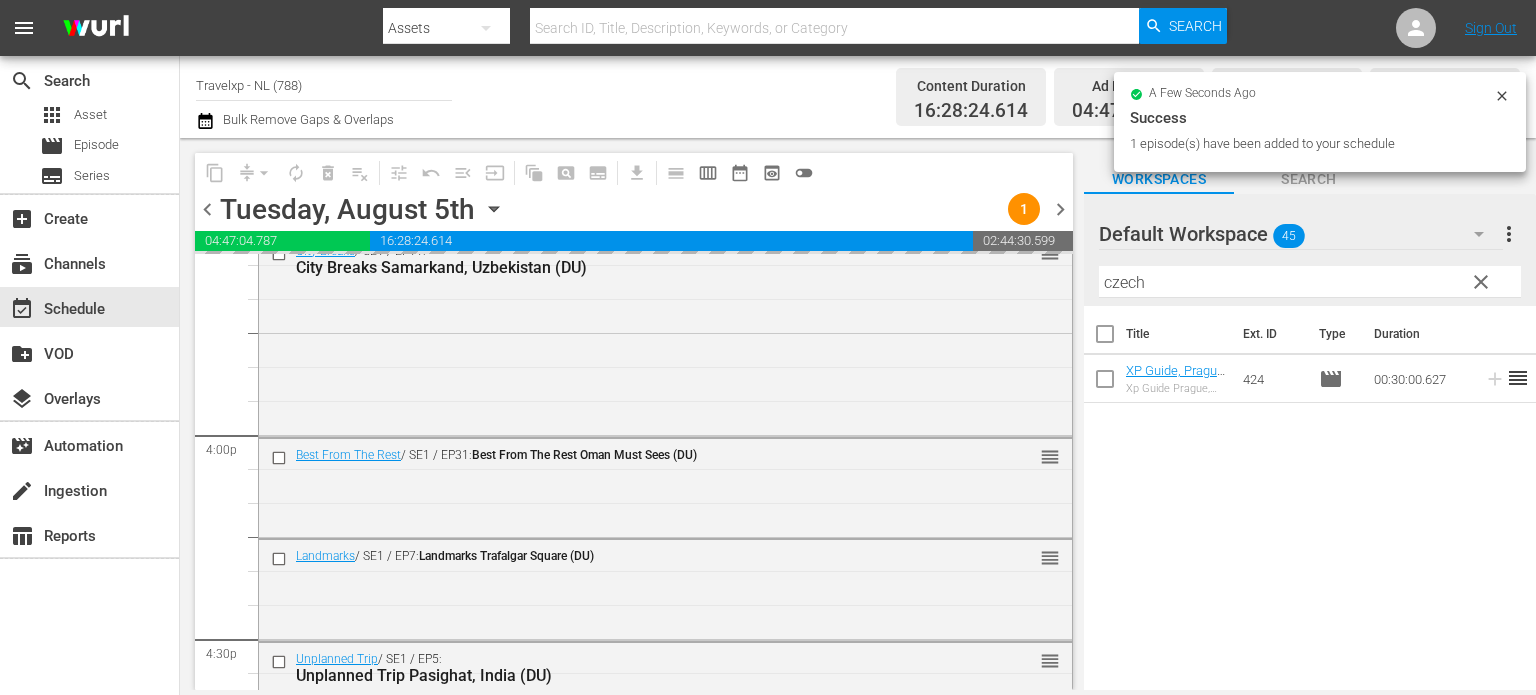 click on "clear" at bounding box center (1481, 282) 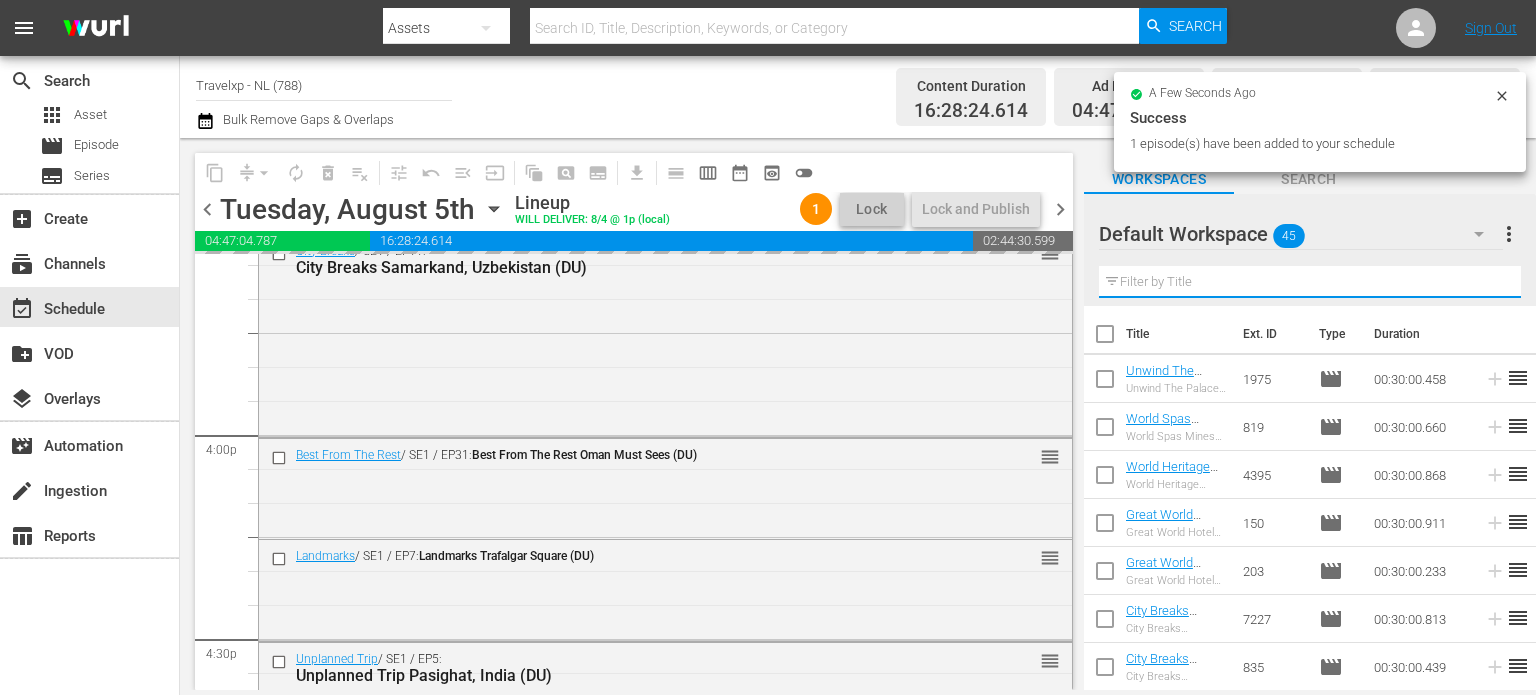 click at bounding box center [1310, 282] 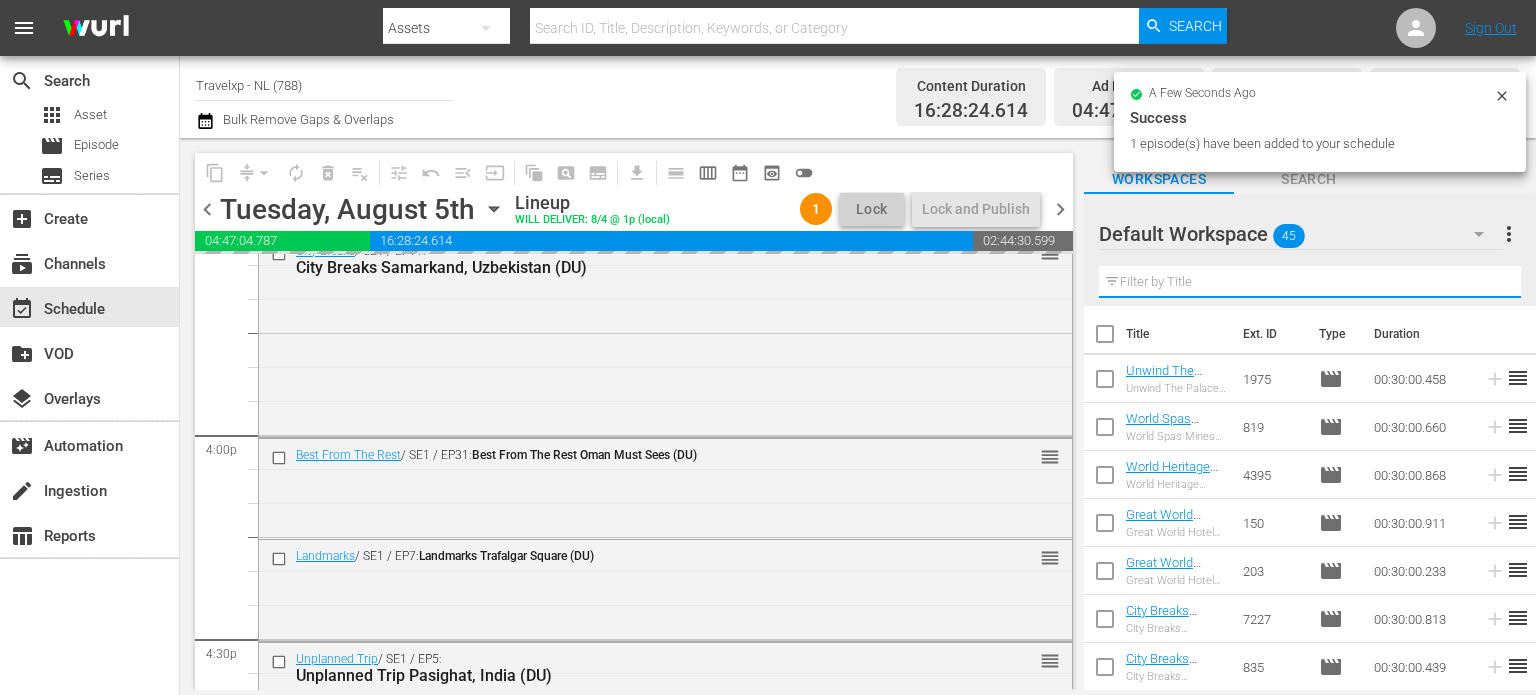 click at bounding box center [1310, 282] 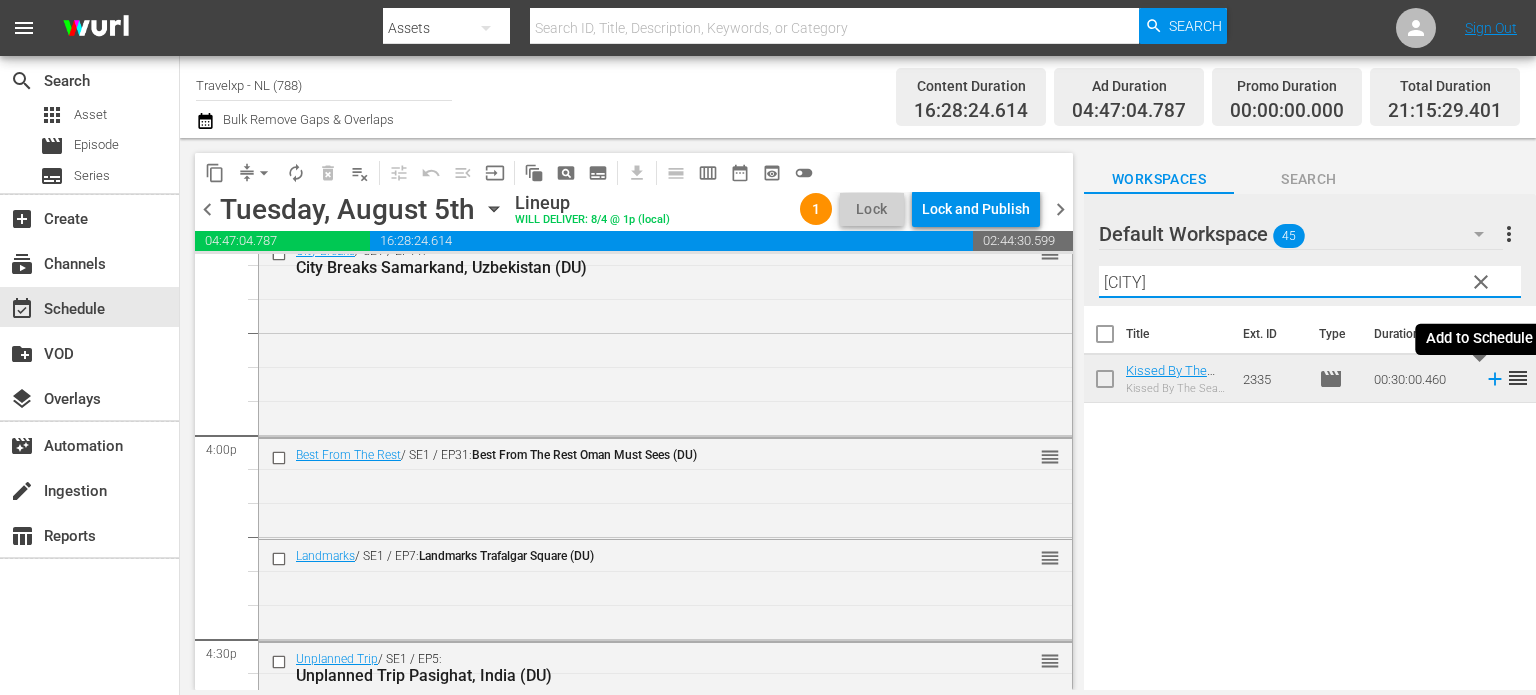 type on "penghu" 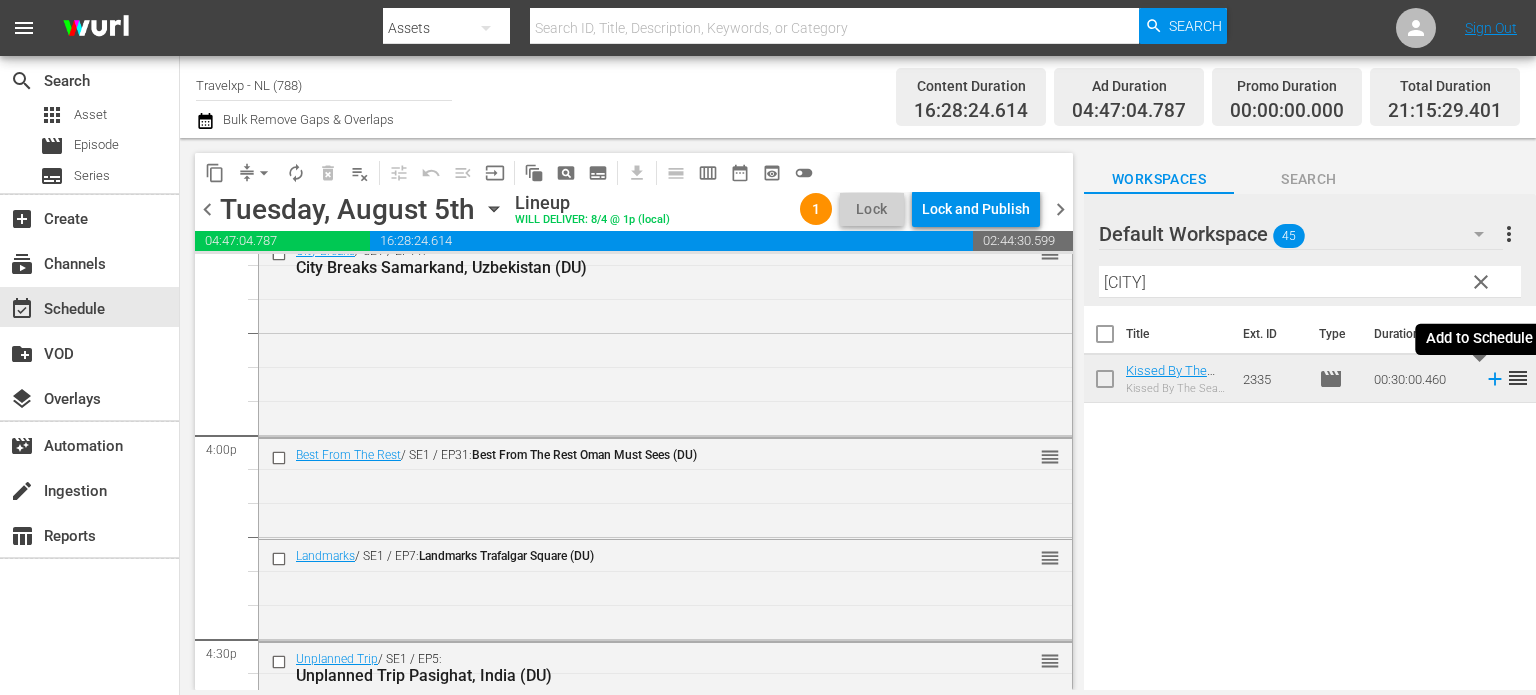 click 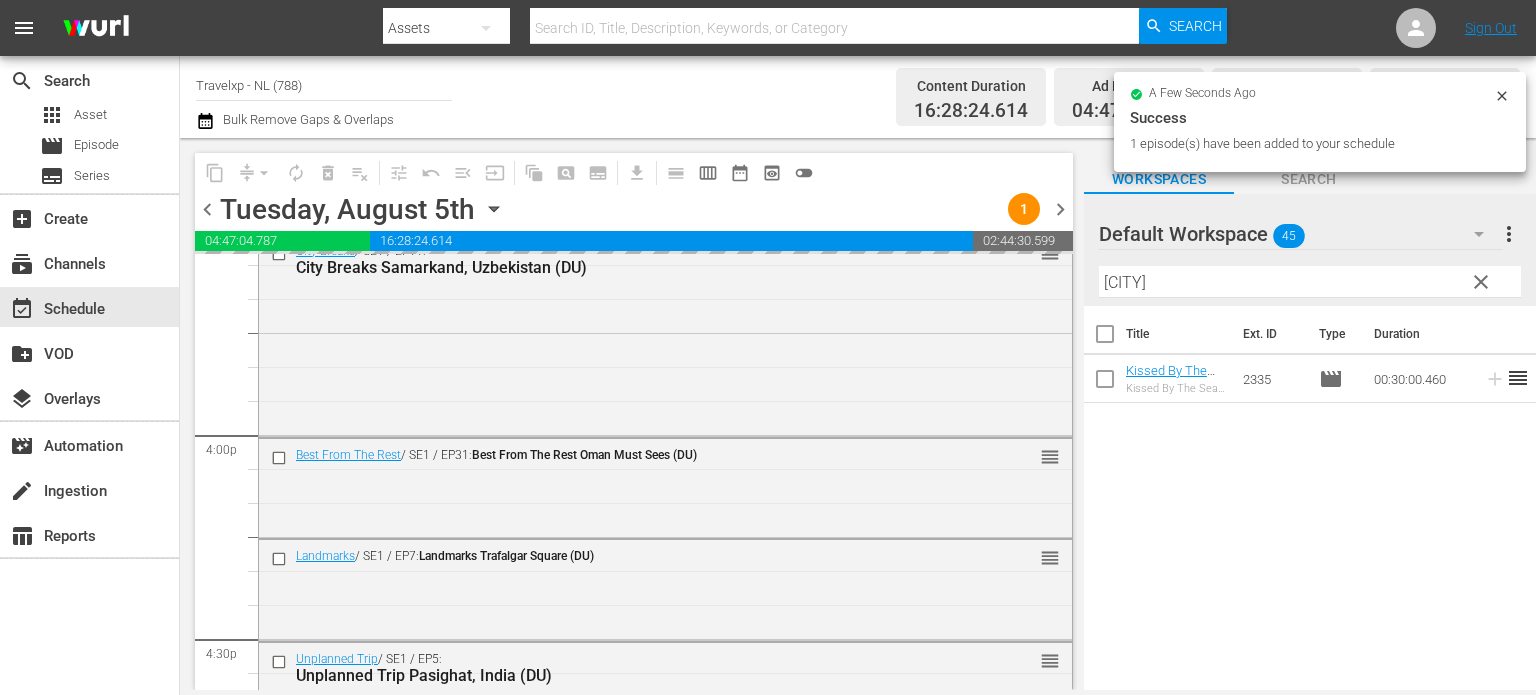 click on "clear" at bounding box center (1481, 282) 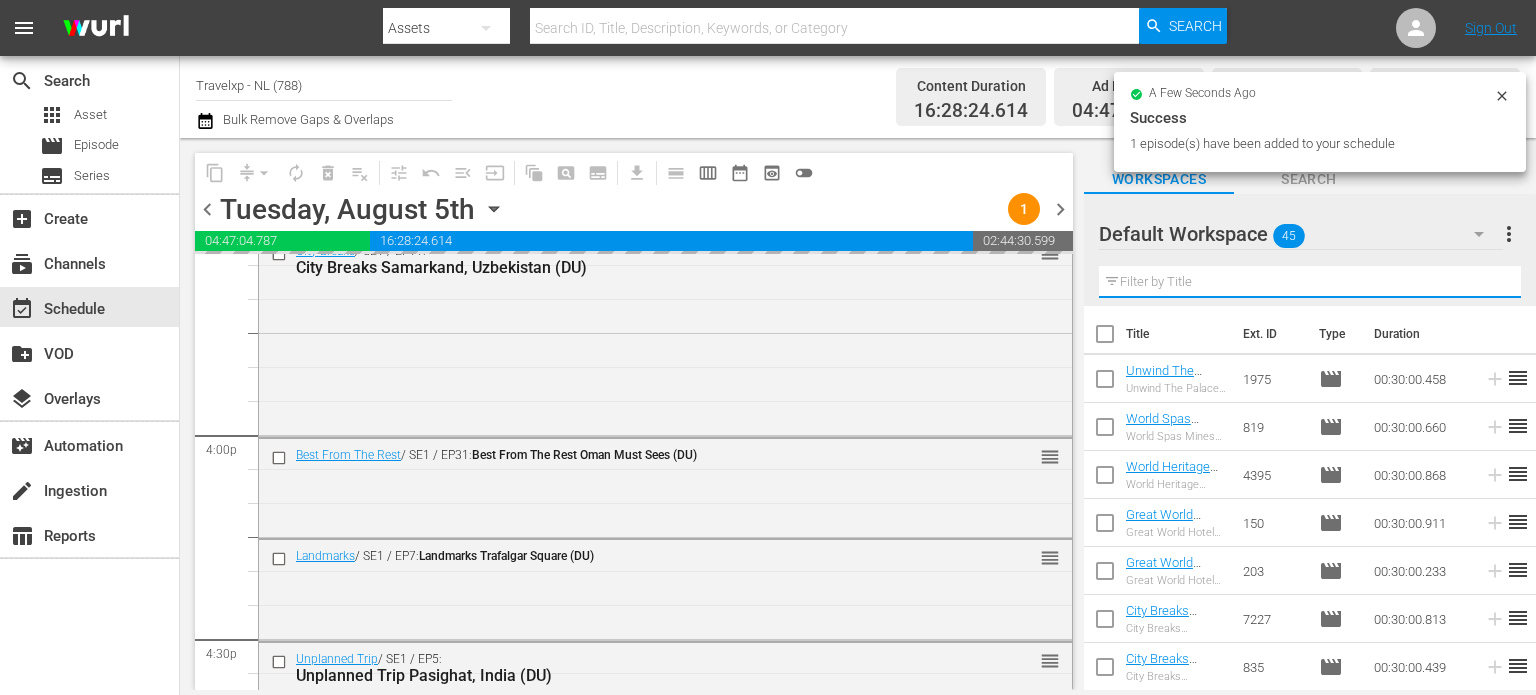 click at bounding box center [1310, 282] 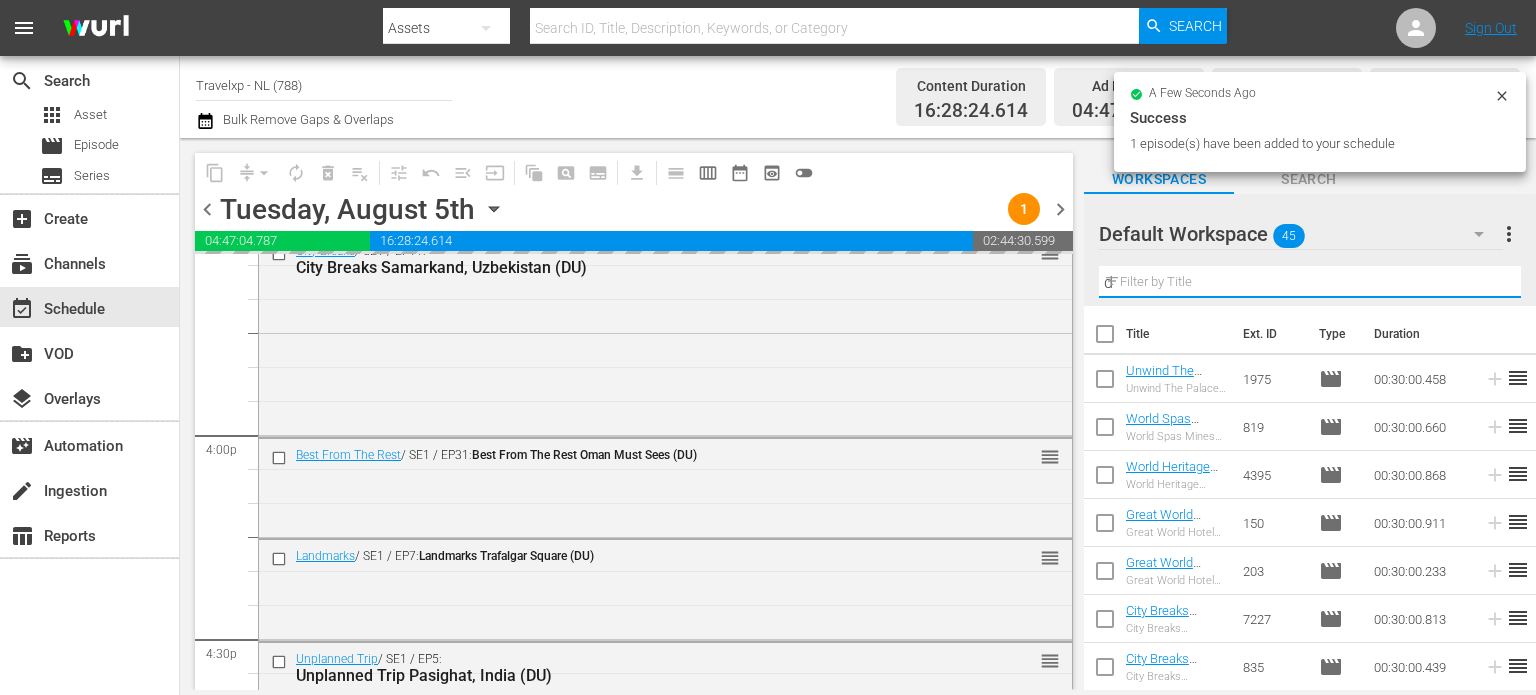 click on "Default Workspace 45 Default more_vert  Filter by Title d" at bounding box center (1310, 250) 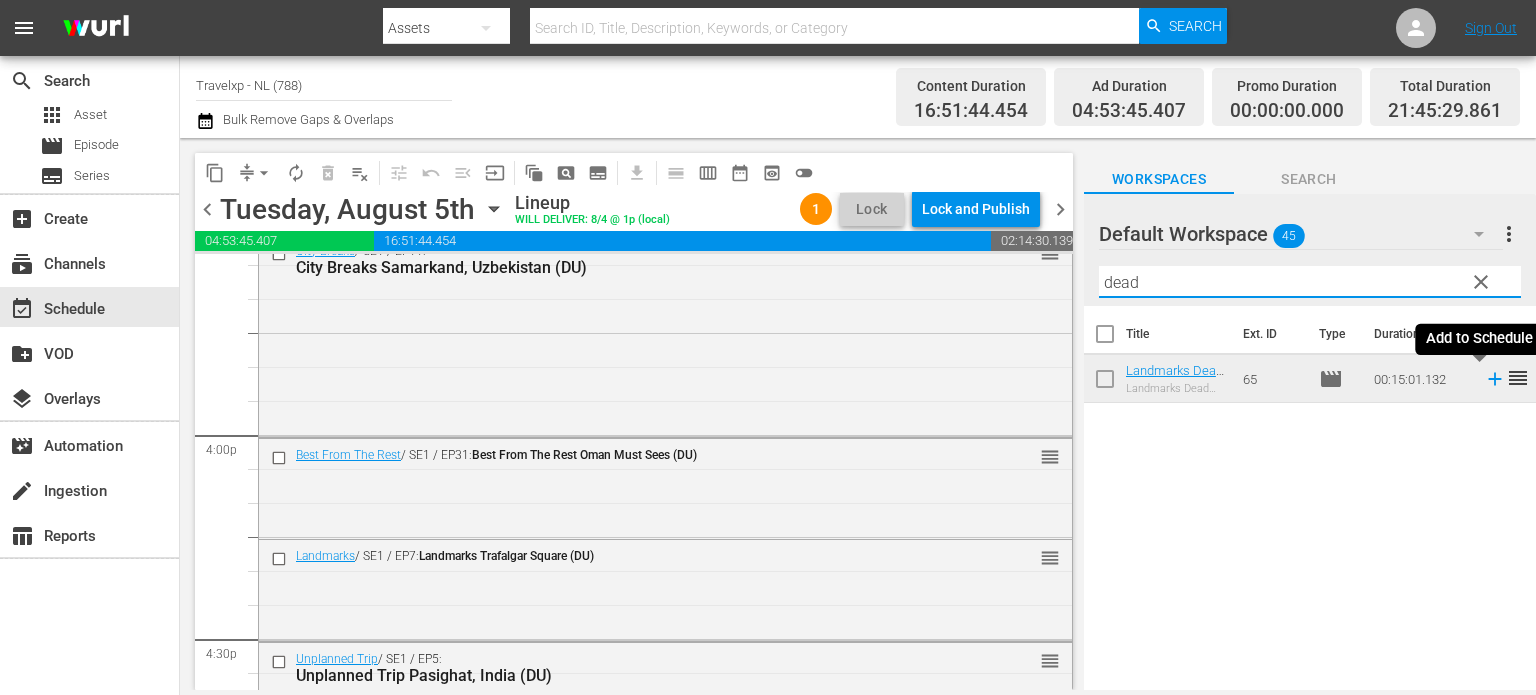 type on "dead" 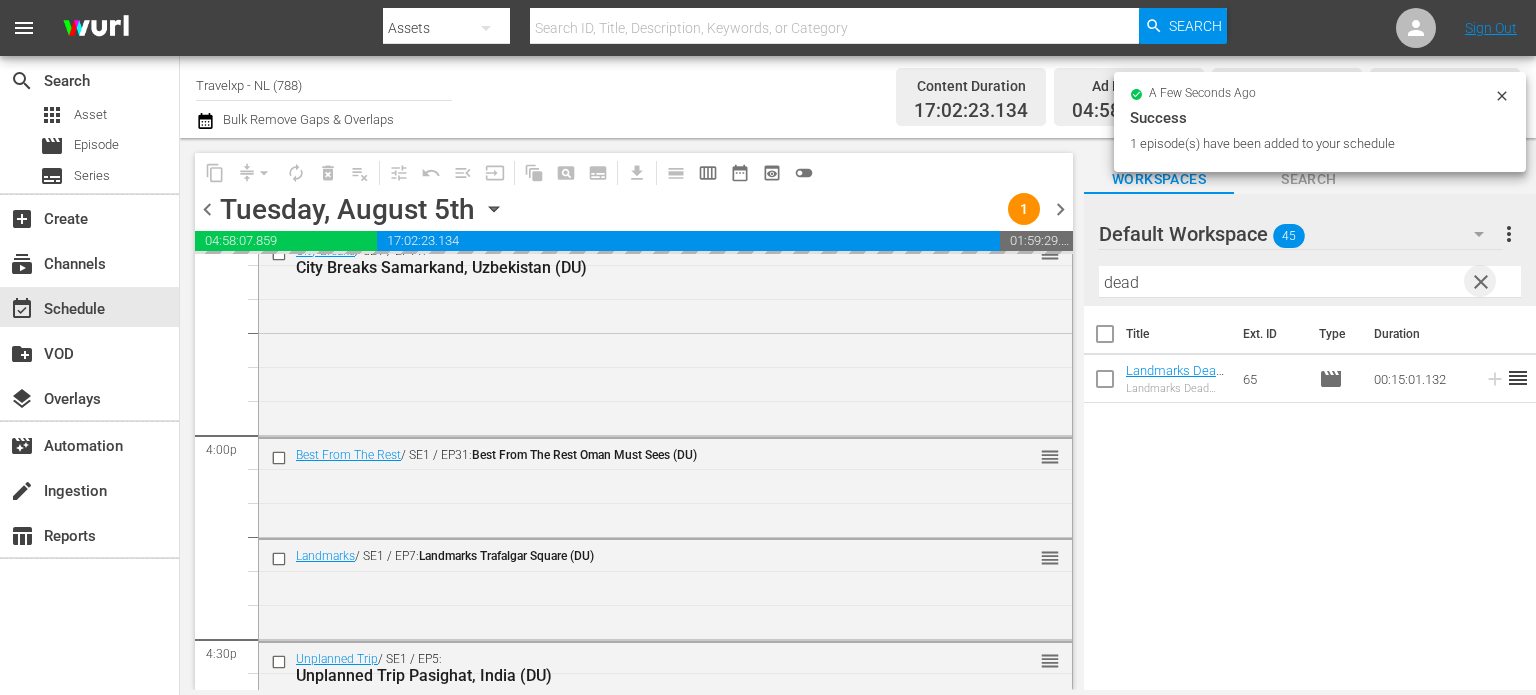 click on "clear" at bounding box center [1481, 282] 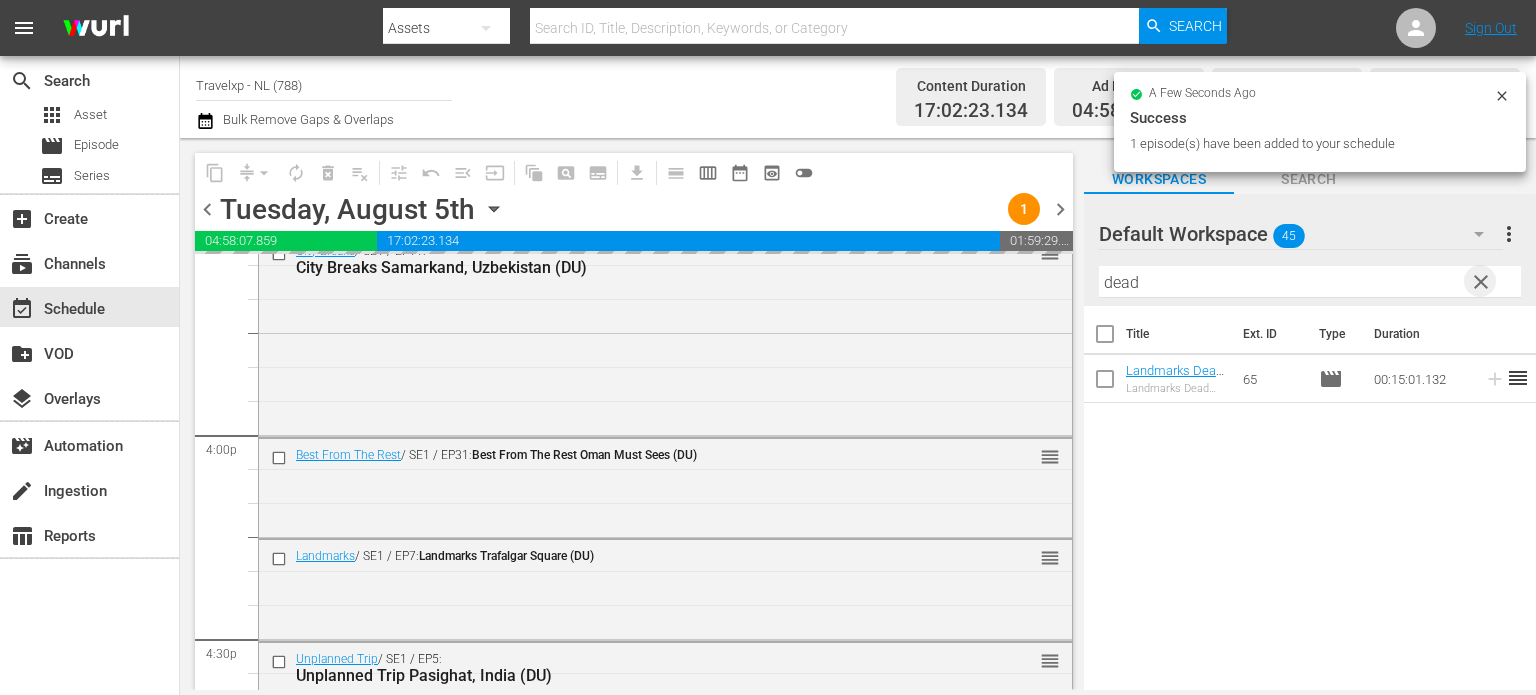click on "dead" at bounding box center (1310, 282) 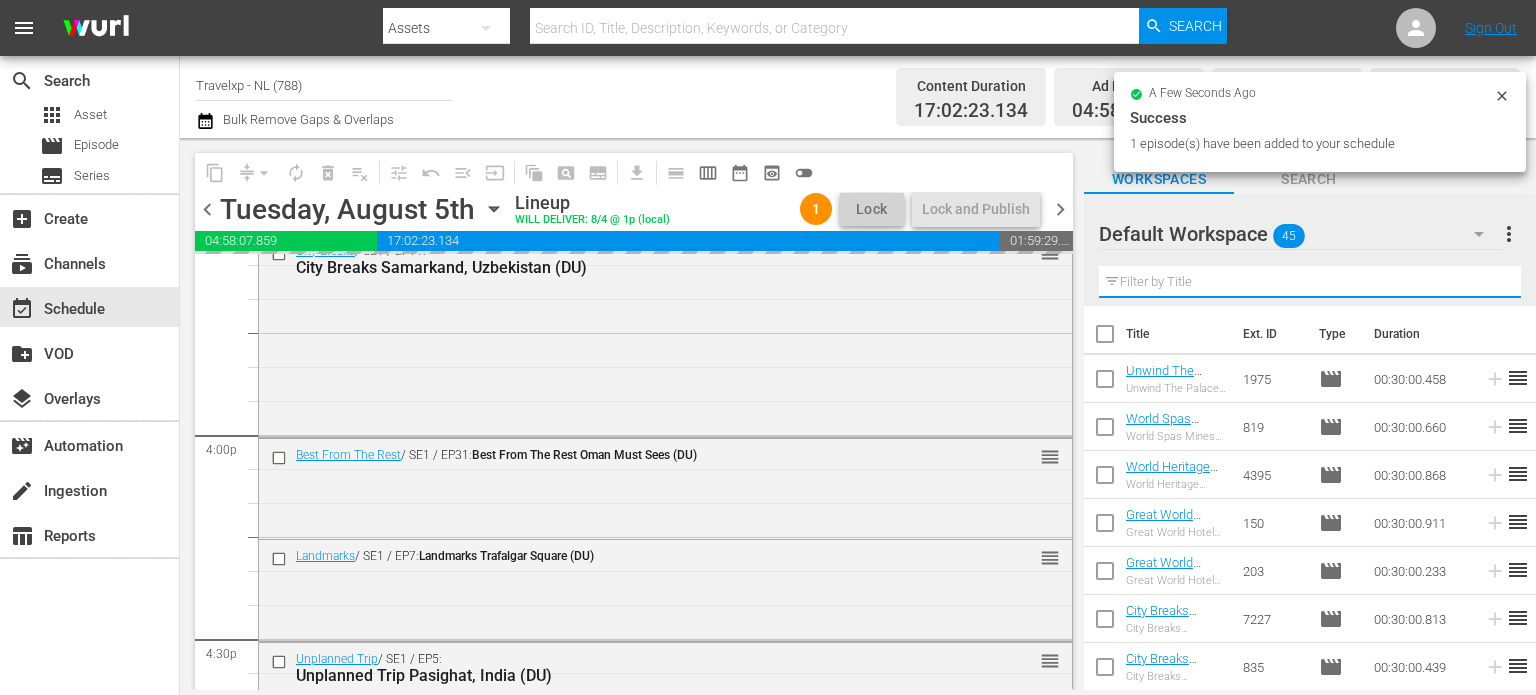 click at bounding box center [1310, 282] 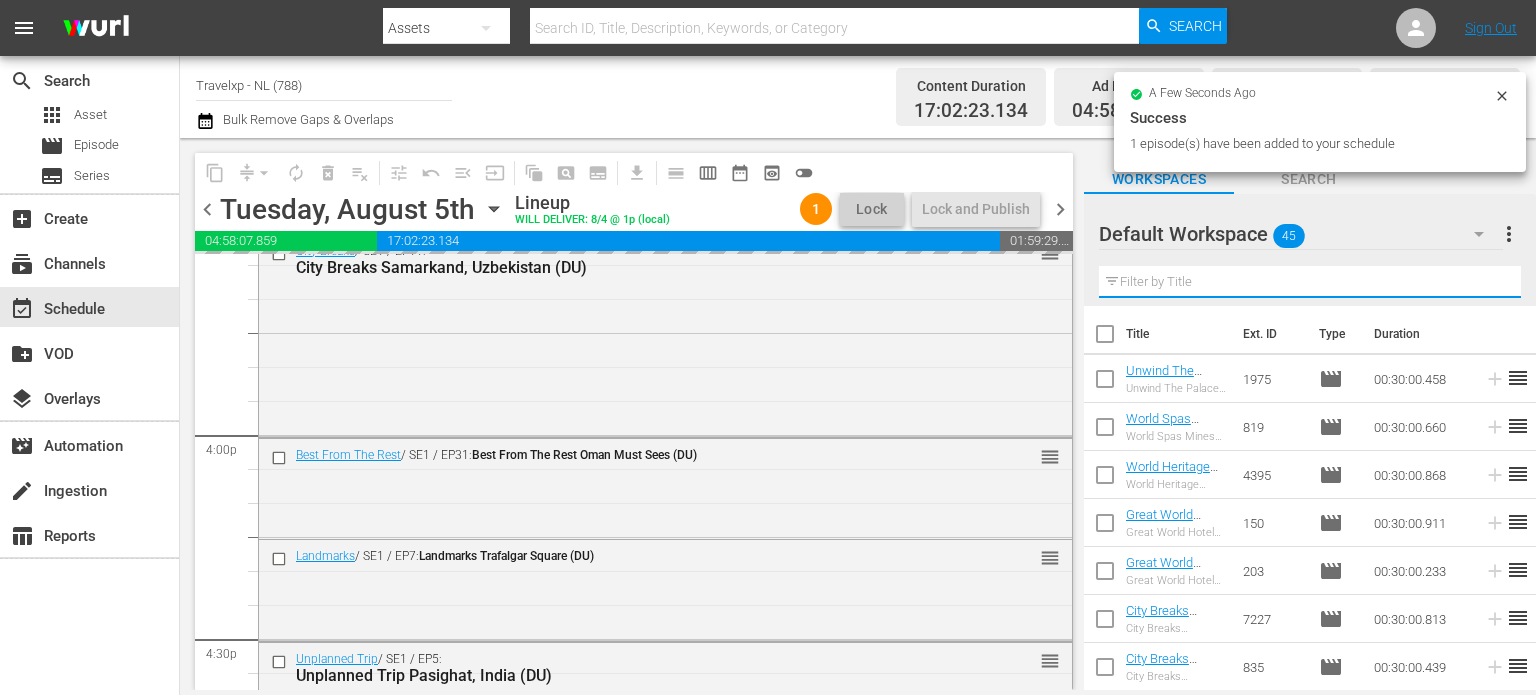 click at bounding box center (1310, 282) 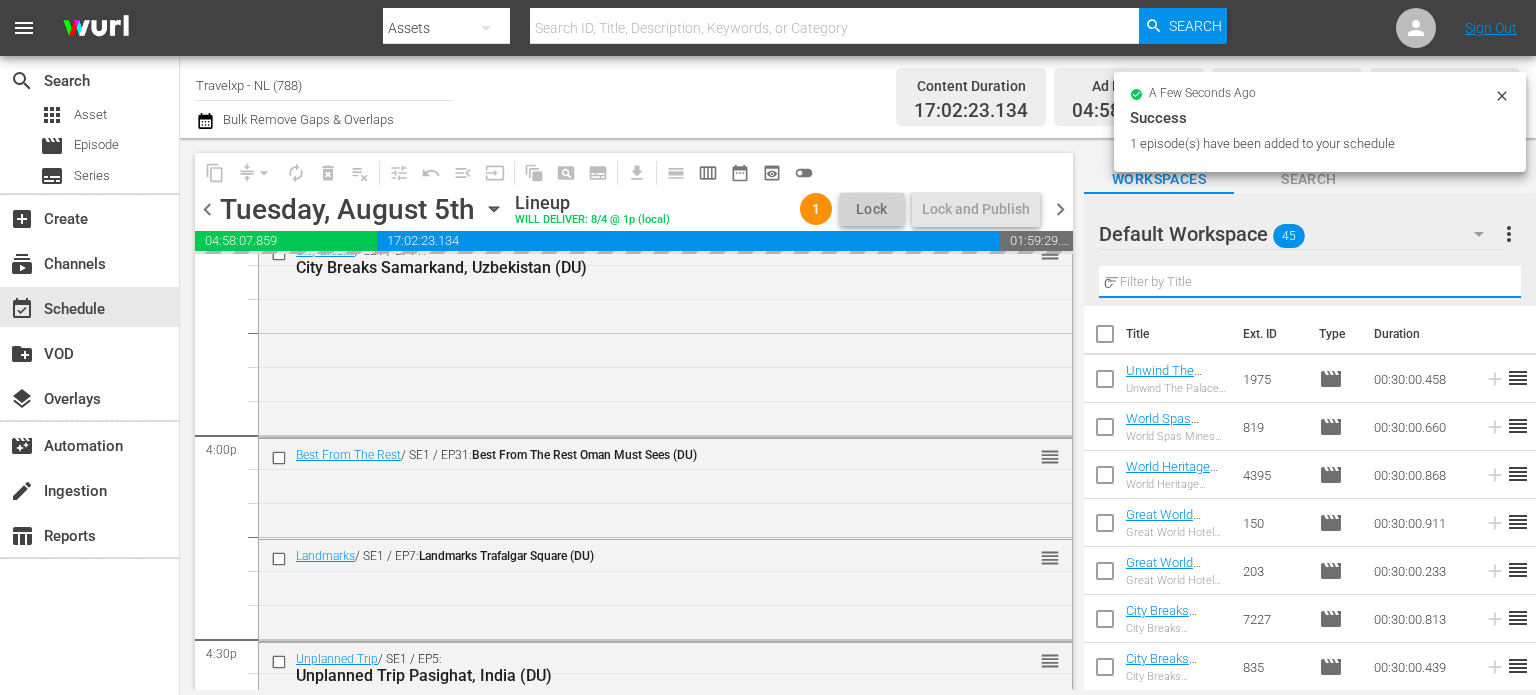 click on "Default Workspace 45 Default more_vert  Filter by Title c" at bounding box center (1310, 250) 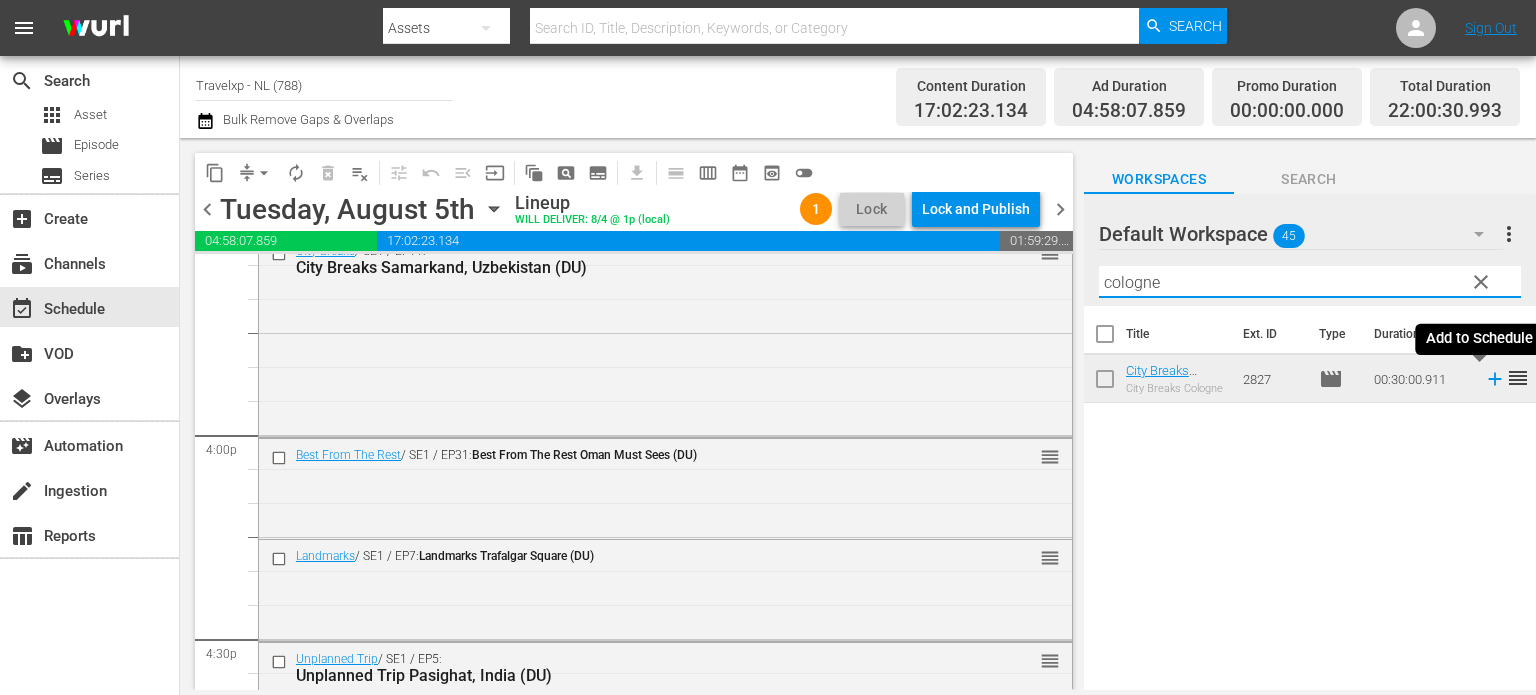 type on "cologne" 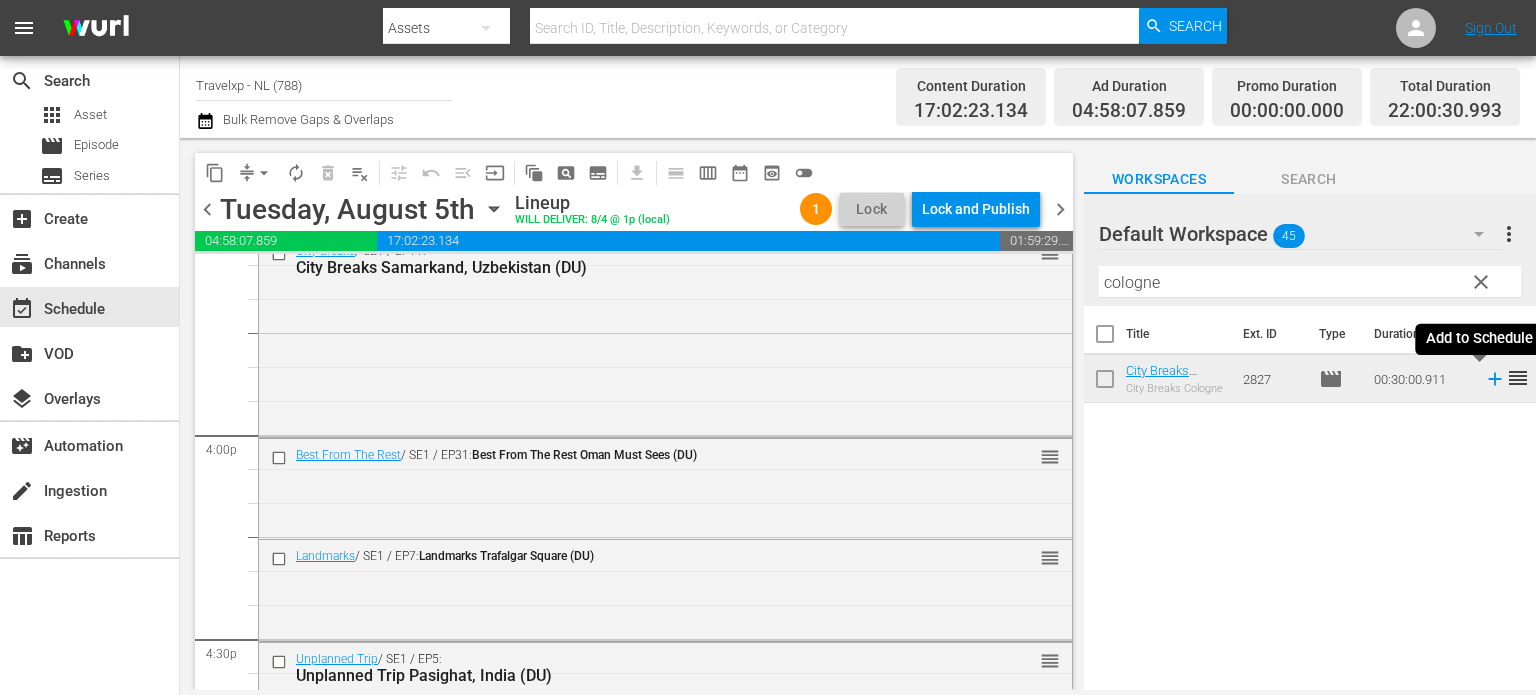 click 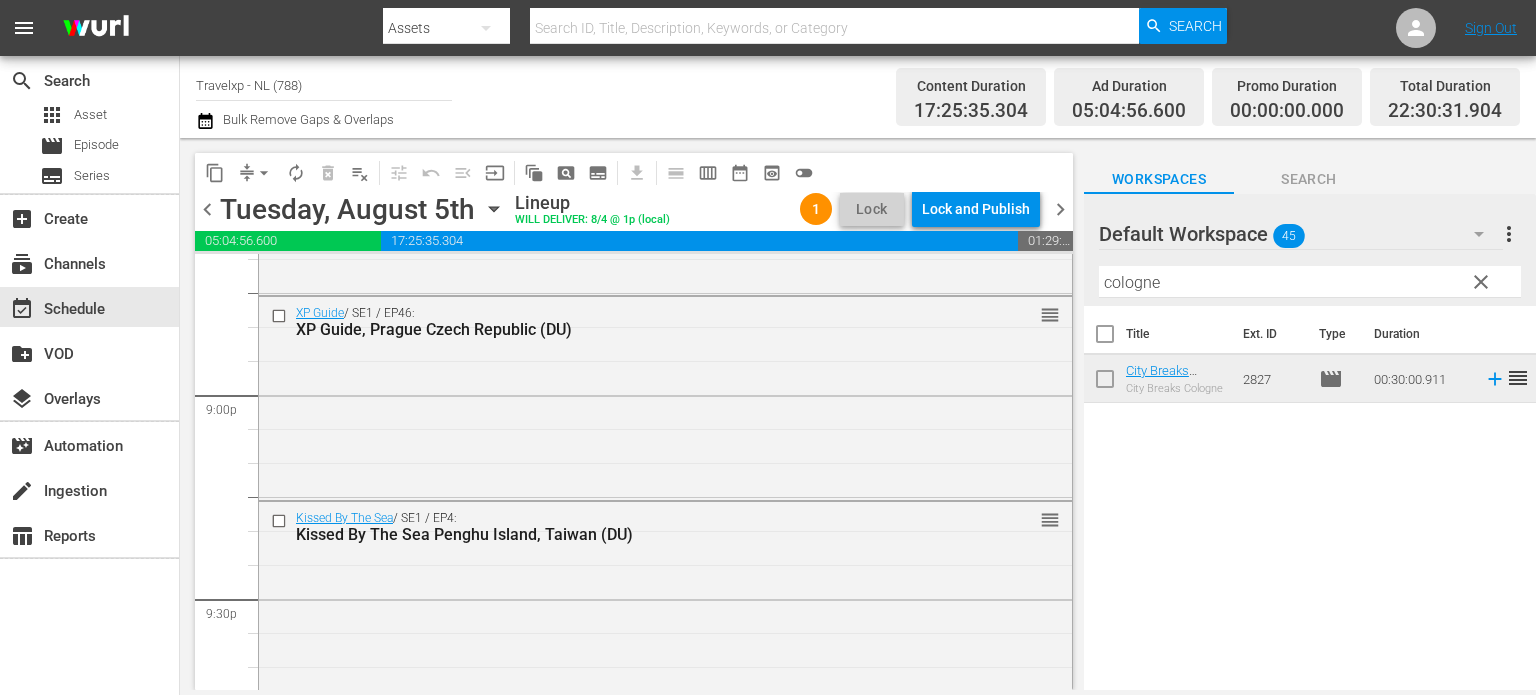scroll, scrollTop: 8392, scrollLeft: 0, axis: vertical 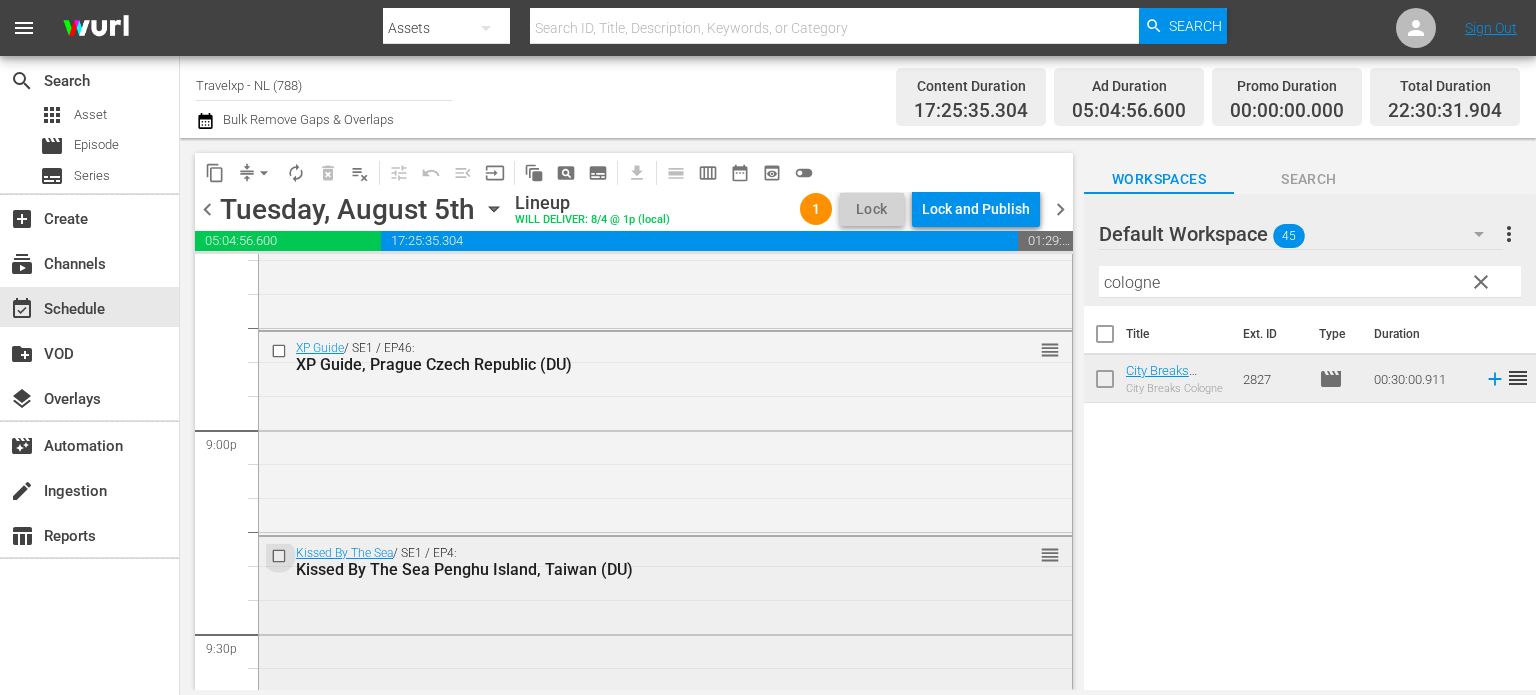 click at bounding box center (281, 556) 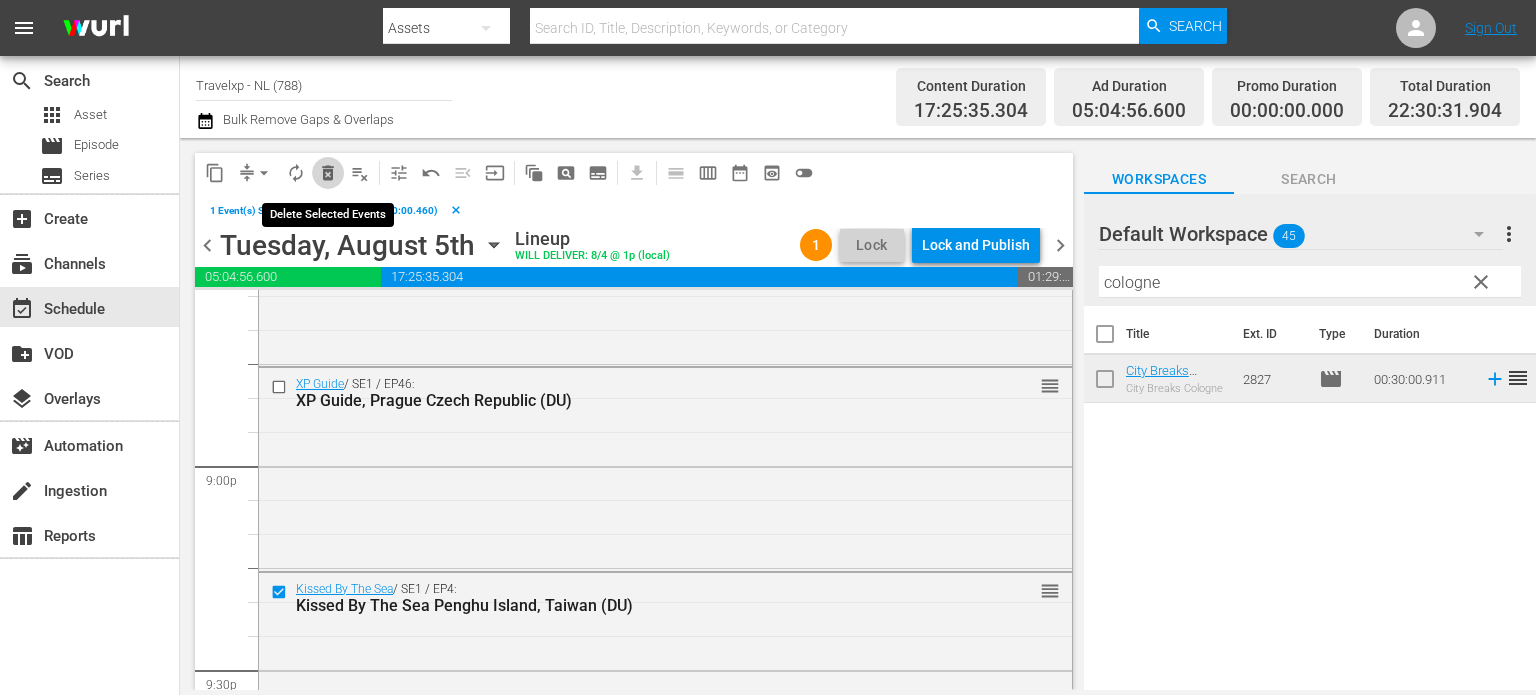 click on "delete_forever_outlined" at bounding box center (328, 173) 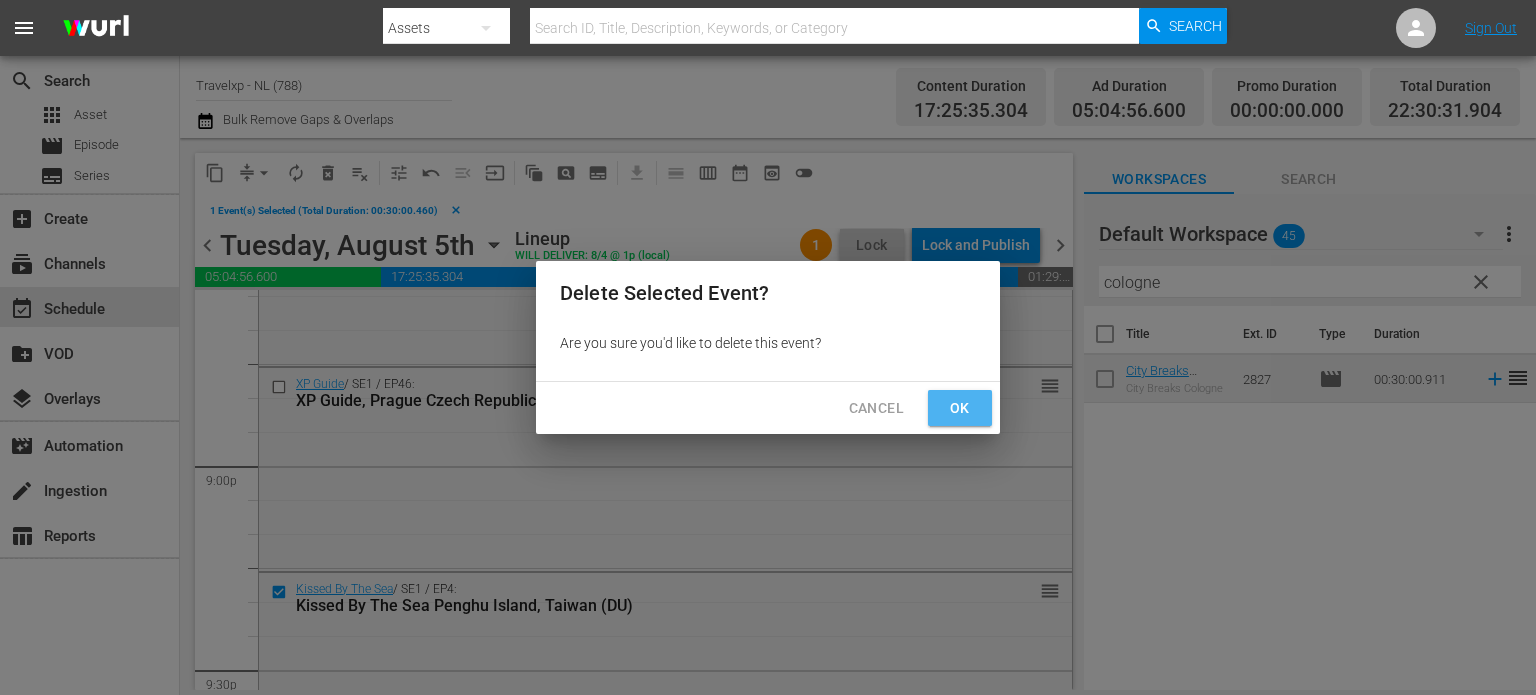 click on "Ok" at bounding box center [960, 408] 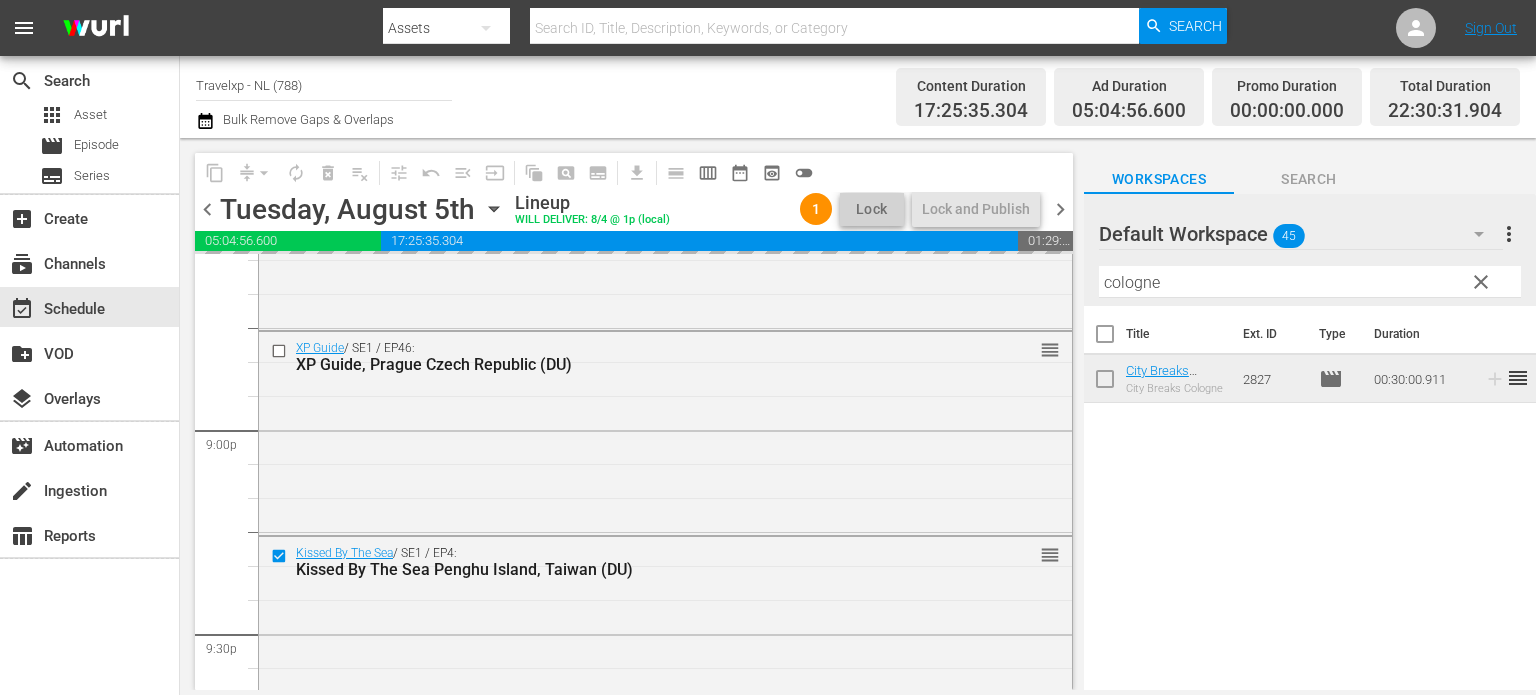 click on "clear" at bounding box center (1481, 282) 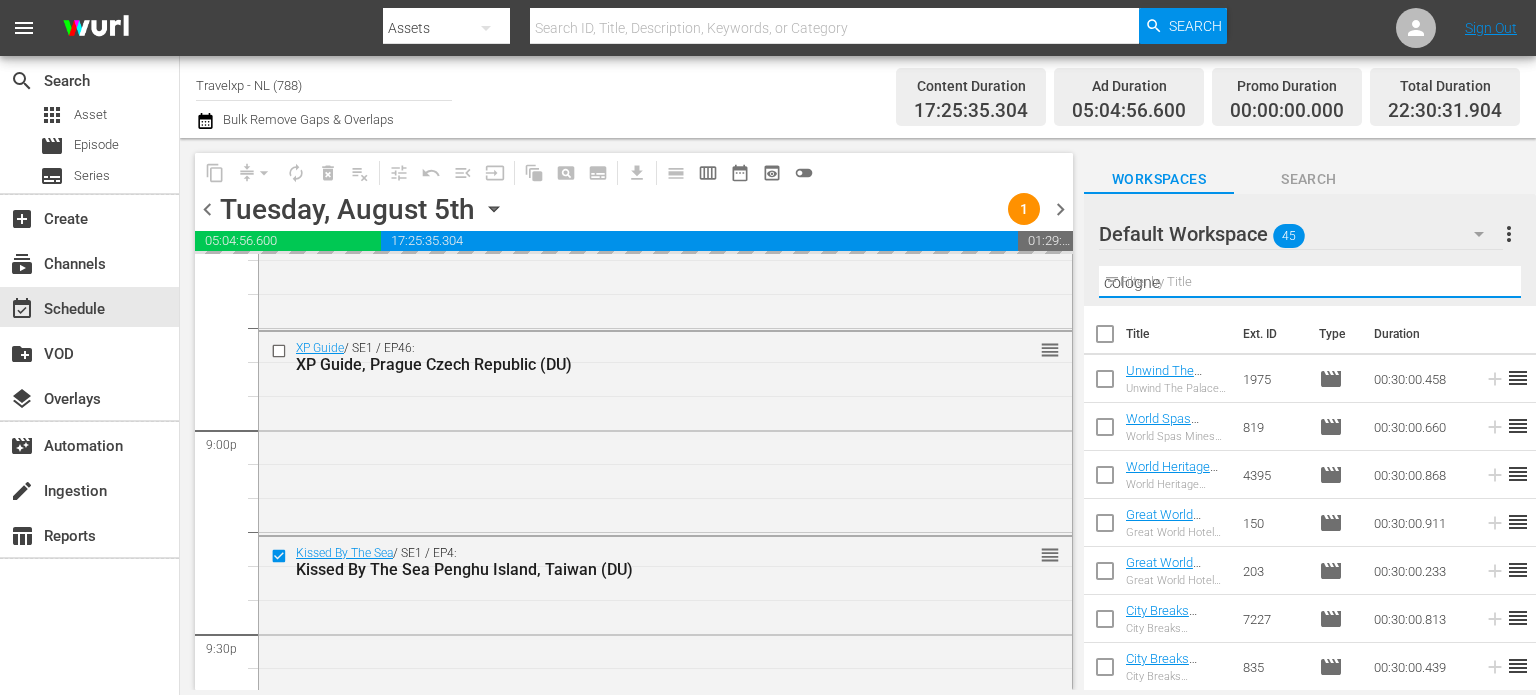 click on "cologne" at bounding box center (1310, 282) 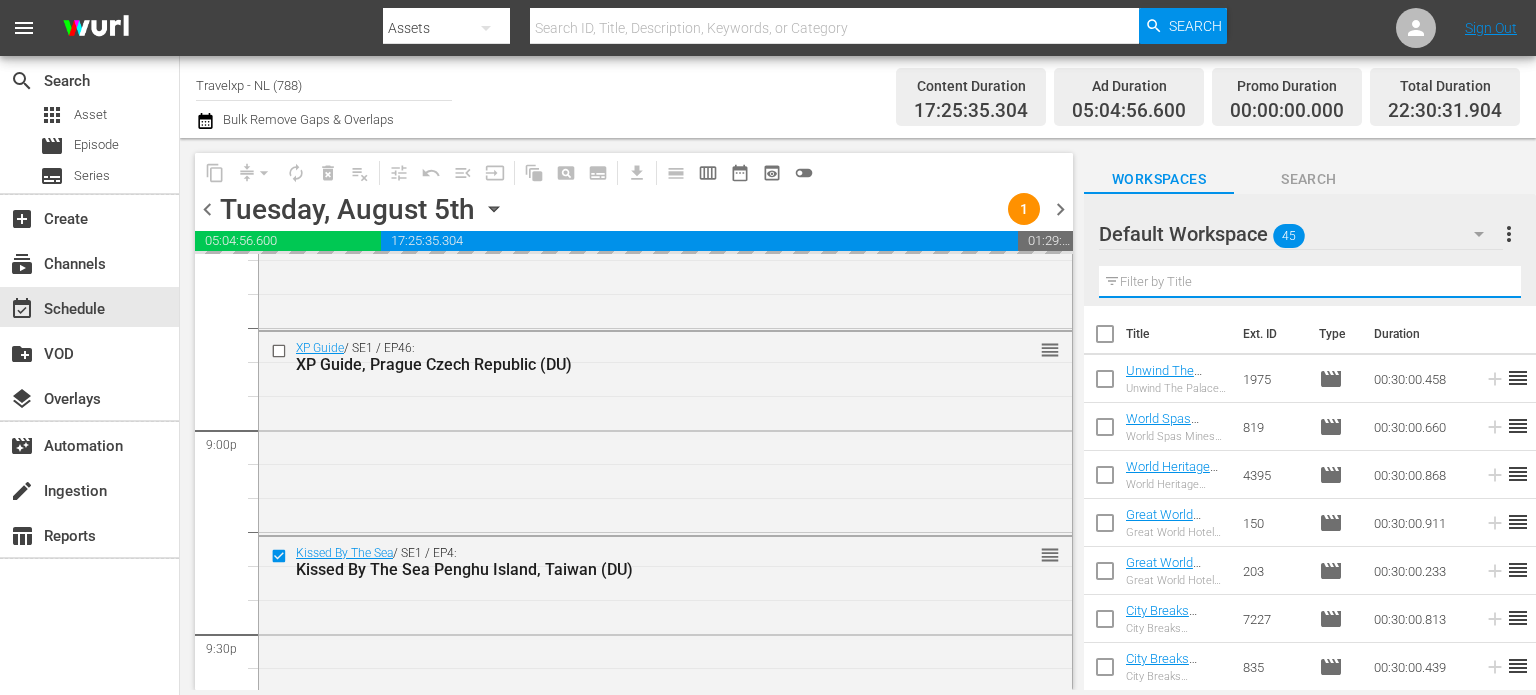 click at bounding box center [1310, 282] 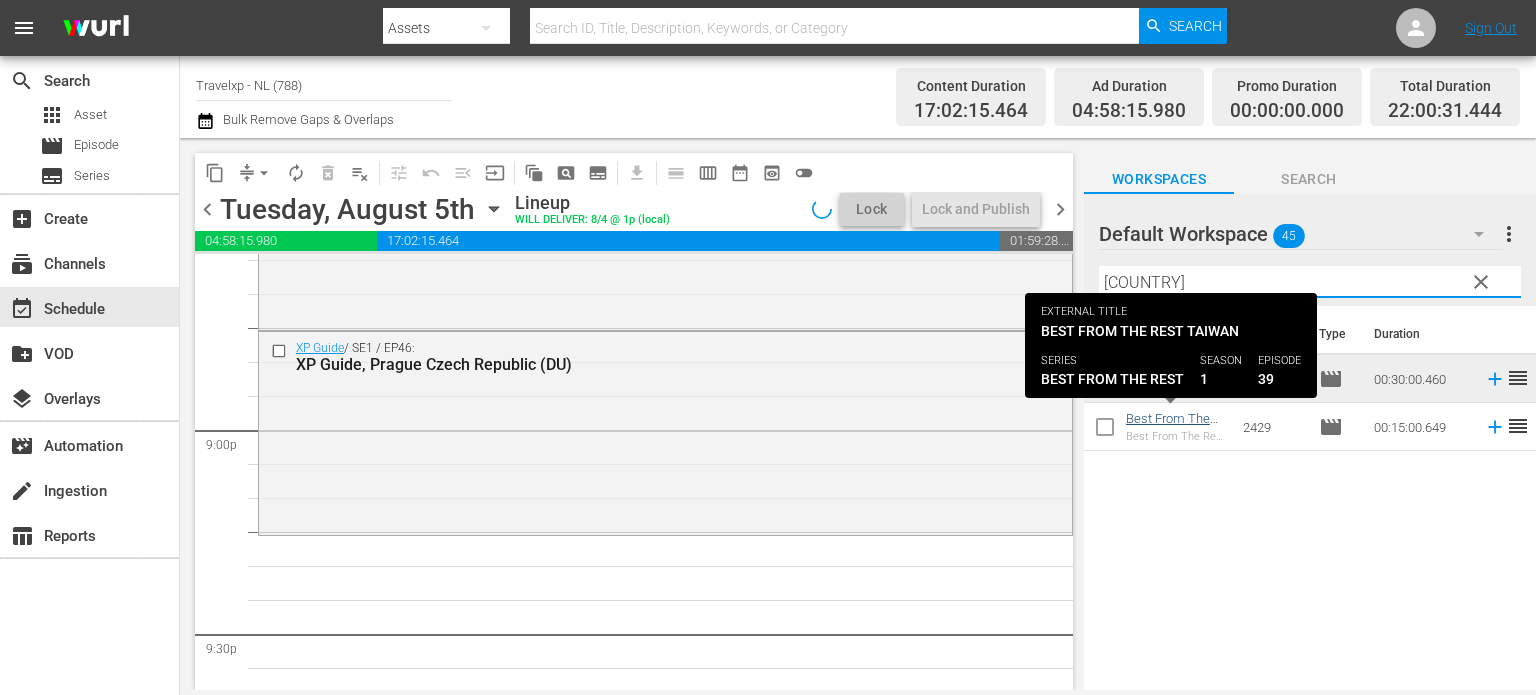 type on "taiwan" 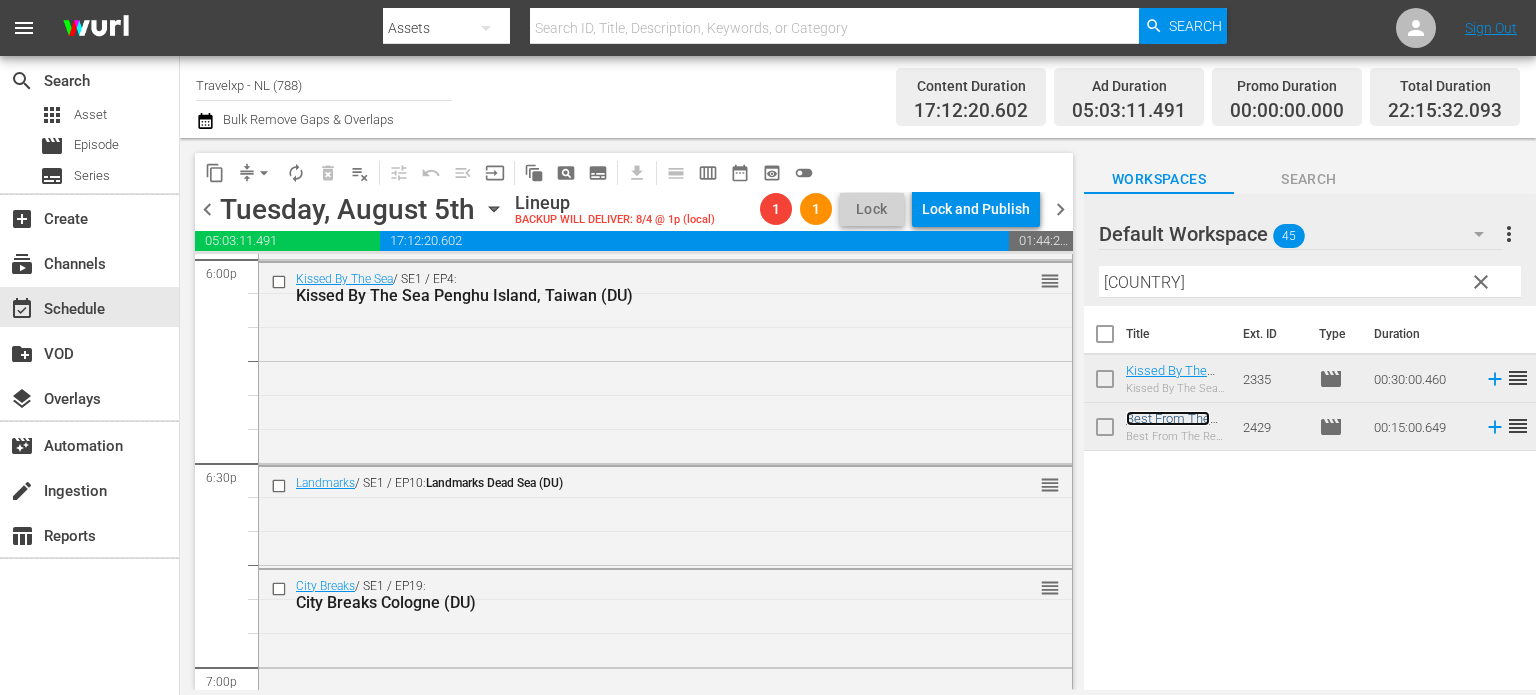 scroll, scrollTop: 7245, scrollLeft: 0, axis: vertical 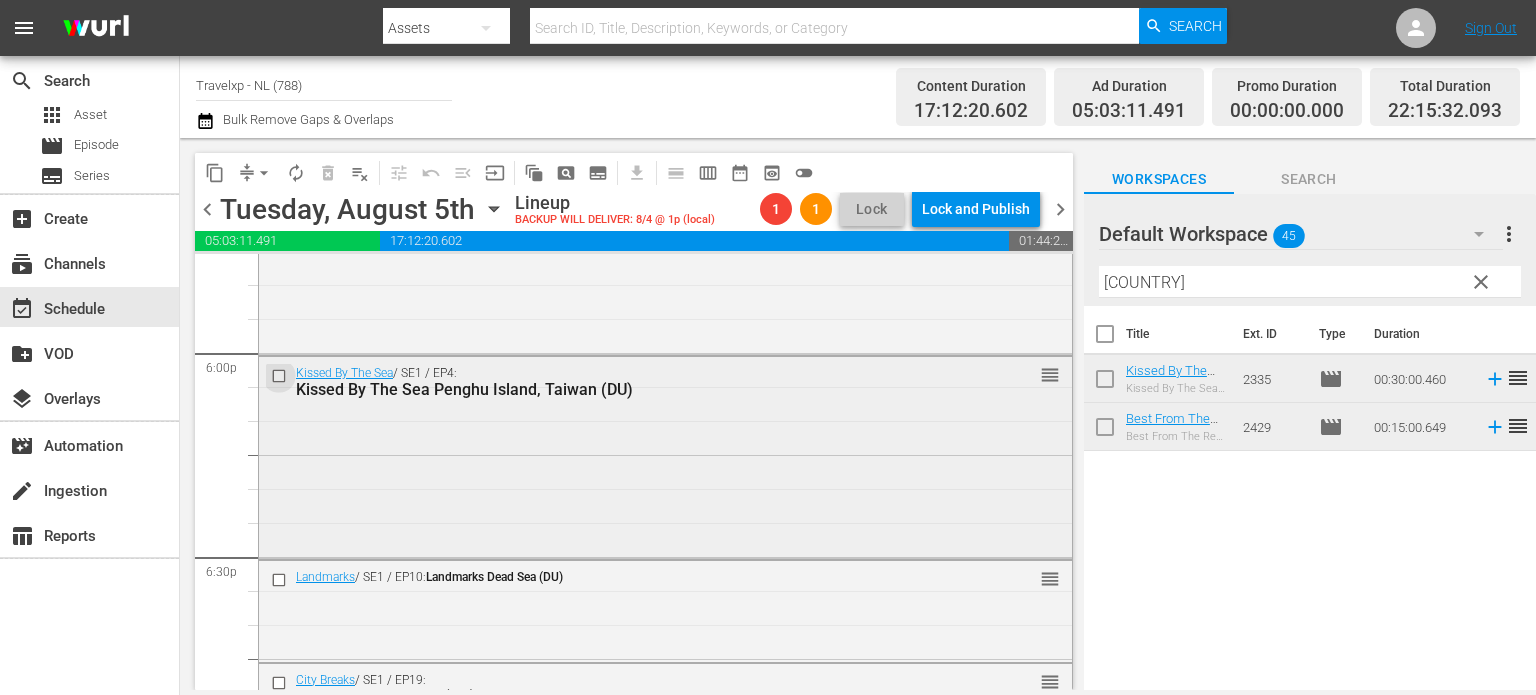 click at bounding box center (281, 376) 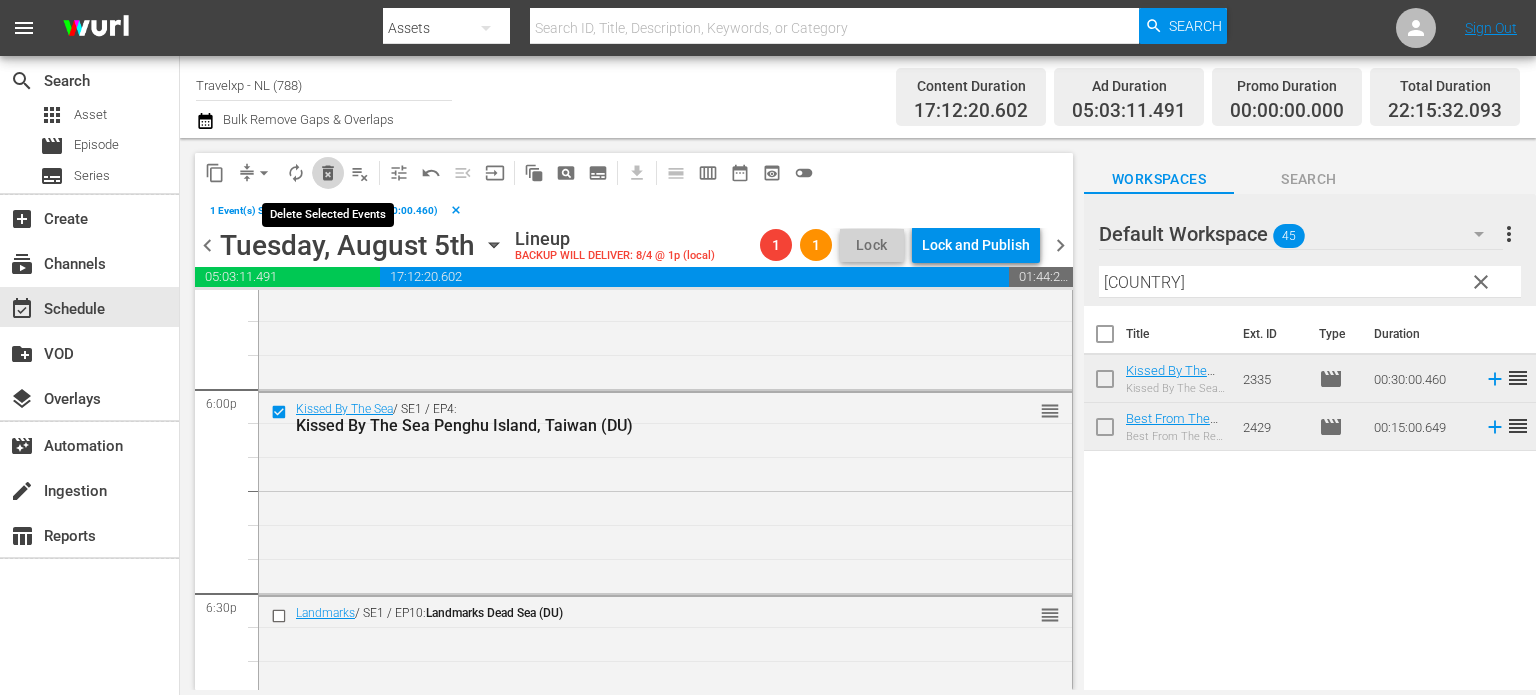 click on "delete_forever_outlined" at bounding box center [328, 173] 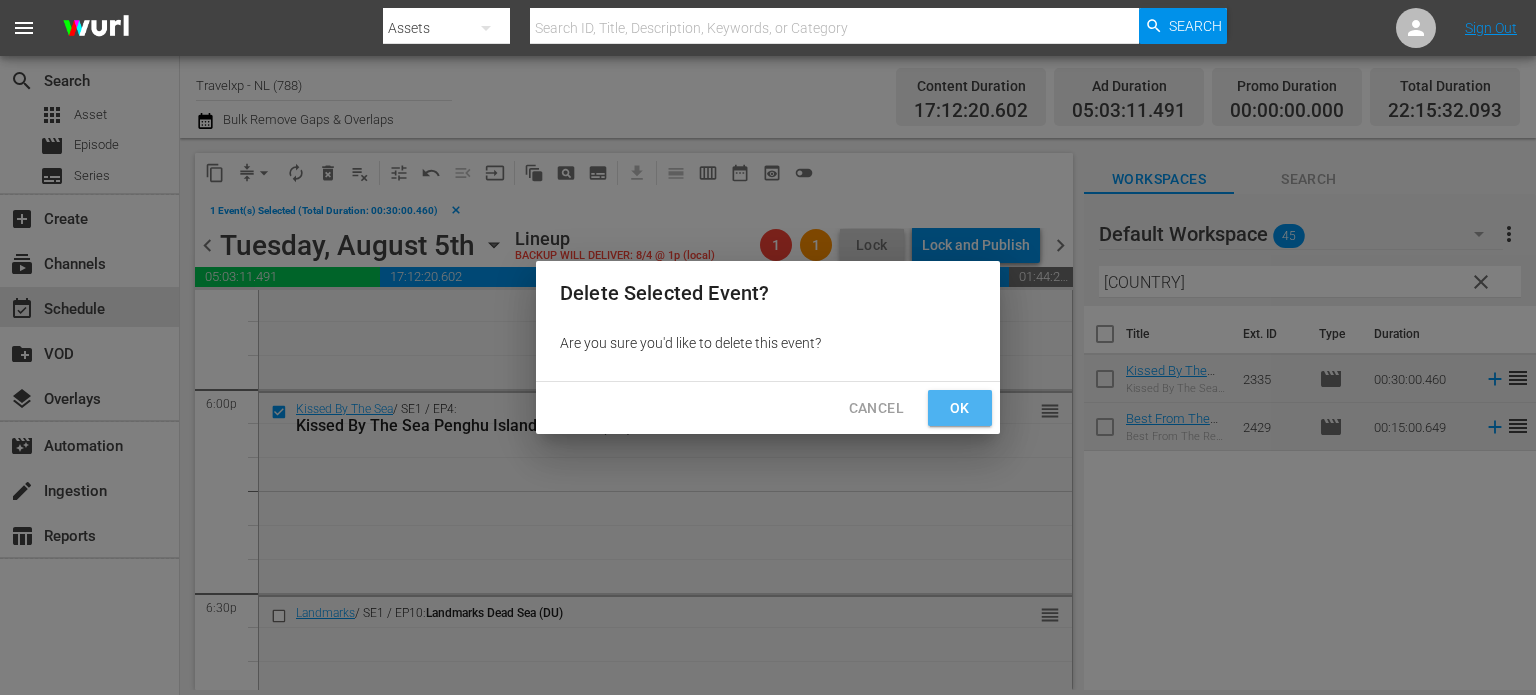 click on "Ok" at bounding box center (960, 408) 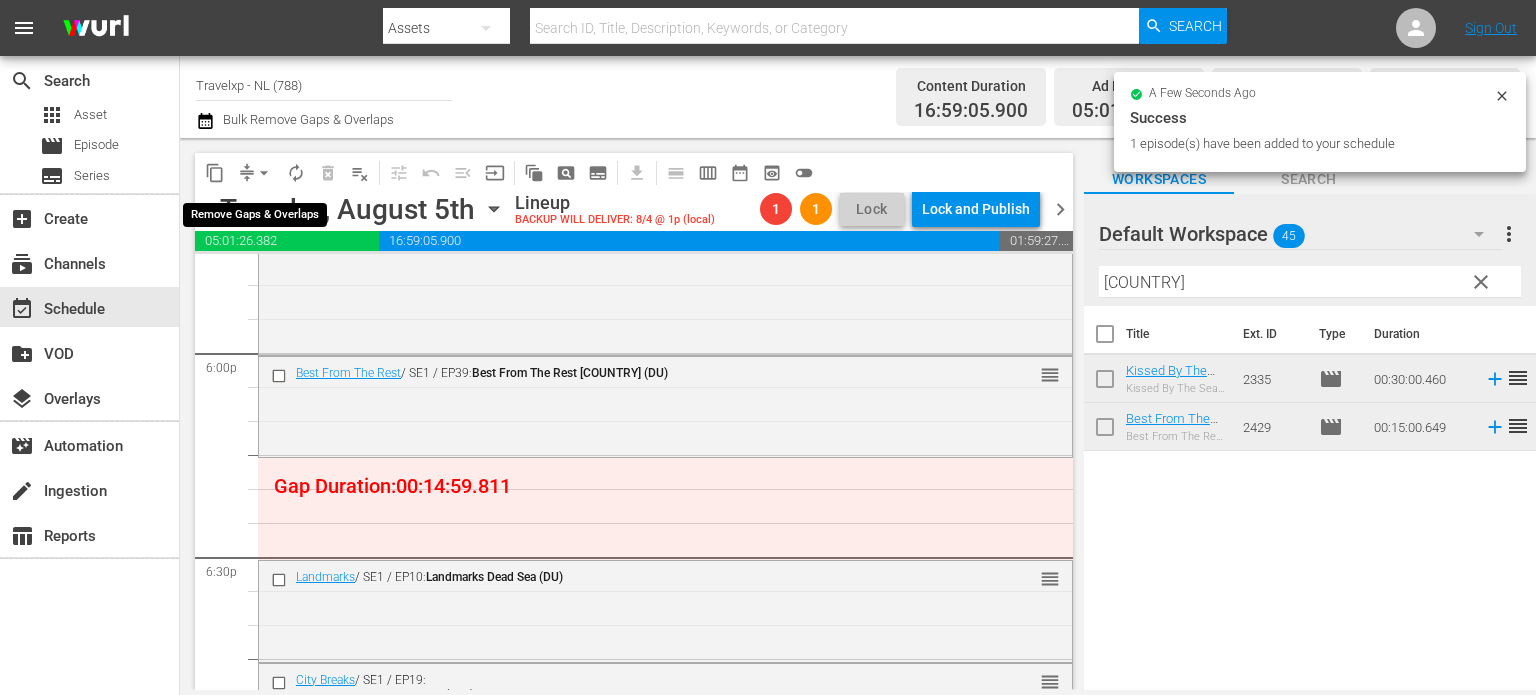 click on "arrow_drop_down" at bounding box center [264, 173] 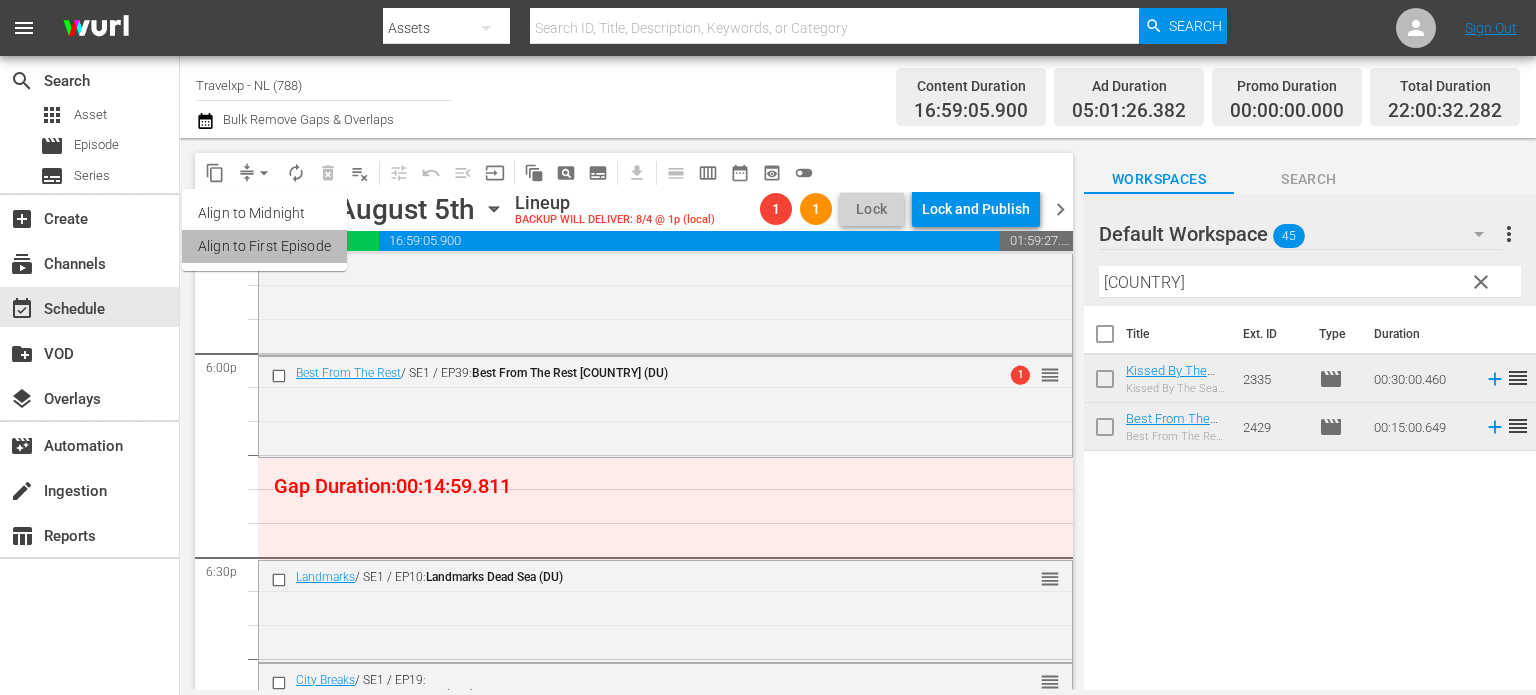 click on "Align to First Episode" at bounding box center [264, 246] 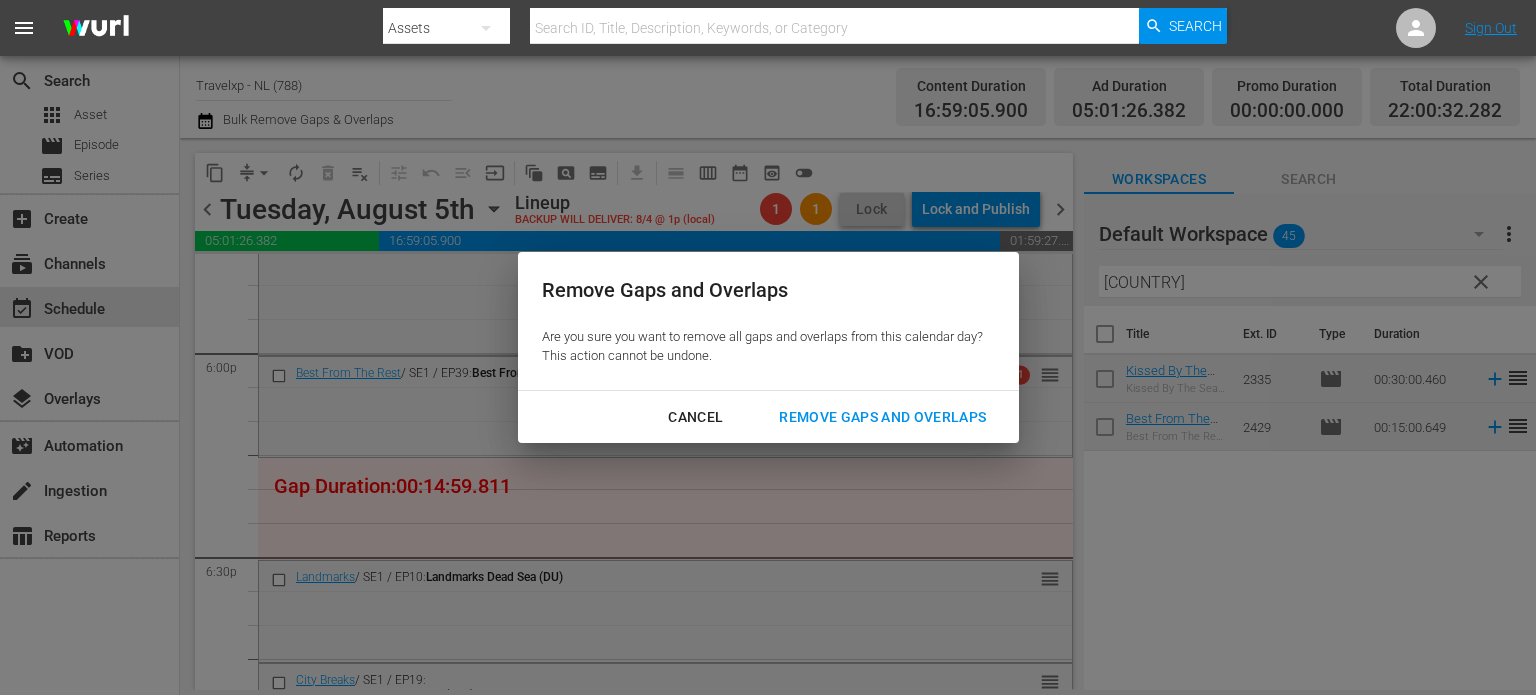 click on "Cancel Remove Gaps and Overlaps" at bounding box center [768, 417] 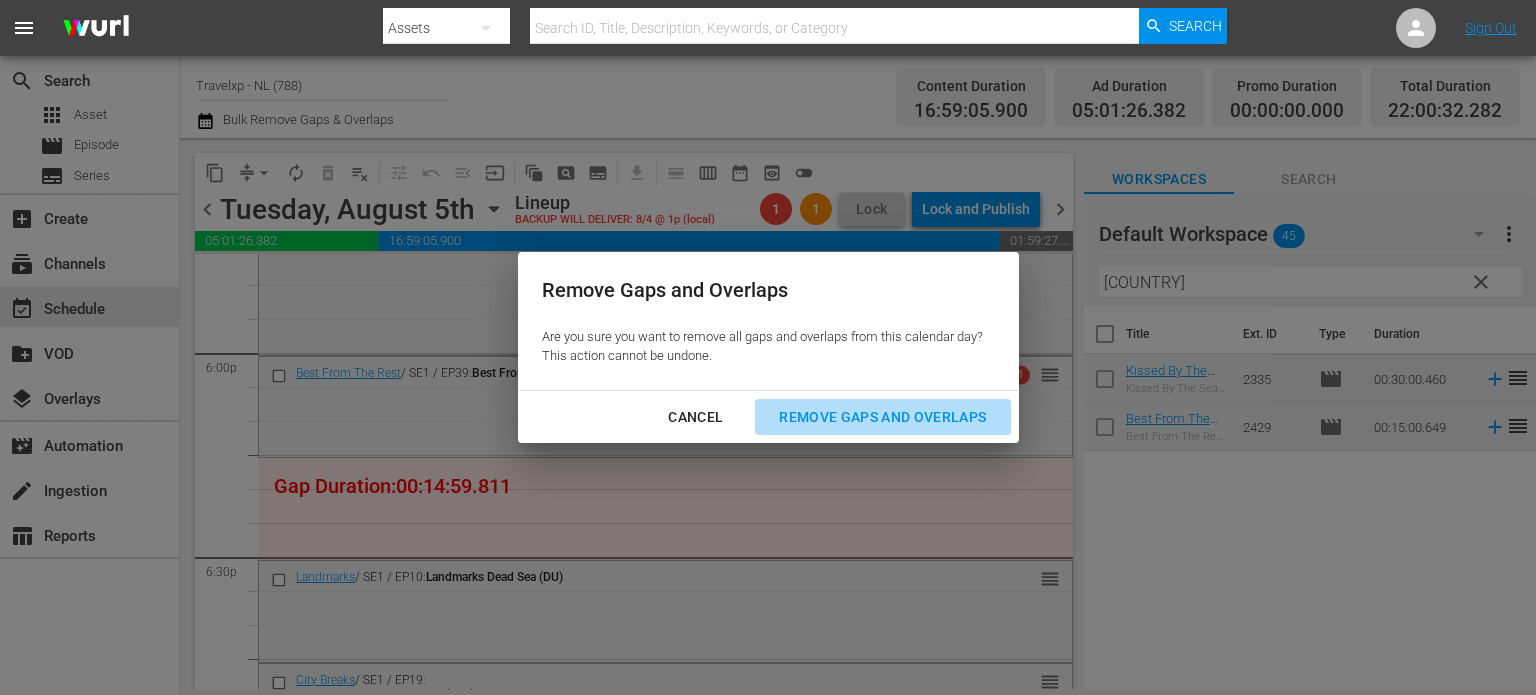 click on "Remove Gaps and Overlaps" at bounding box center (882, 417) 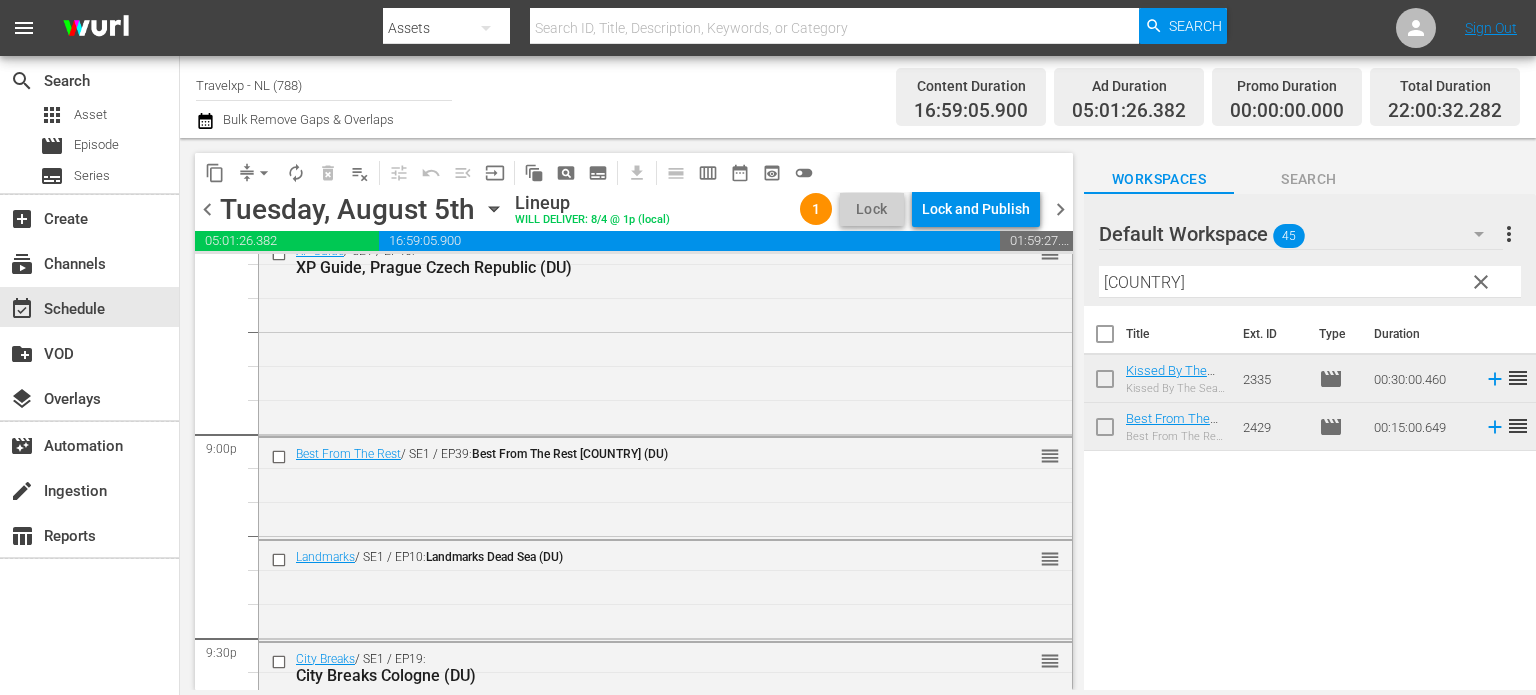 scroll, scrollTop: 8768, scrollLeft: 0, axis: vertical 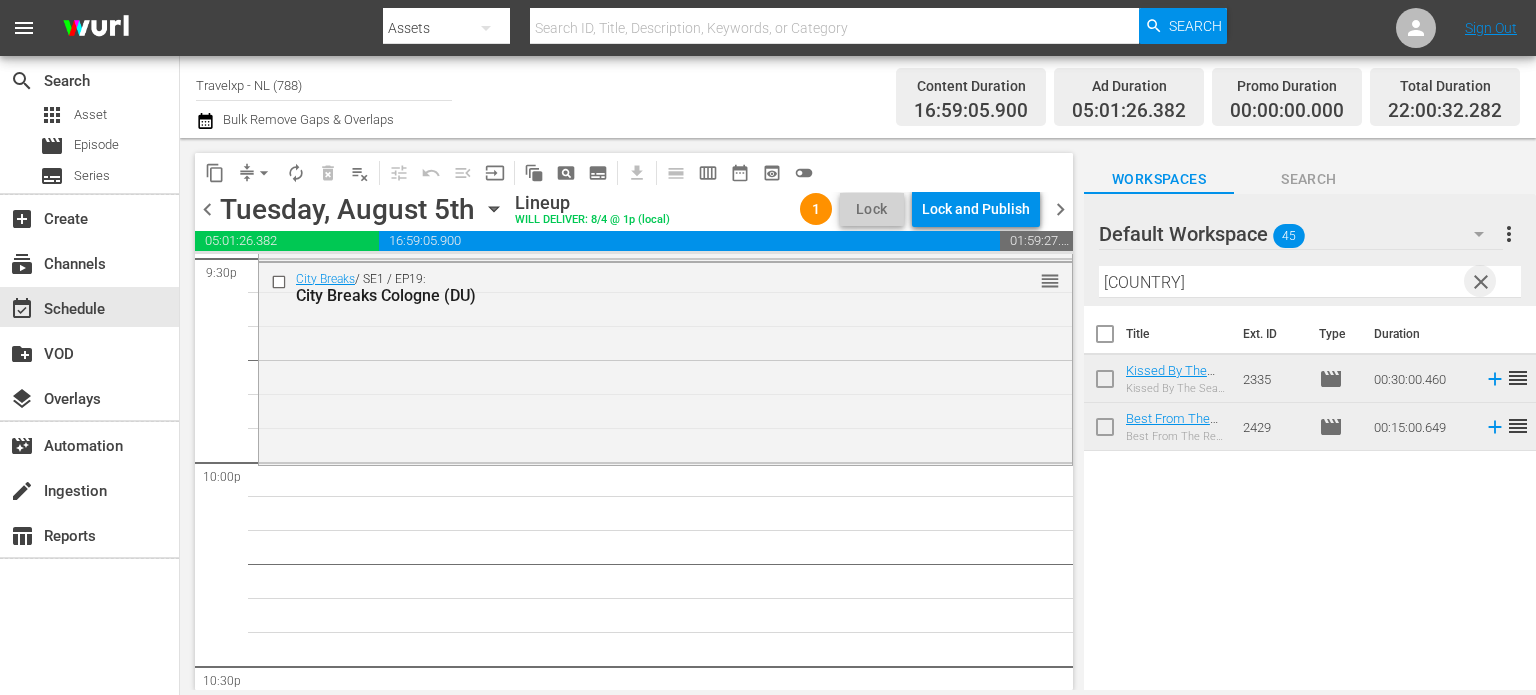 click on "clear" at bounding box center [1481, 282] 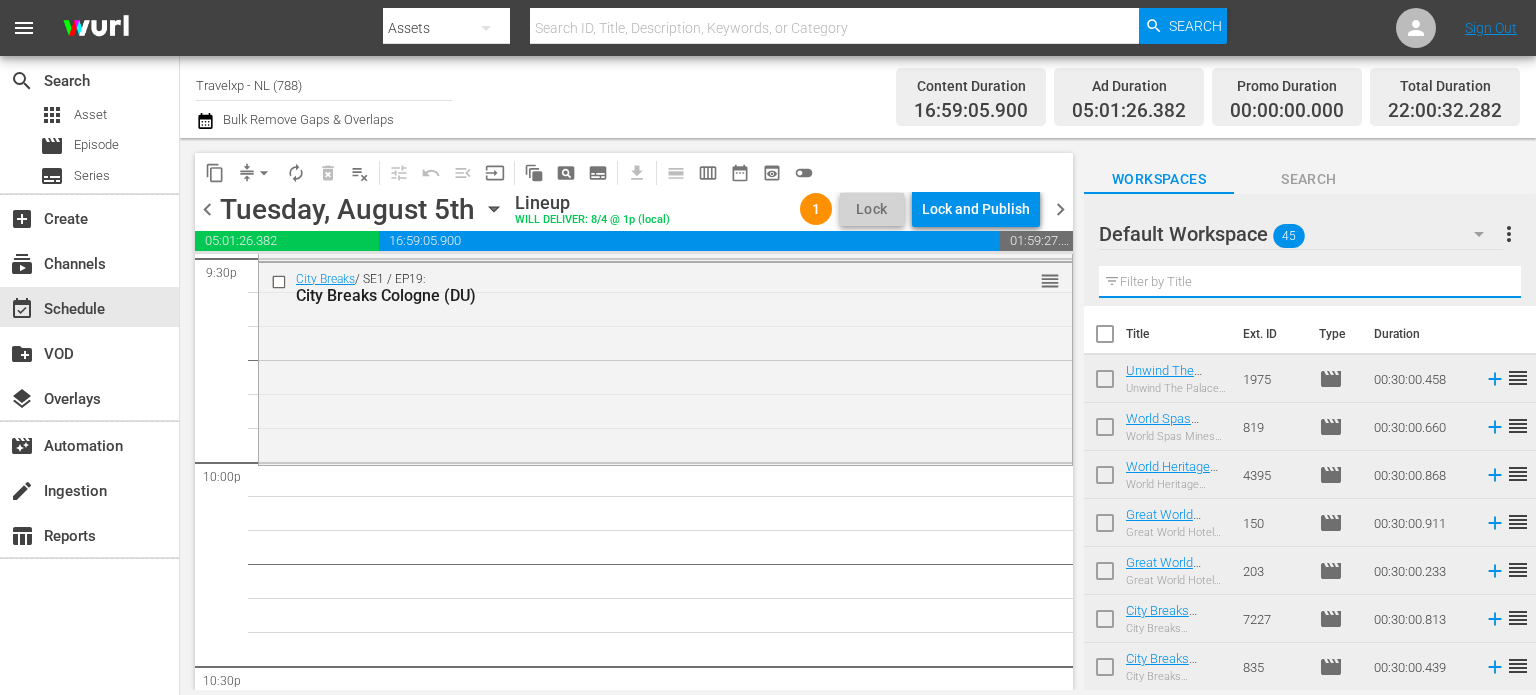 click at bounding box center [1310, 282] 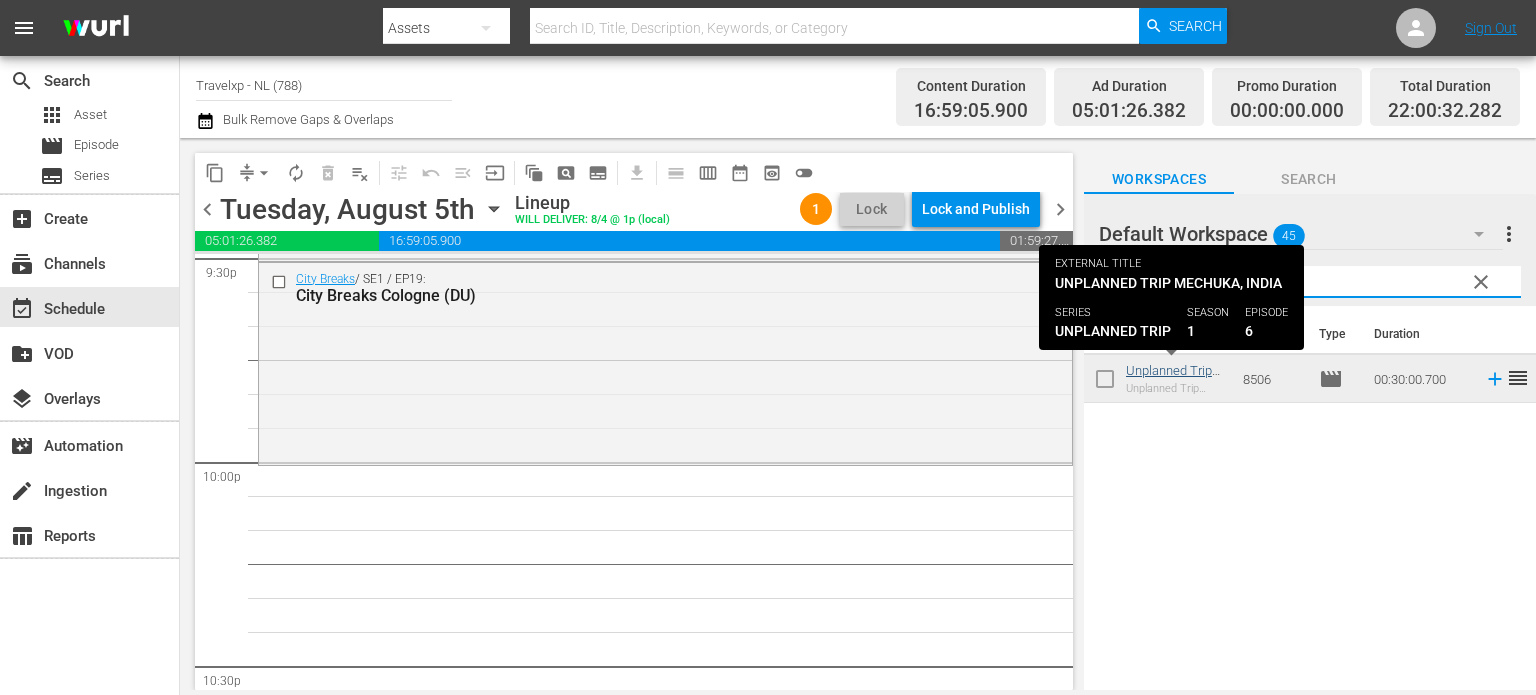 type on "mechuka" 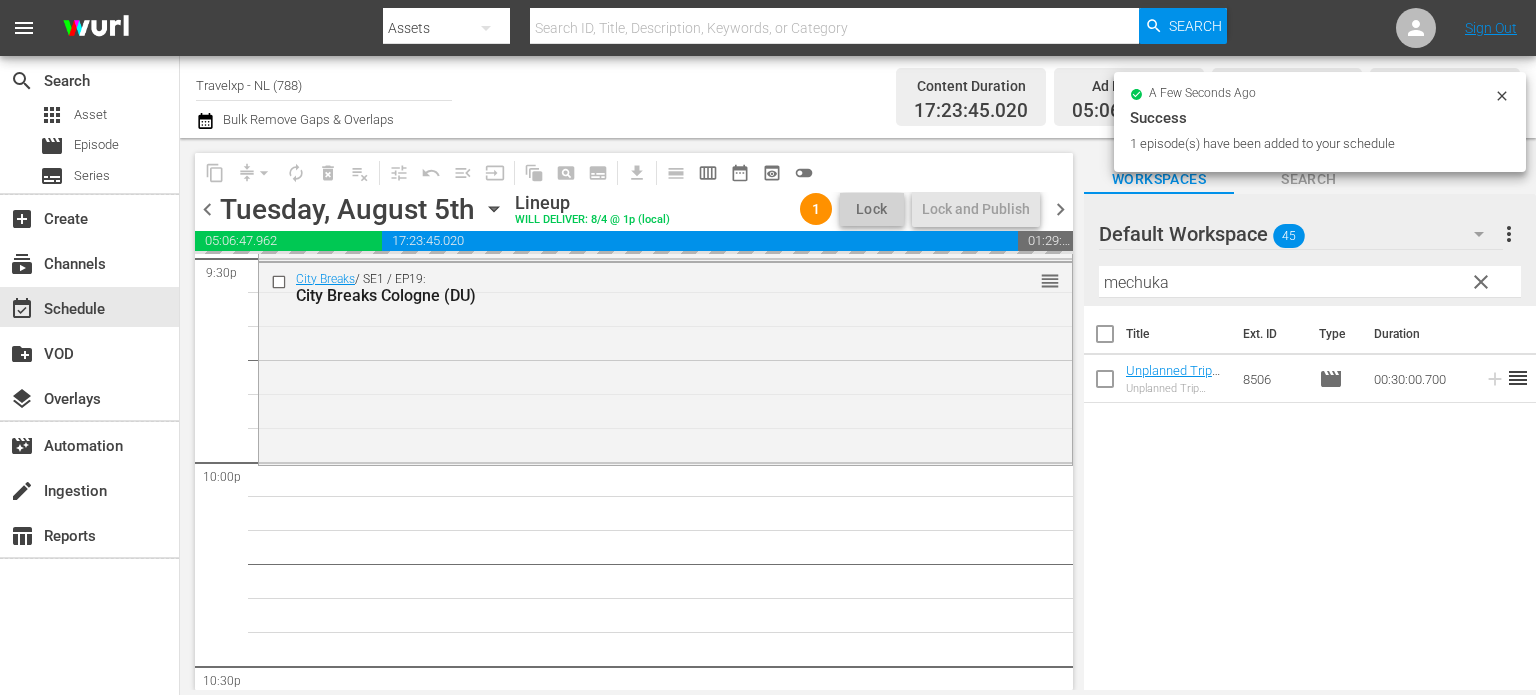 click on "clear" at bounding box center (1481, 282) 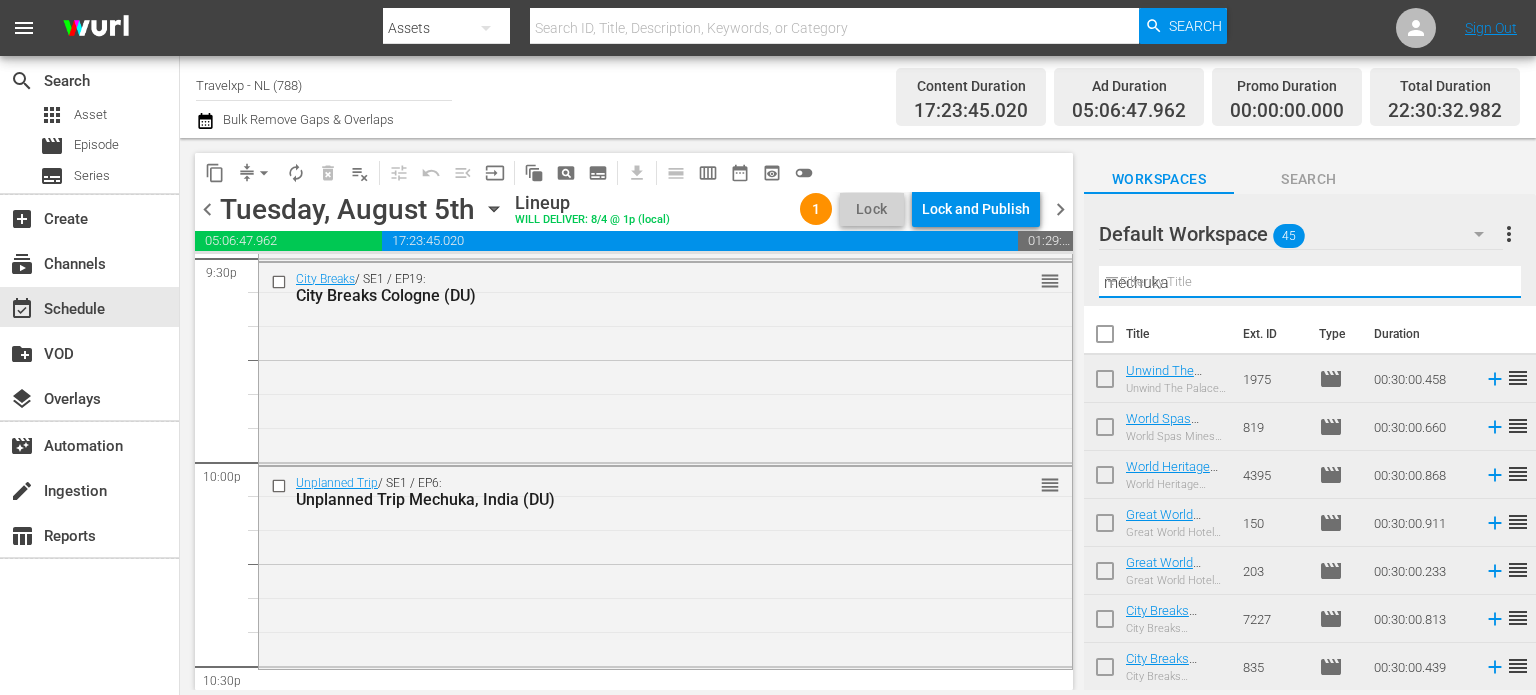 click on "mechuka" at bounding box center (1310, 282) 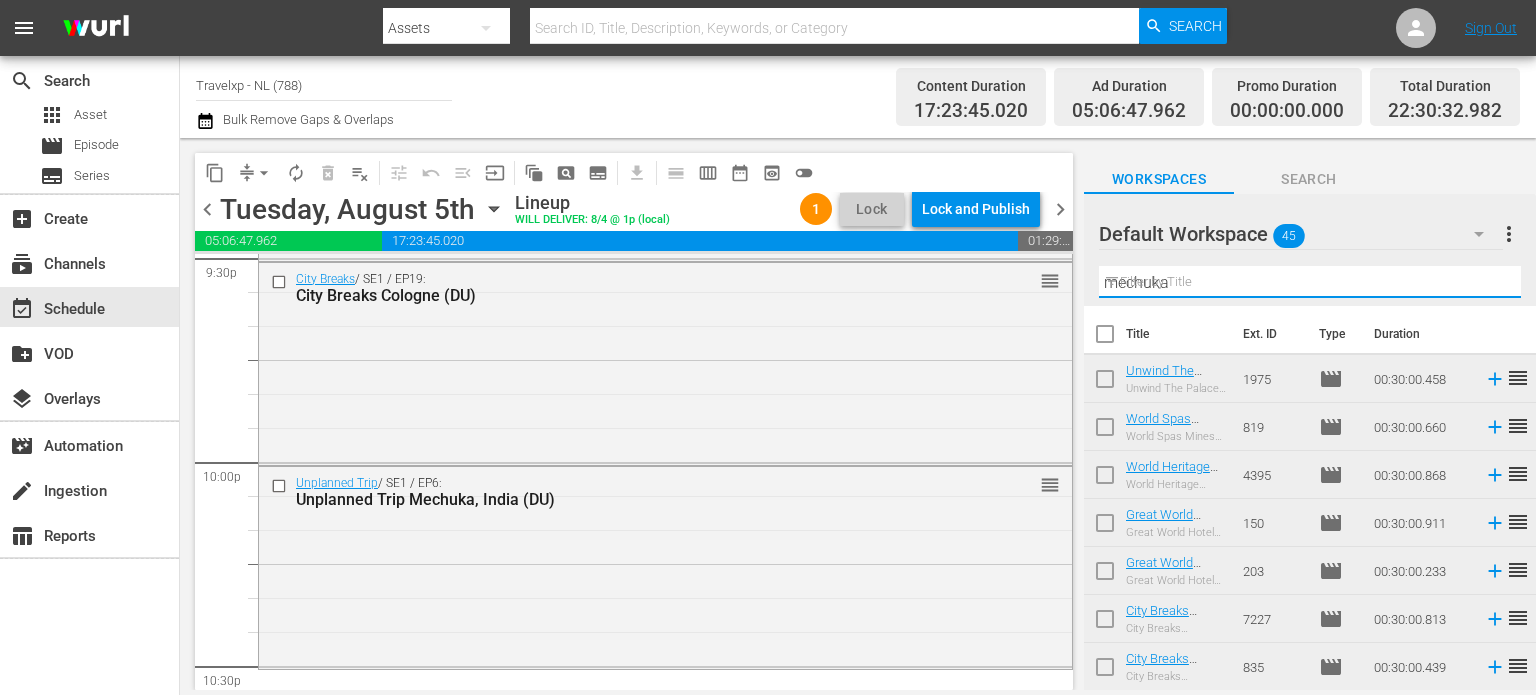 click on "mechuka" at bounding box center [1310, 282] 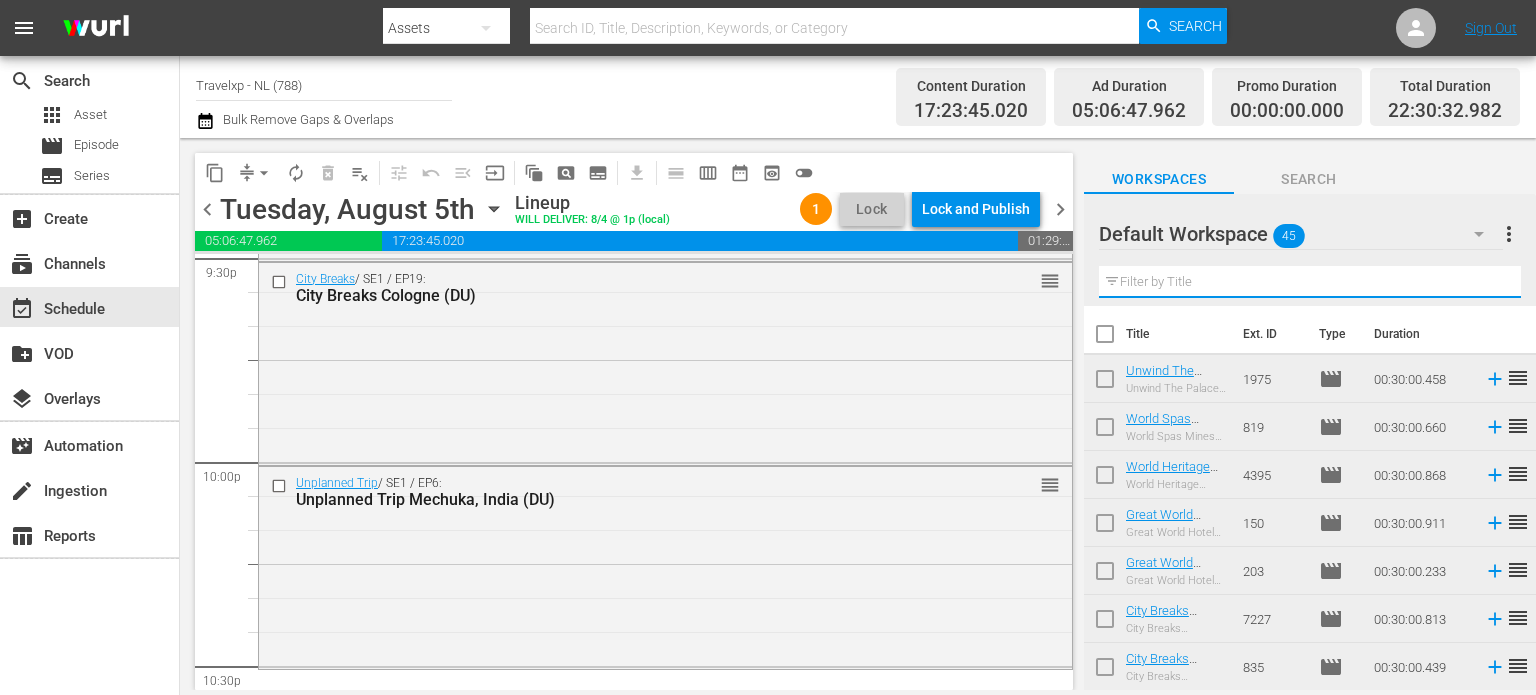click at bounding box center [1310, 282] 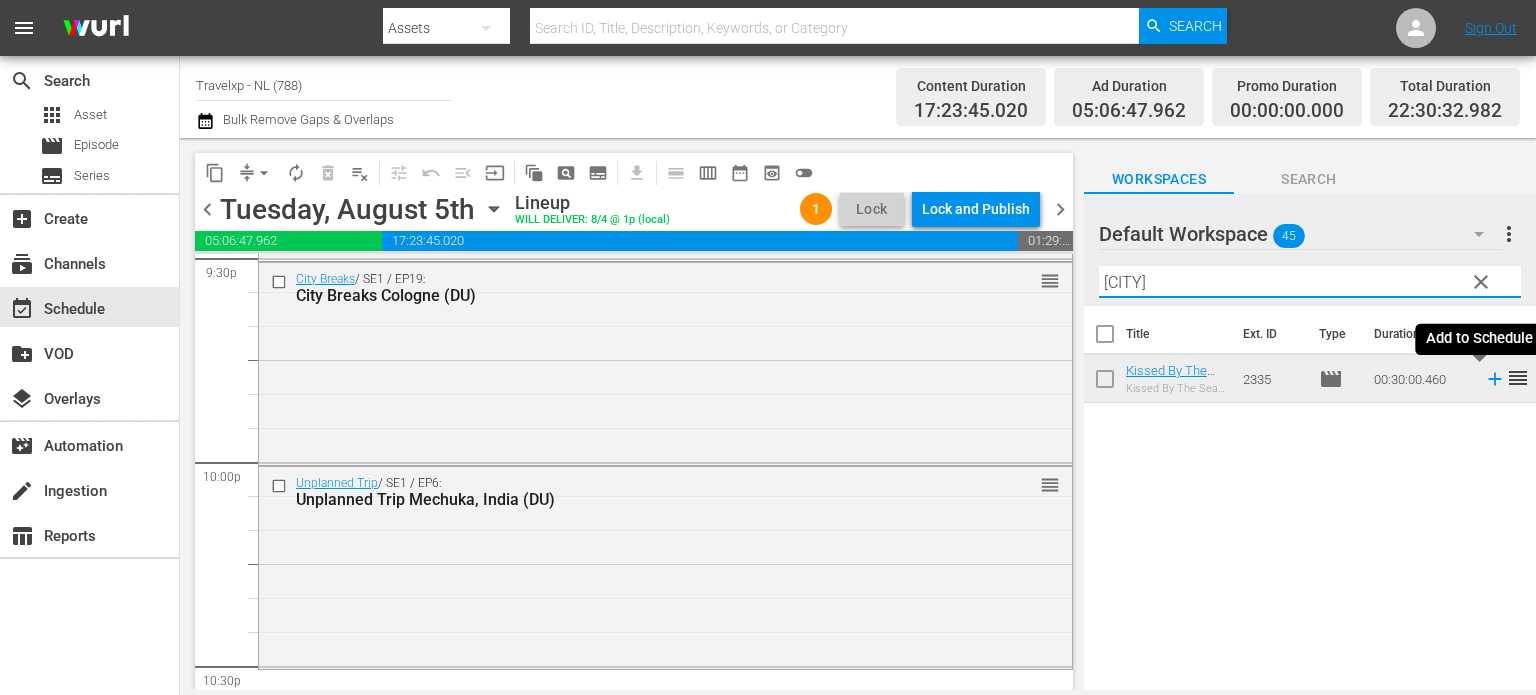type on "penghu" 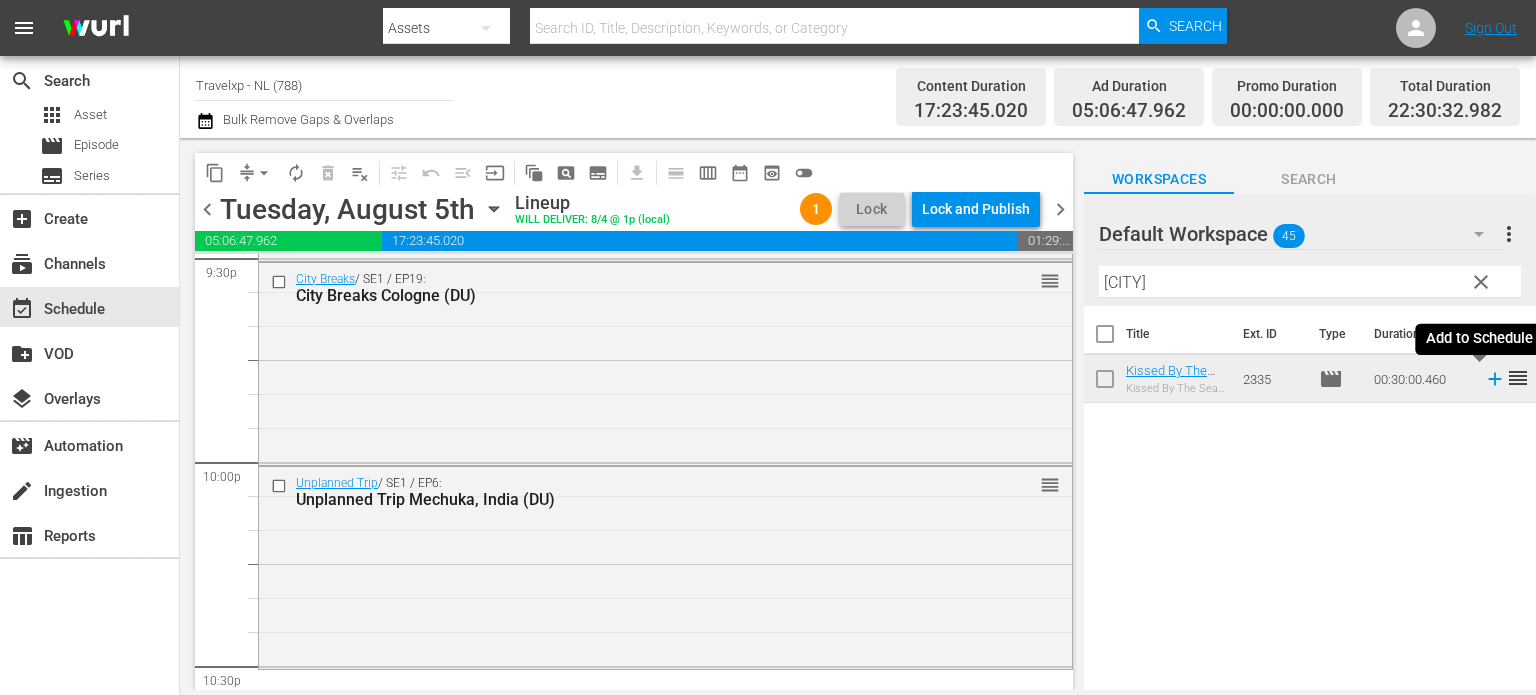 click 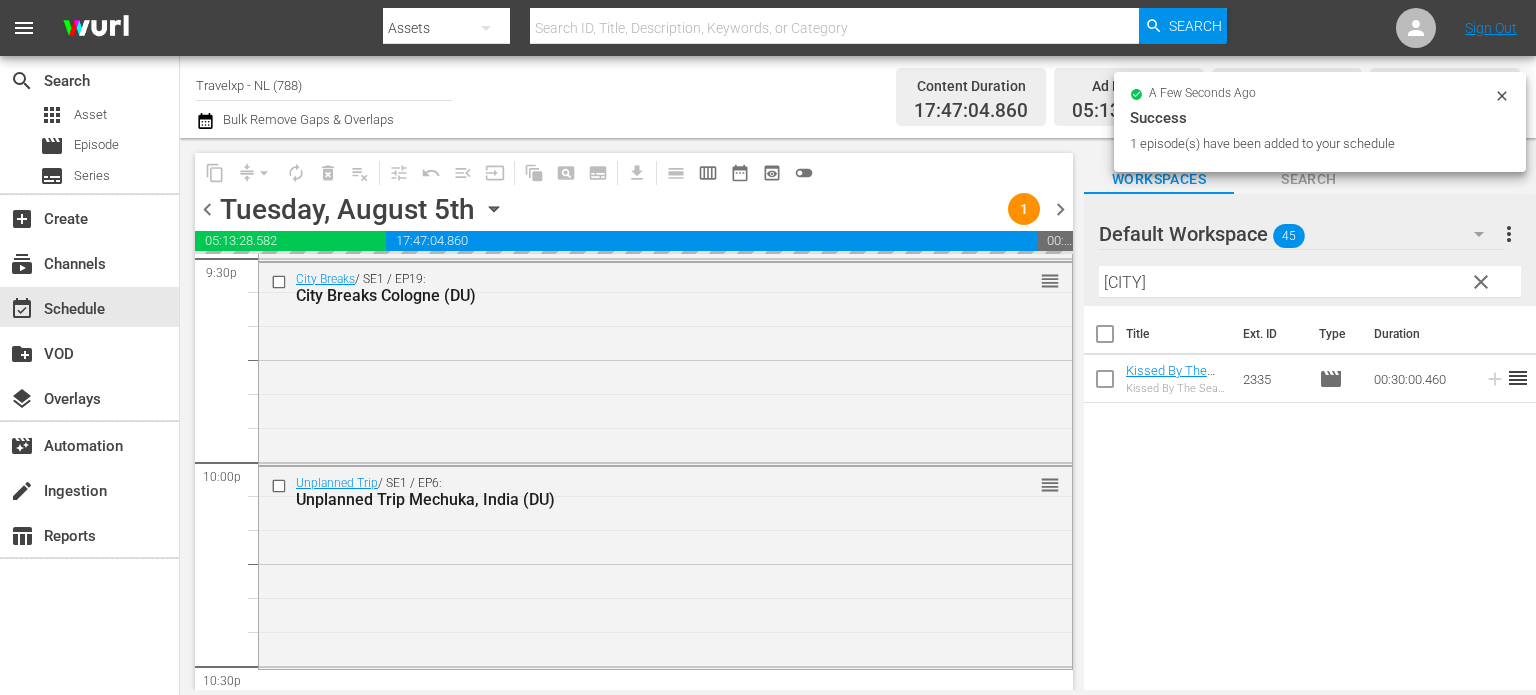 click on "clear" at bounding box center [1481, 282] 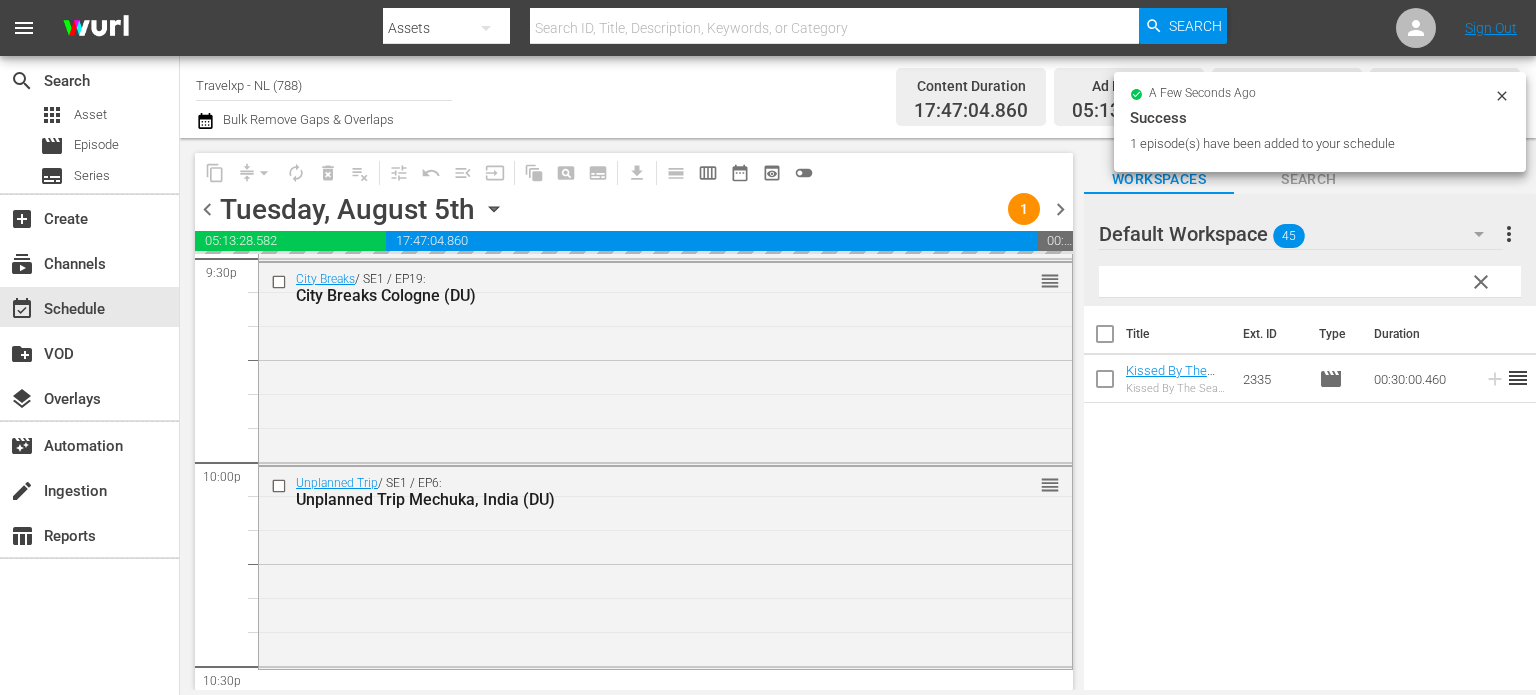 click at bounding box center (1310, 282) 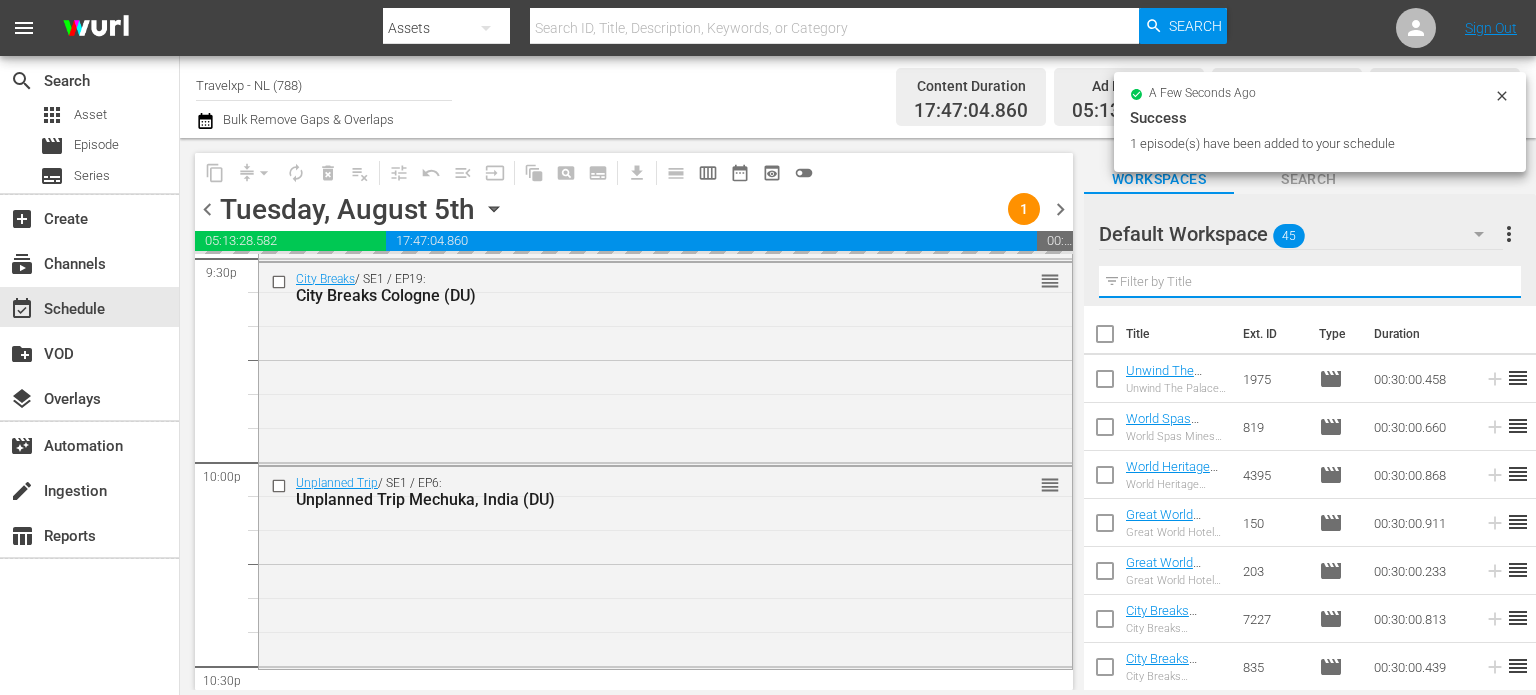 click at bounding box center [1310, 282] 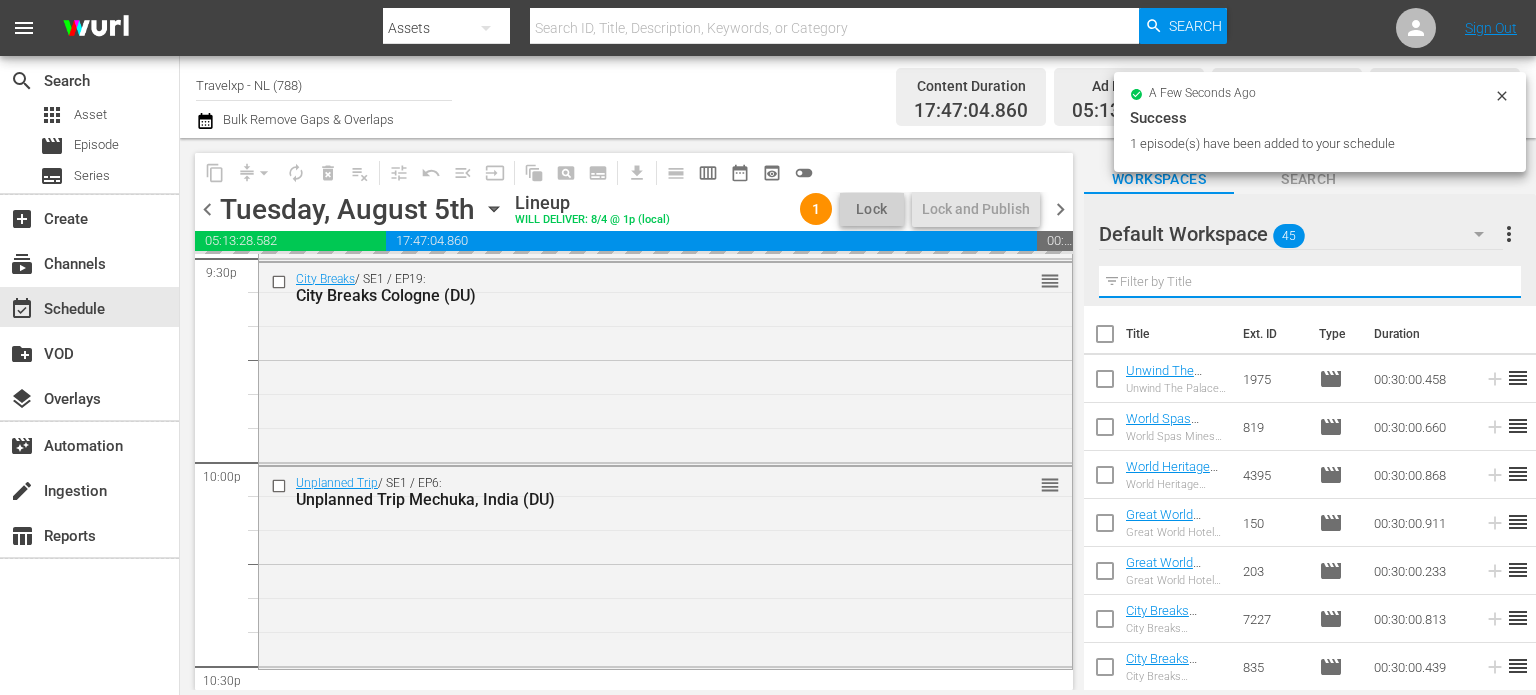 click at bounding box center [1310, 282] 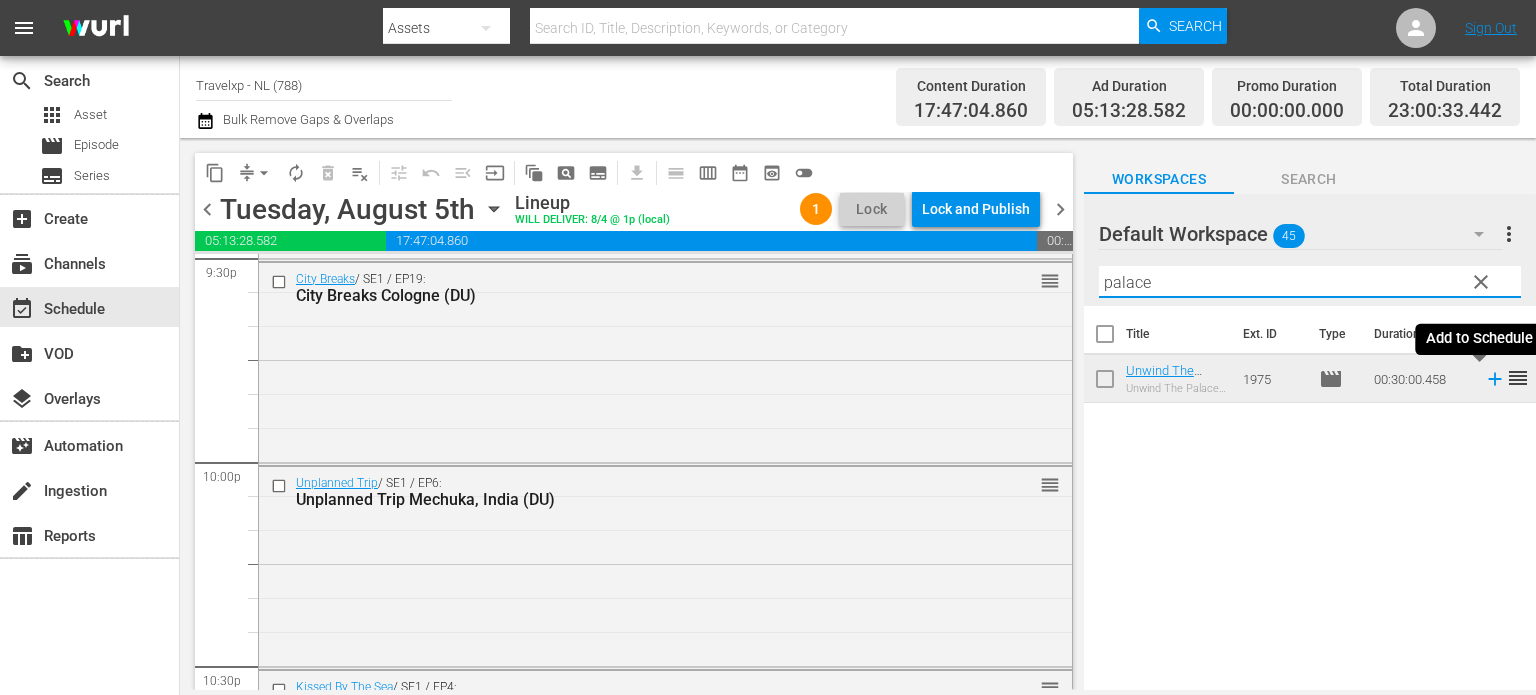 type on "palace" 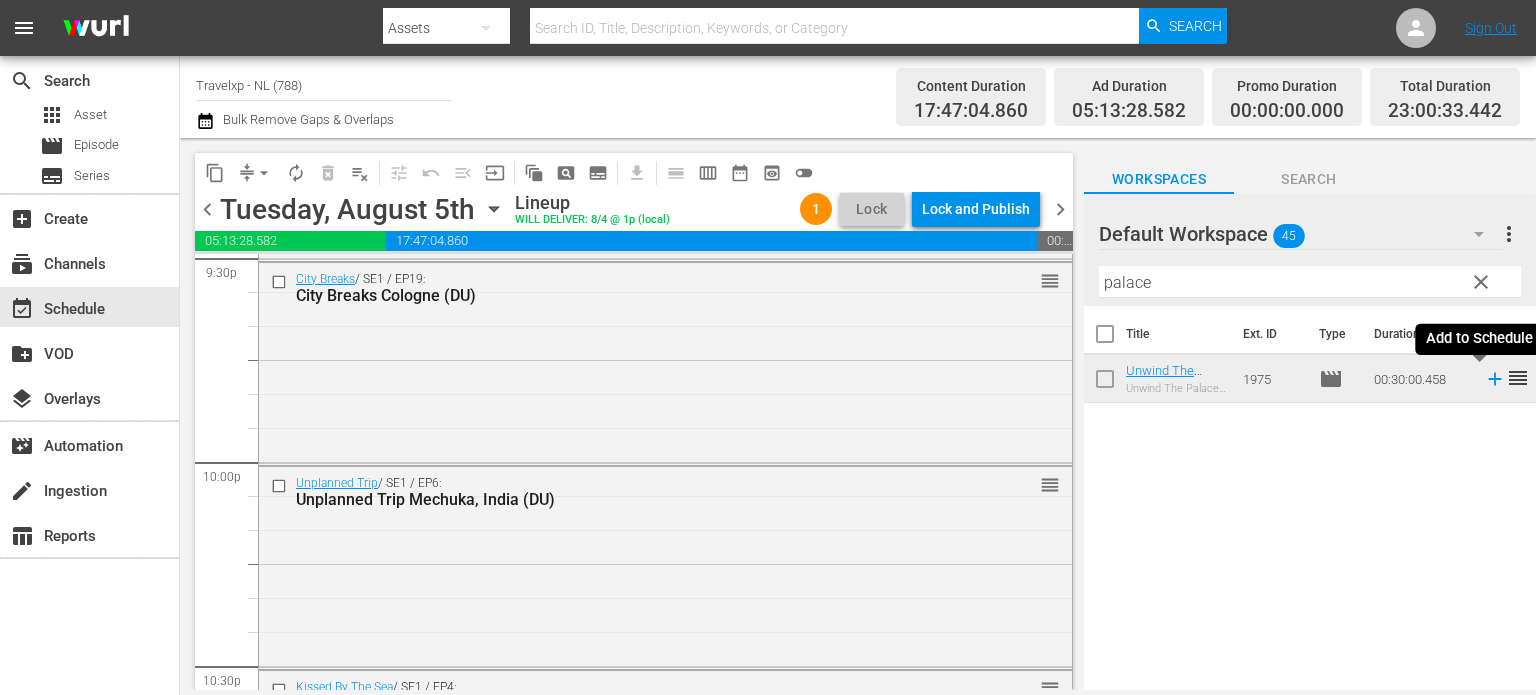click 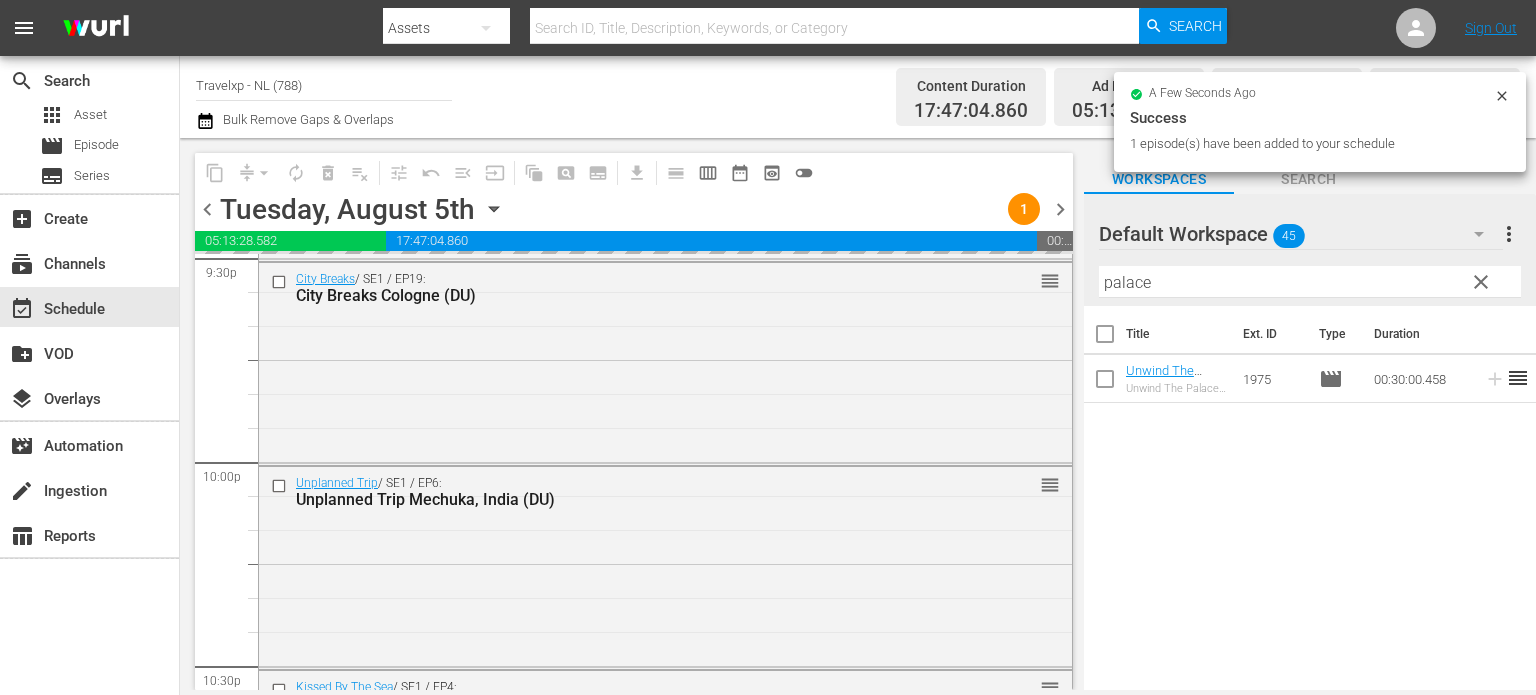 click on "clear" at bounding box center (1481, 282) 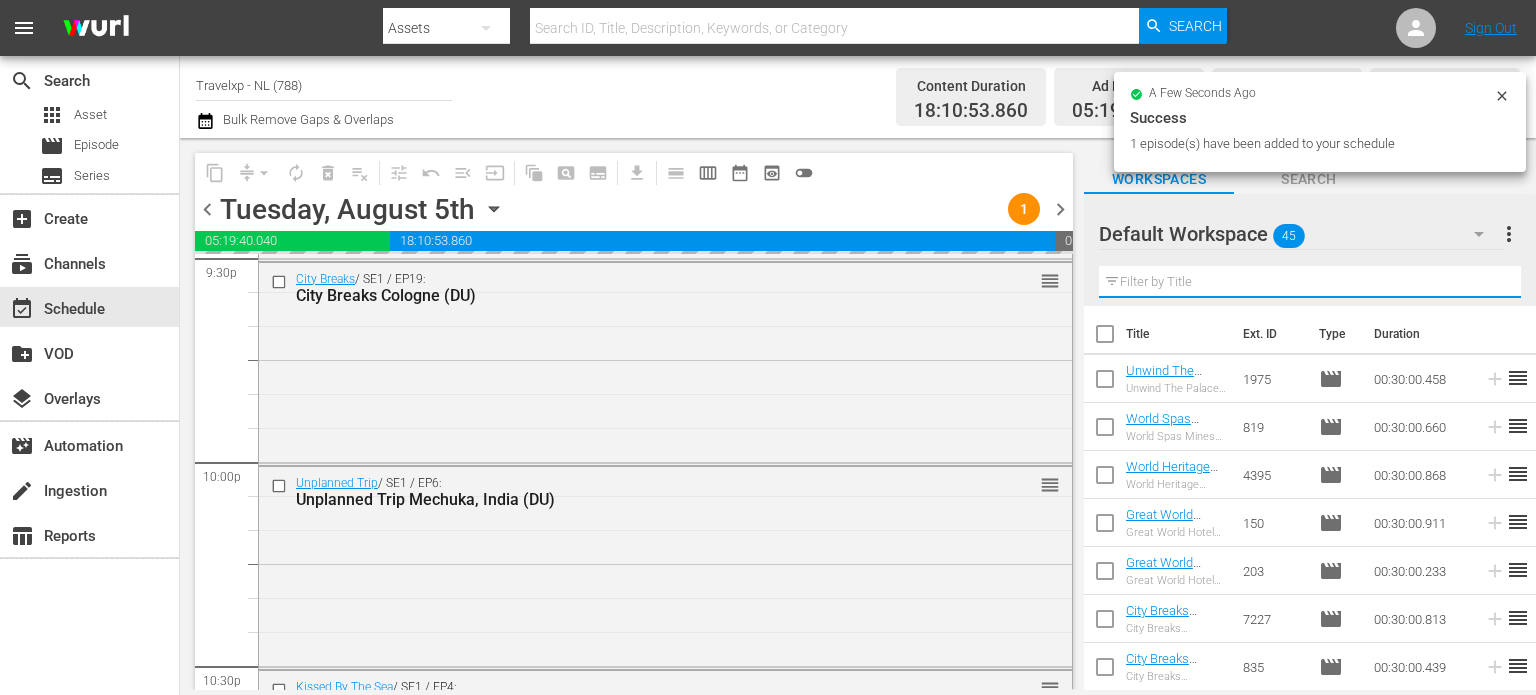 click at bounding box center [1310, 282] 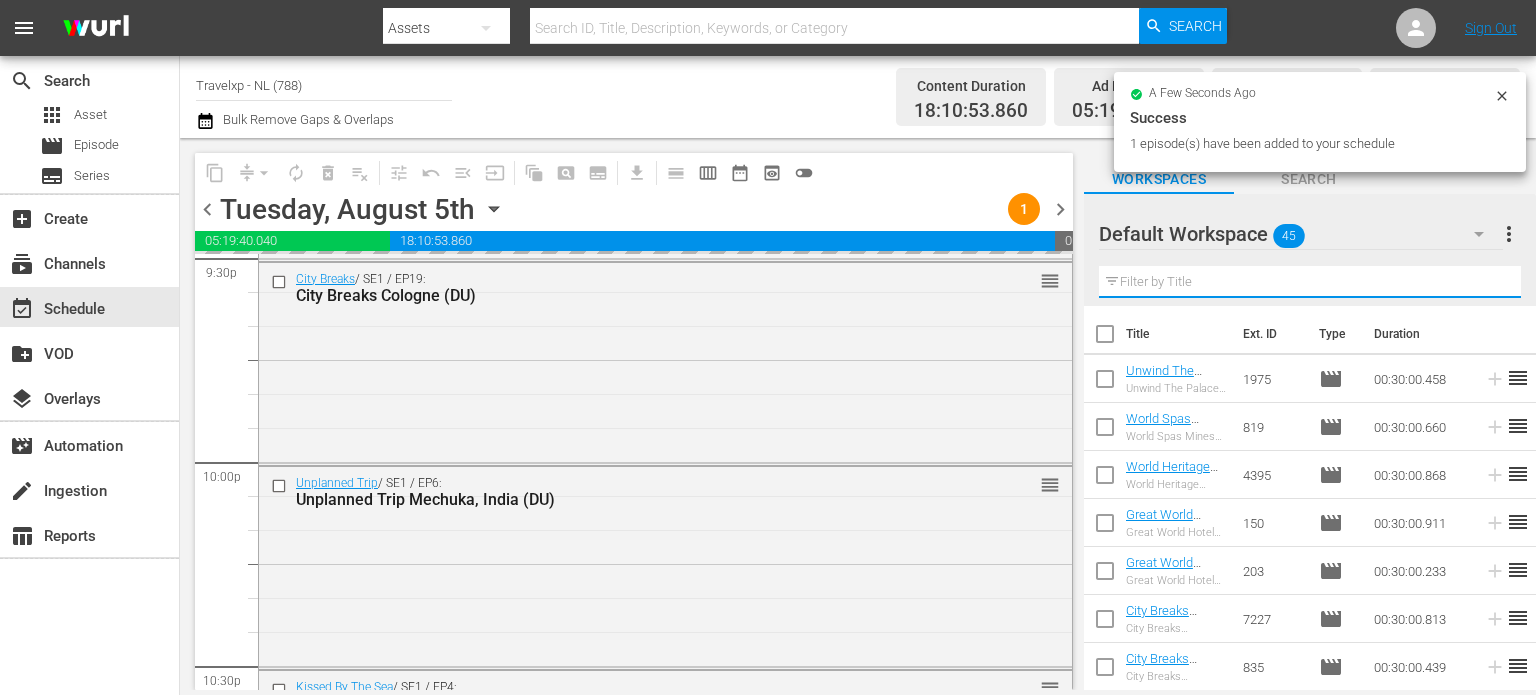 click at bounding box center (1310, 282) 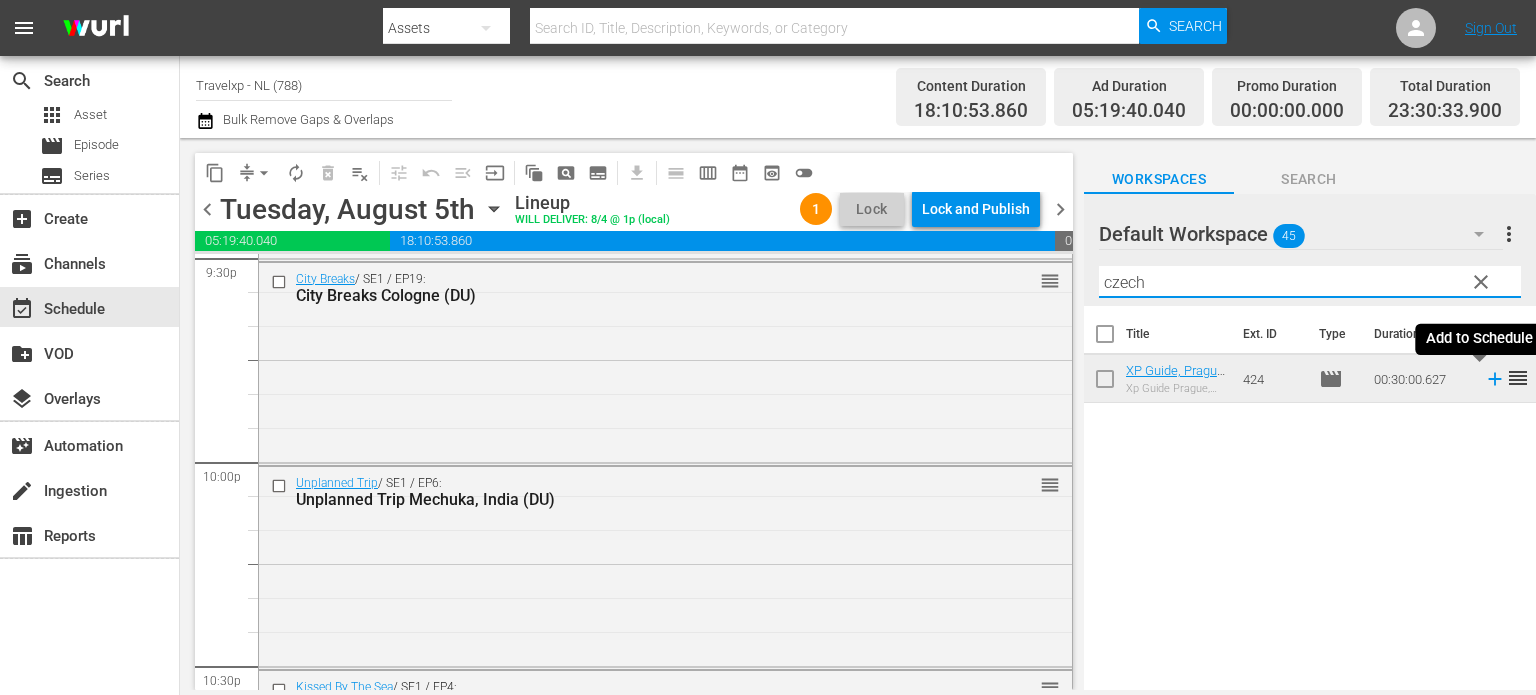 type on "czech" 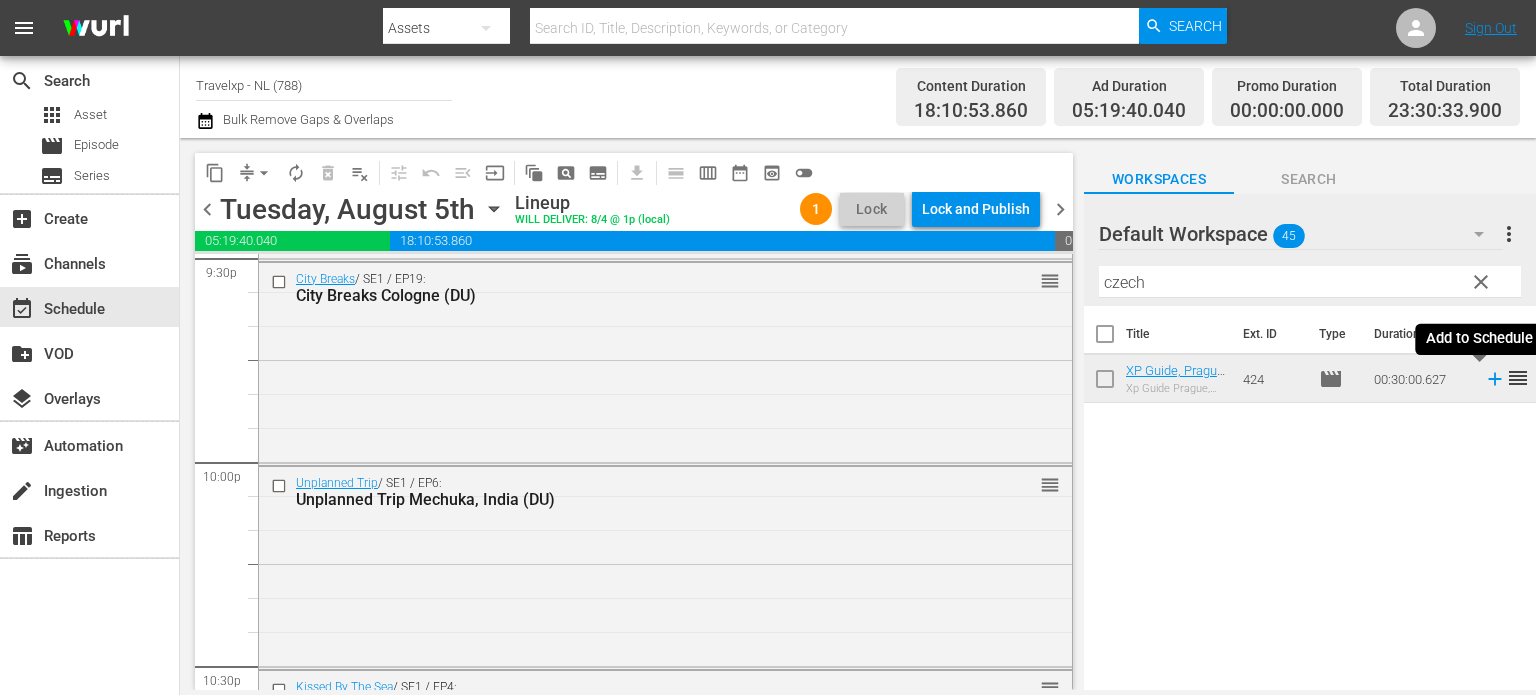click 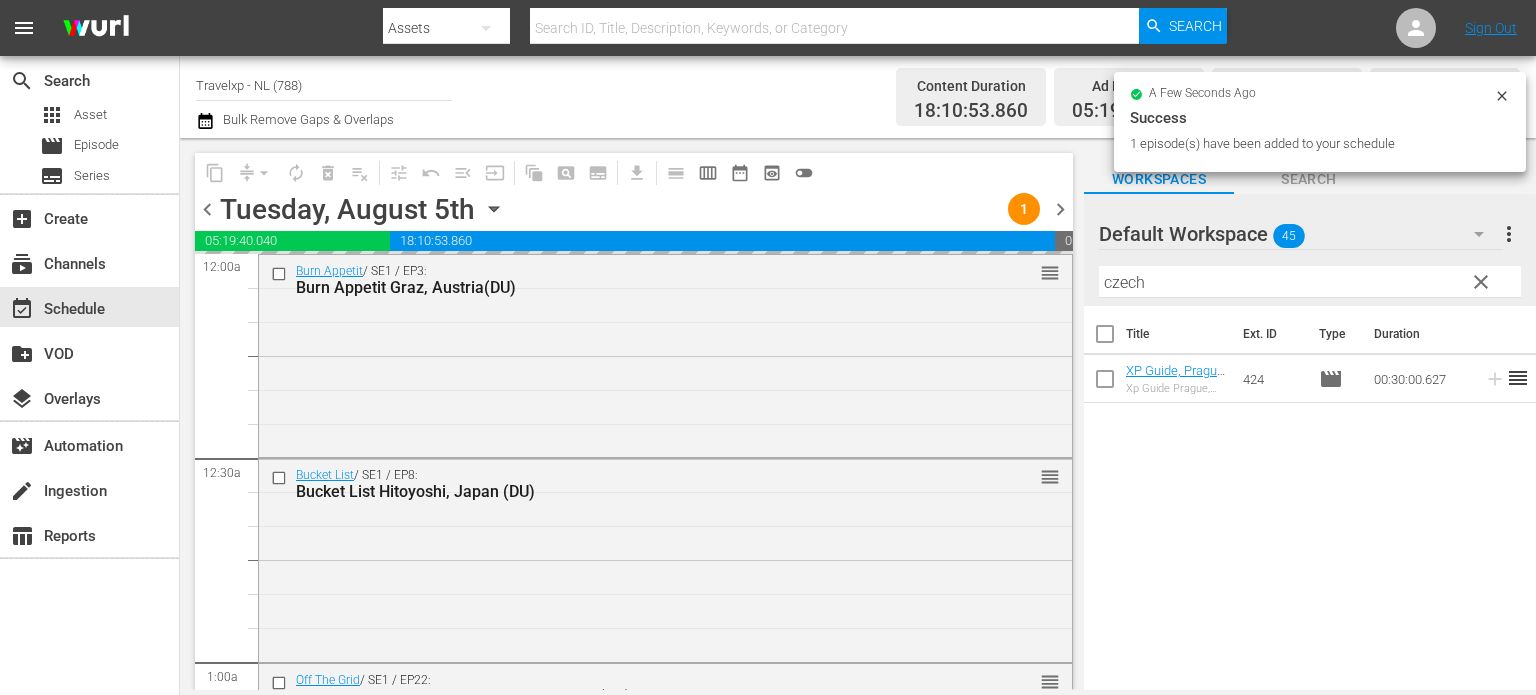 scroll, scrollTop: 0, scrollLeft: 0, axis: both 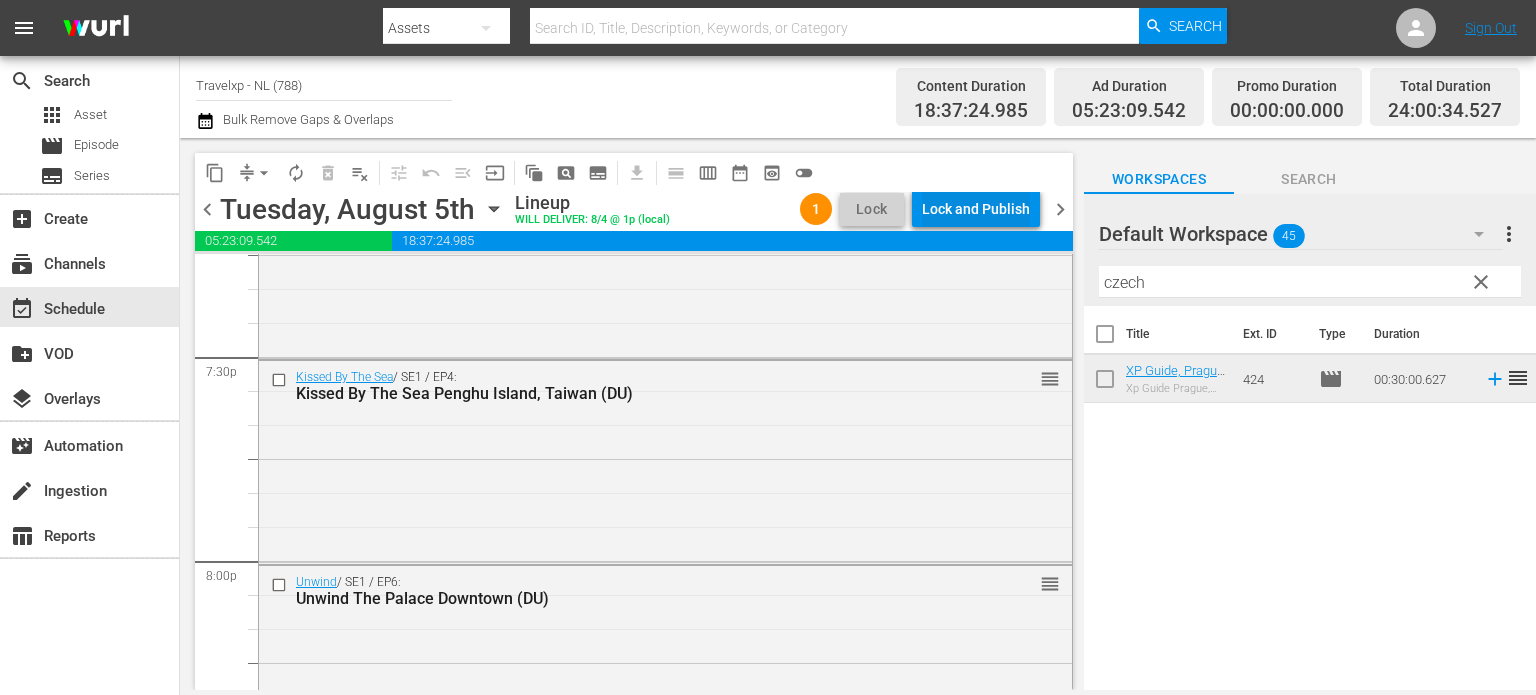 click on "Lock and Publish" at bounding box center (976, 209) 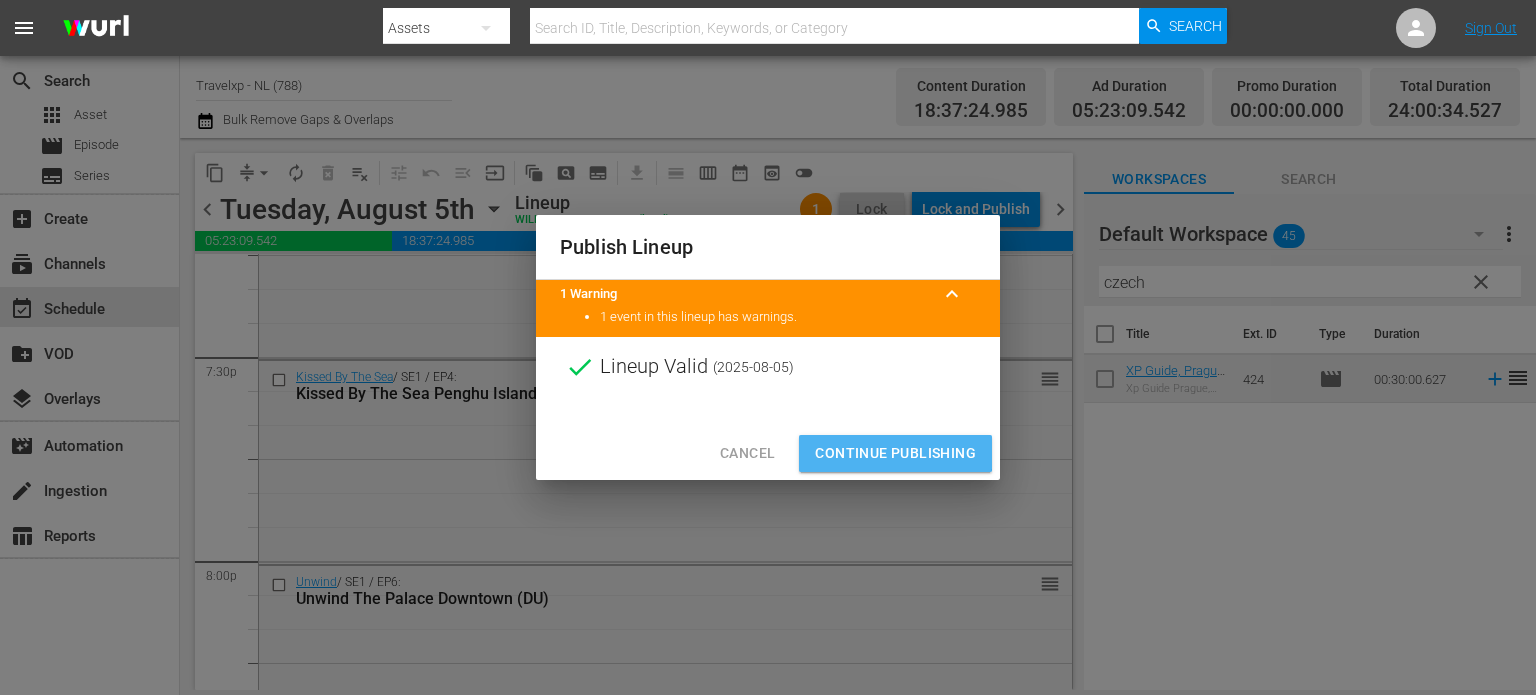 click on "Continue Publishing" at bounding box center [895, 453] 